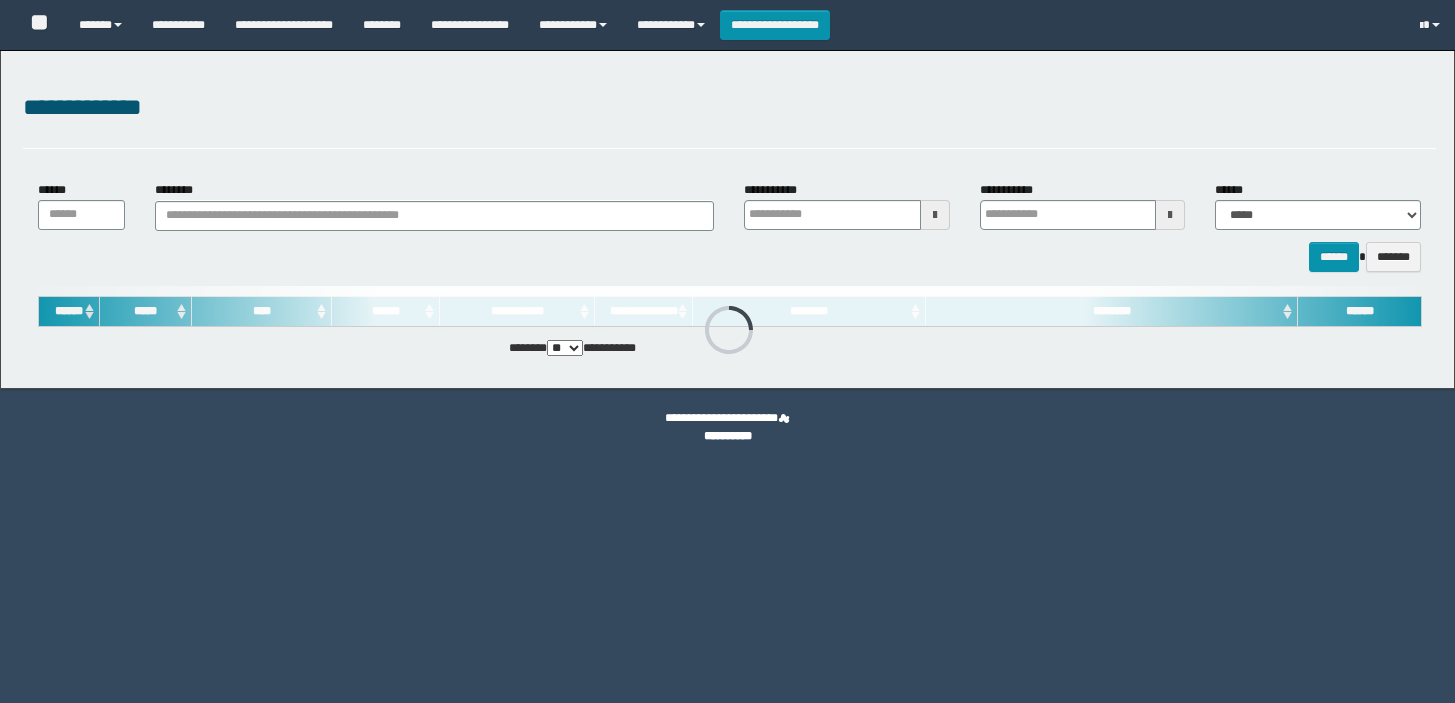 type on "**********" 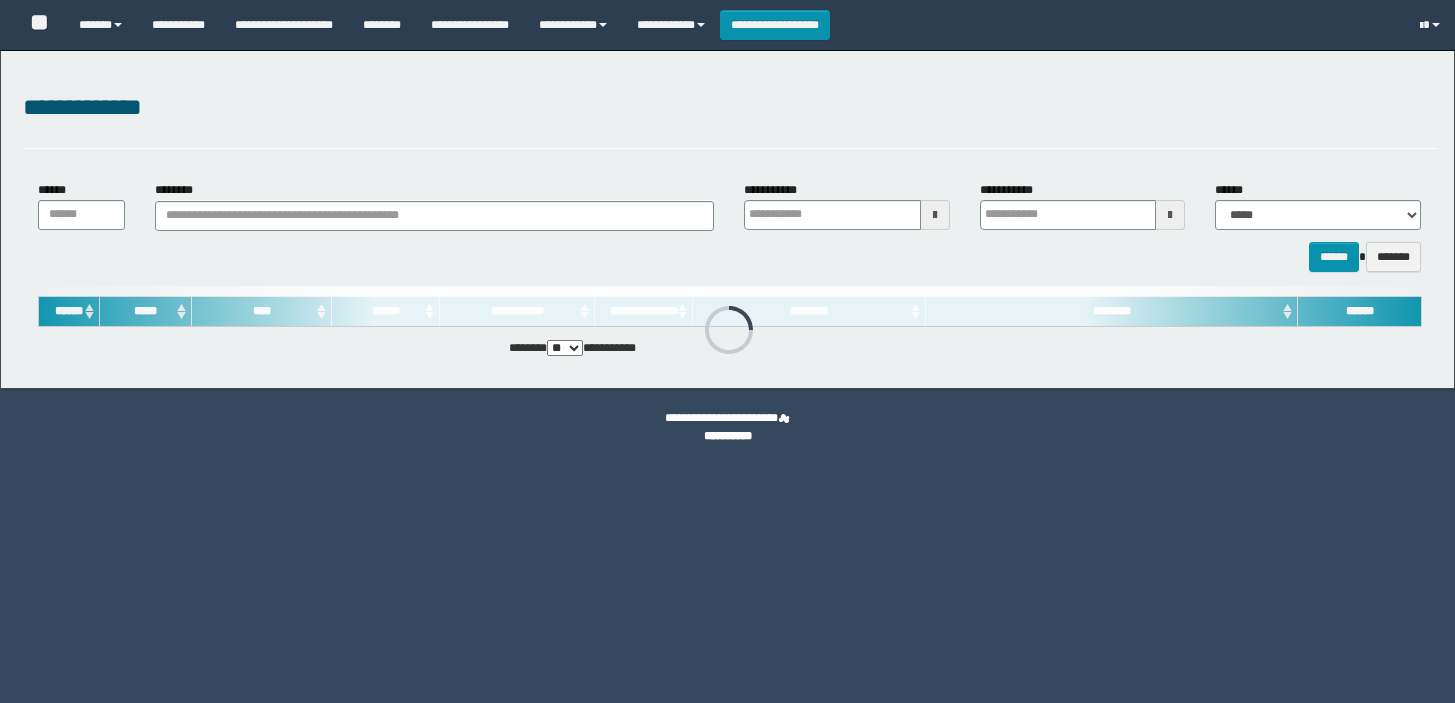 type on "**********" 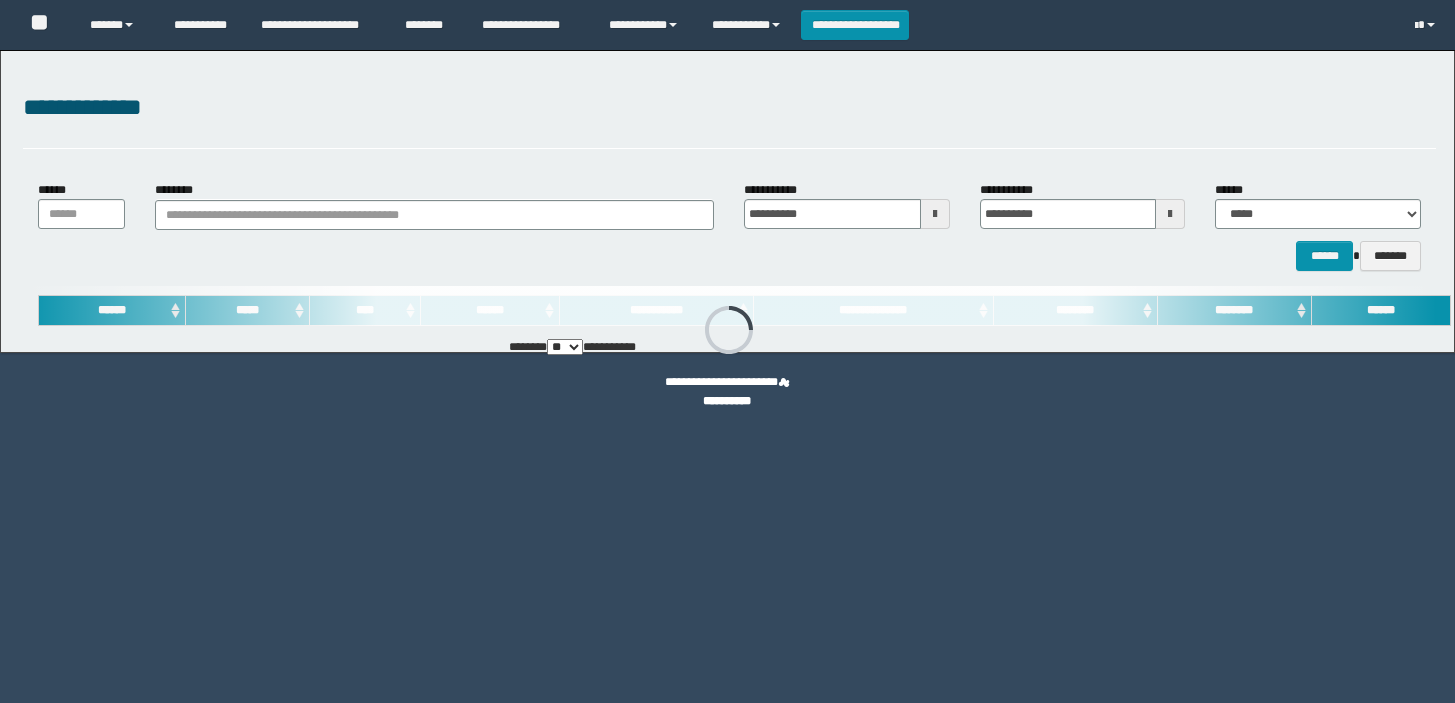 scroll, scrollTop: 0, scrollLeft: 0, axis: both 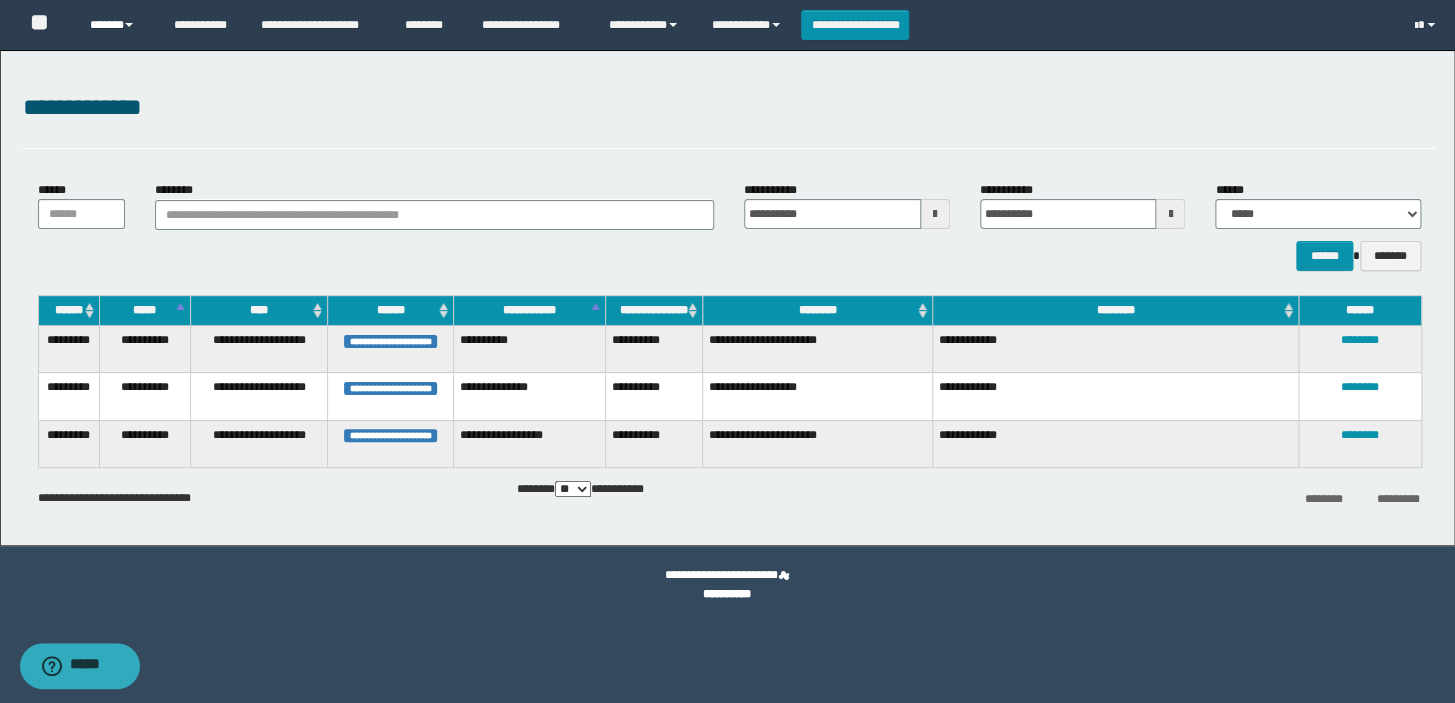 click on "******" at bounding box center [117, 25] 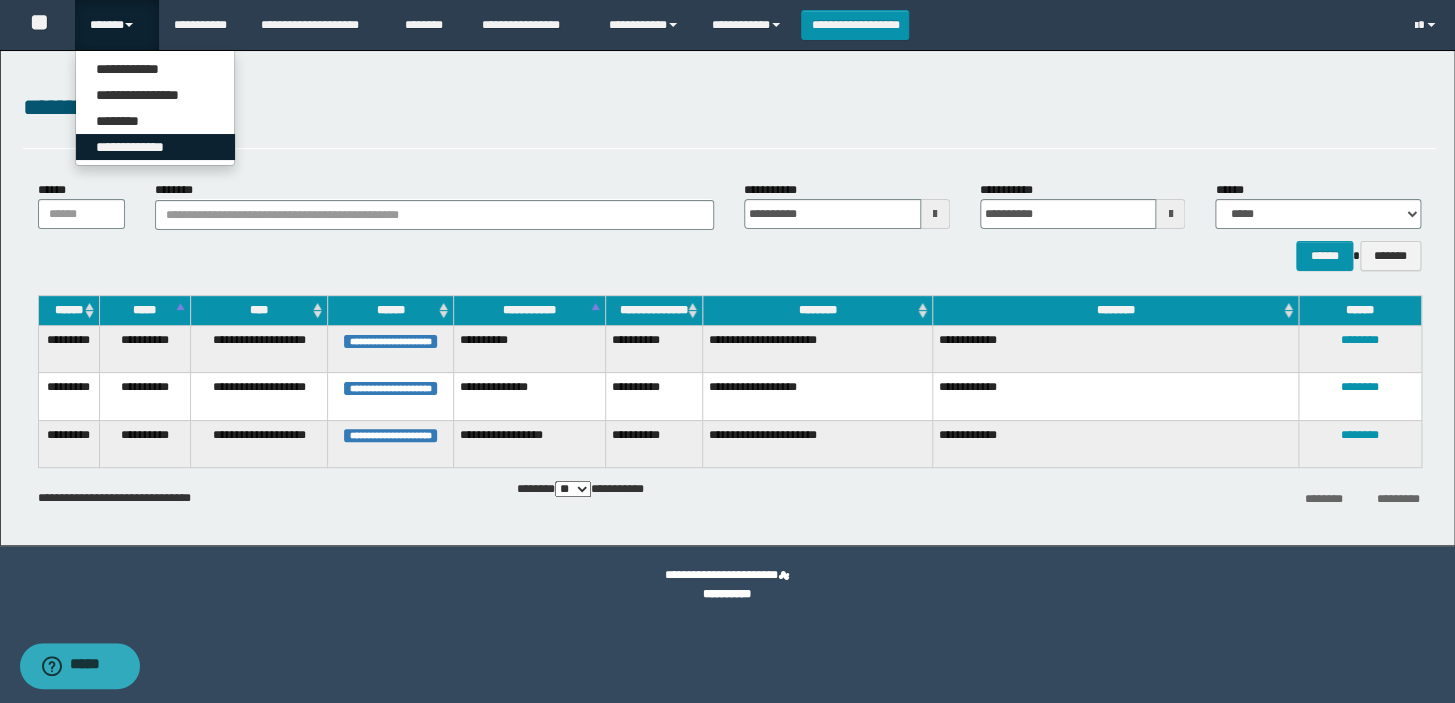 click on "**********" at bounding box center (155, 147) 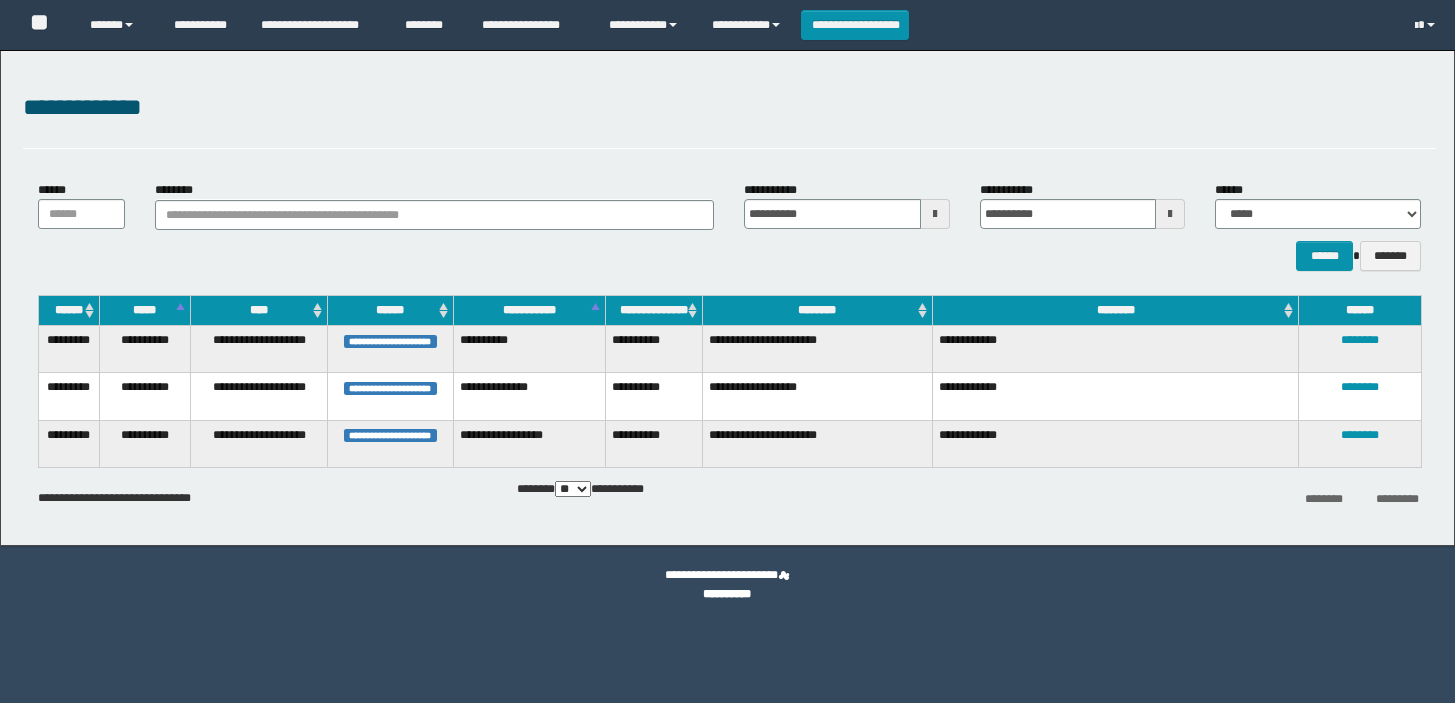 scroll, scrollTop: 0, scrollLeft: 0, axis: both 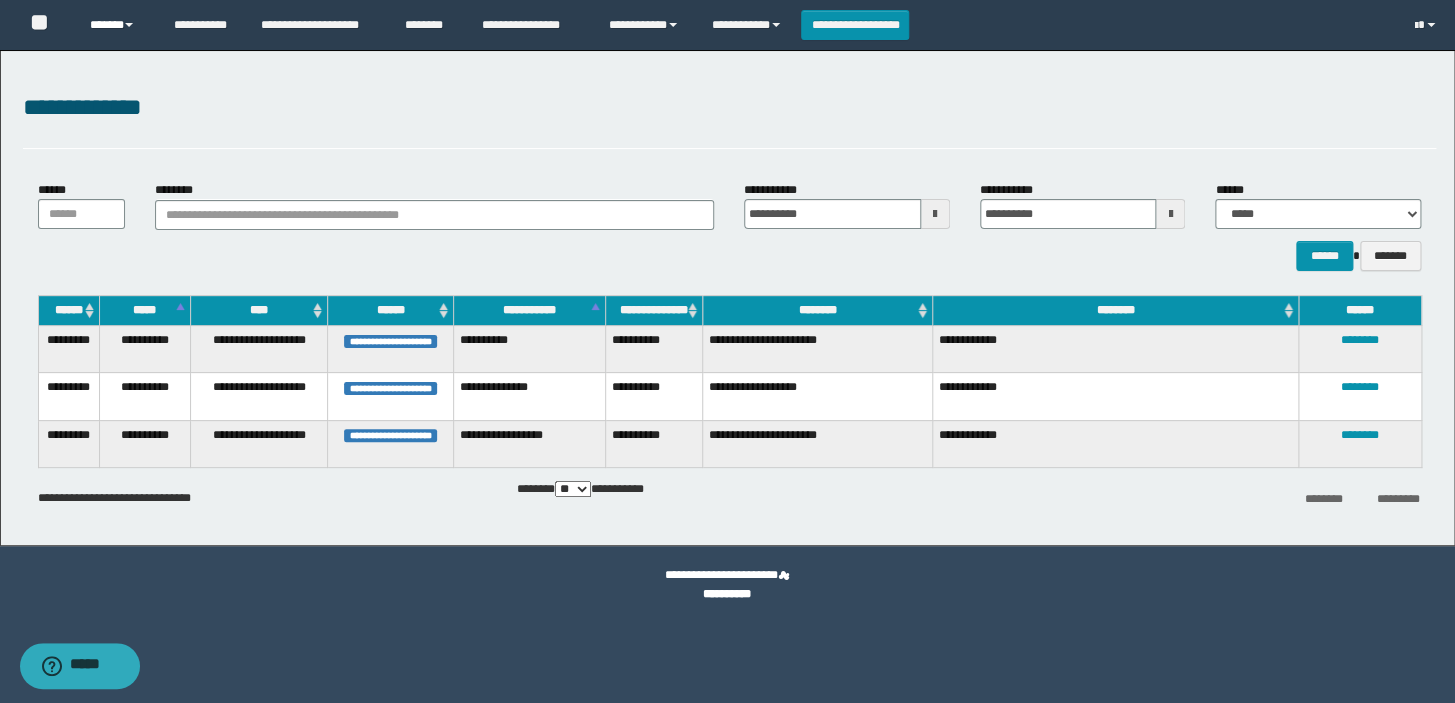 click on "******" at bounding box center [117, 25] 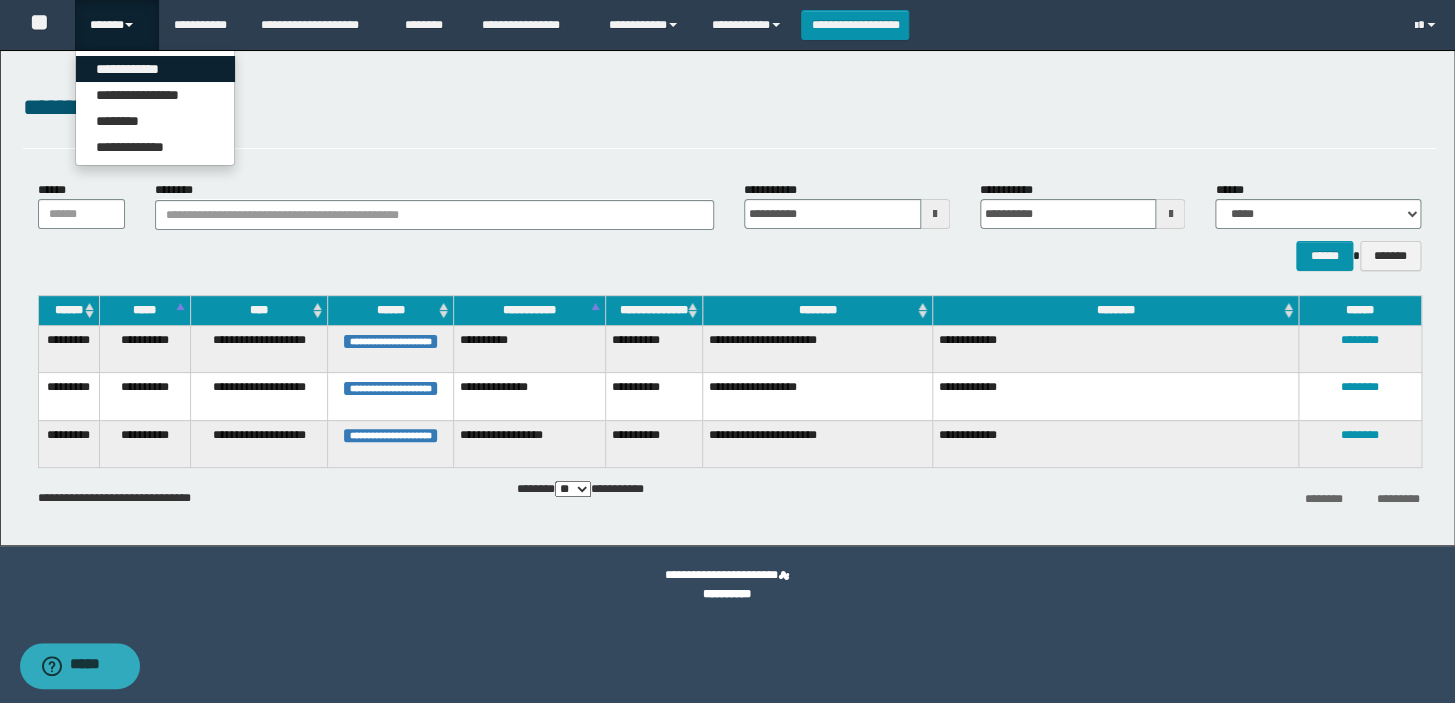 click on "**********" at bounding box center (155, 69) 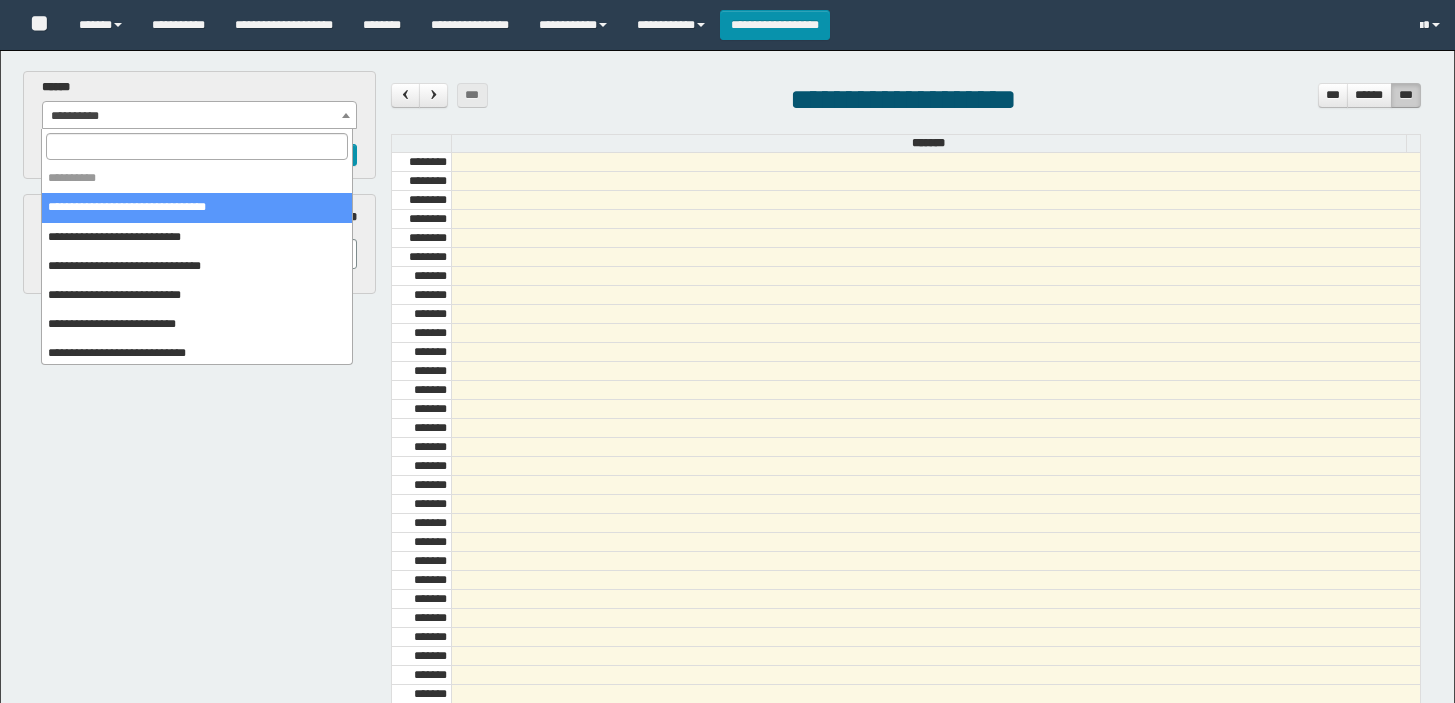 click on "**********" at bounding box center (199, 116) 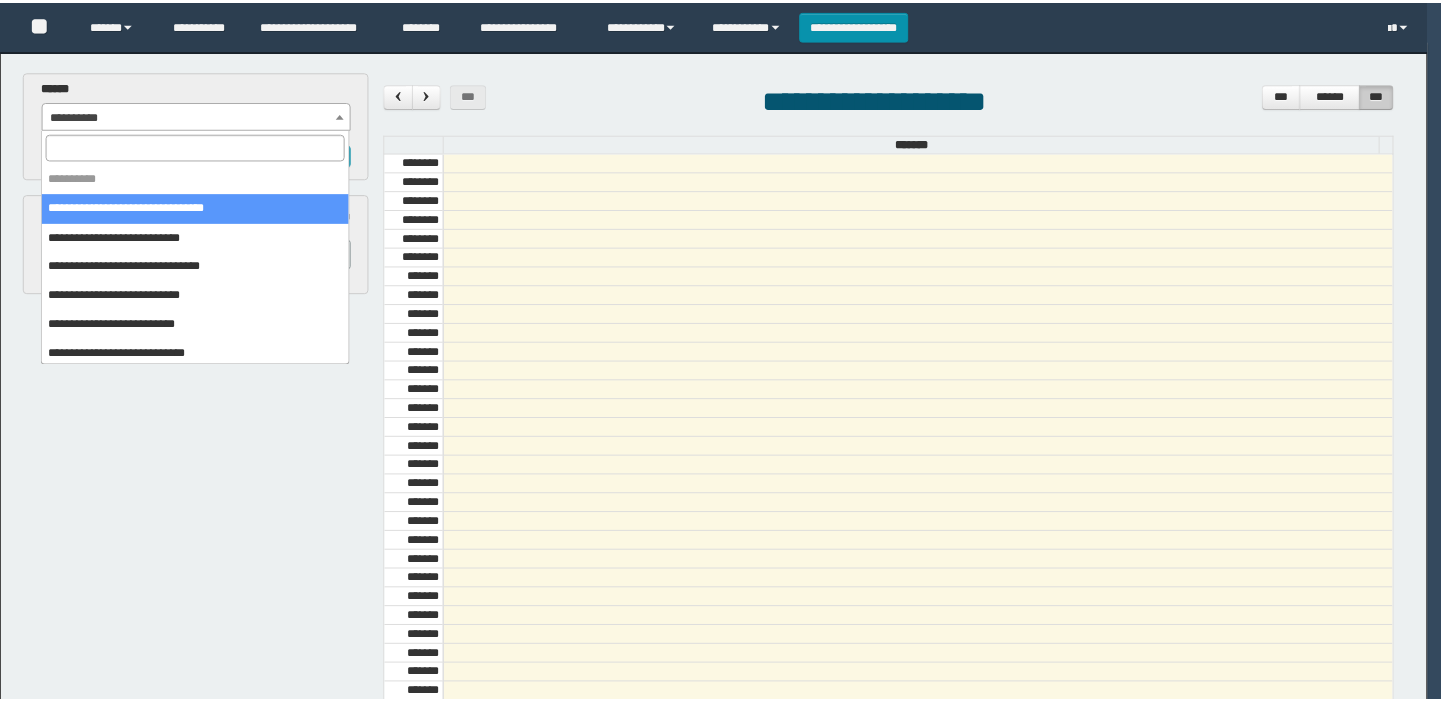 scroll, scrollTop: 0, scrollLeft: 0, axis: both 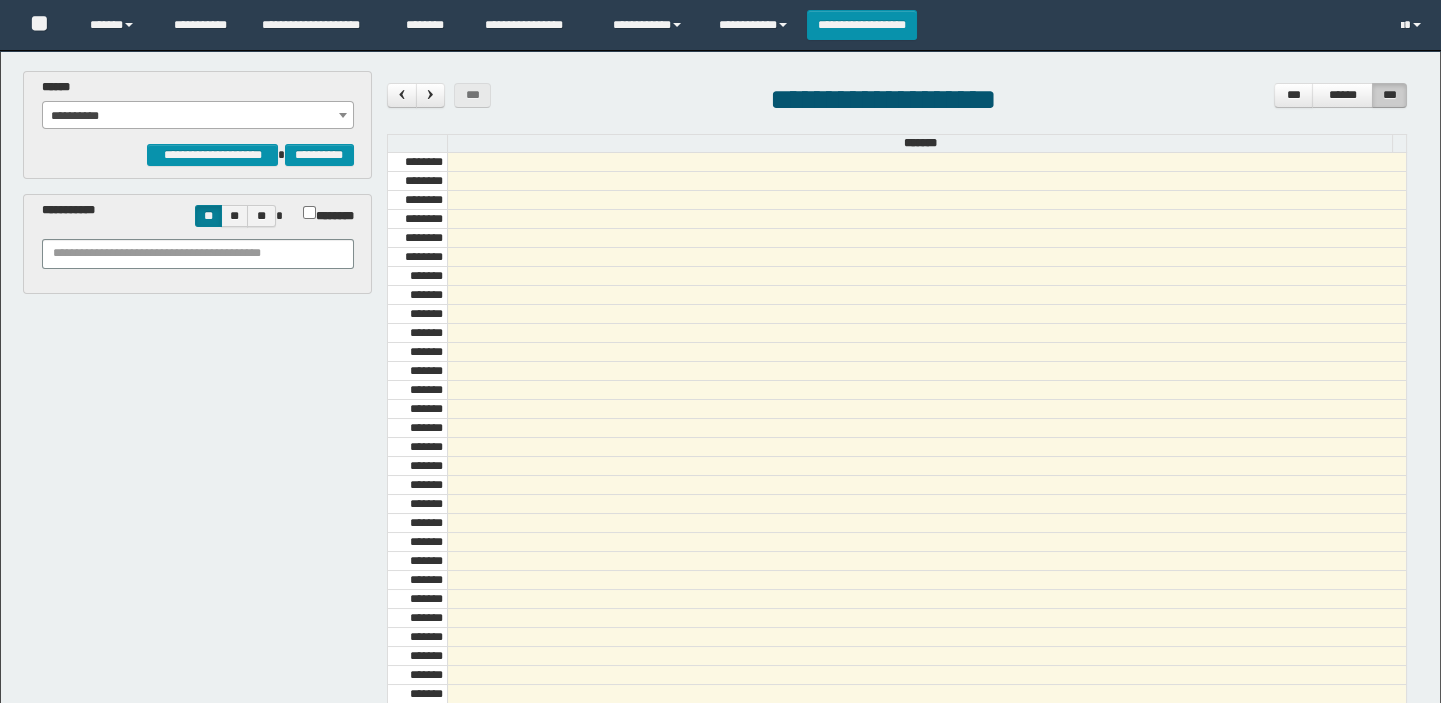 click on "**********" at bounding box center [198, 116] 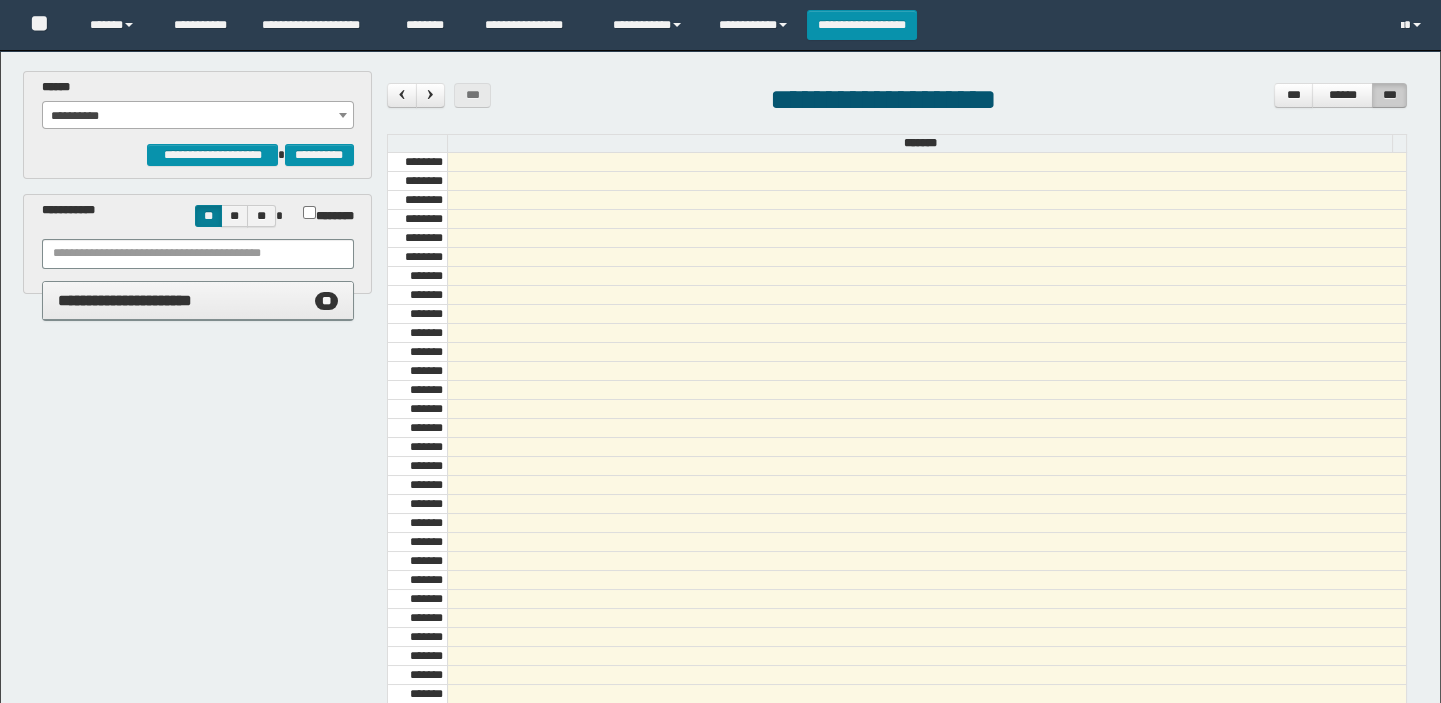 click on "**********" at bounding box center (198, 116) 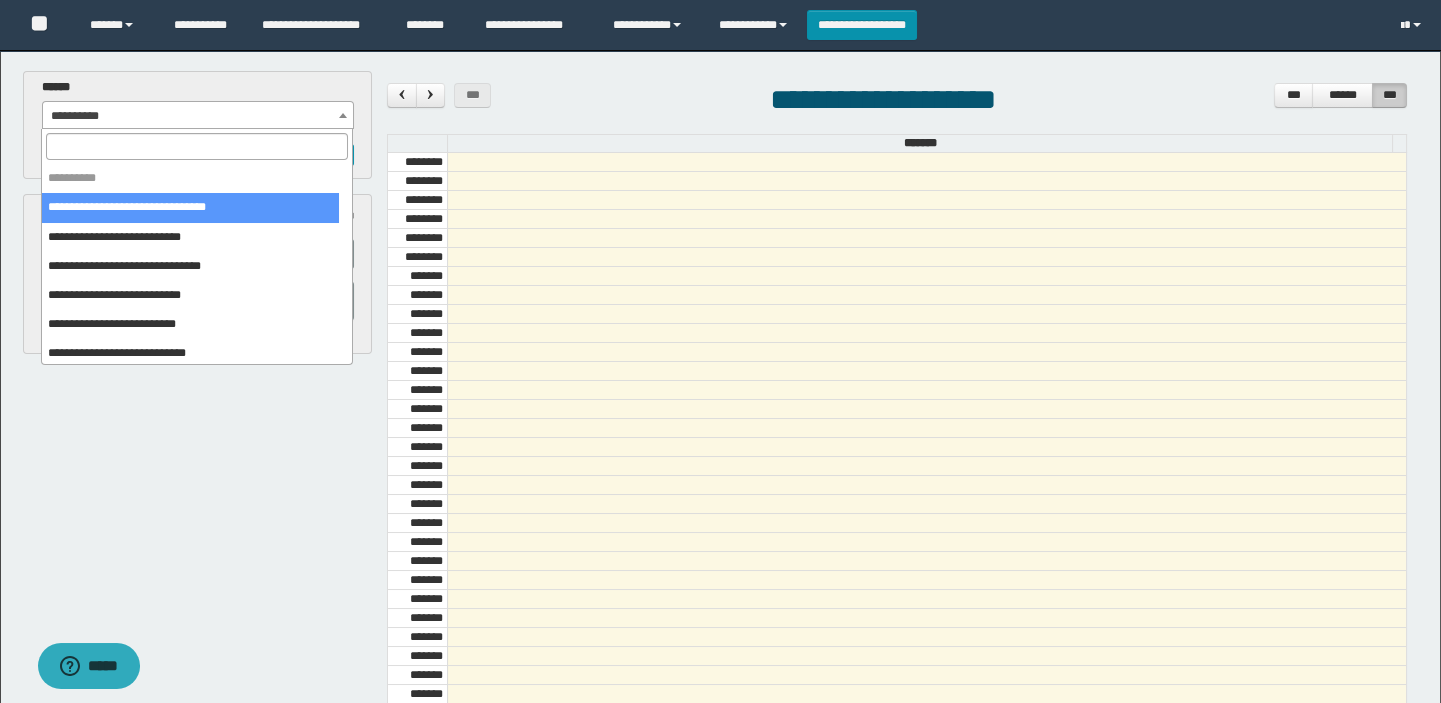 scroll, scrollTop: 0, scrollLeft: 0, axis: both 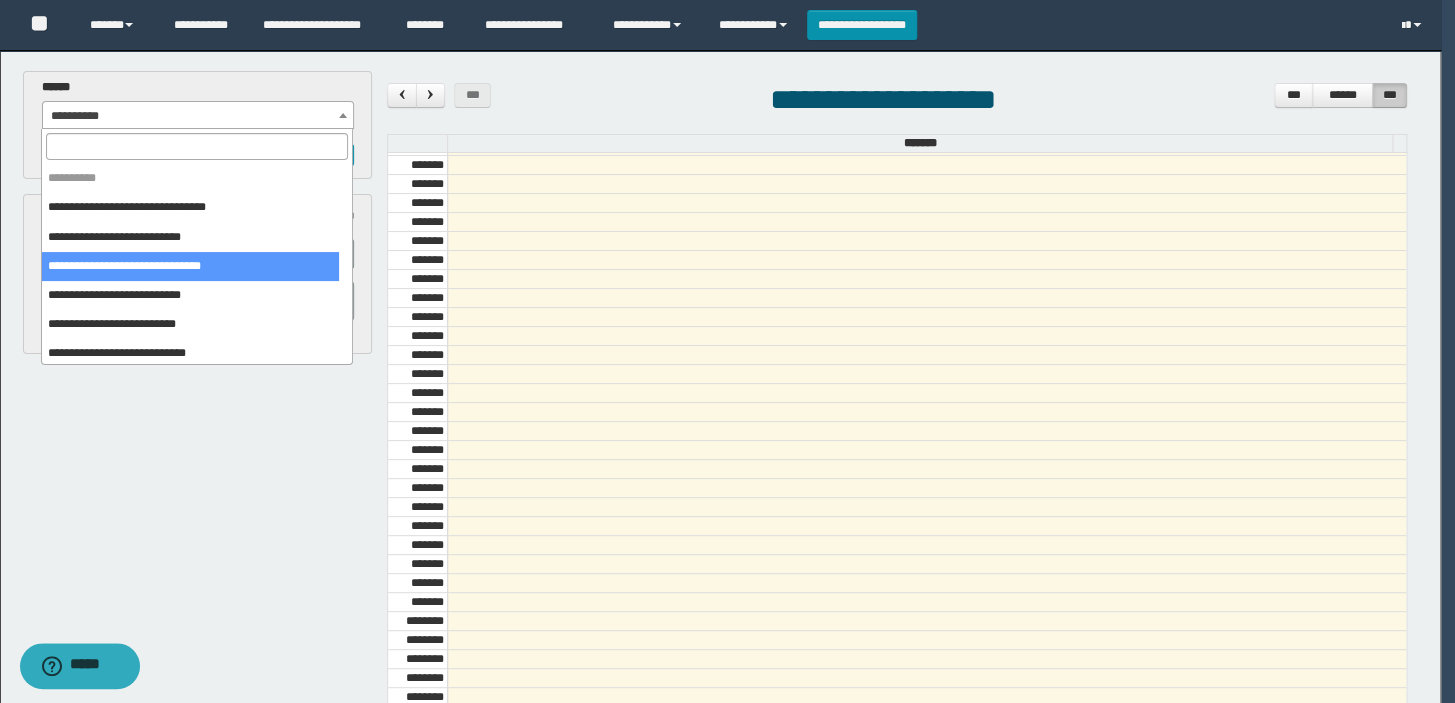 select on "******" 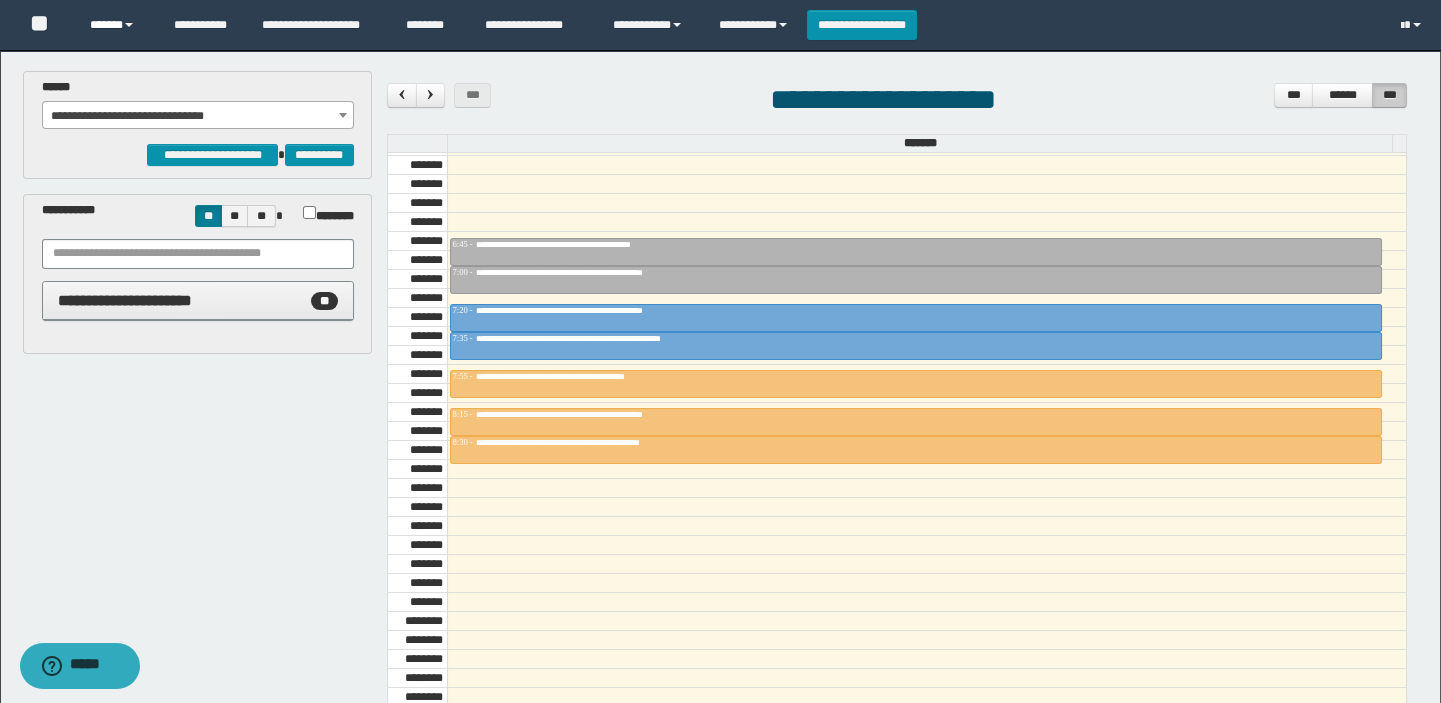 click on "******" at bounding box center (117, 25) 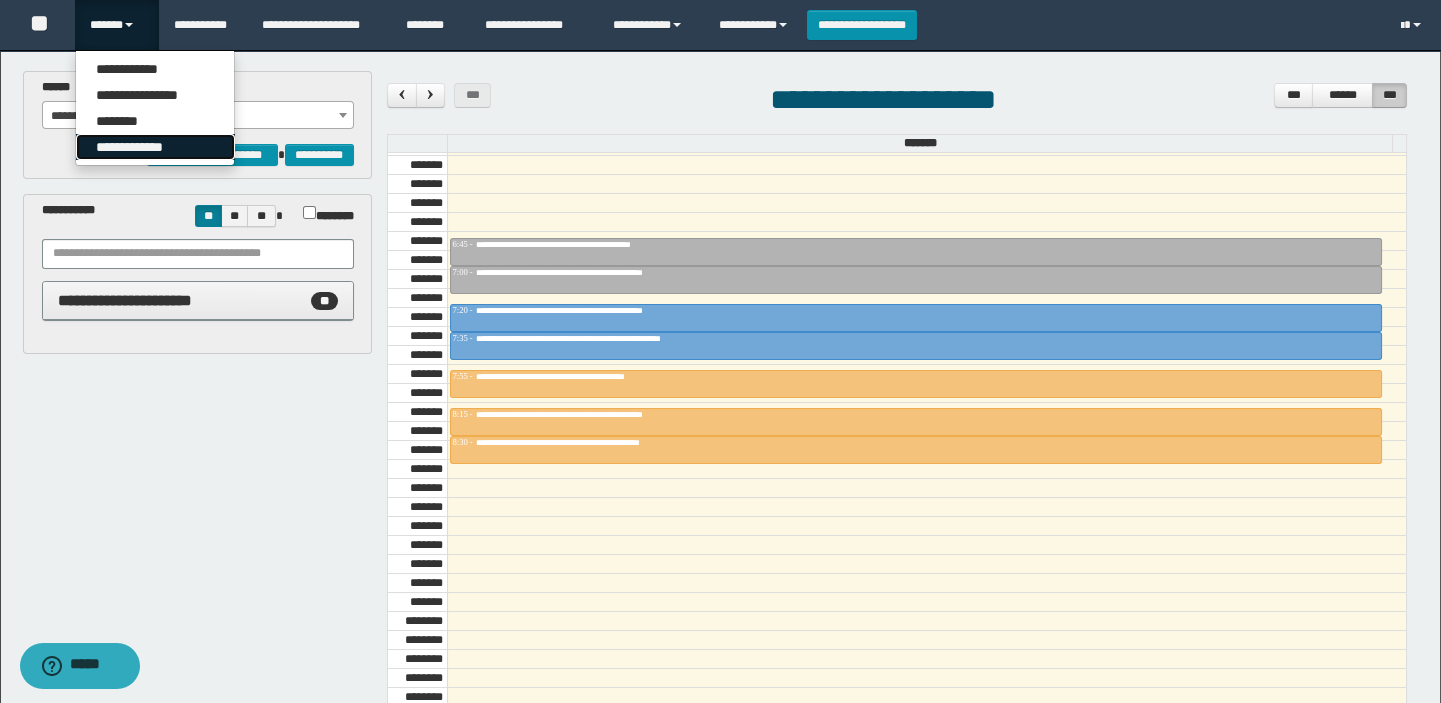 click on "**********" at bounding box center (155, 147) 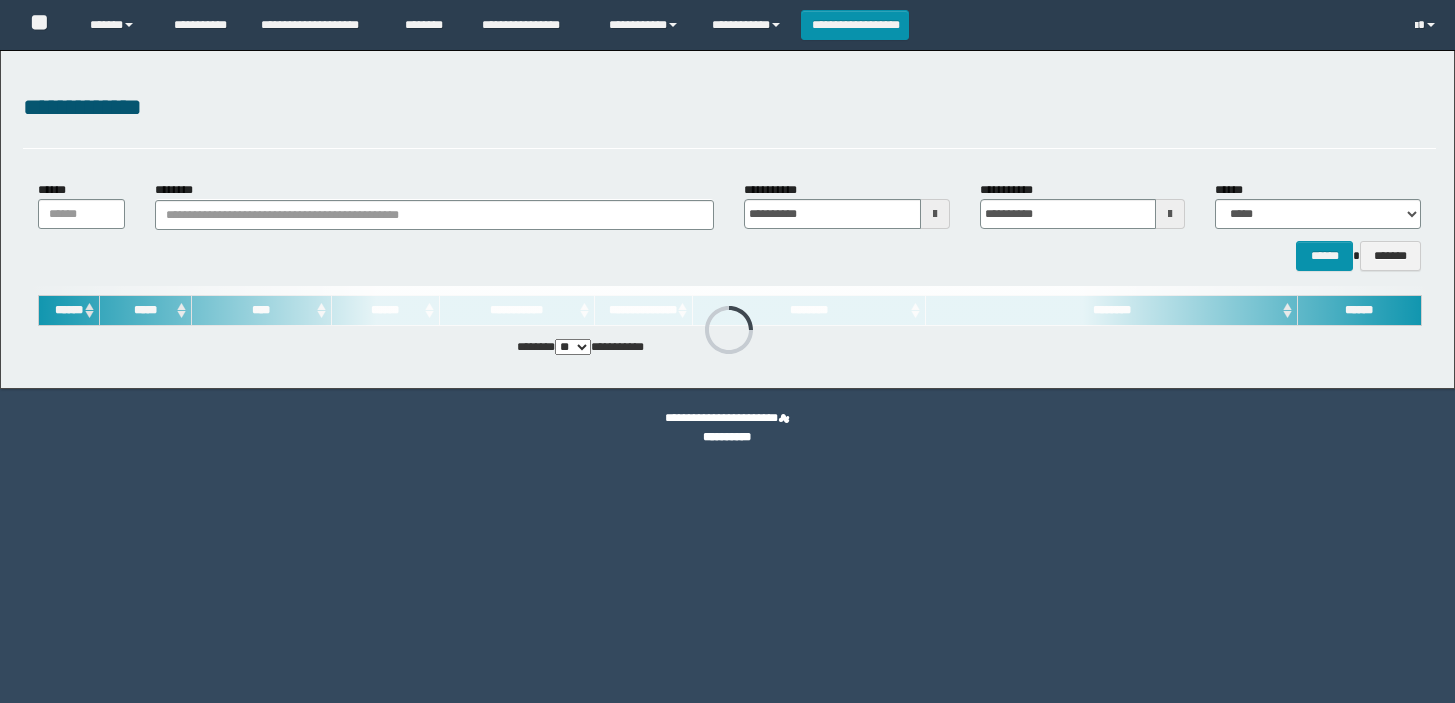 scroll, scrollTop: 0, scrollLeft: 0, axis: both 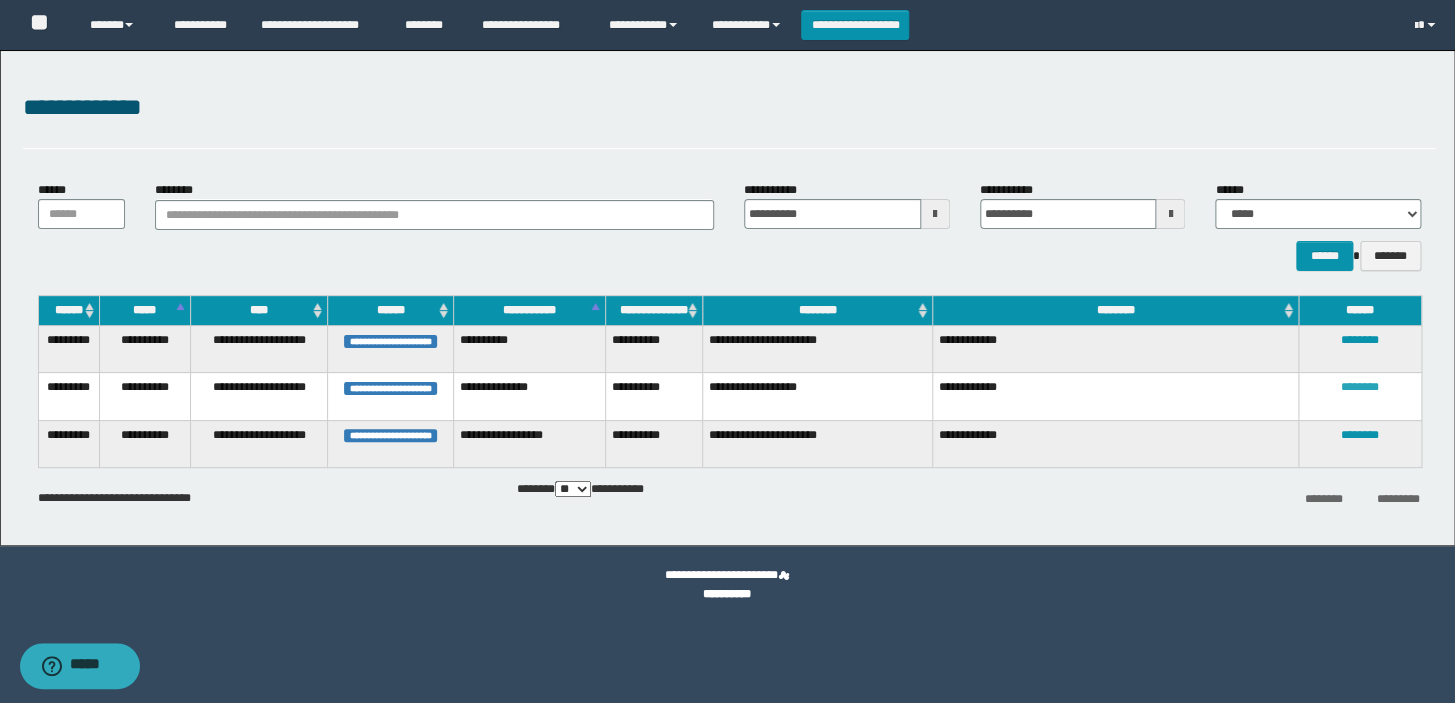 click on "********" at bounding box center (1360, 387) 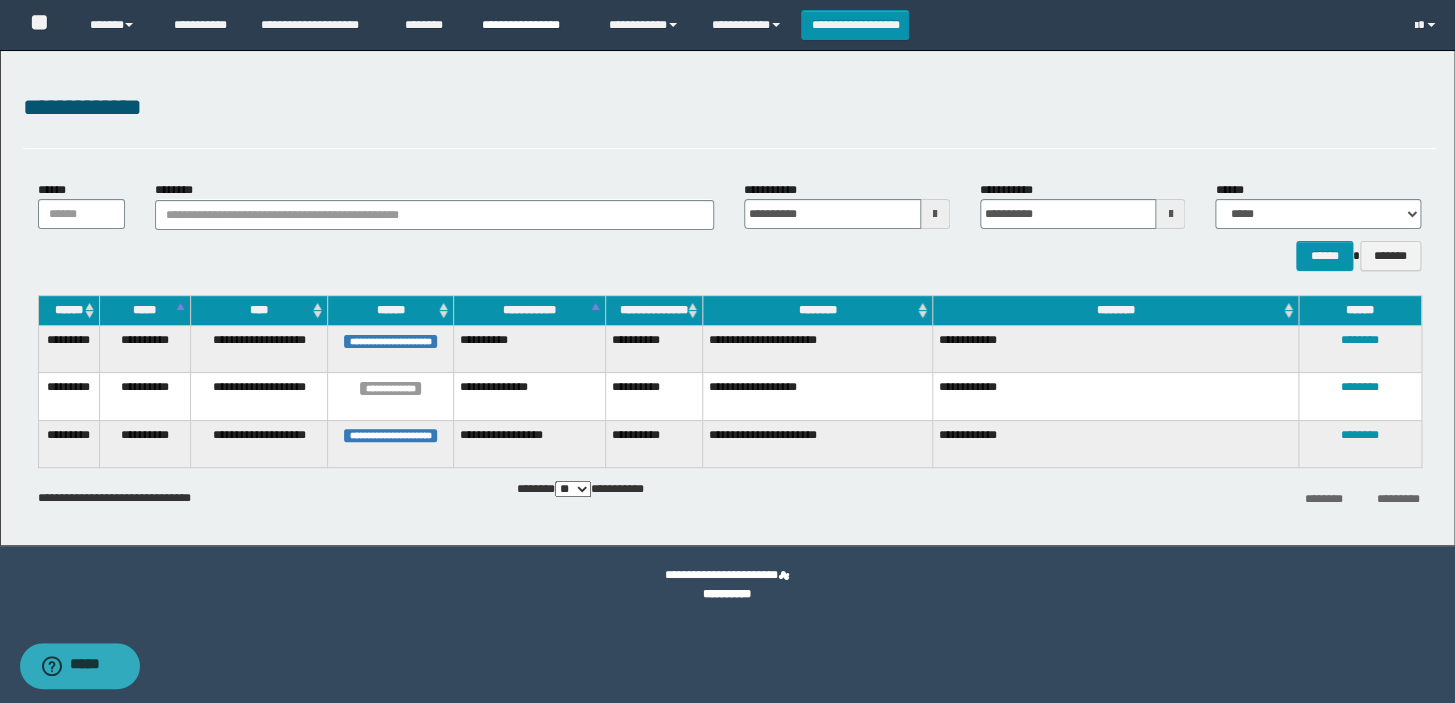 click on "**********" at bounding box center (530, 25) 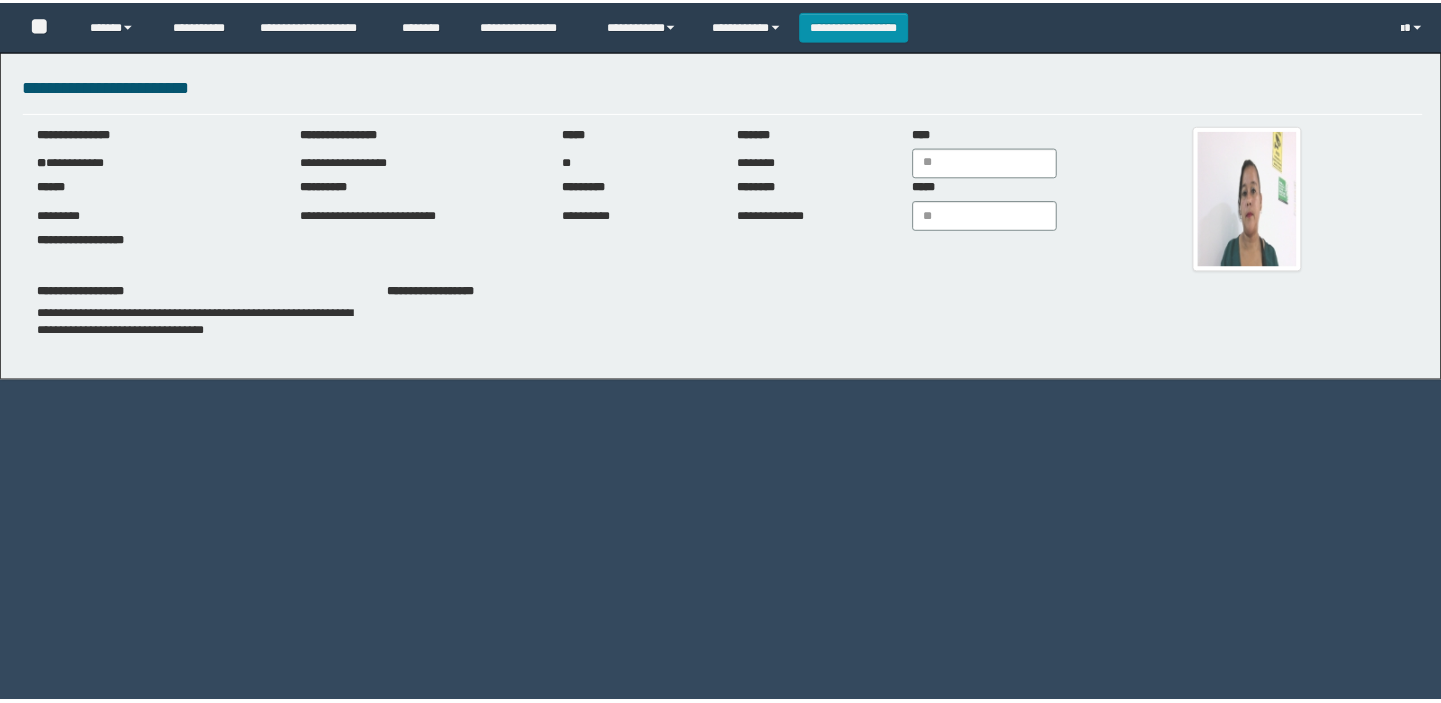 scroll, scrollTop: 0, scrollLeft: 0, axis: both 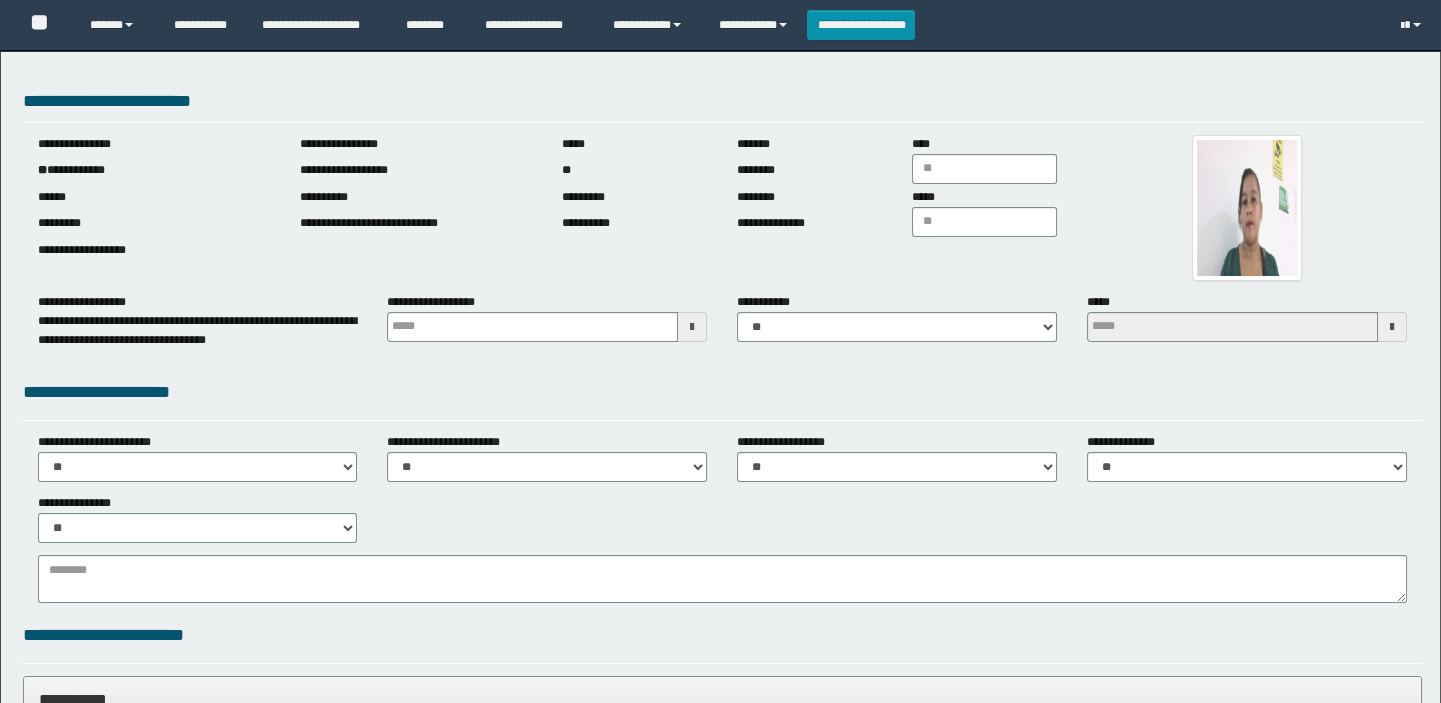 type 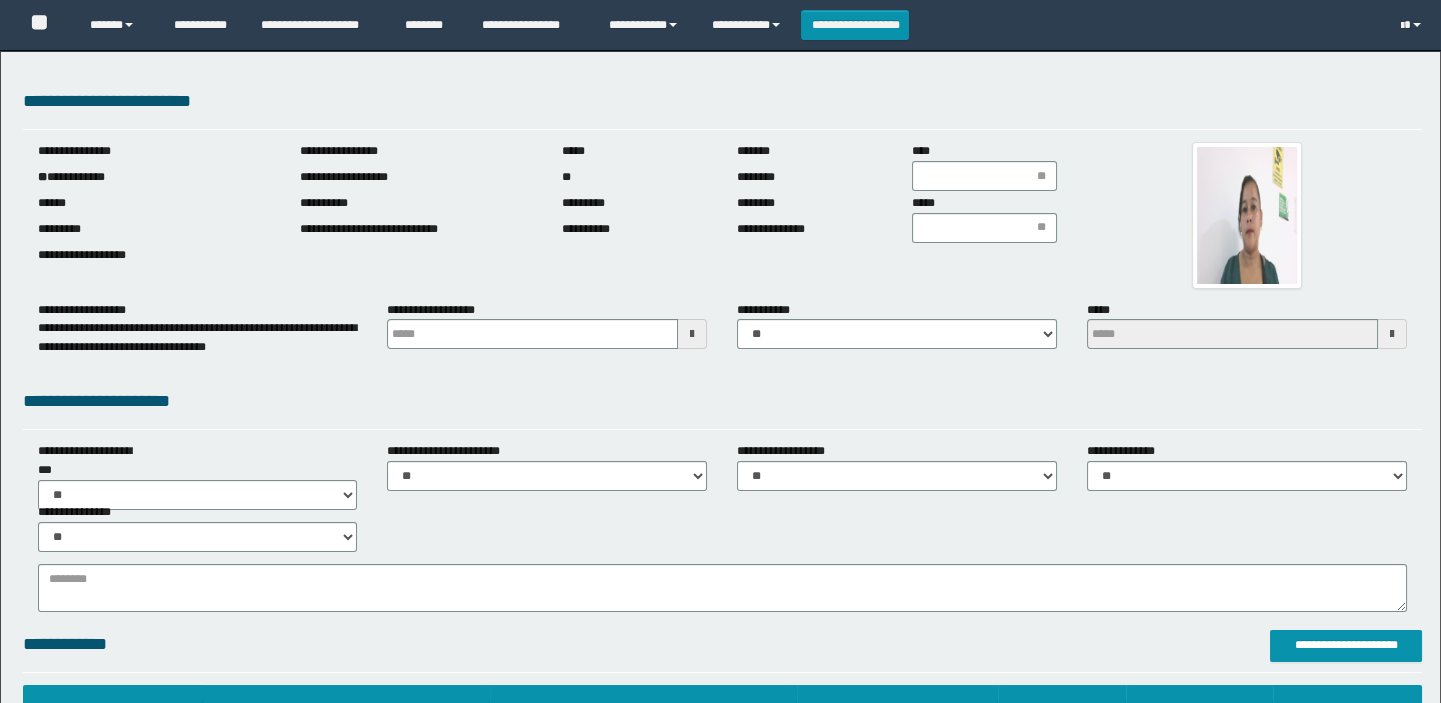 scroll, scrollTop: 0, scrollLeft: 0, axis: both 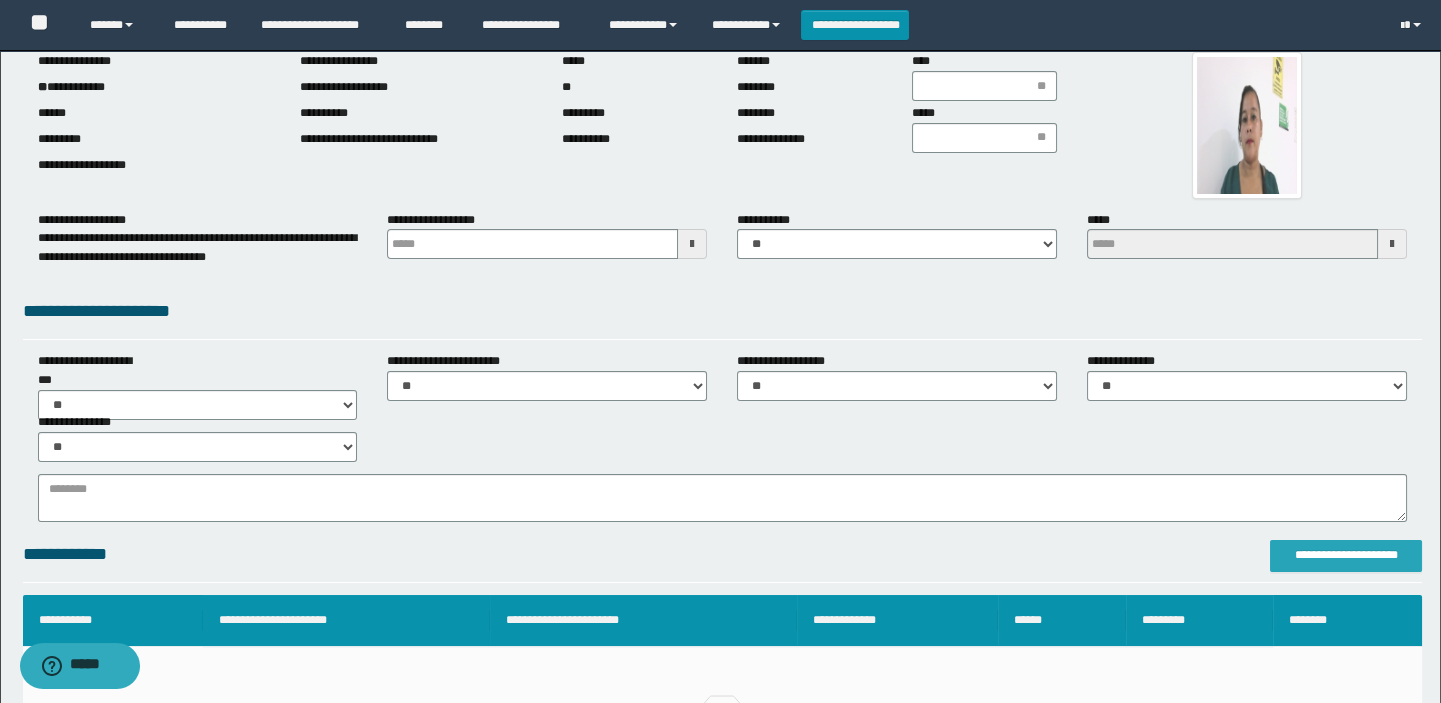click on "**********" at bounding box center [1346, 555] 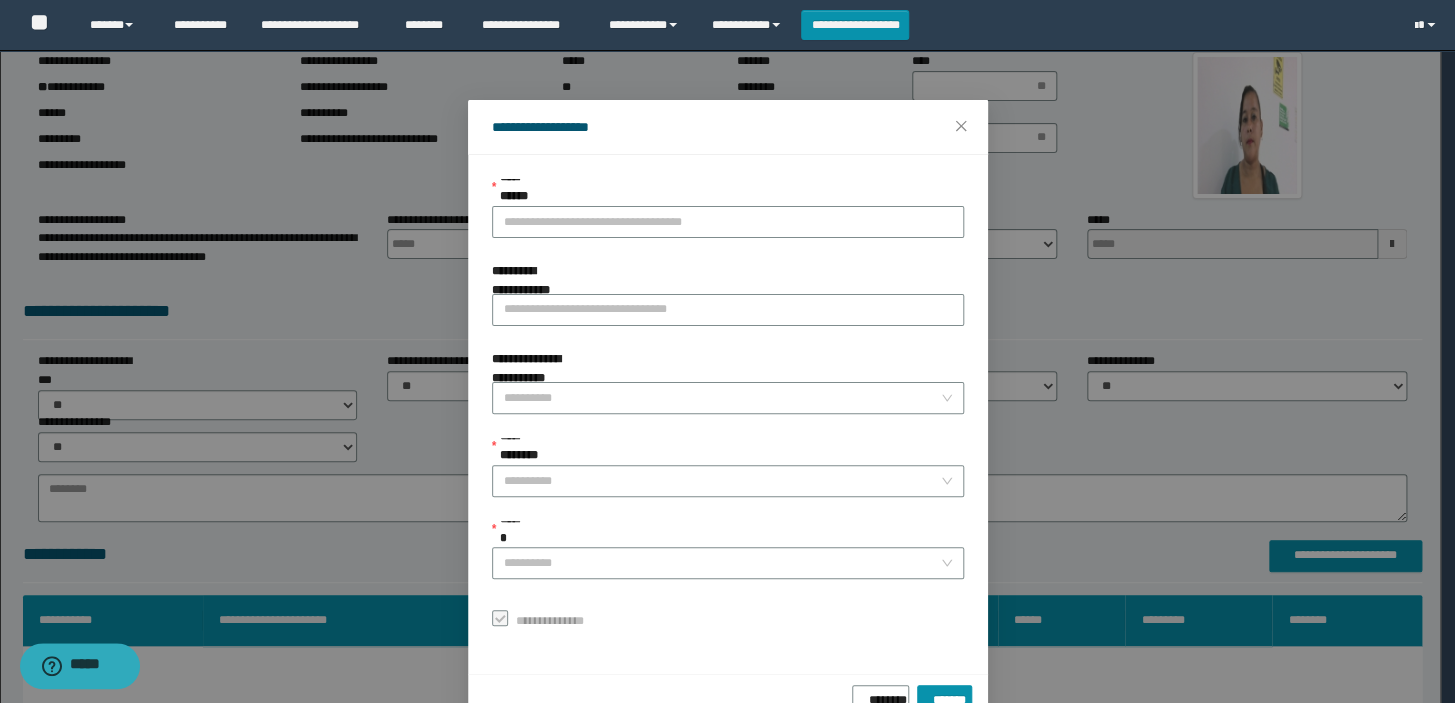 click on "**********" at bounding box center [728, 192] 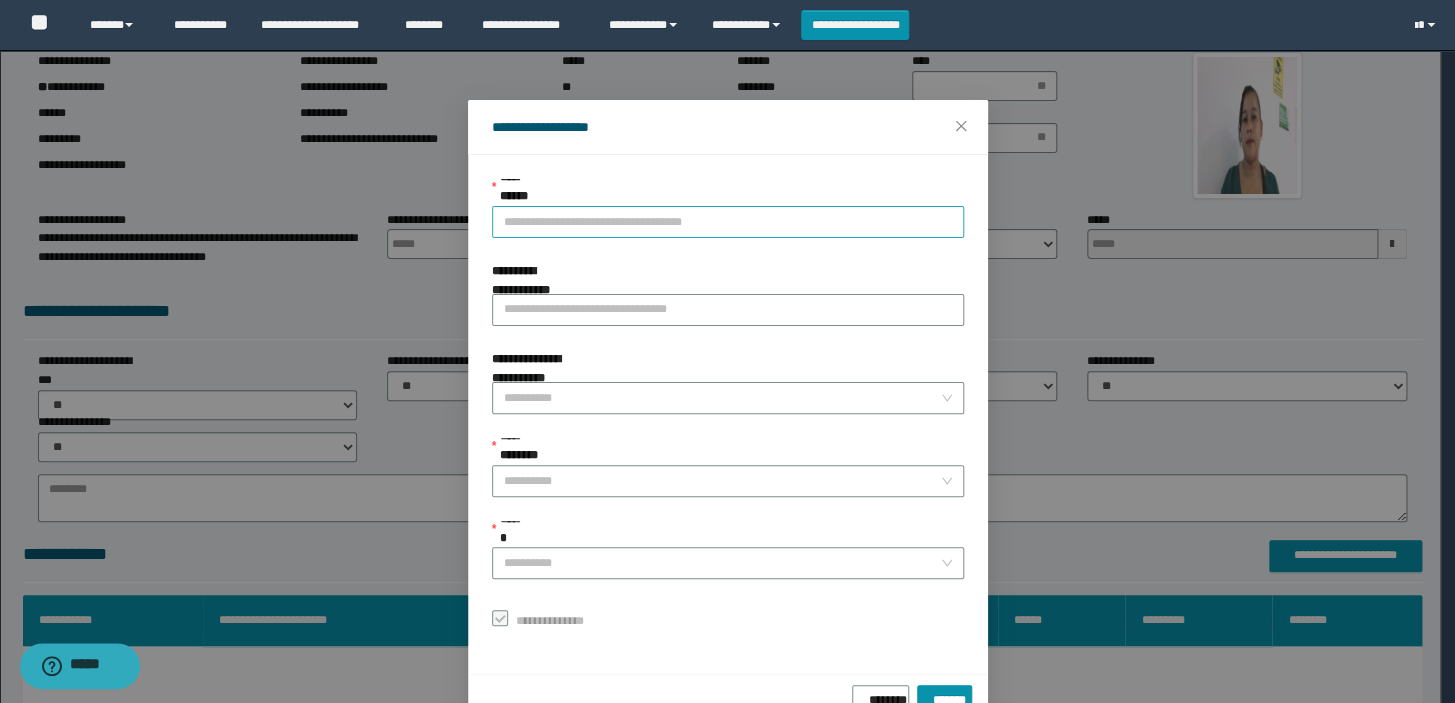 click on "**********" at bounding box center (728, 222) 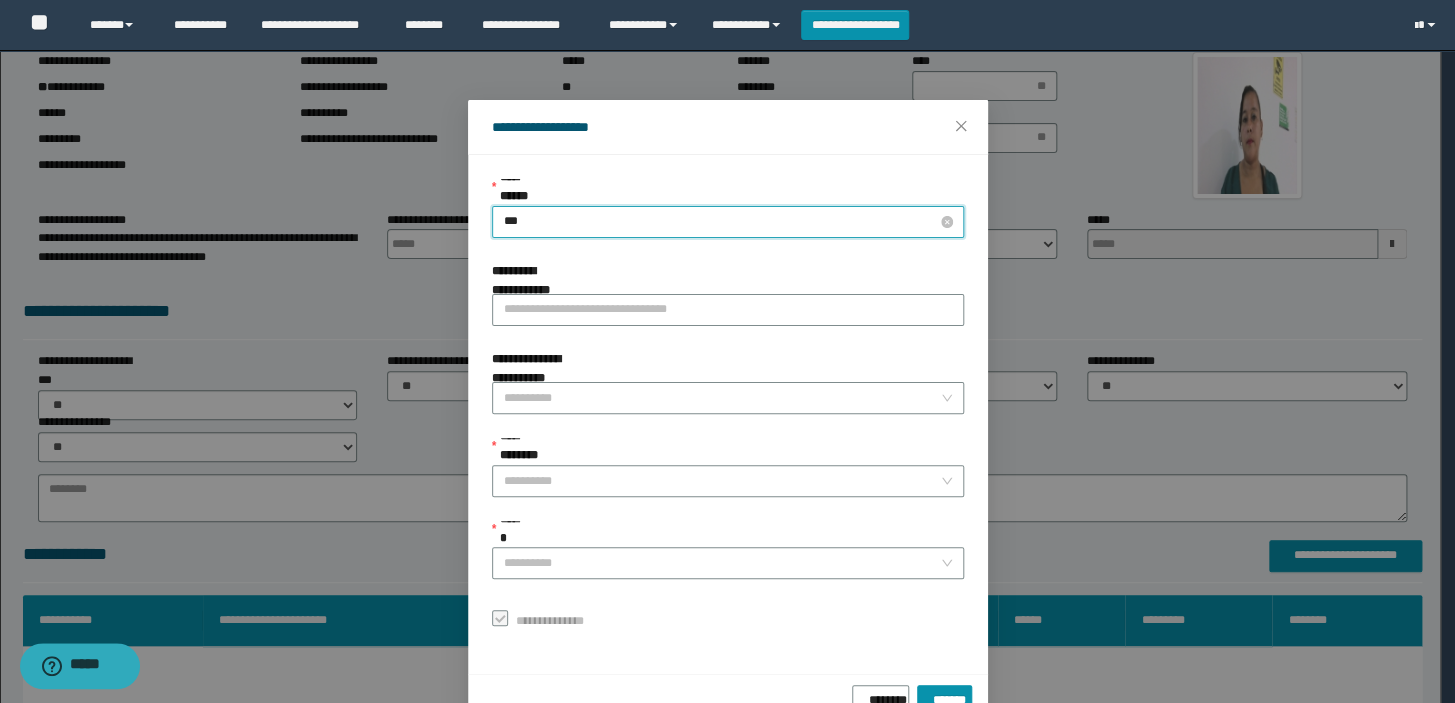type on "****" 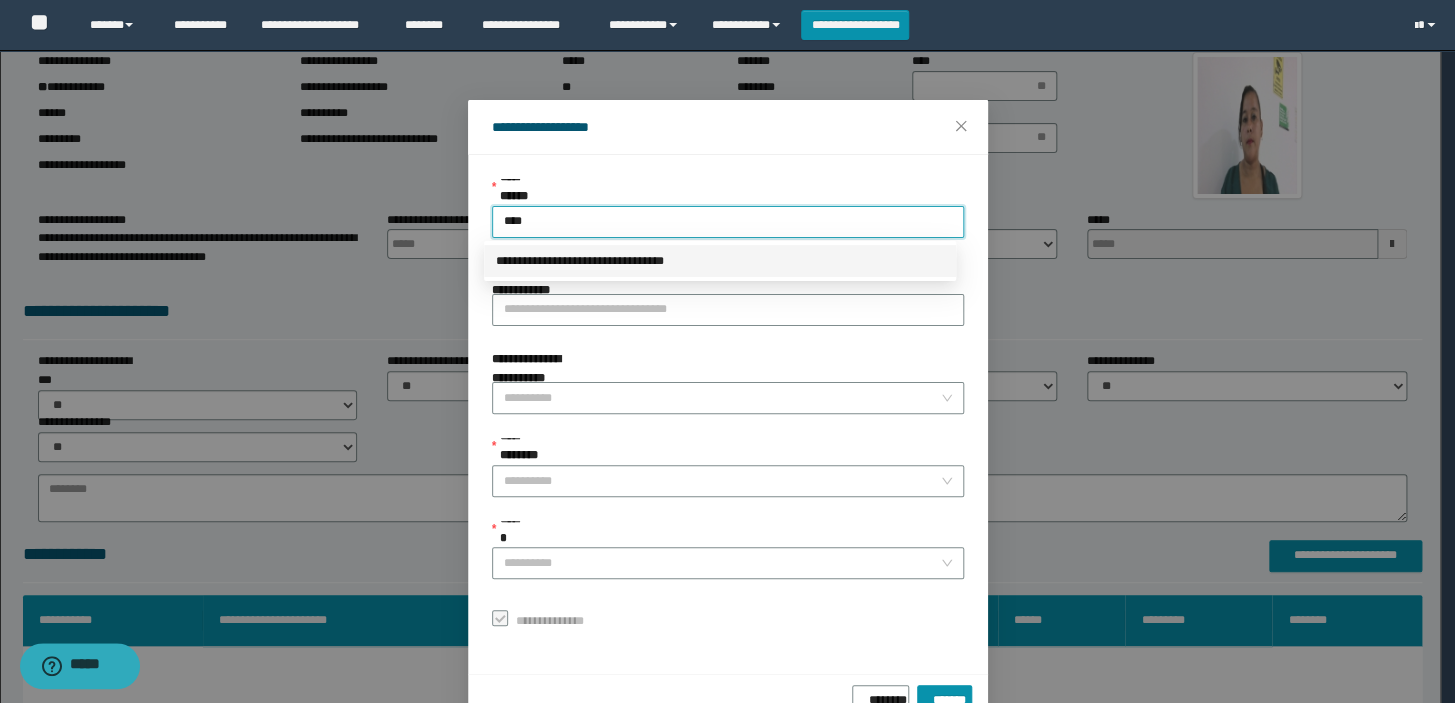 click on "**********" at bounding box center [720, 261] 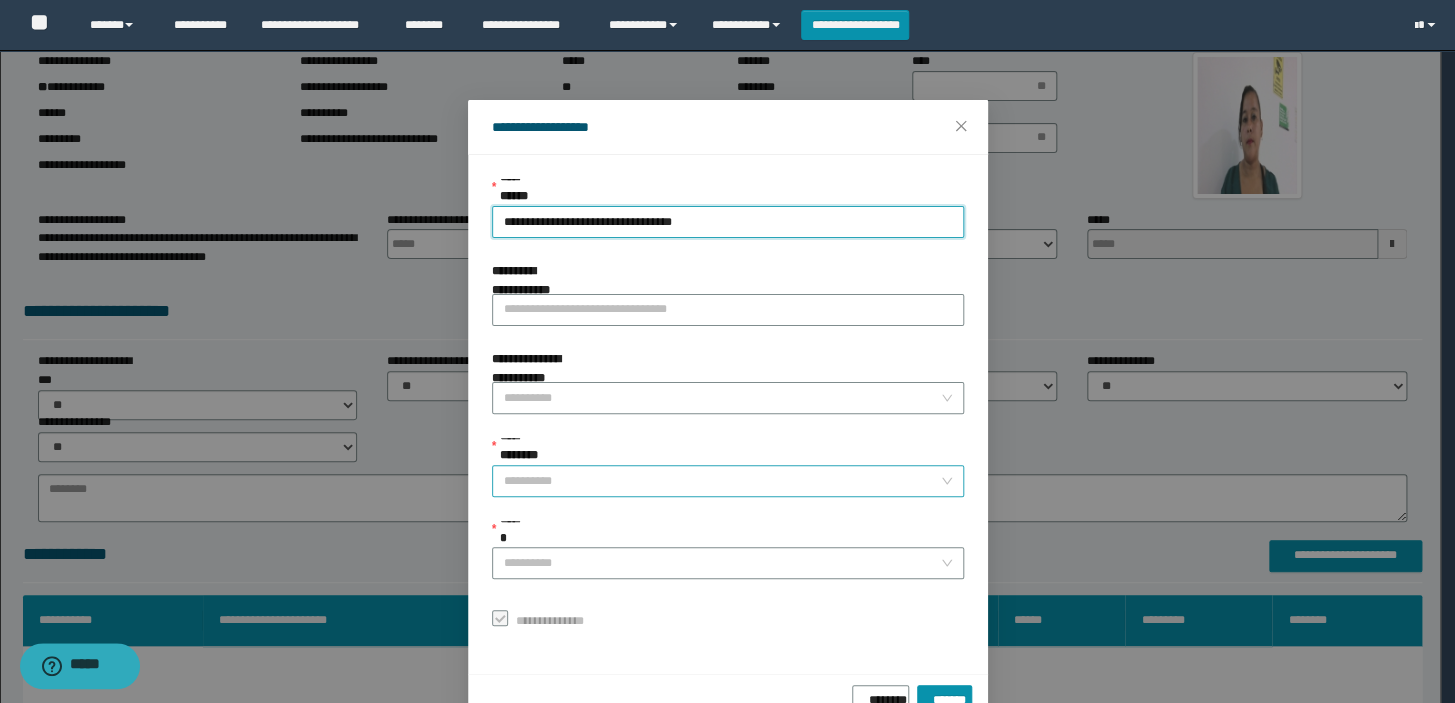 click on "**********" at bounding box center (722, 481) 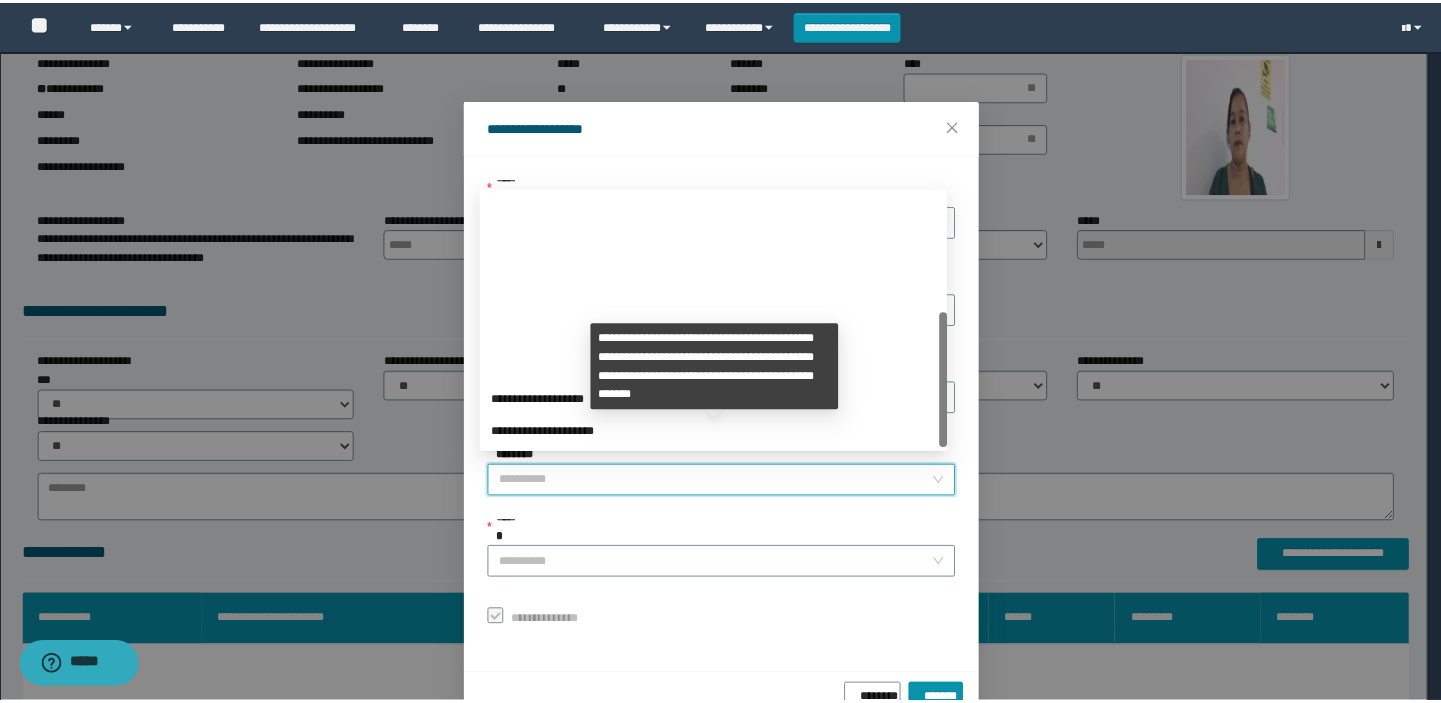 scroll, scrollTop: 223, scrollLeft: 0, axis: vertical 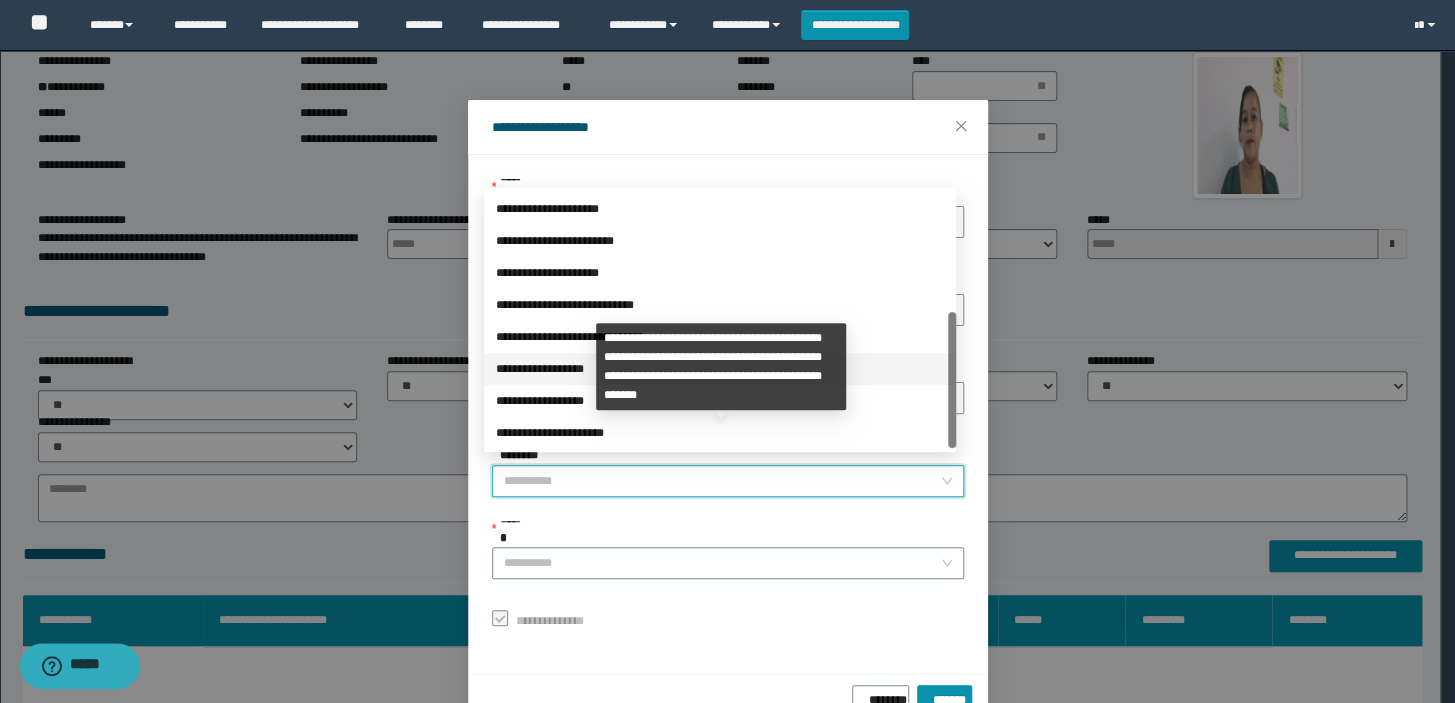 click on "**********" at bounding box center (720, 369) 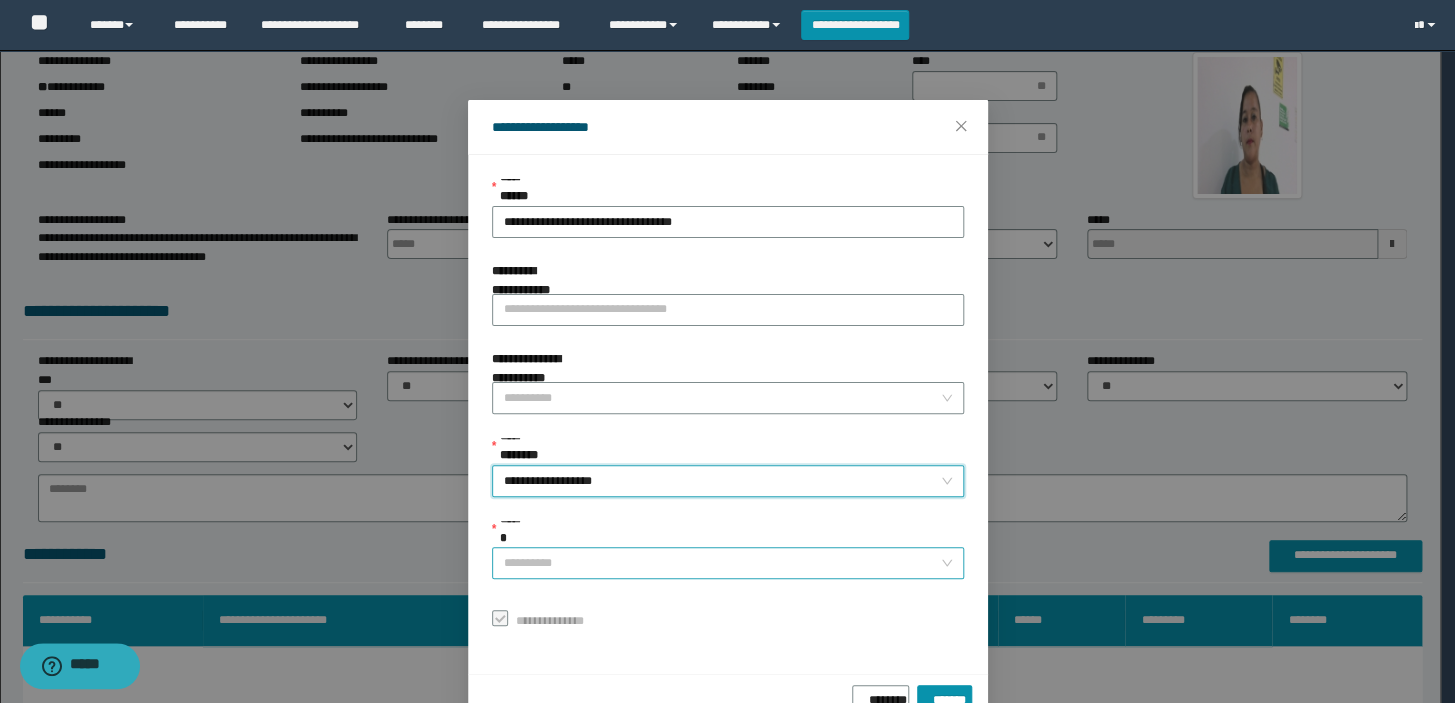 click on "******" at bounding box center (722, 563) 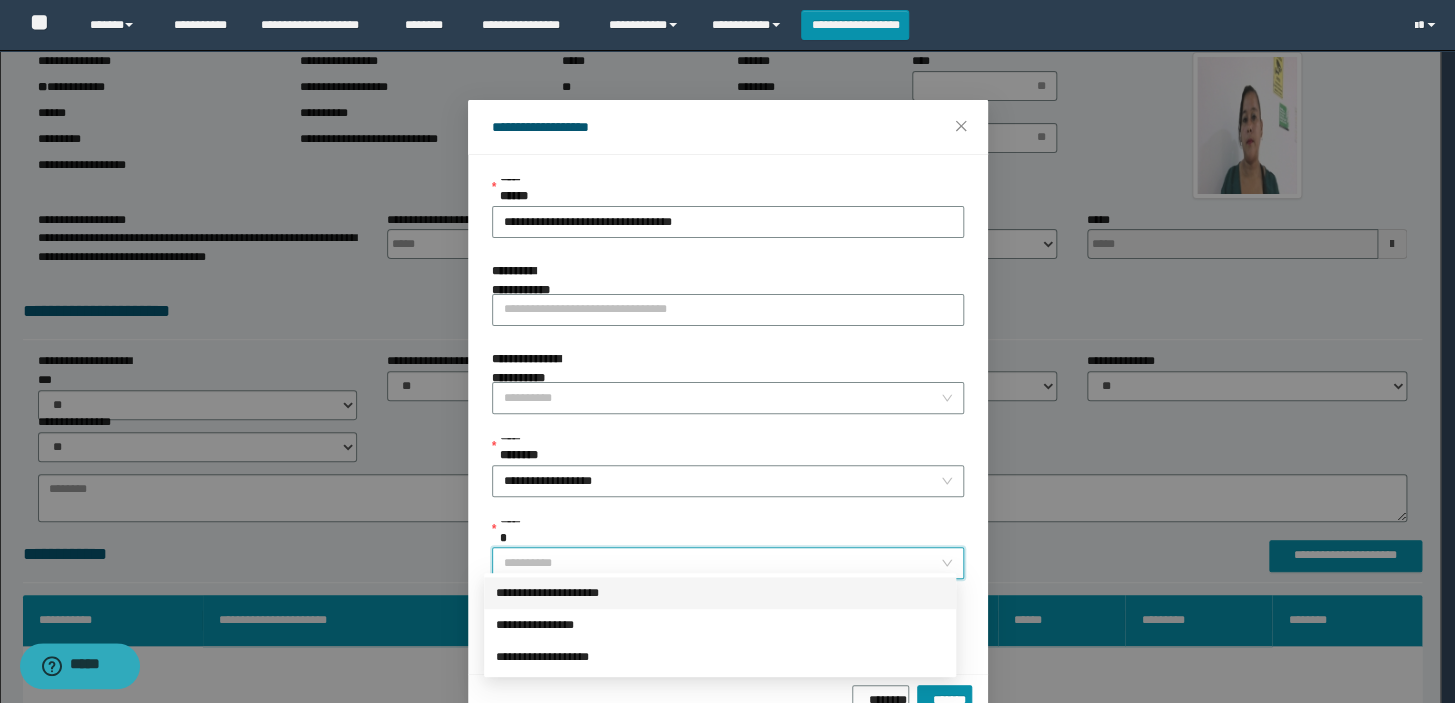 click on "**********" at bounding box center [720, 593] 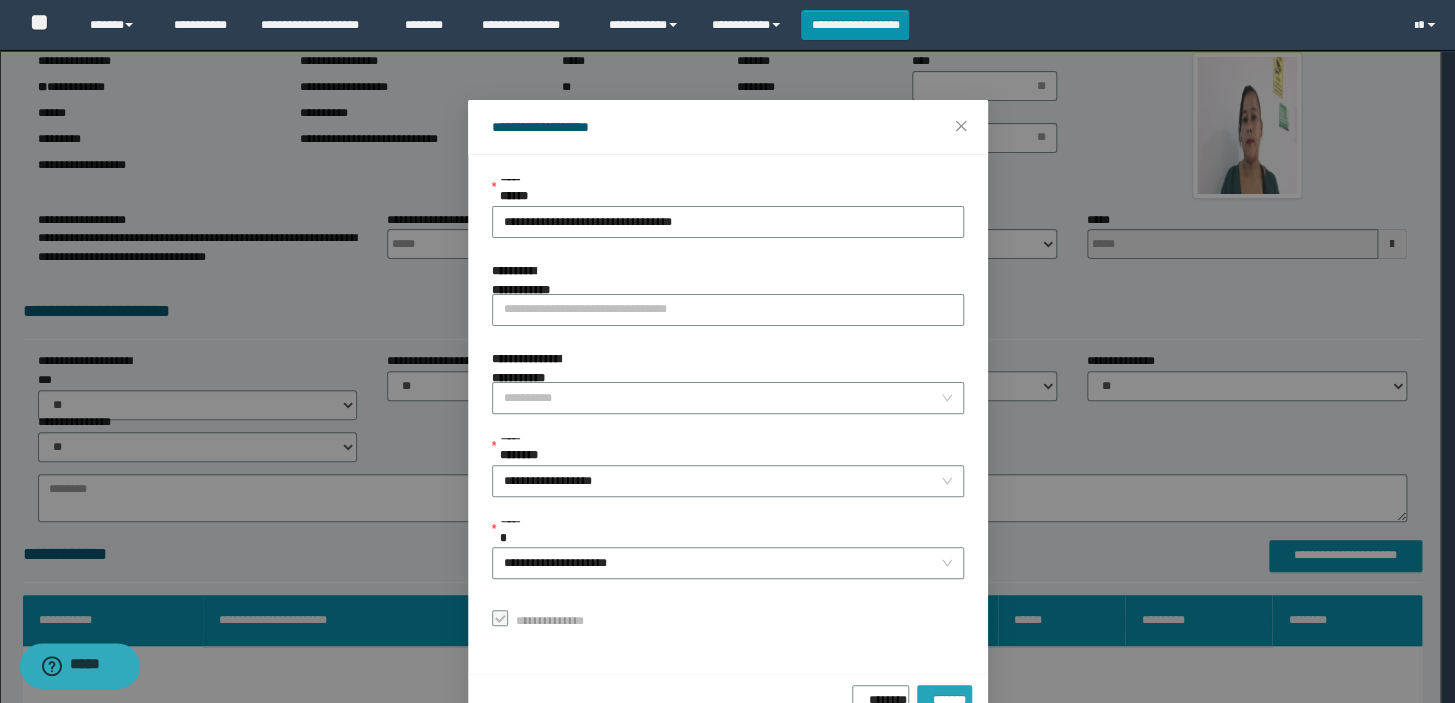 click on "*******" at bounding box center [944, 701] 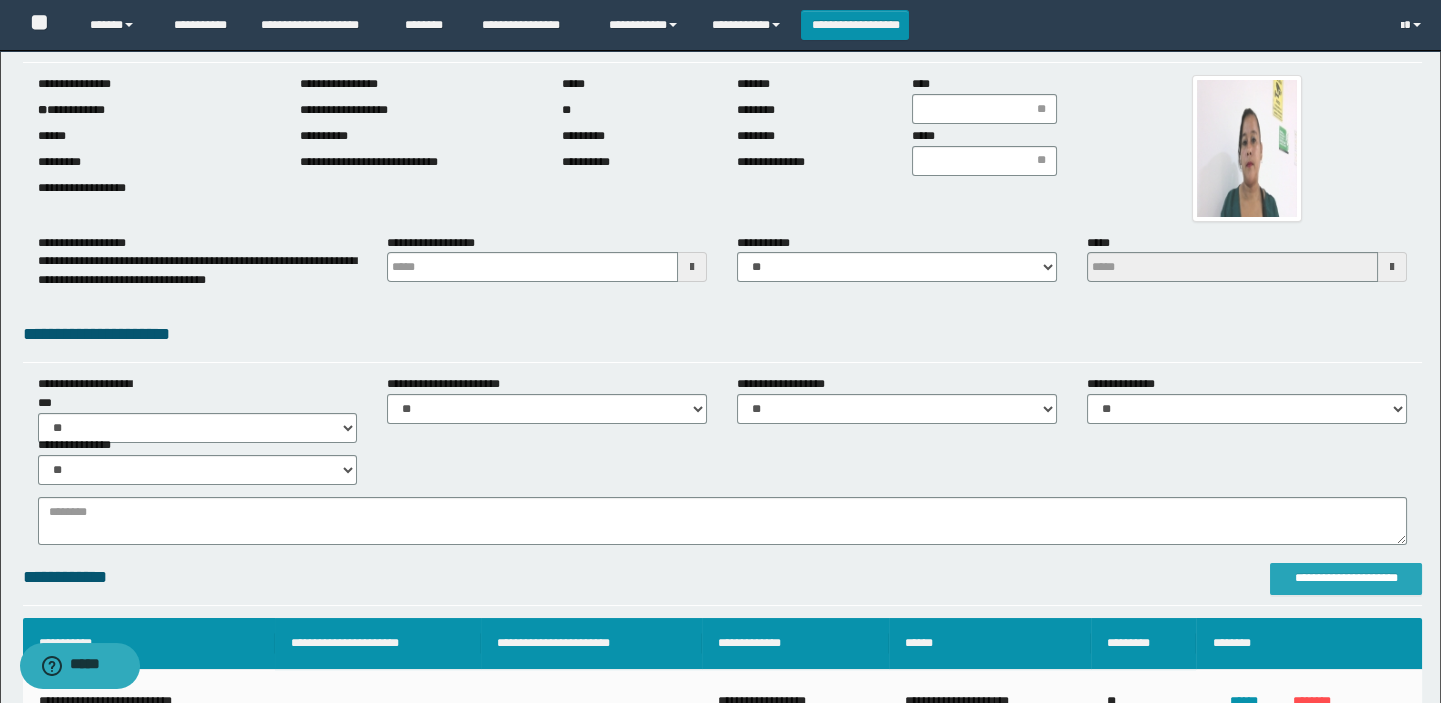 scroll, scrollTop: 0, scrollLeft: 0, axis: both 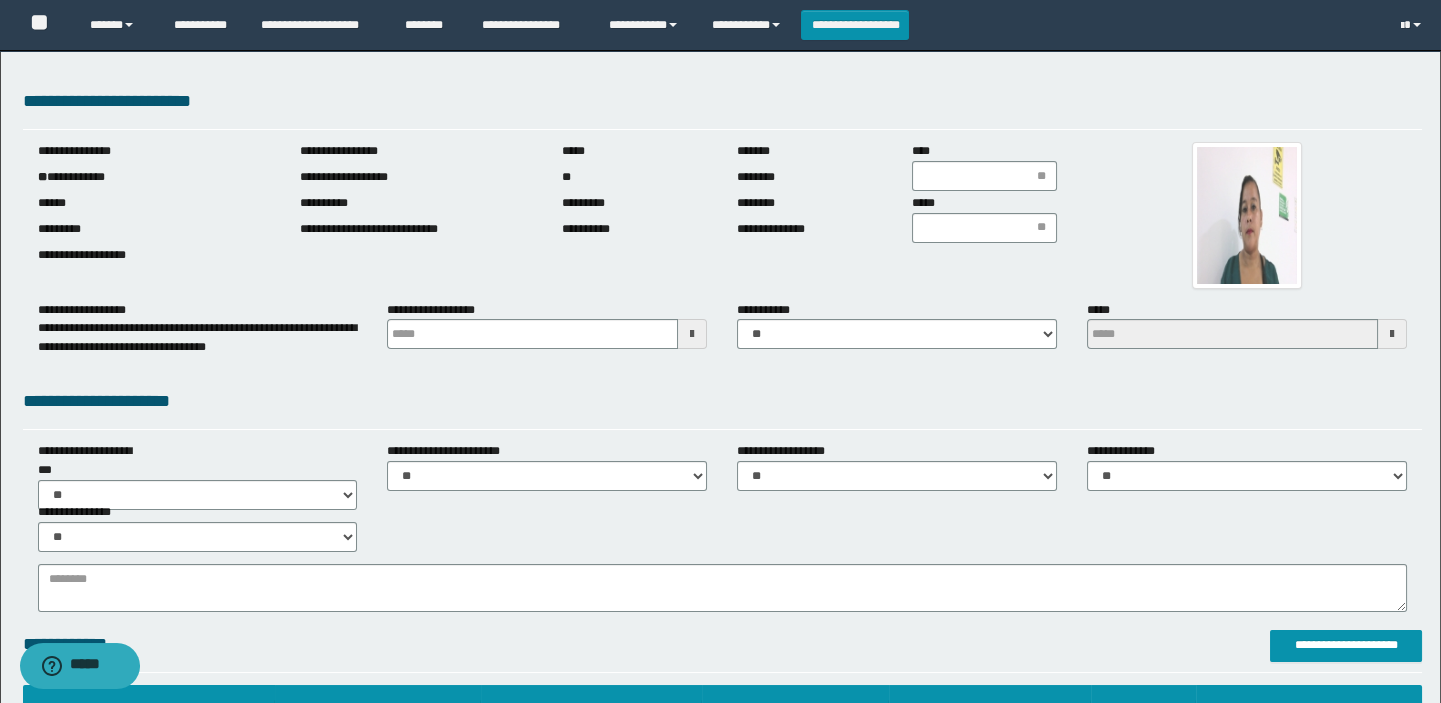 click on "**********" at bounding box center [154, 177] 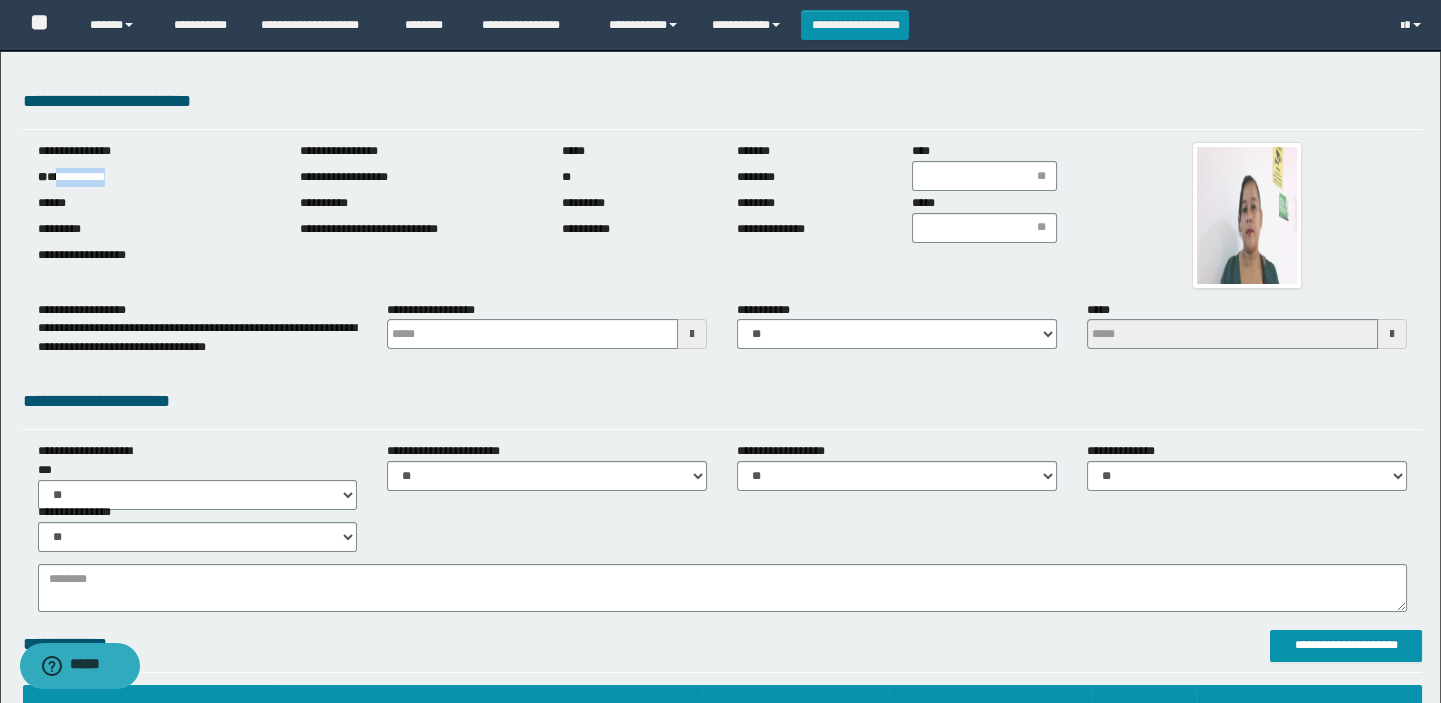 click on "**********" at bounding box center [154, 177] 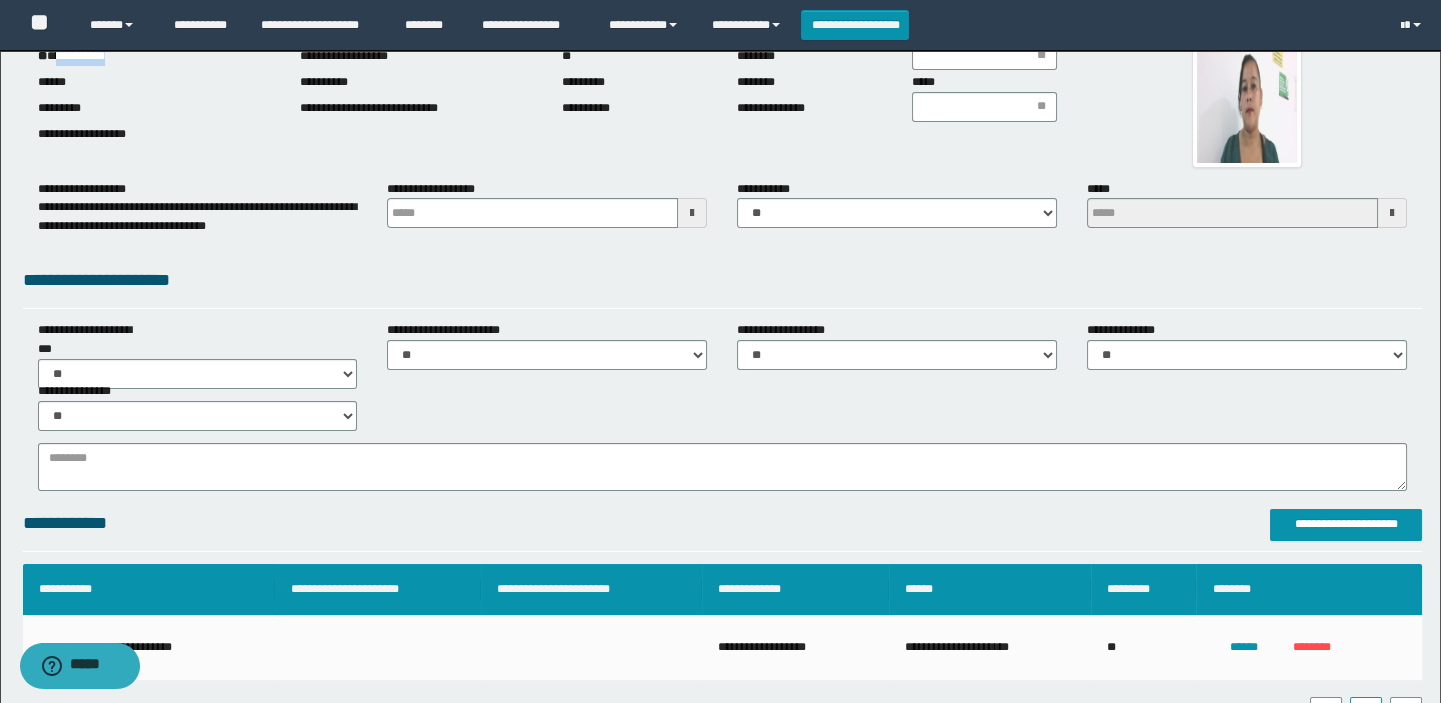 scroll, scrollTop: 0, scrollLeft: 0, axis: both 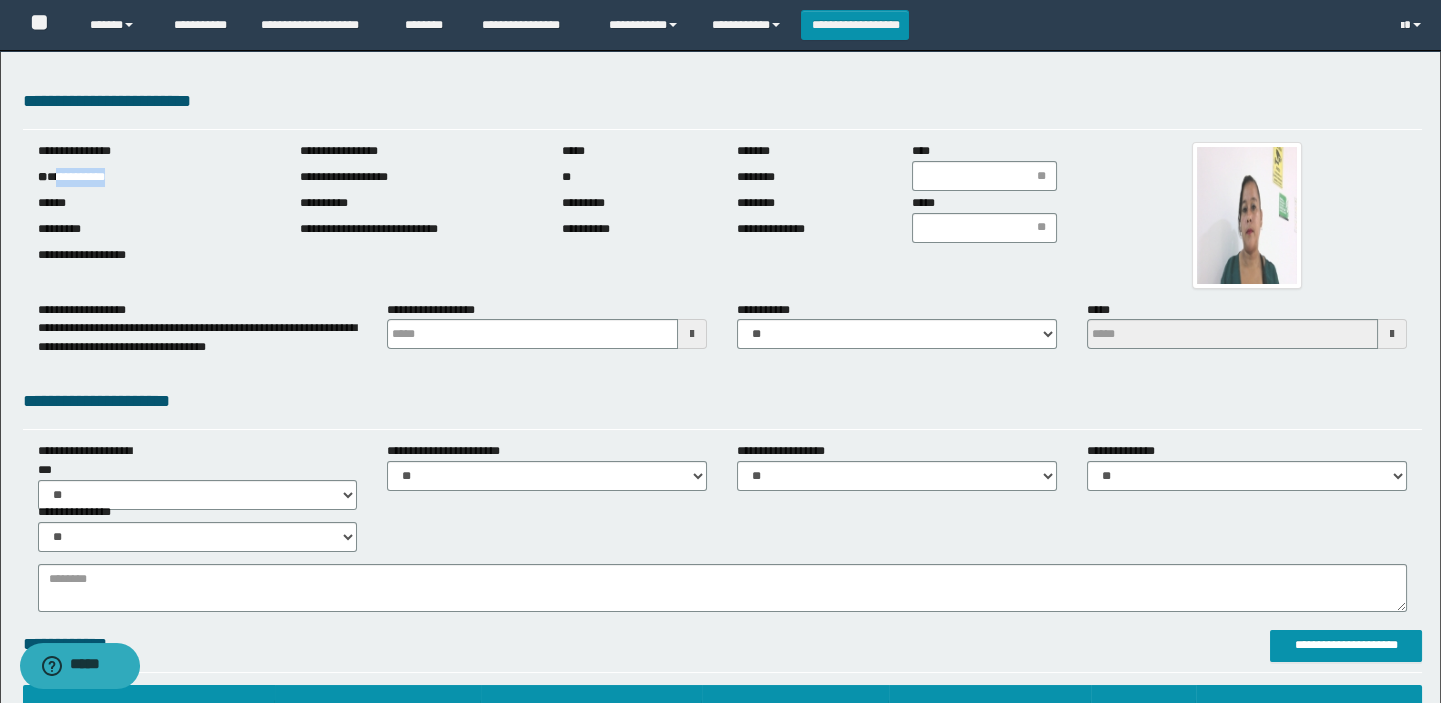 type 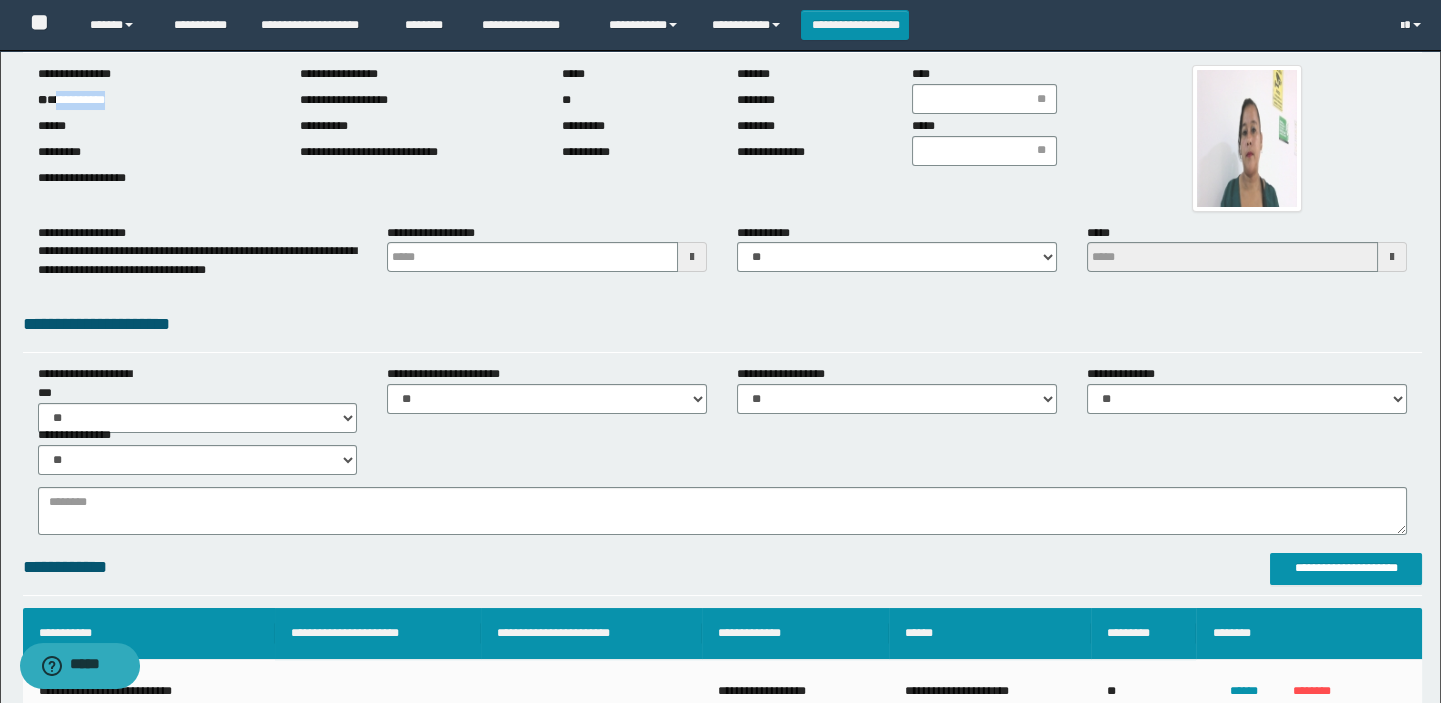 scroll, scrollTop: 0, scrollLeft: 0, axis: both 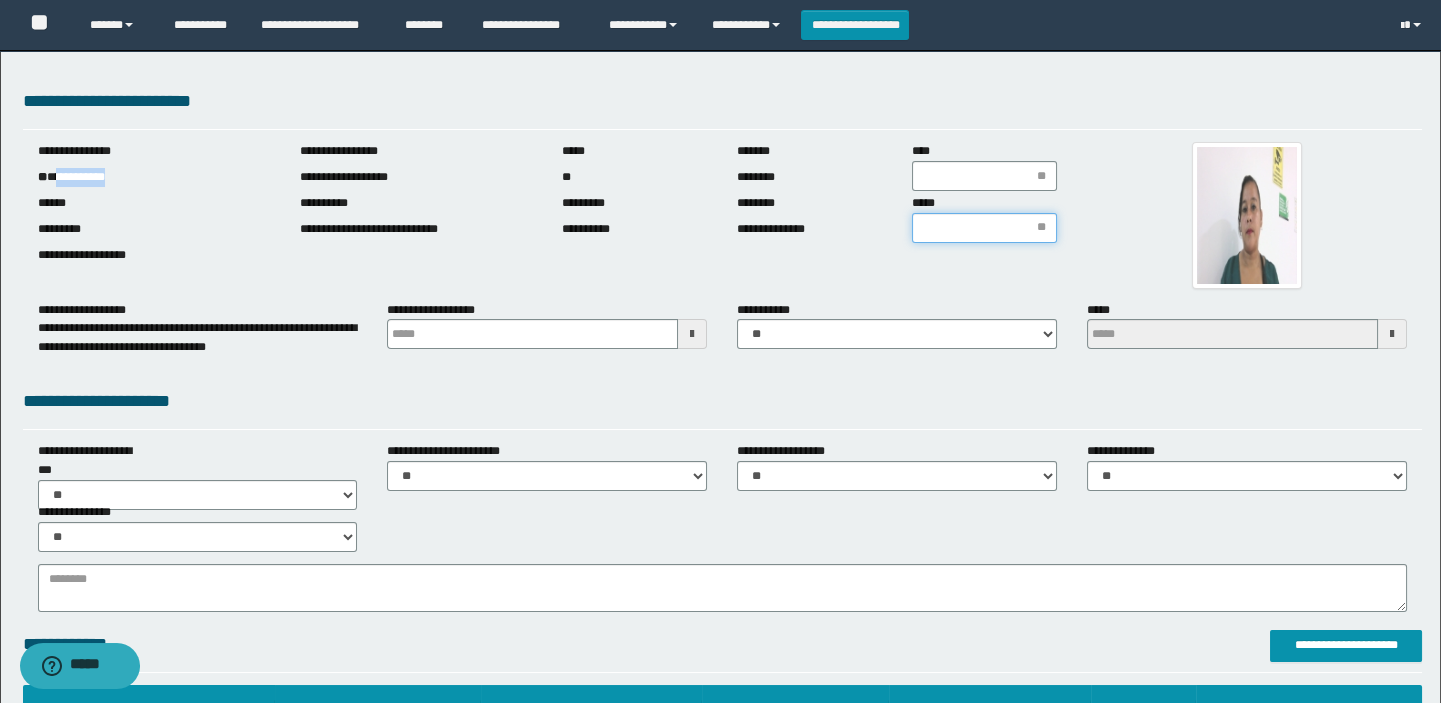 click on "*****" at bounding box center [984, 228] 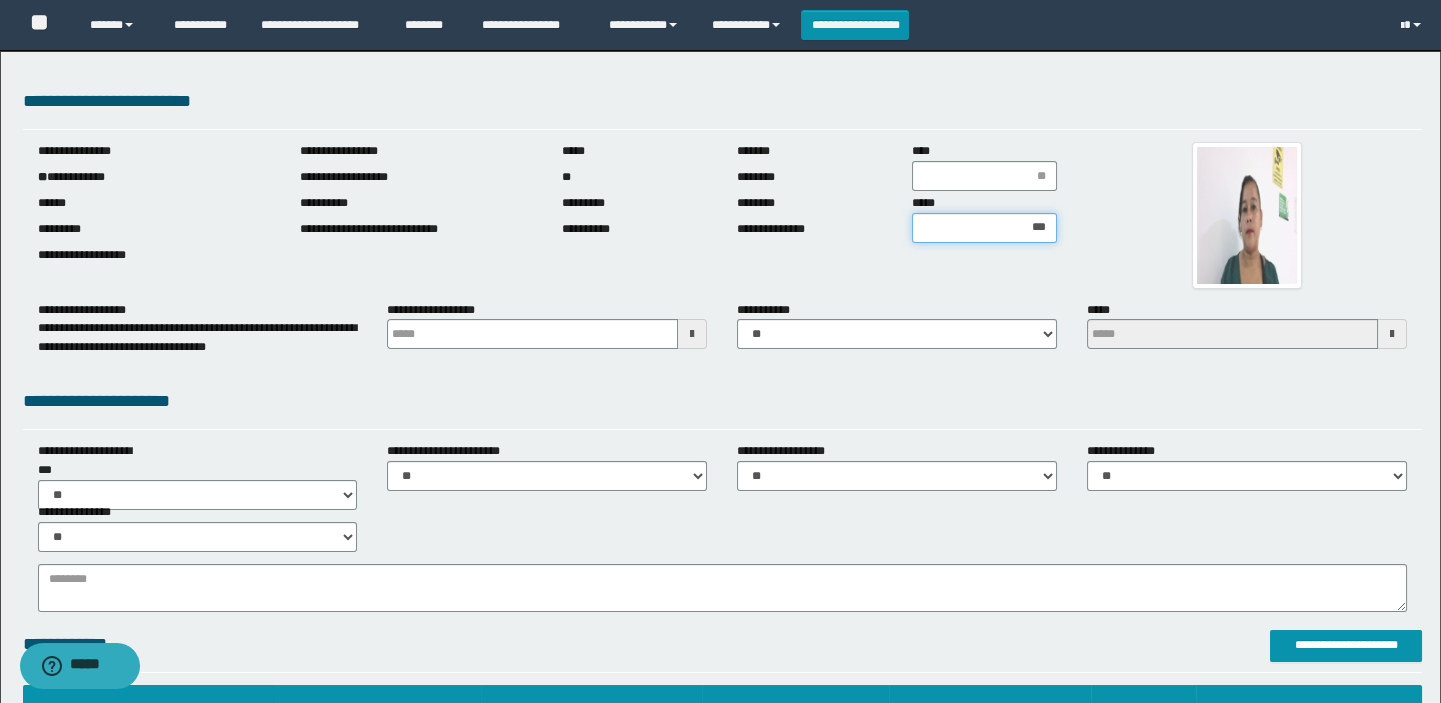 type on "****" 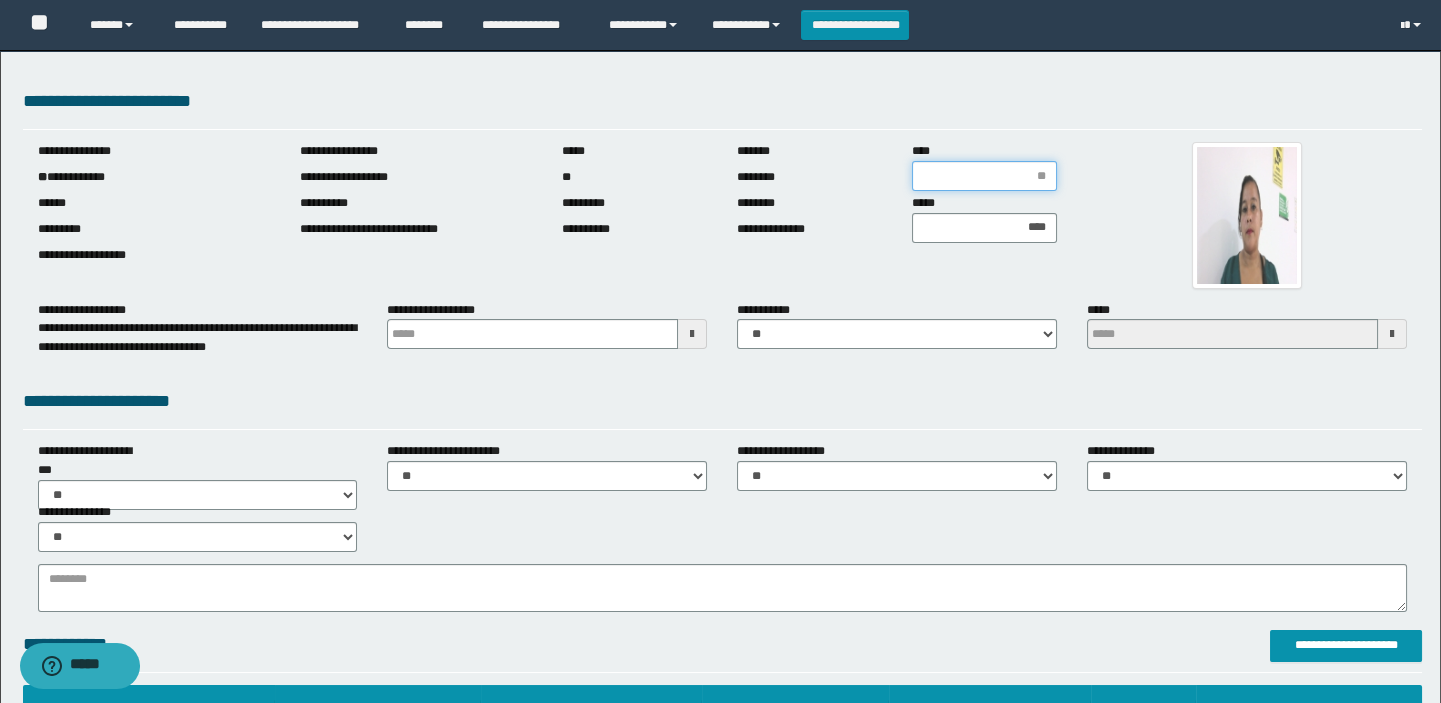 click on "****" at bounding box center (984, 176) 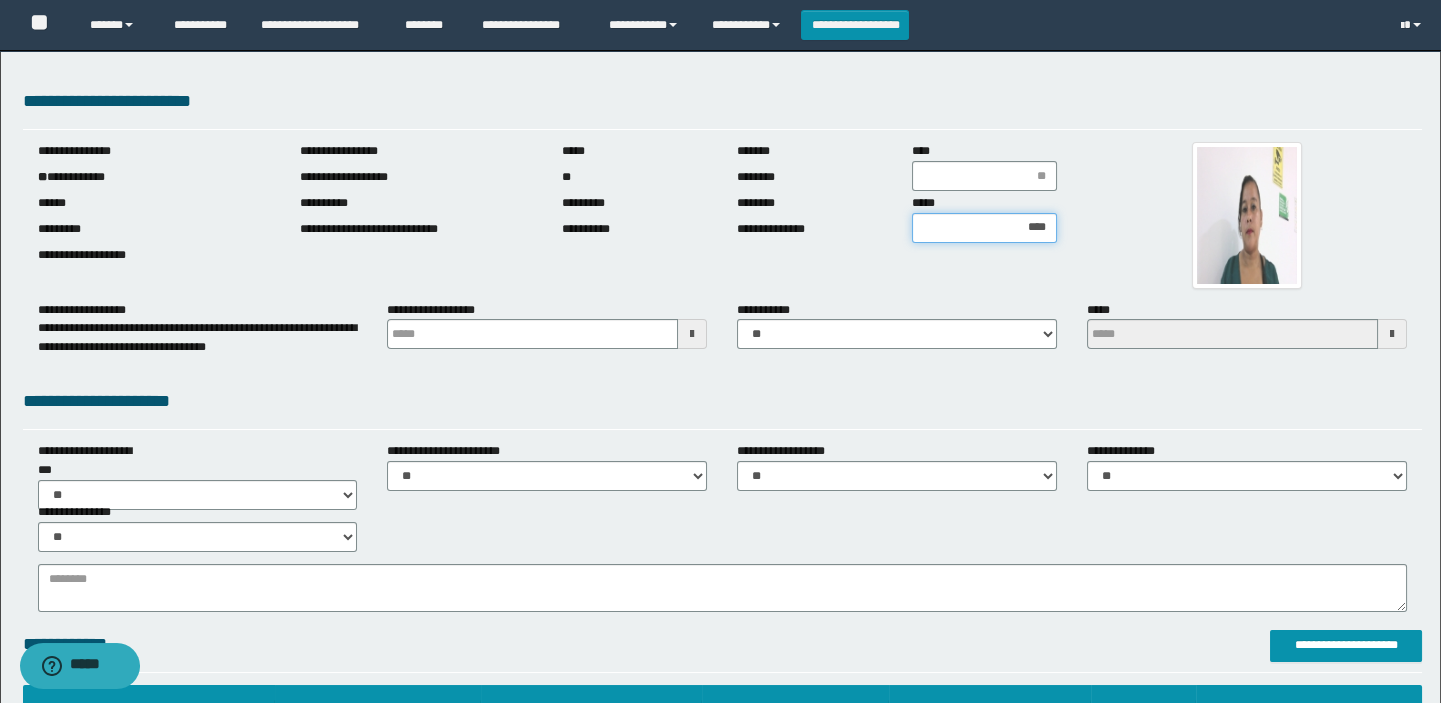 click on "****" at bounding box center (984, 228) 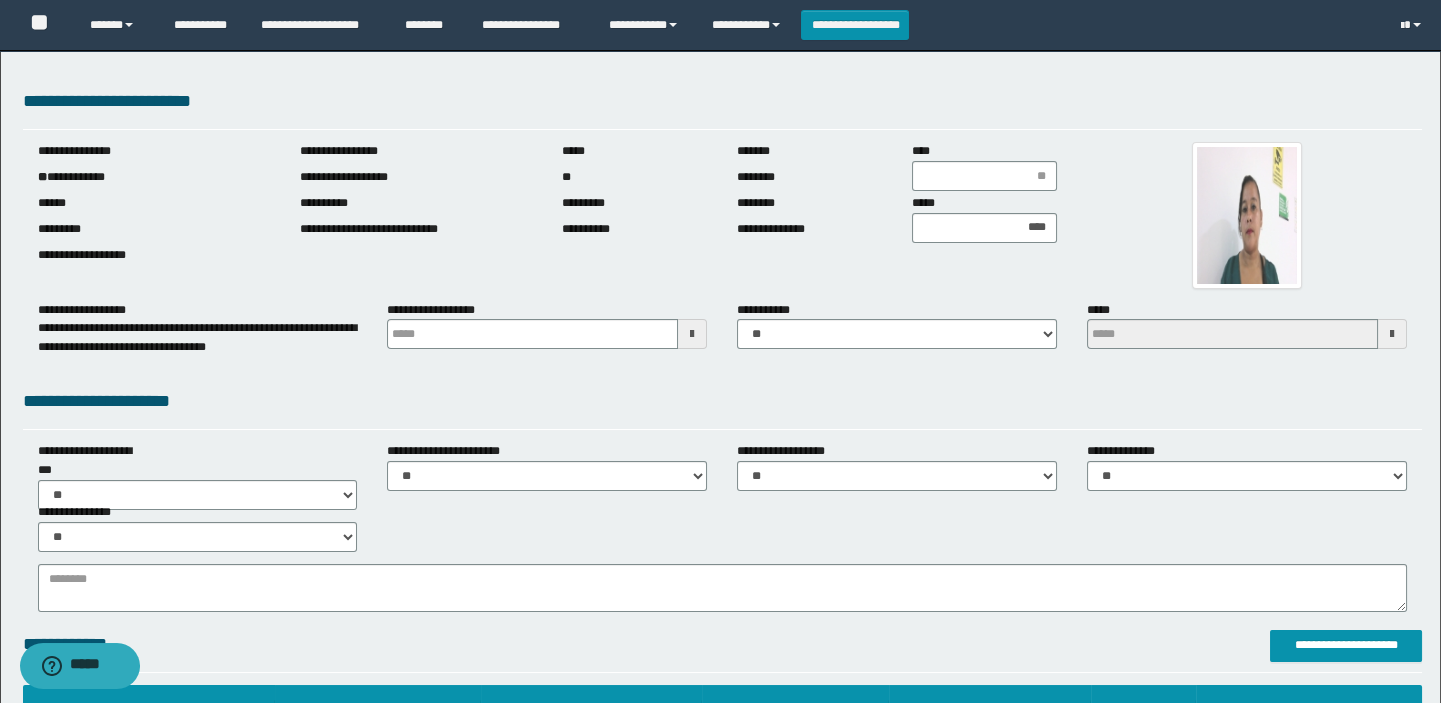 click at bounding box center [1247, 215] 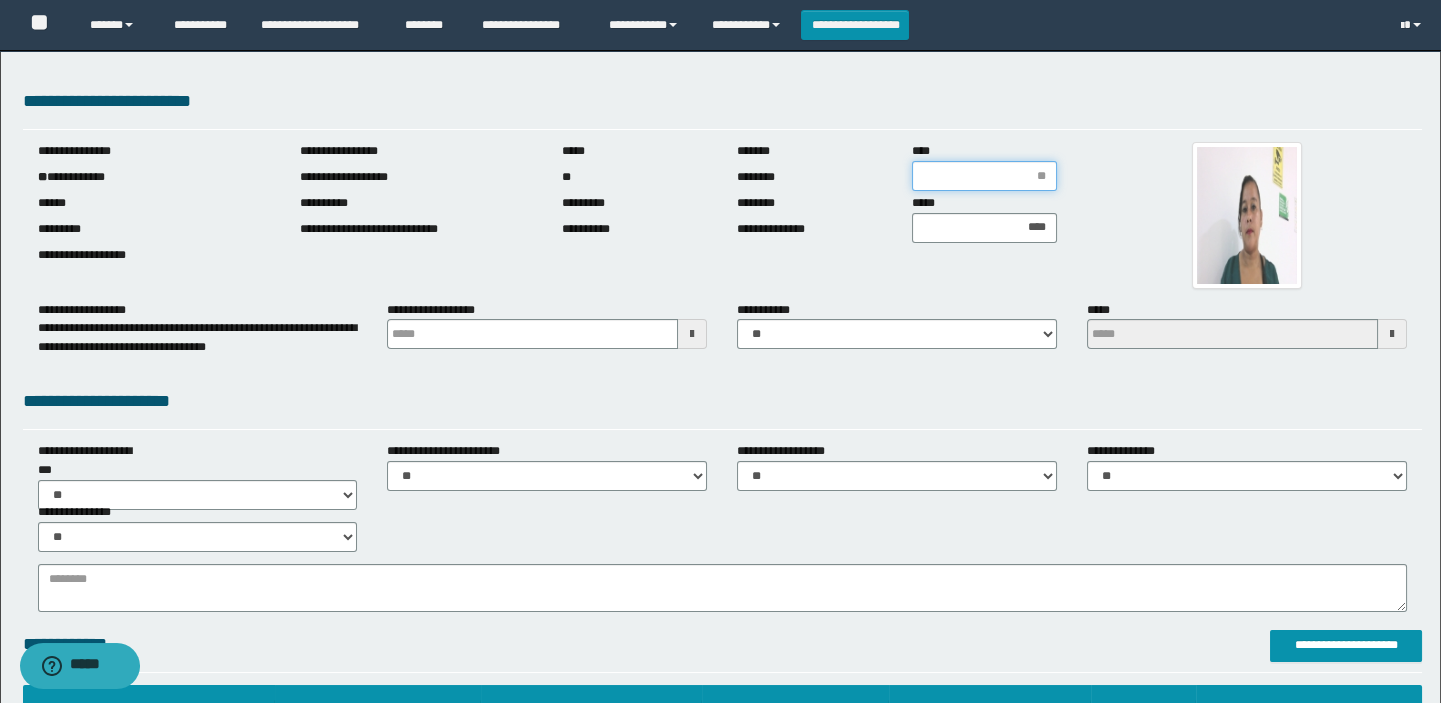 click on "****" at bounding box center (984, 176) 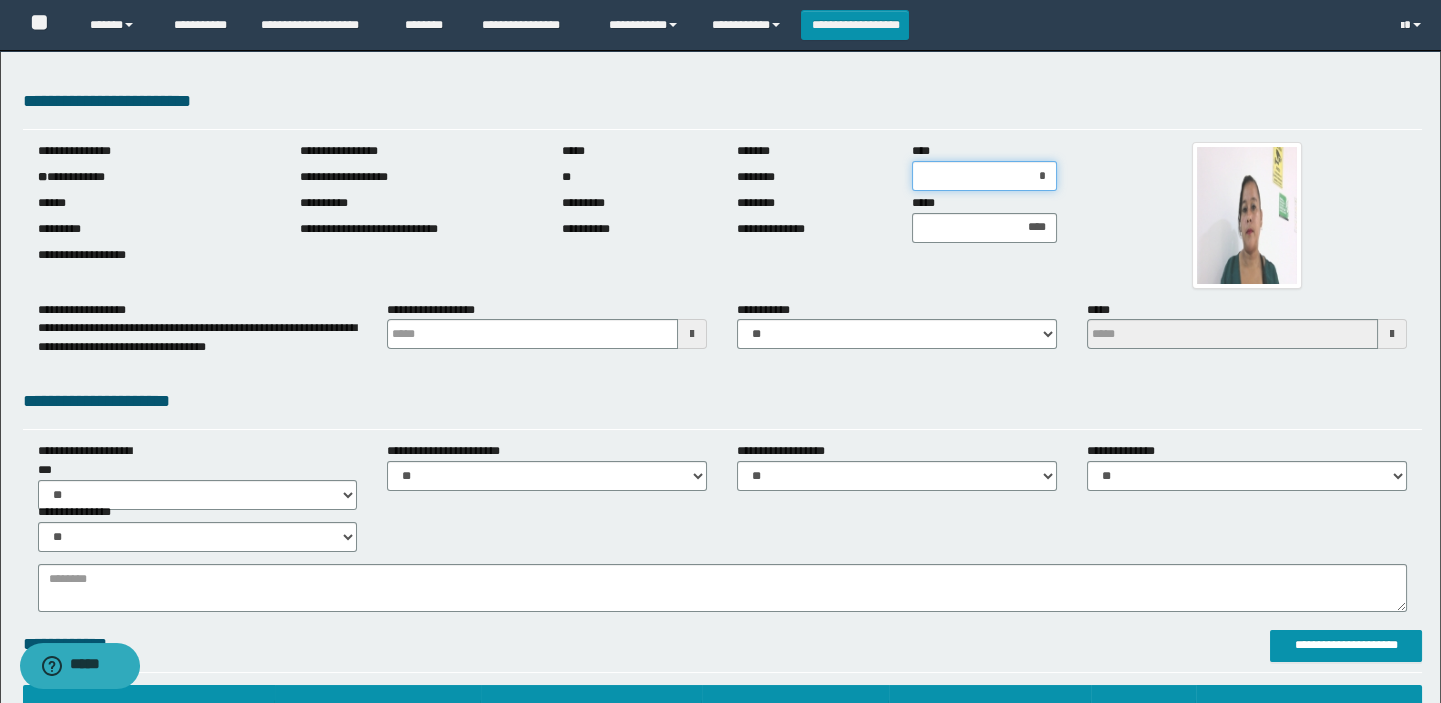 type on "**" 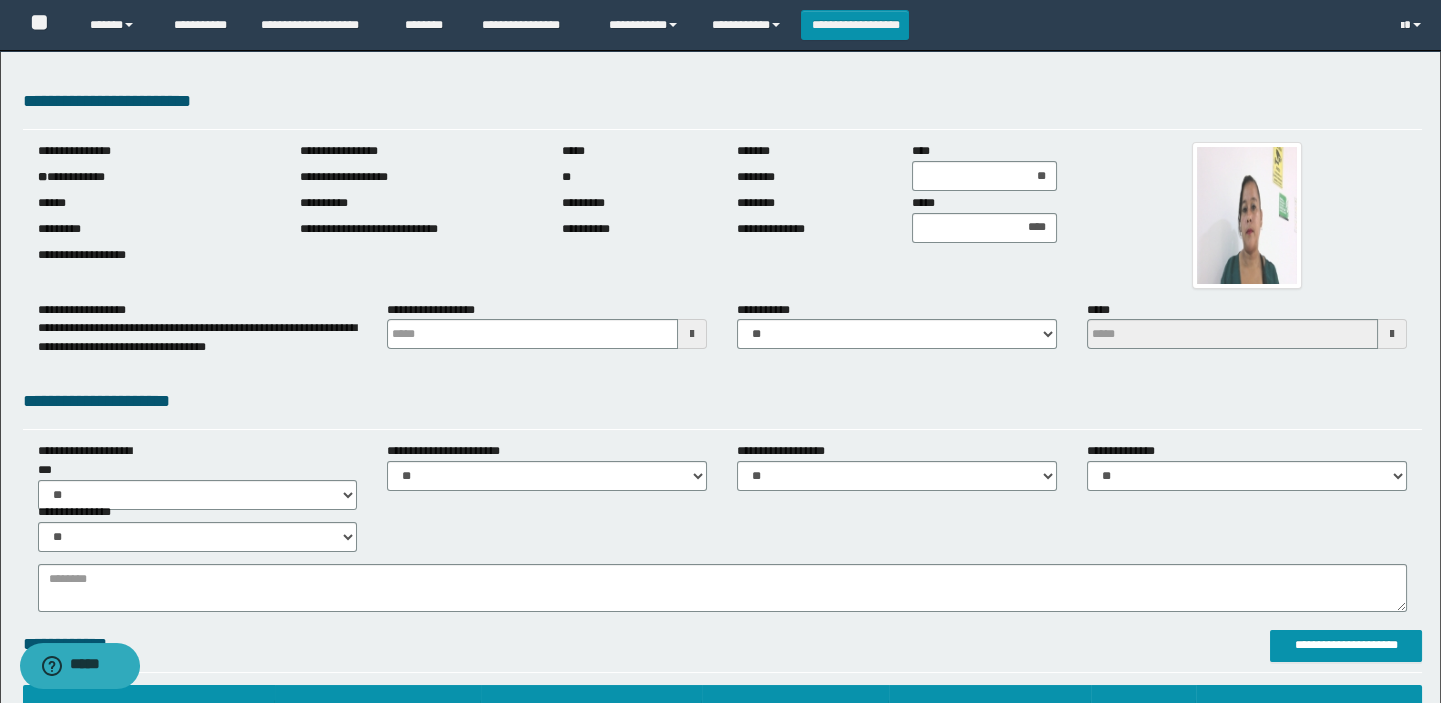 click on "**********" at bounding box center (548, 262) 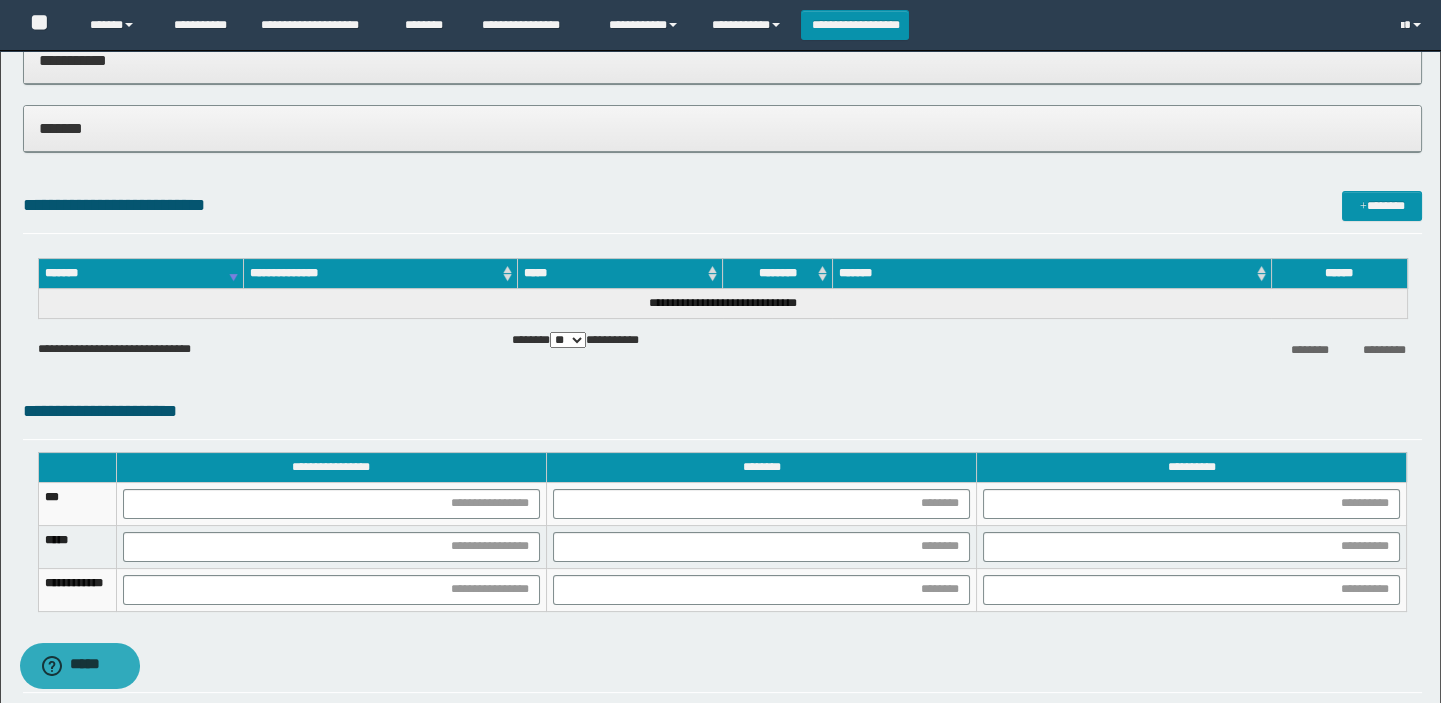 scroll, scrollTop: 1000, scrollLeft: 0, axis: vertical 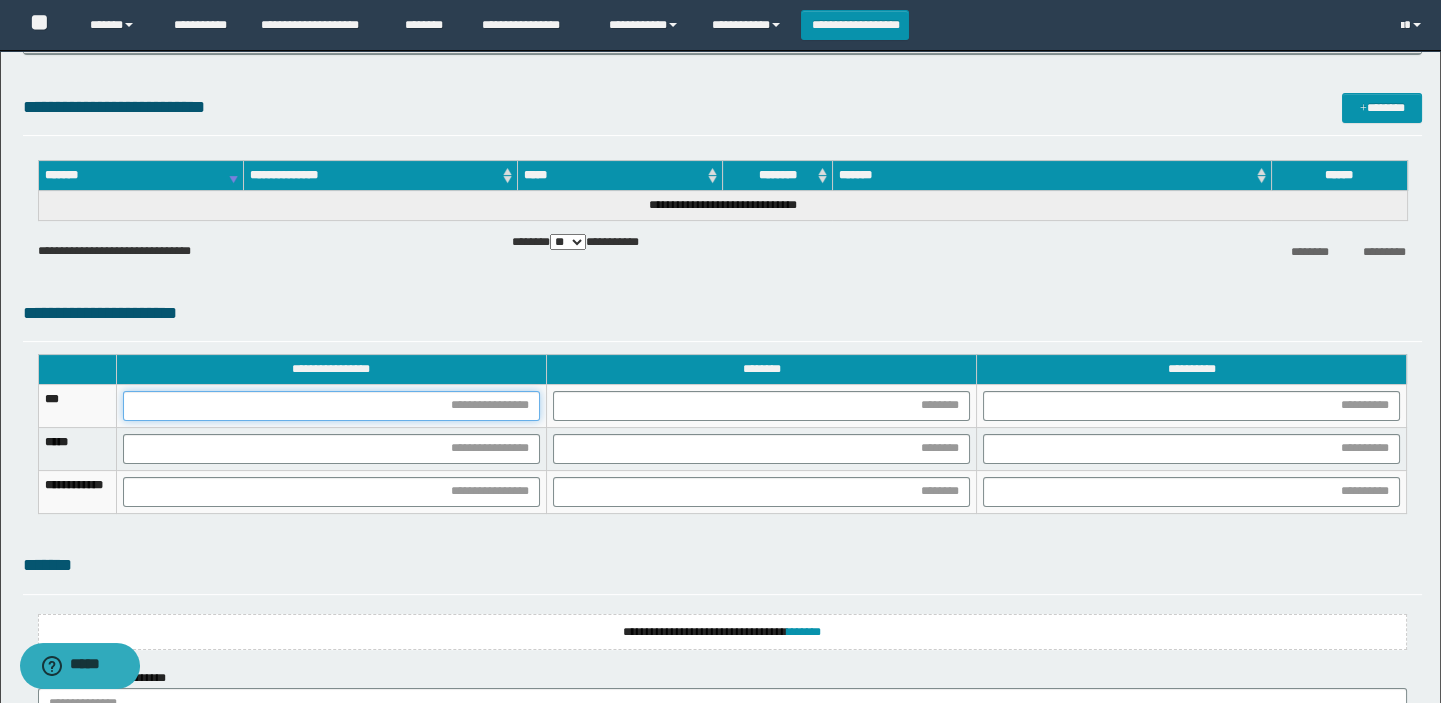 click at bounding box center [331, 406] 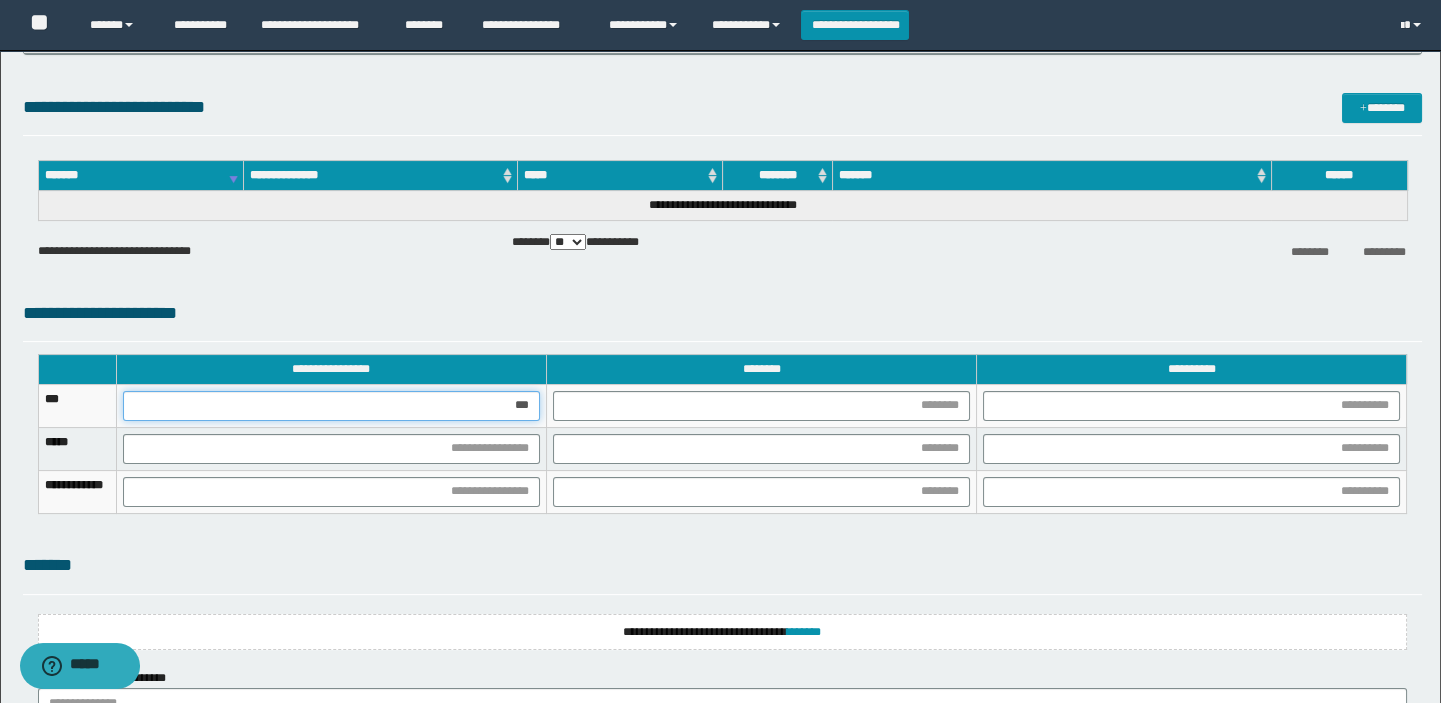 type on "****" 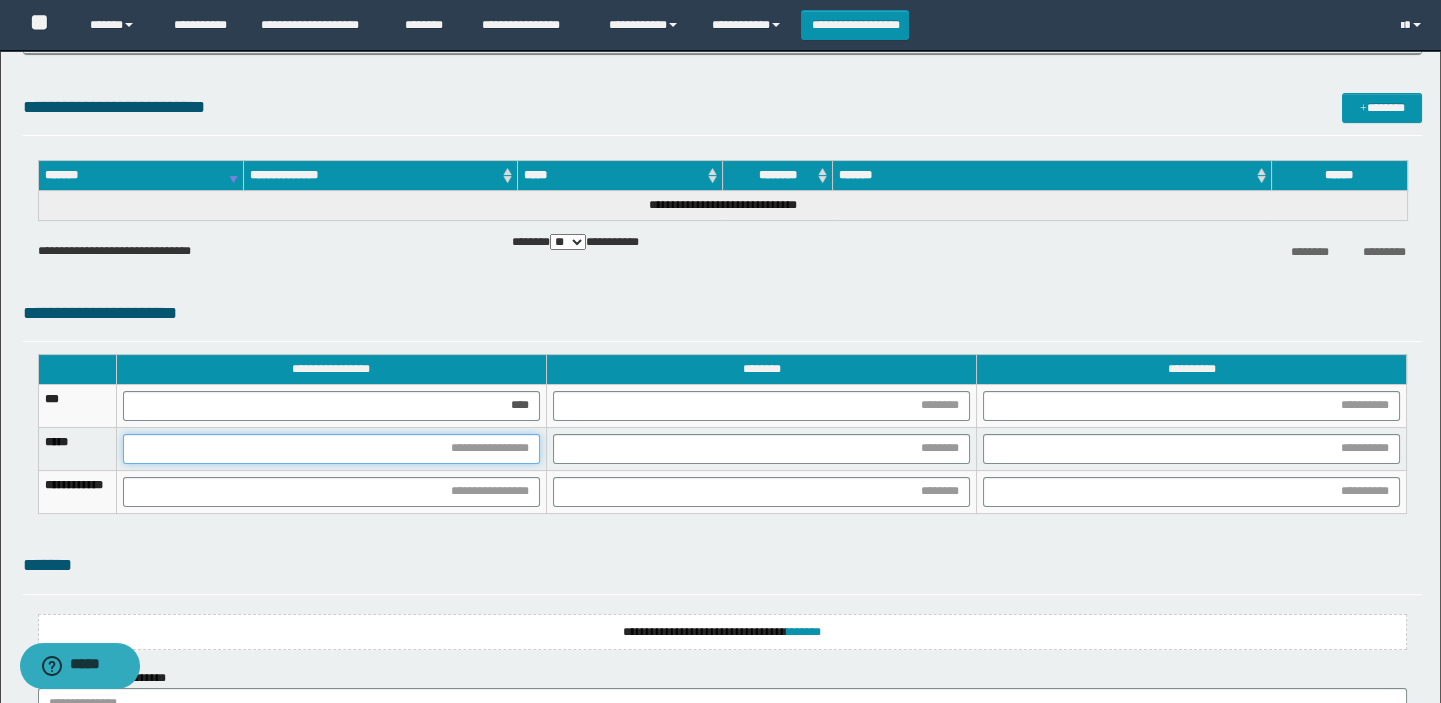 click at bounding box center [331, 449] 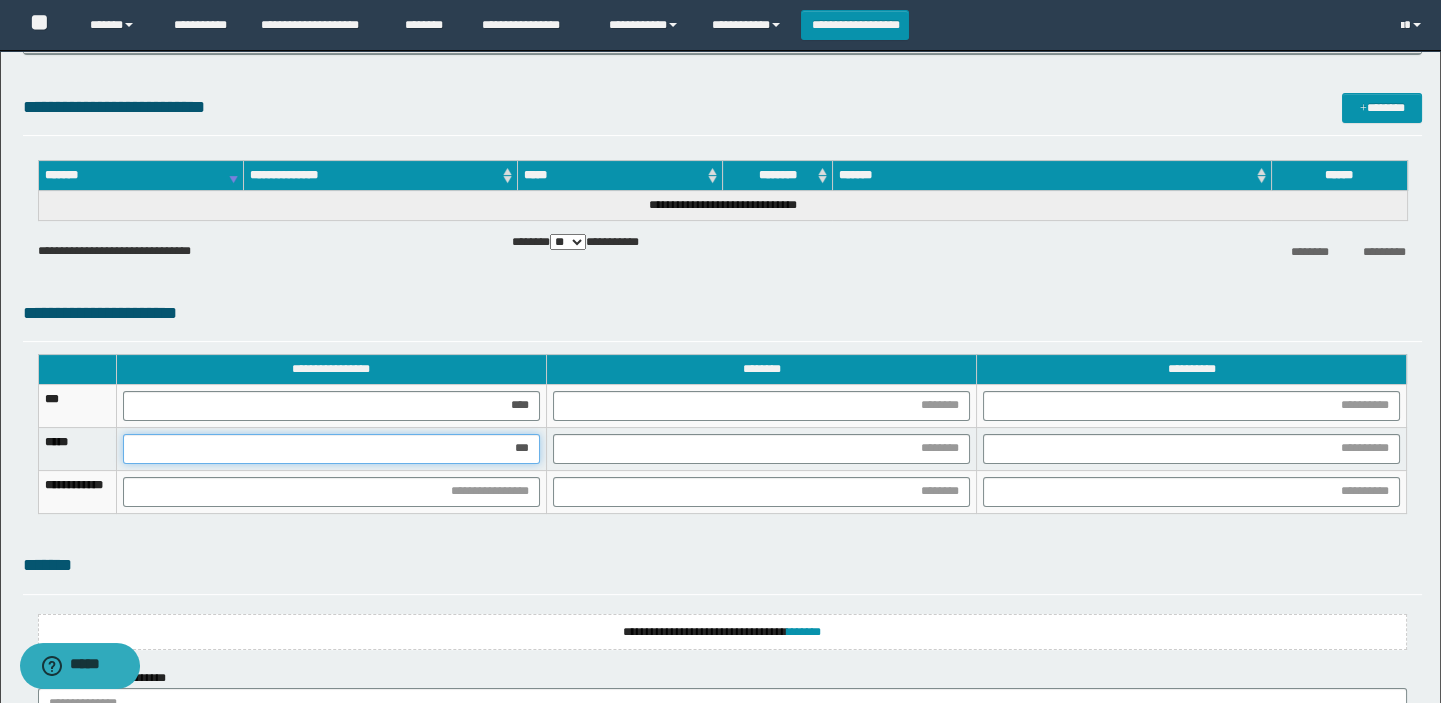 type on "****" 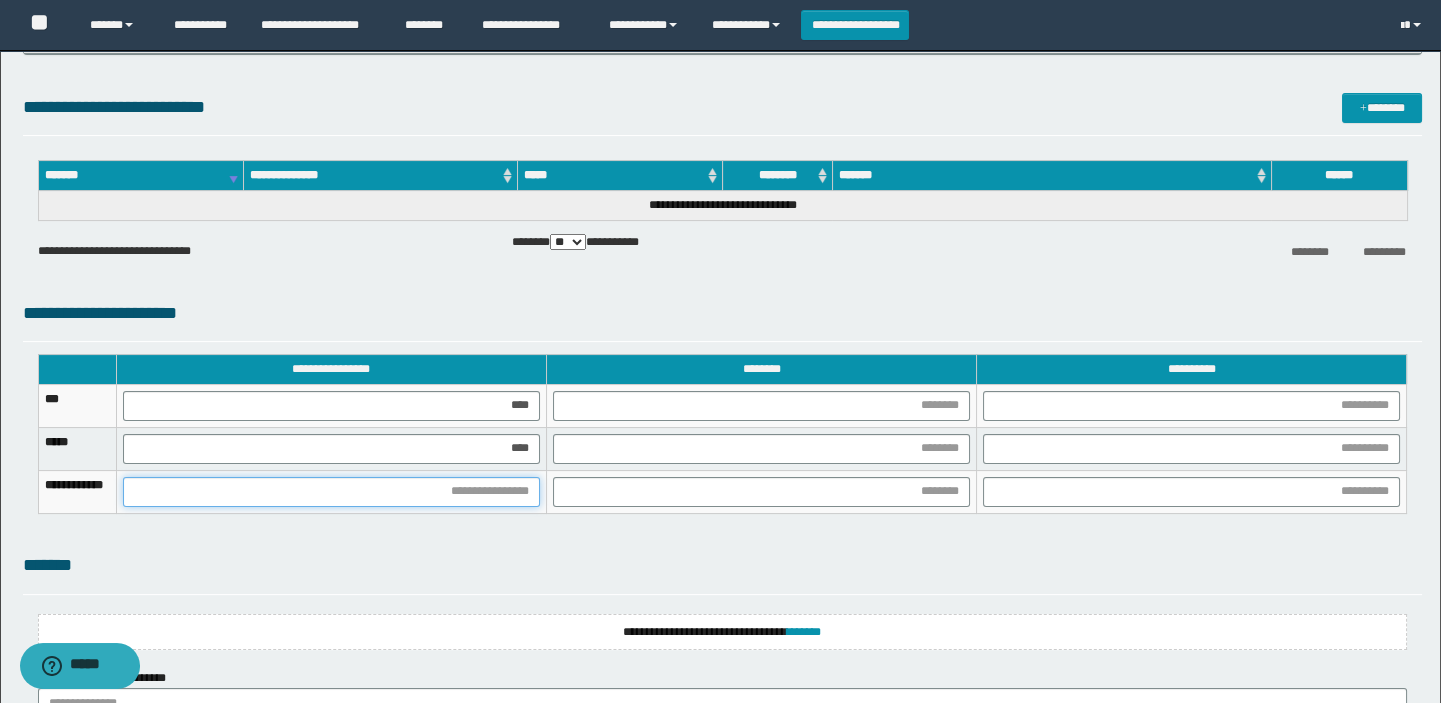 click at bounding box center [331, 492] 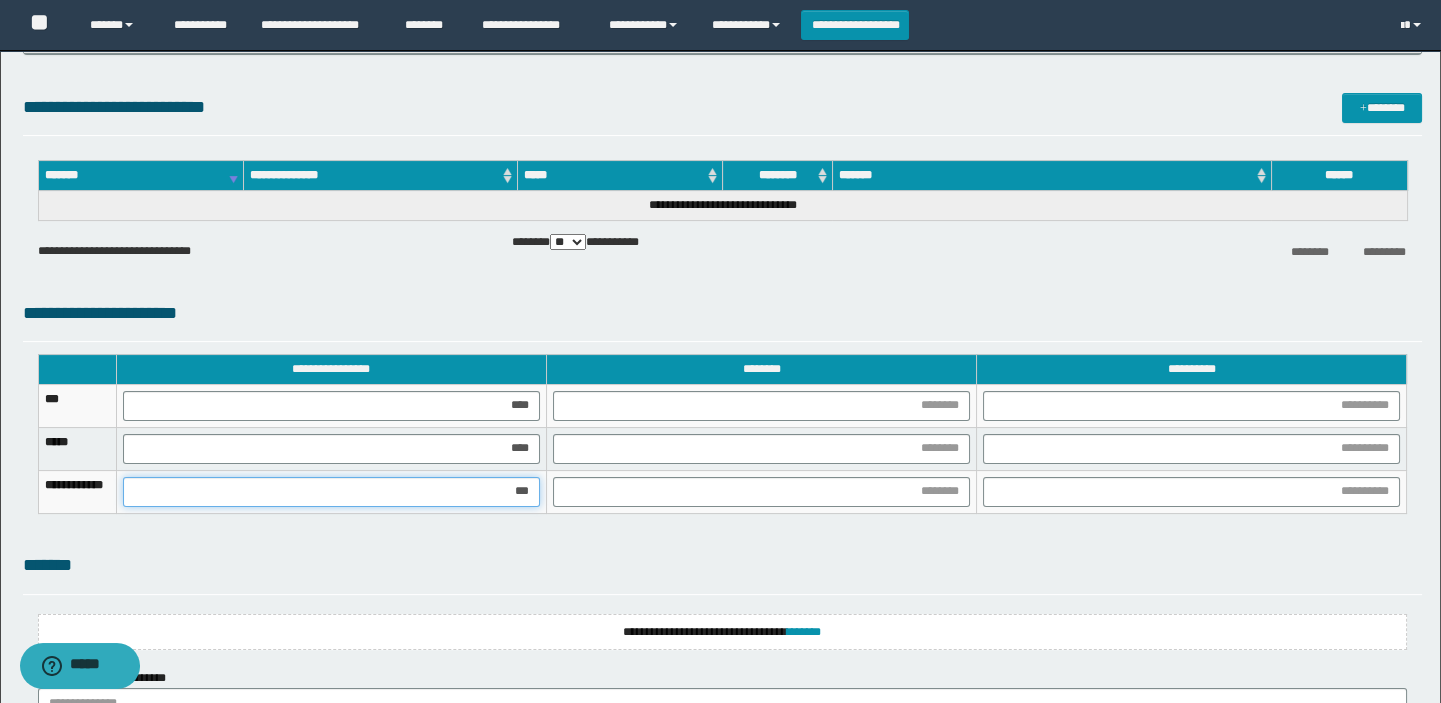 type on "****" 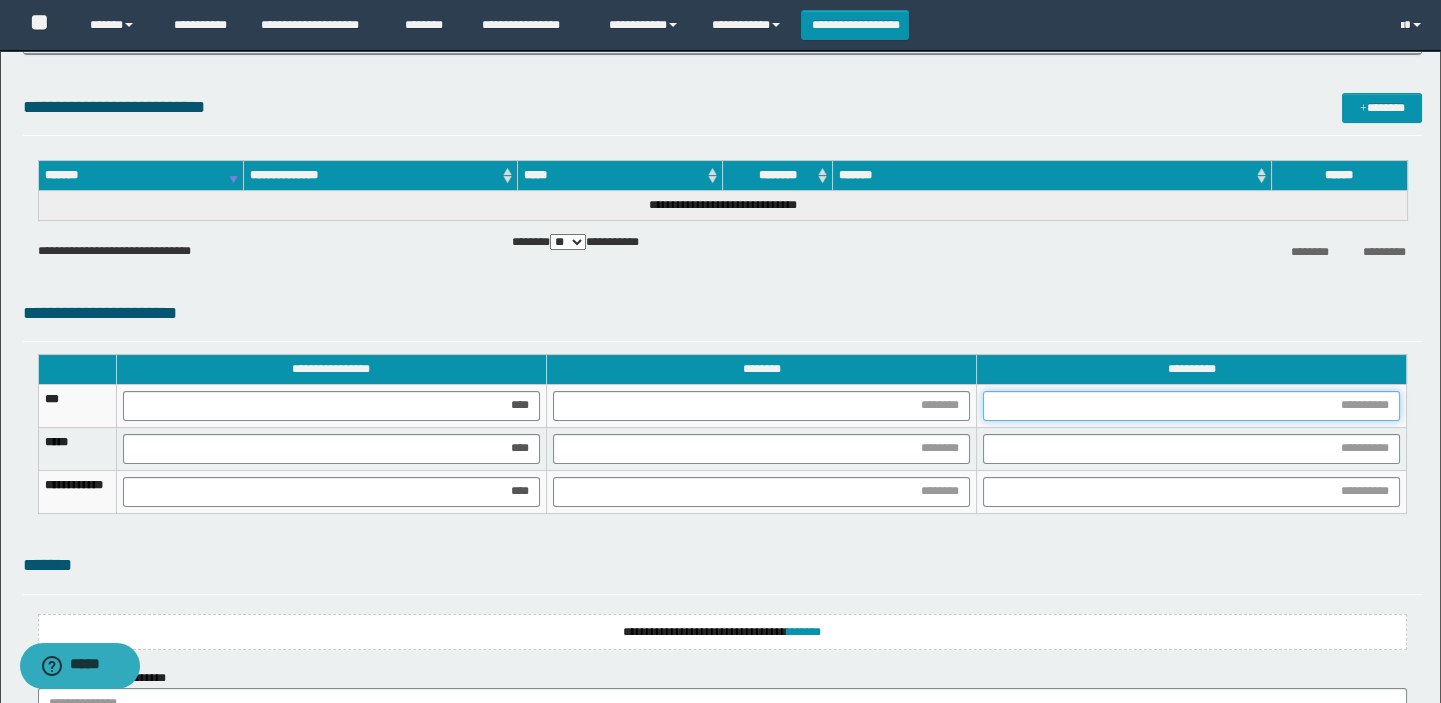 click at bounding box center (1191, 406) 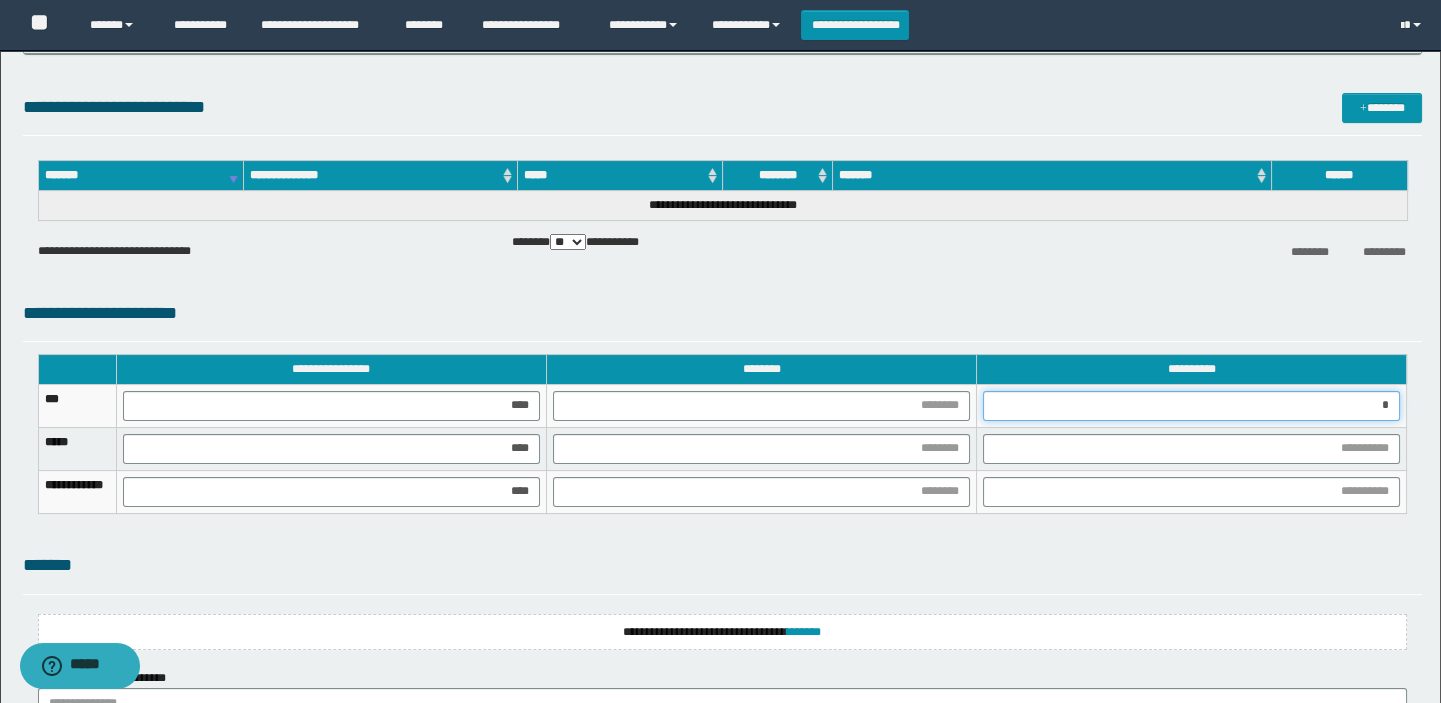 type on "**" 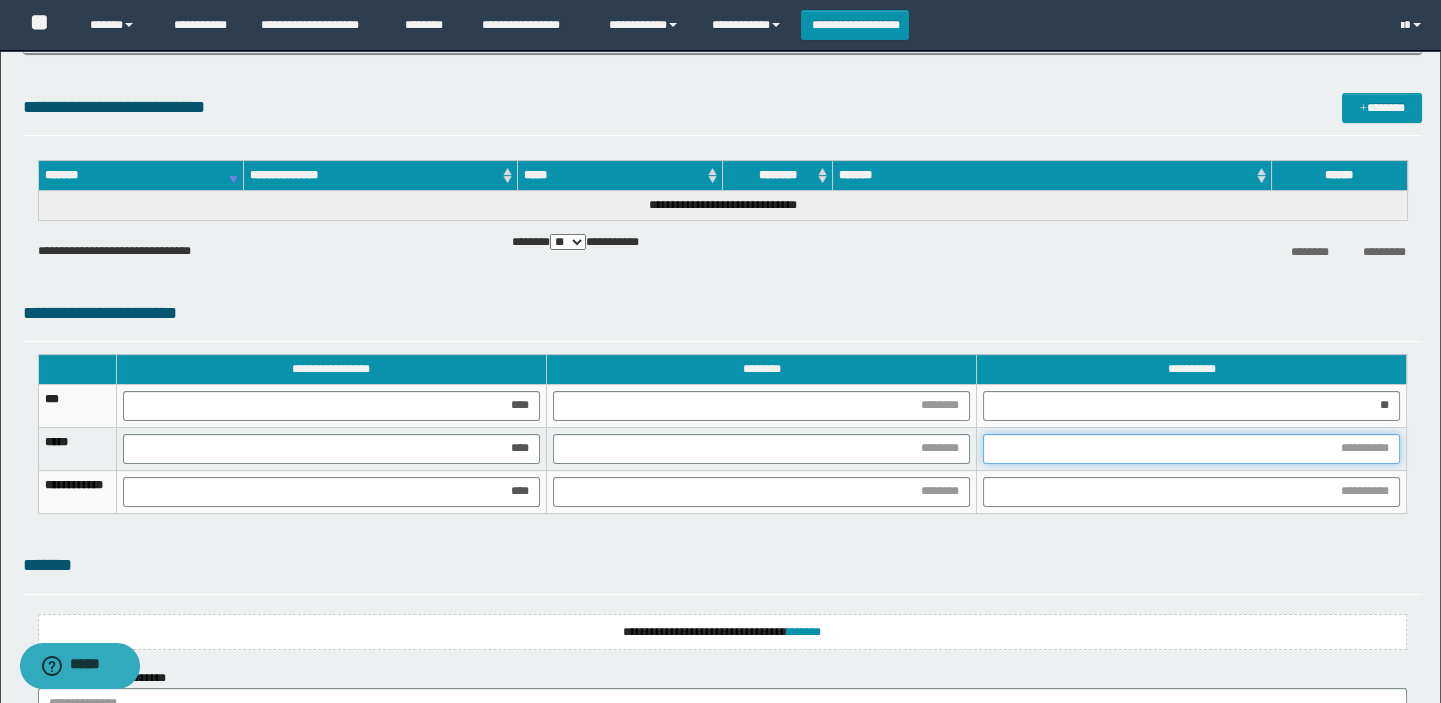 click at bounding box center [1191, 449] 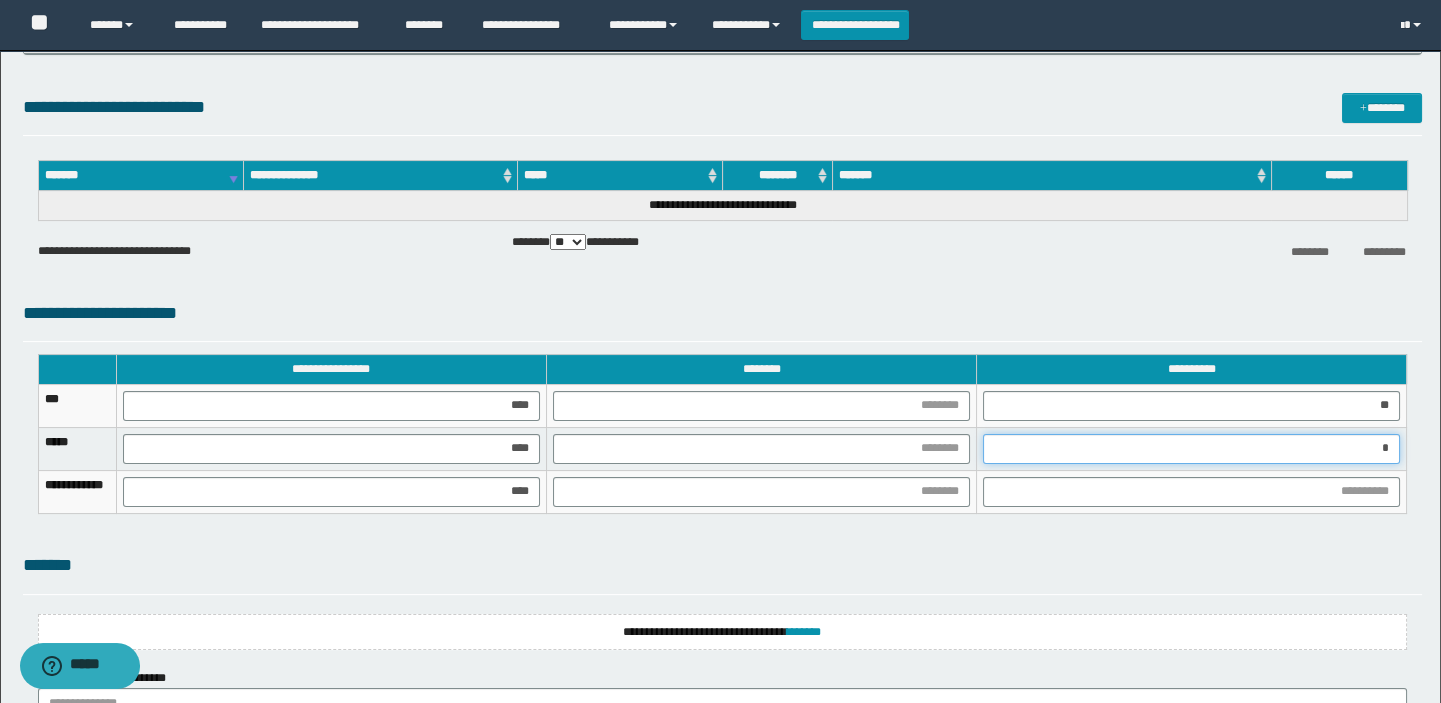 type on "**" 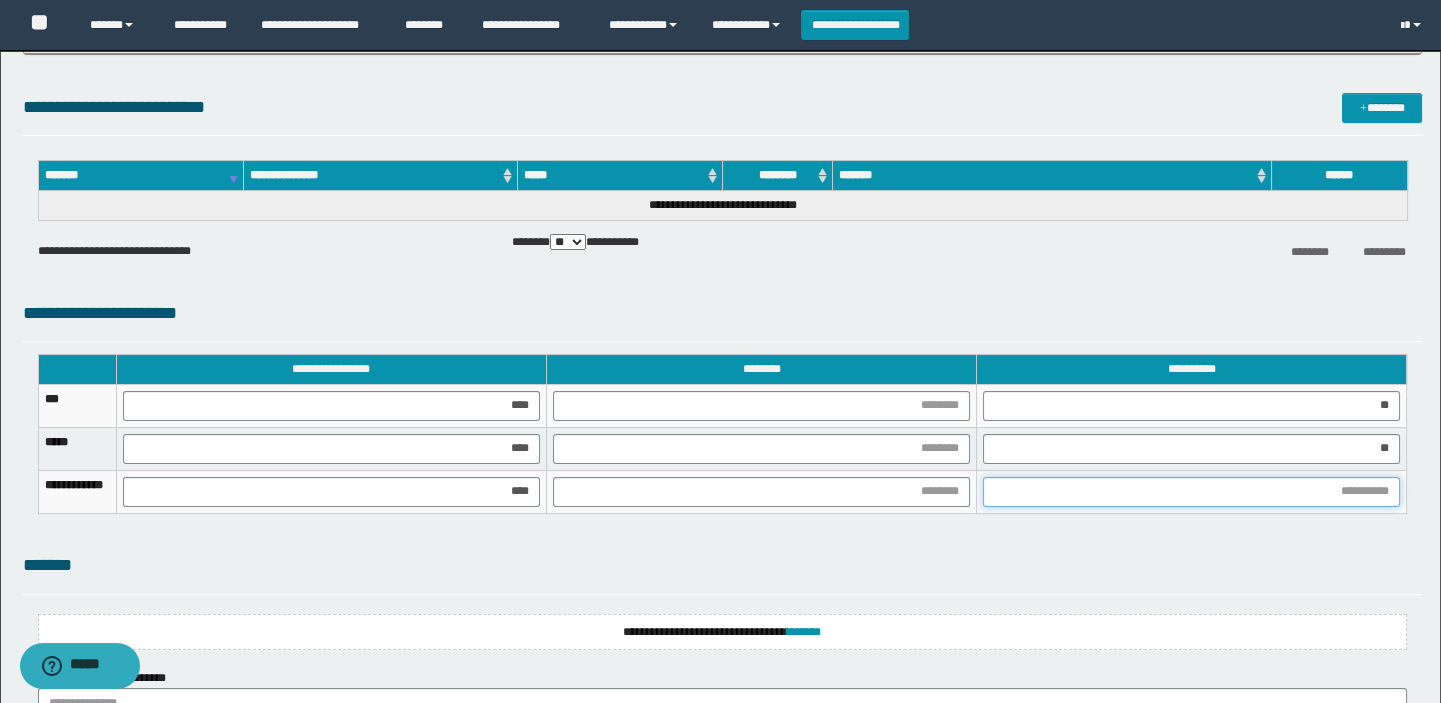 click at bounding box center (1191, 492) 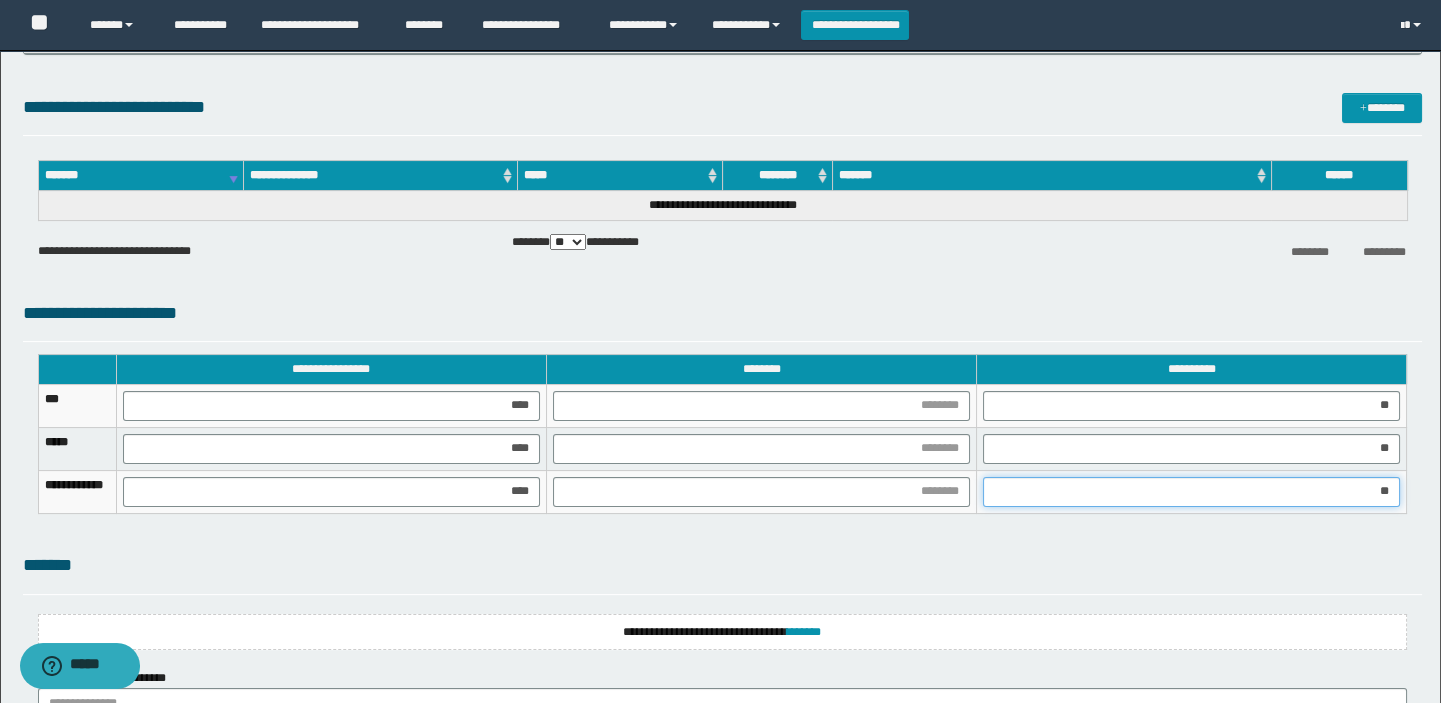 type on "***" 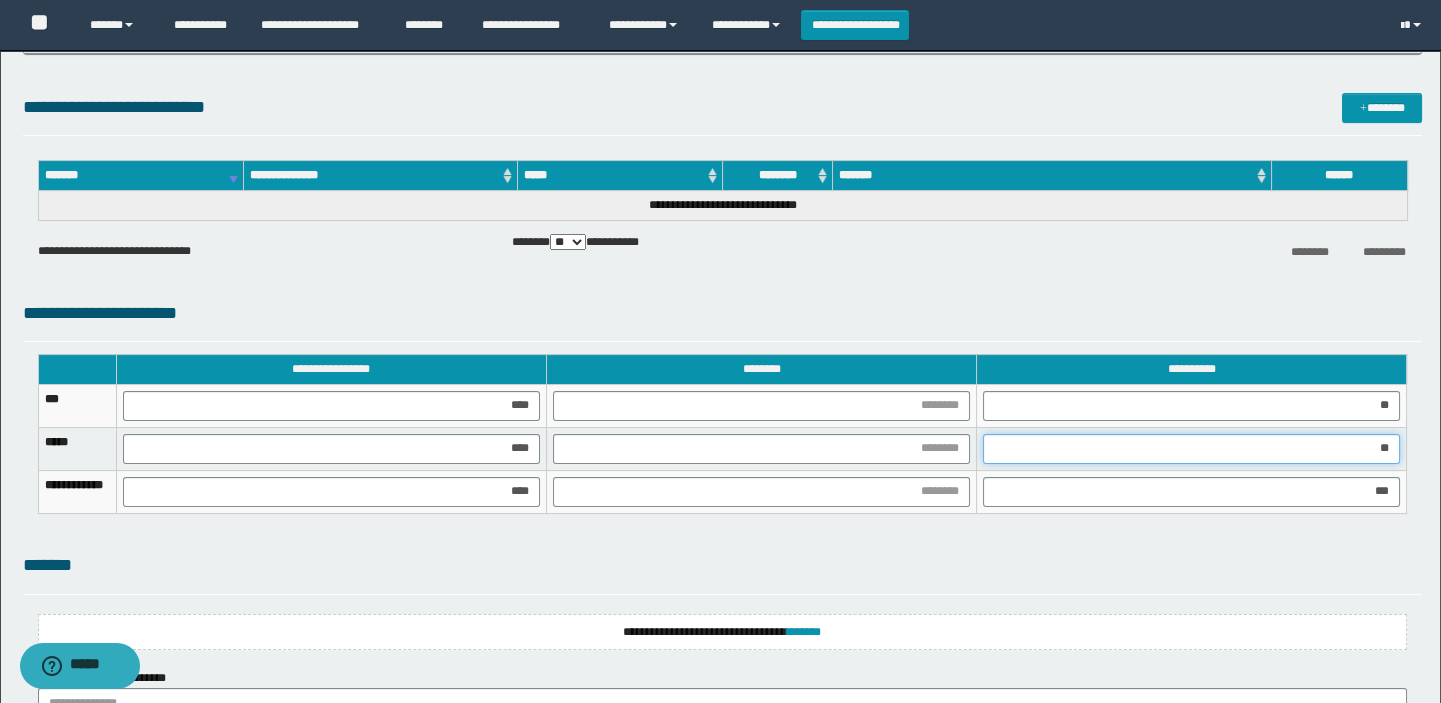 drag, startPoint x: 1372, startPoint y: 451, endPoint x: 1453, endPoint y: 445, distance: 81.22192 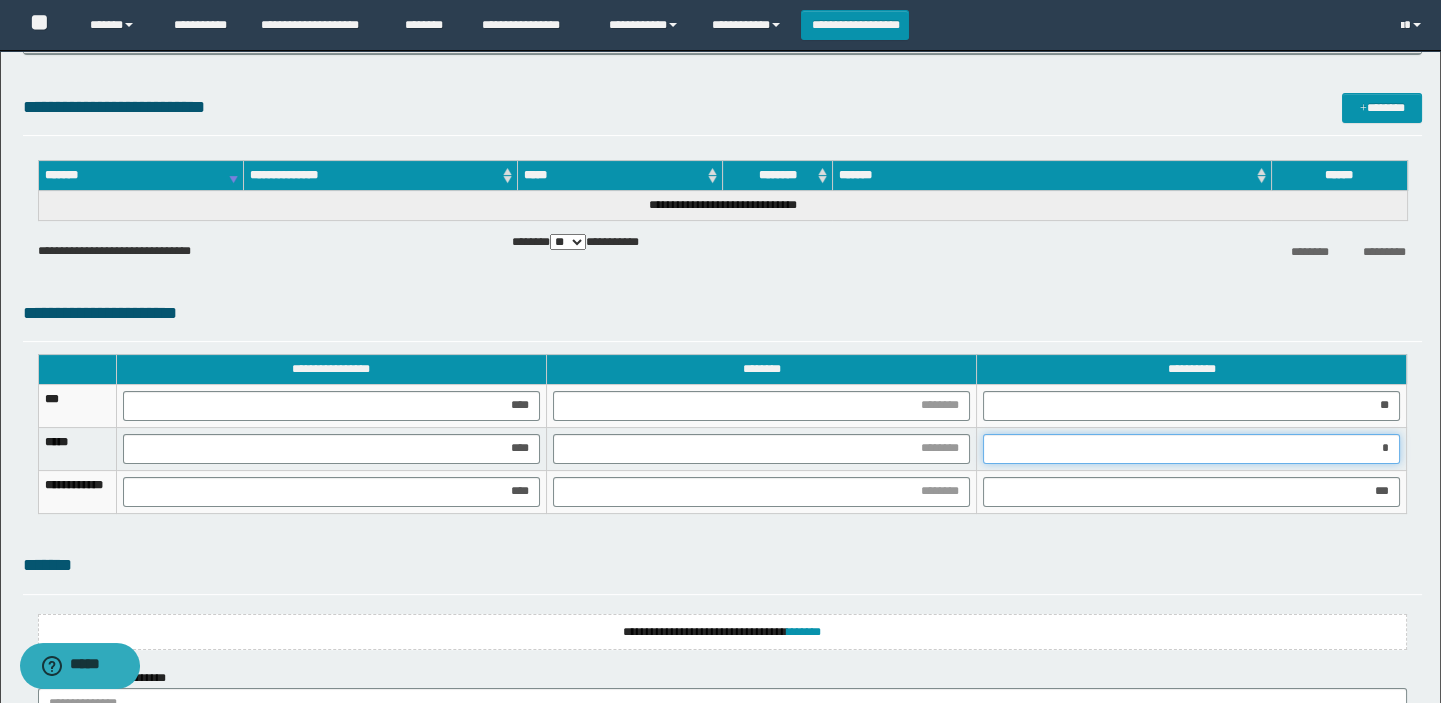 type on "**" 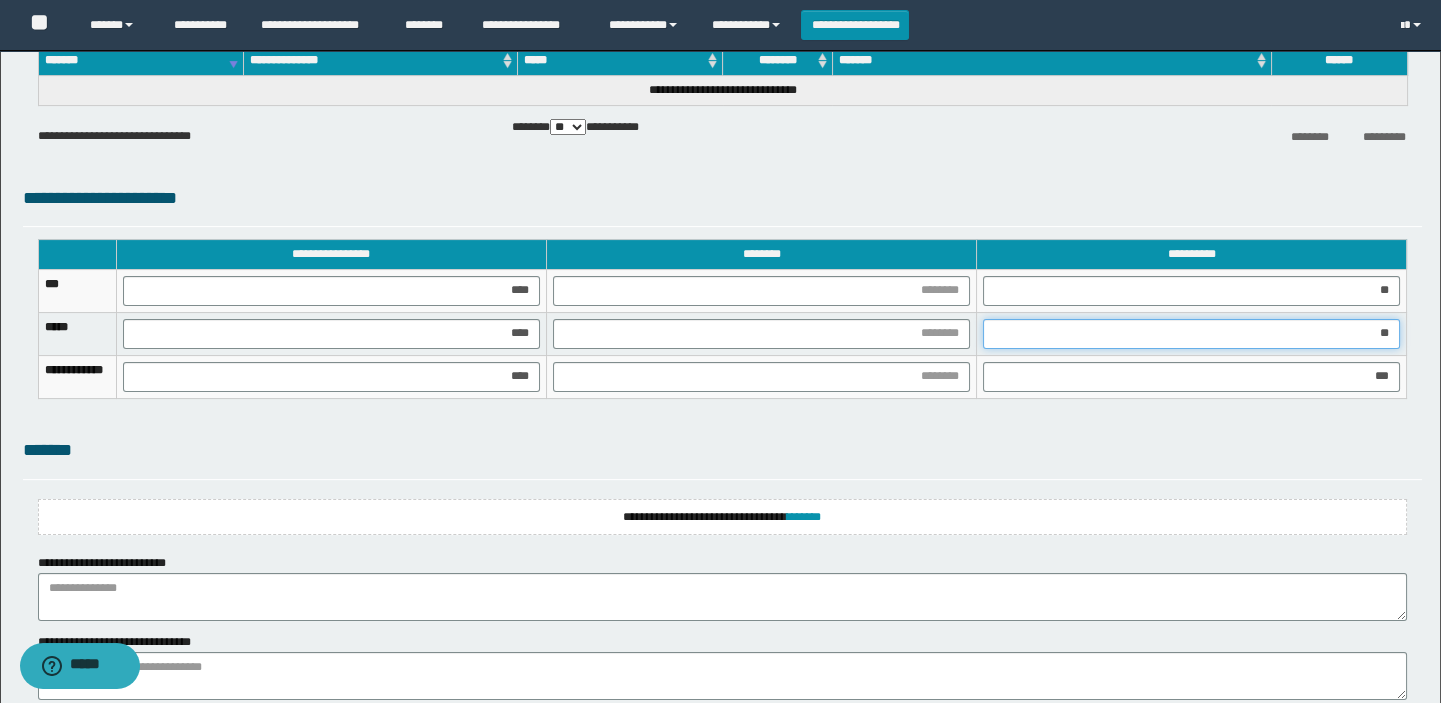 scroll, scrollTop: 1261, scrollLeft: 0, axis: vertical 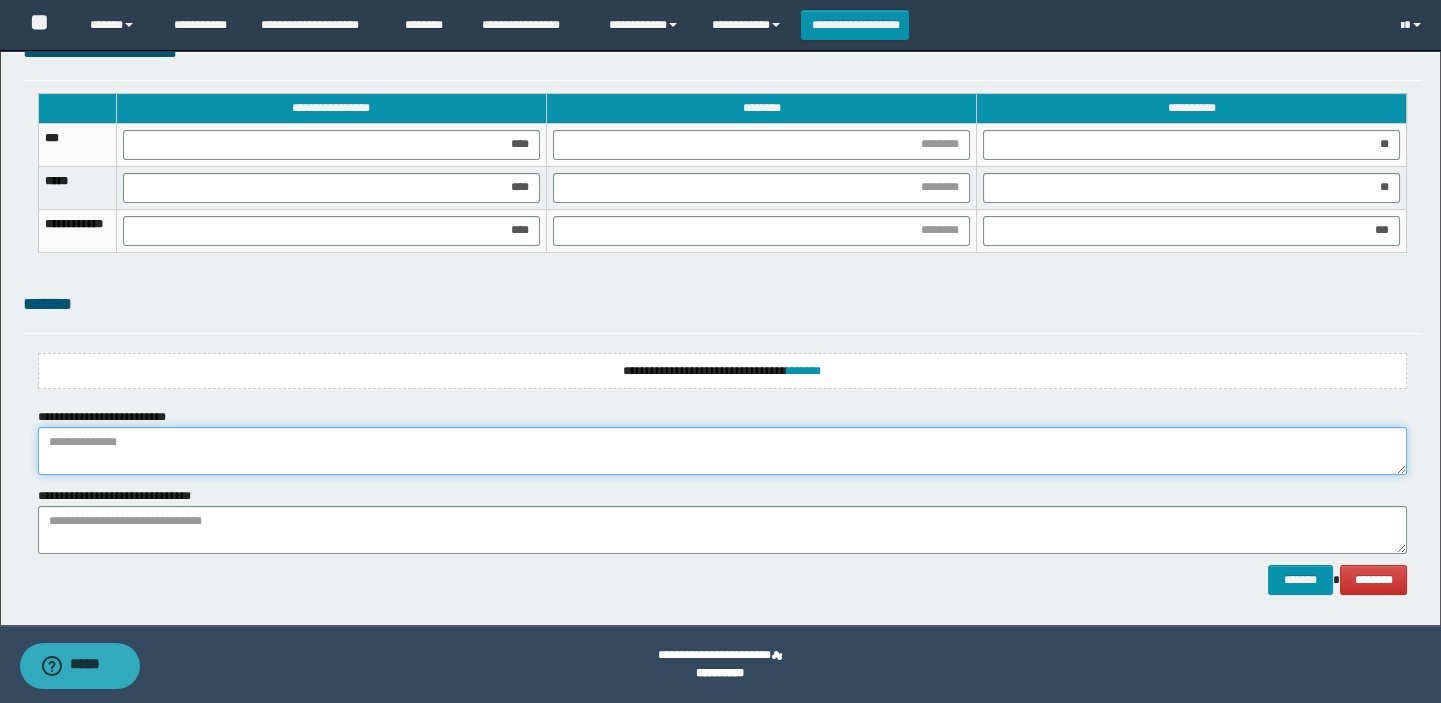 click at bounding box center (723, 451) 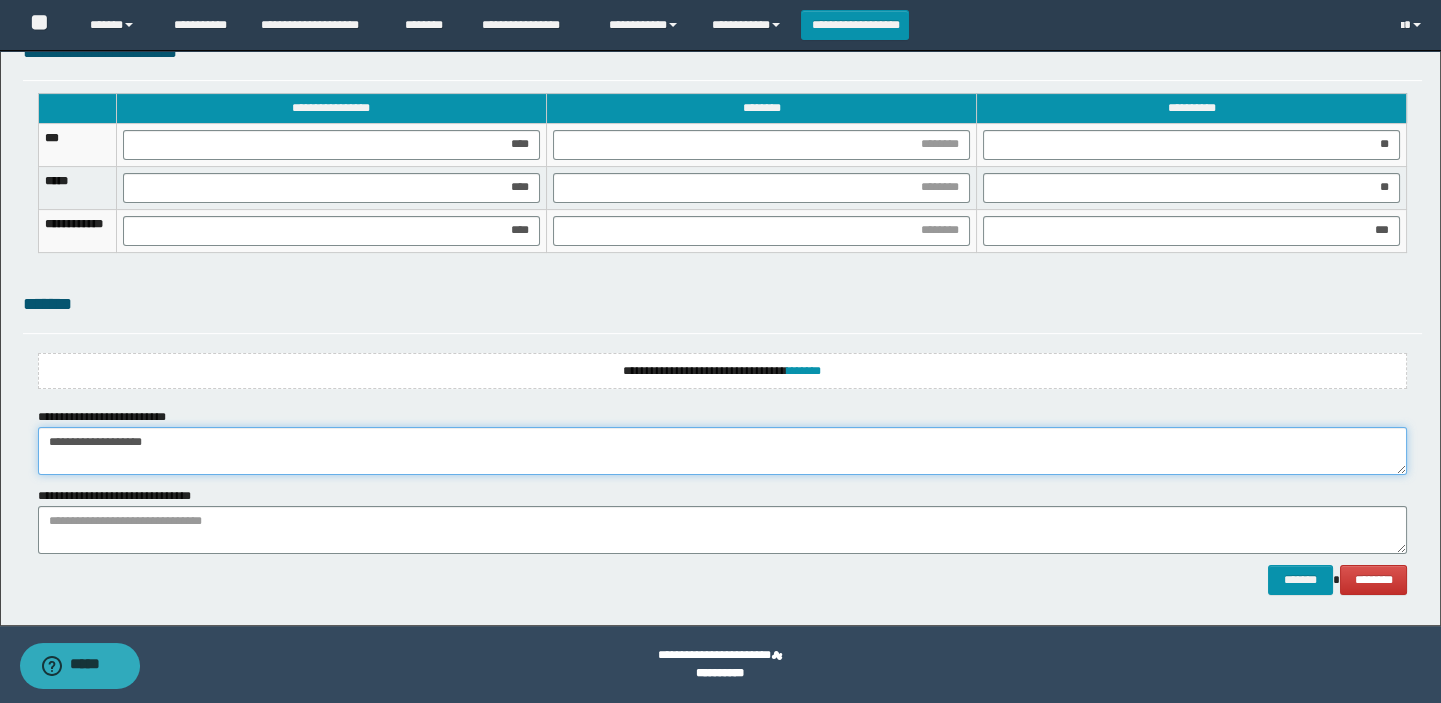 type on "**********" 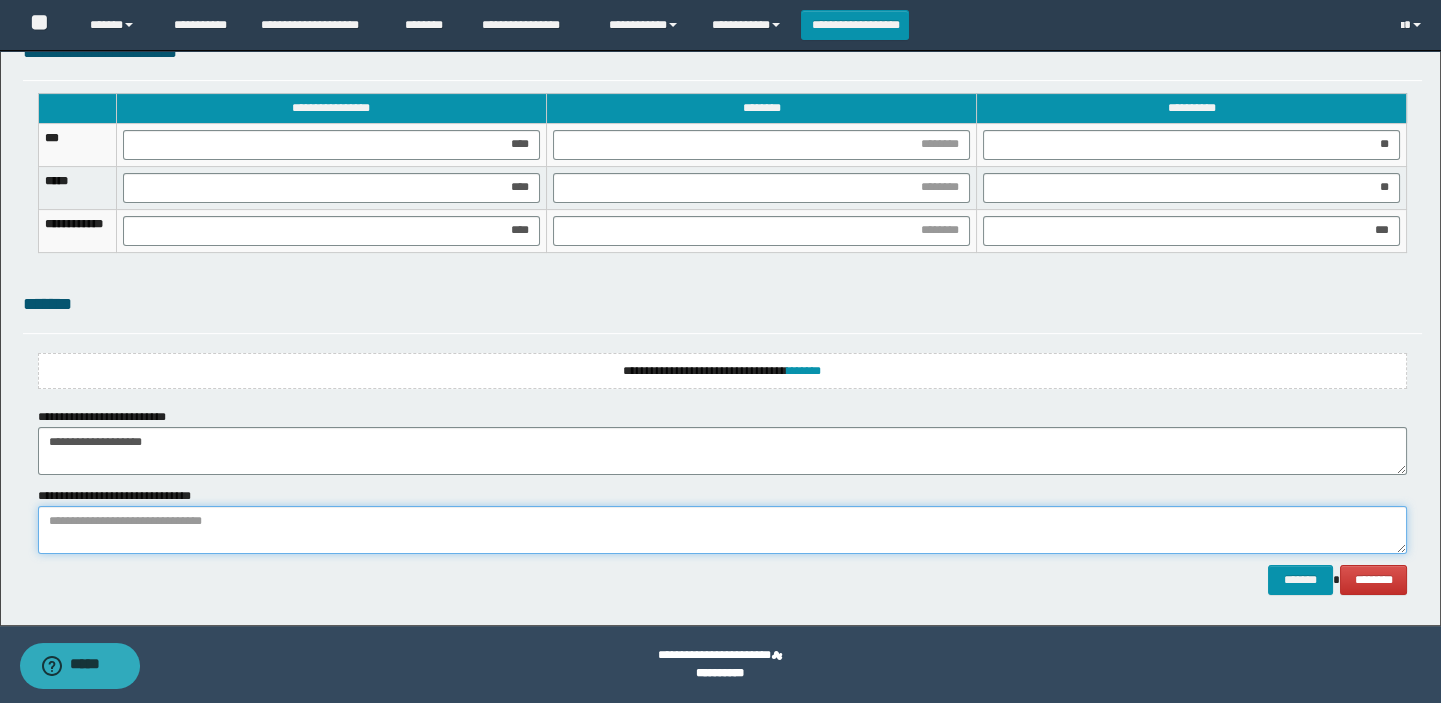 click at bounding box center [723, 530] 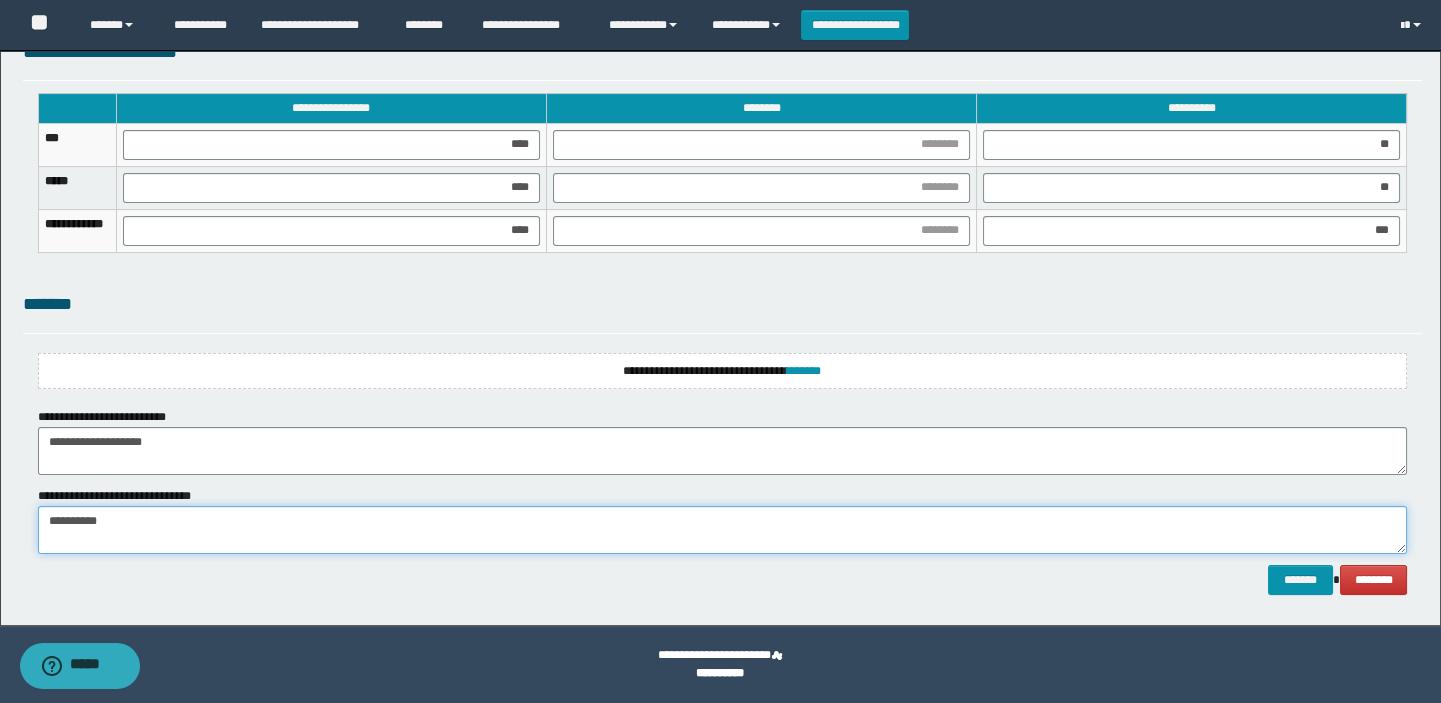 click on "**********" at bounding box center [723, 530] 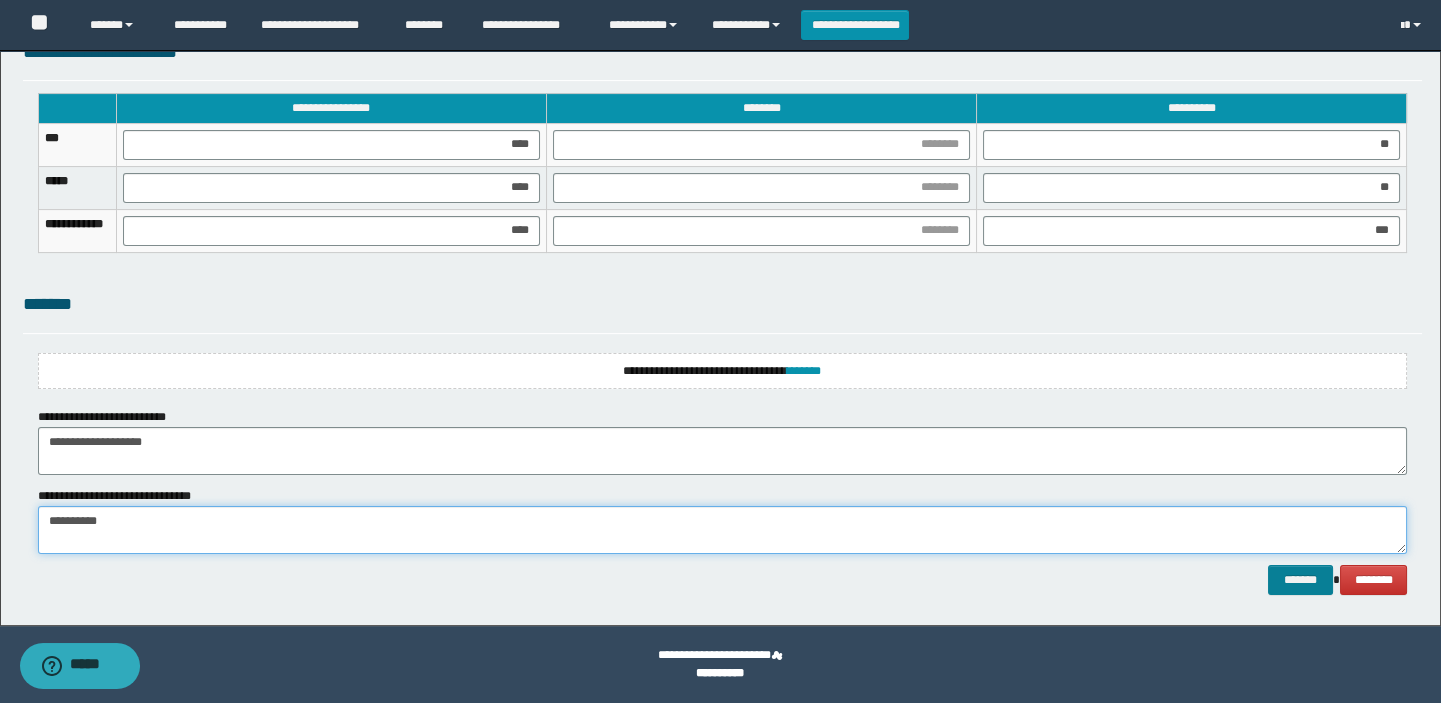 type on "**********" 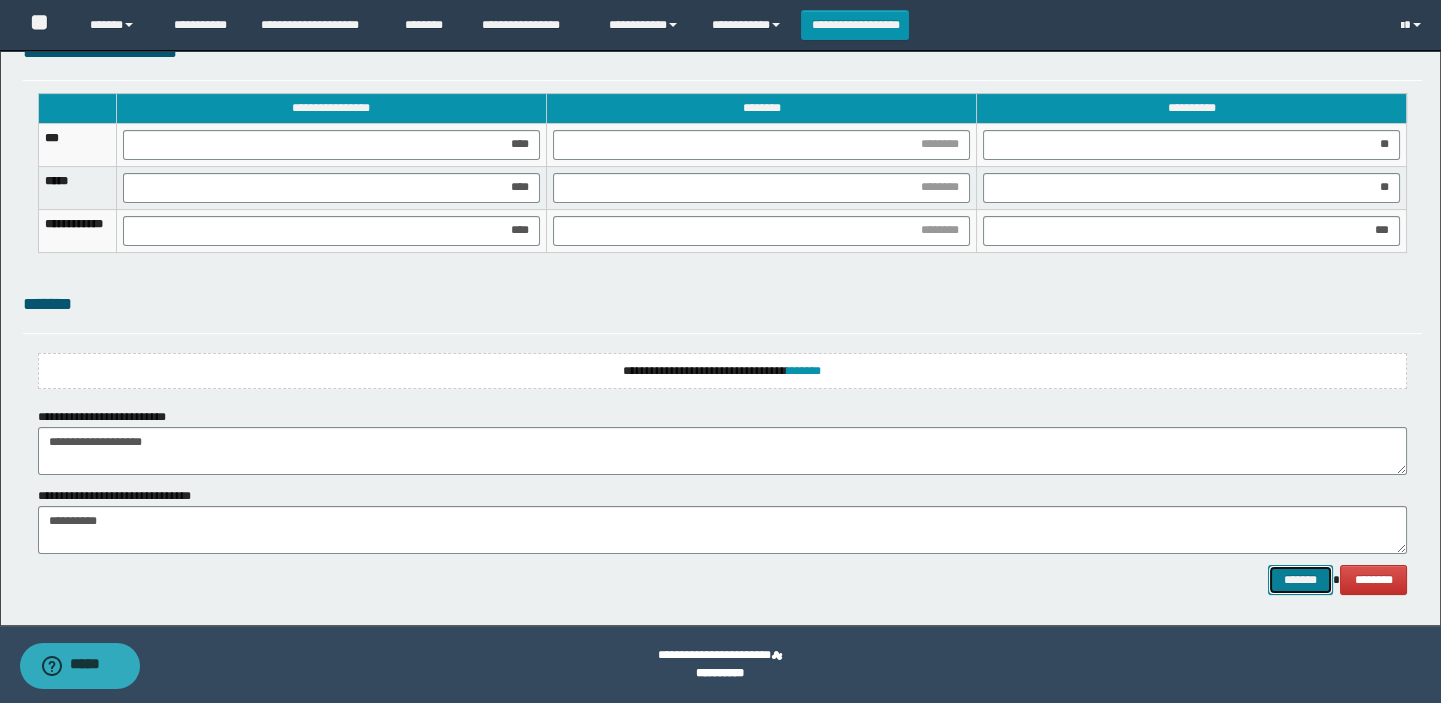 click on "*******" at bounding box center [1300, 580] 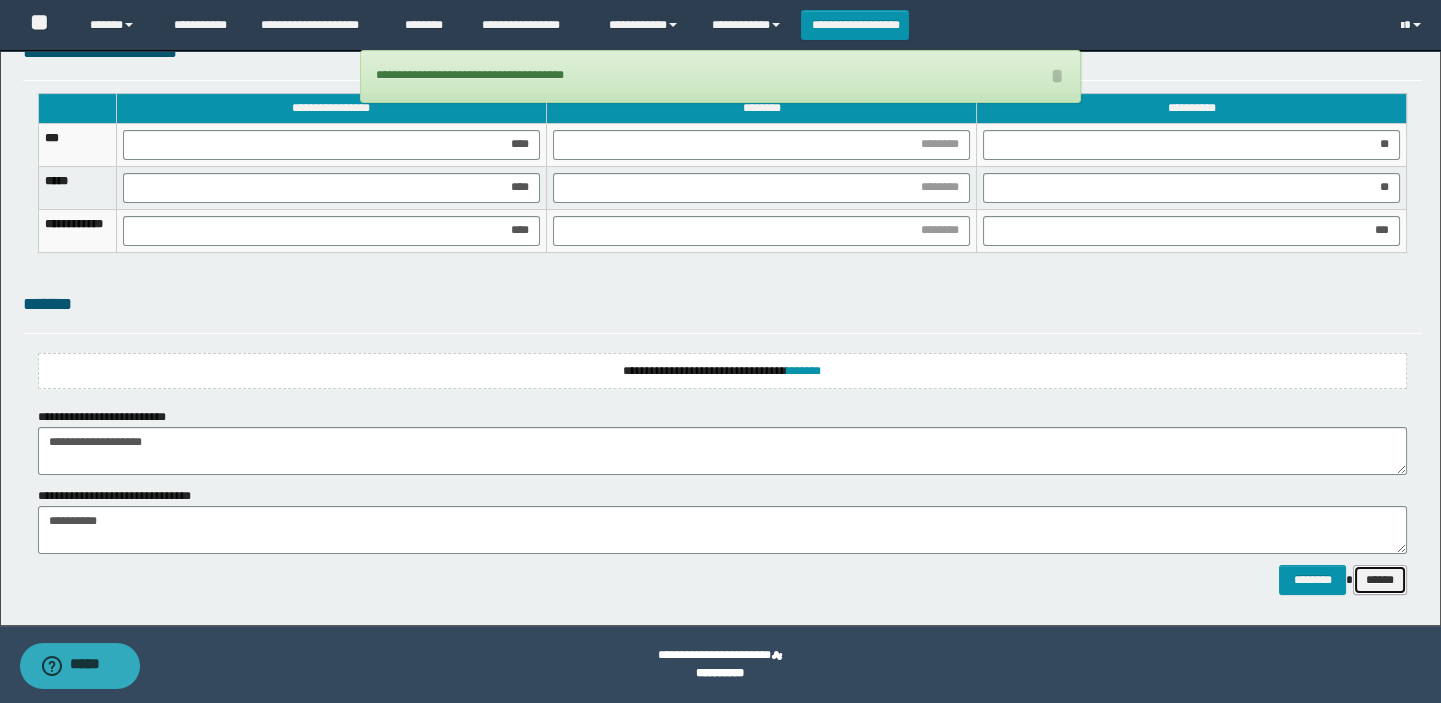 click on "******" at bounding box center [1380, 580] 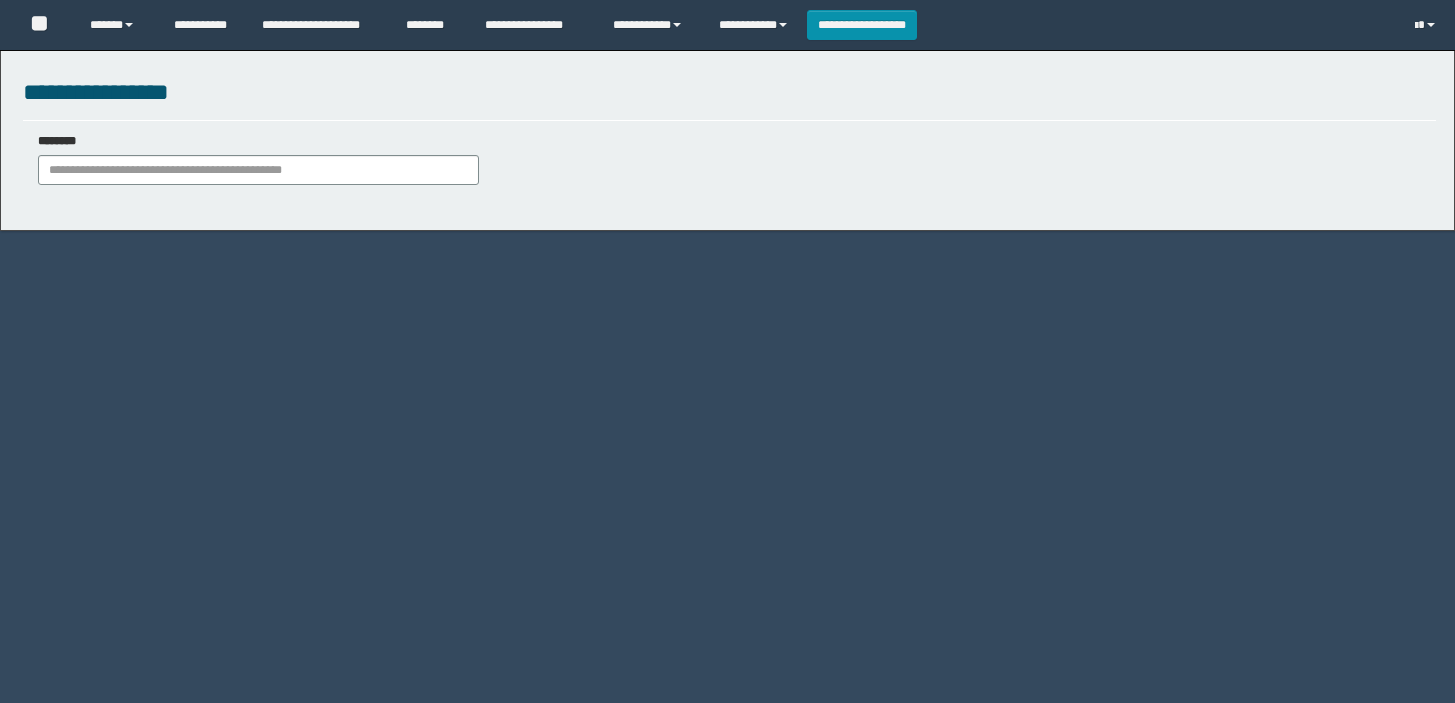 scroll, scrollTop: 0, scrollLeft: 0, axis: both 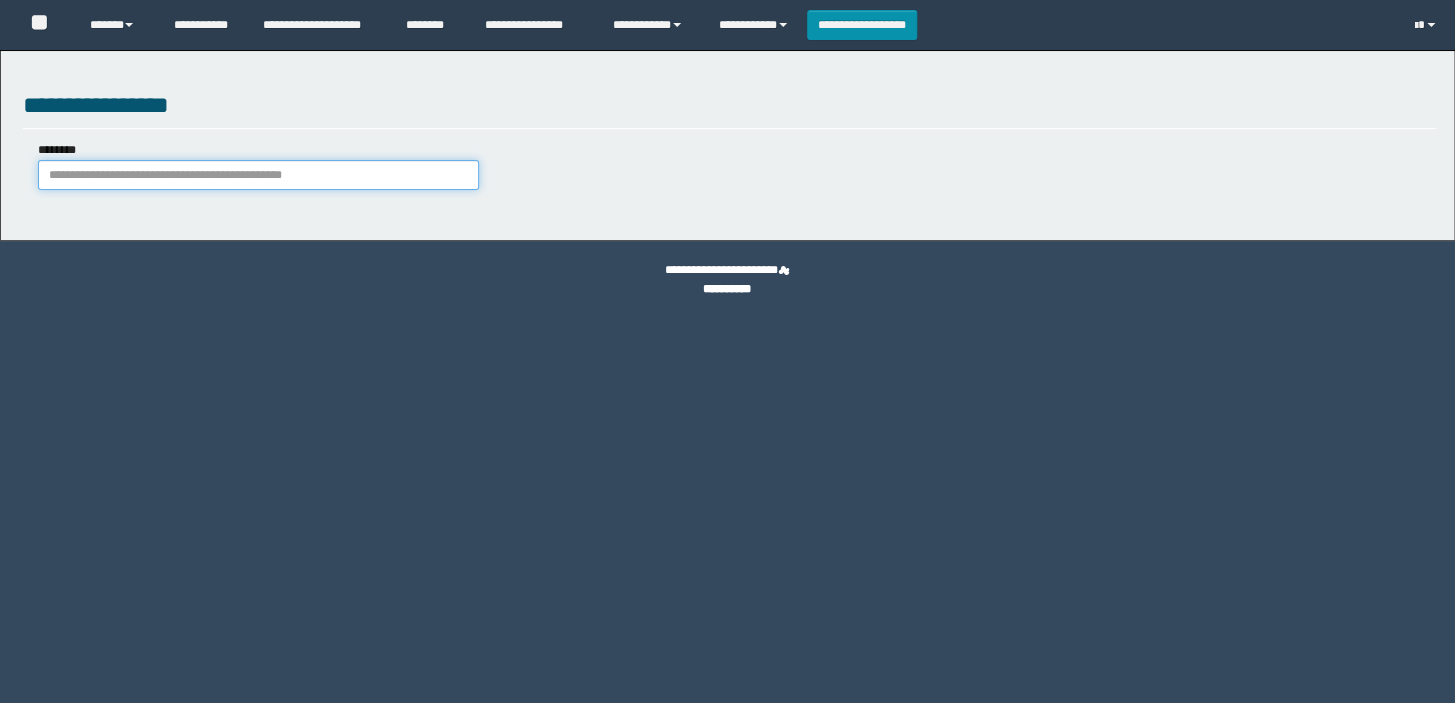 paste on "**********" 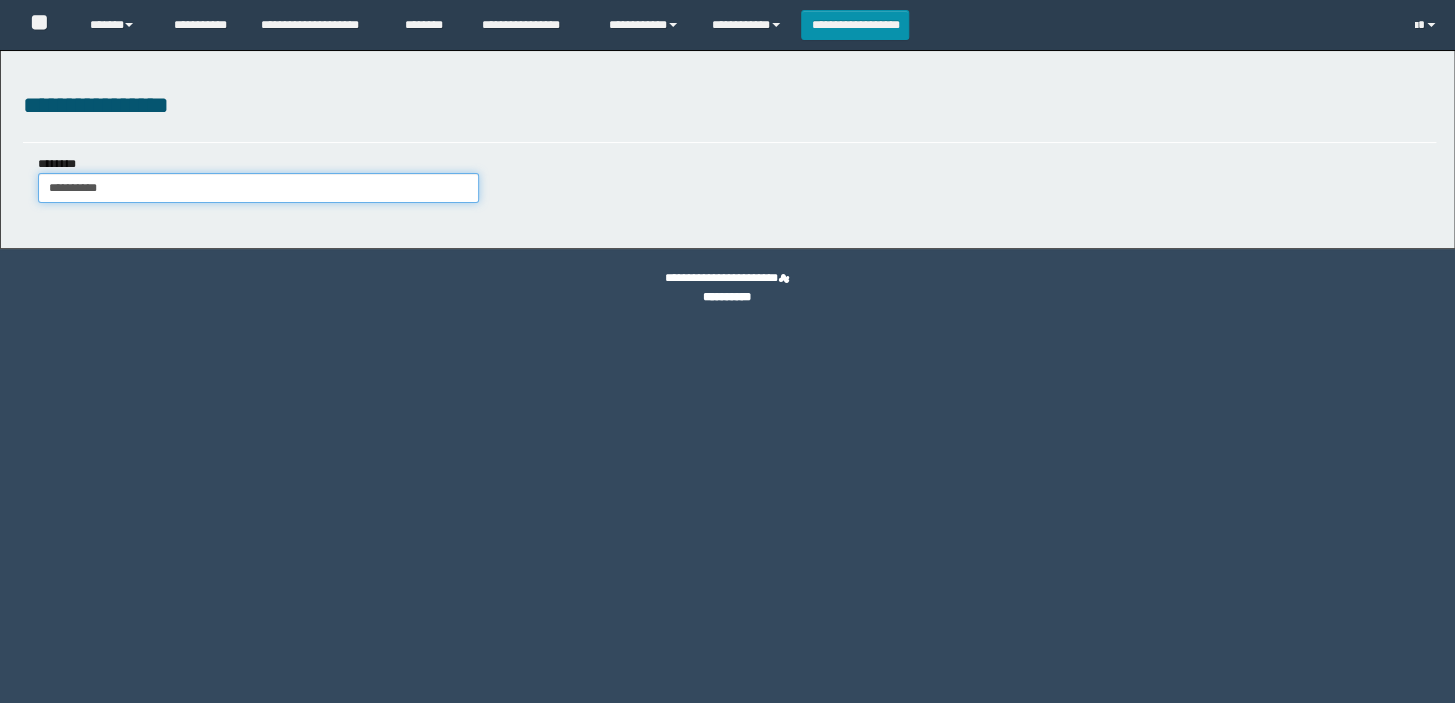 type on "**********" 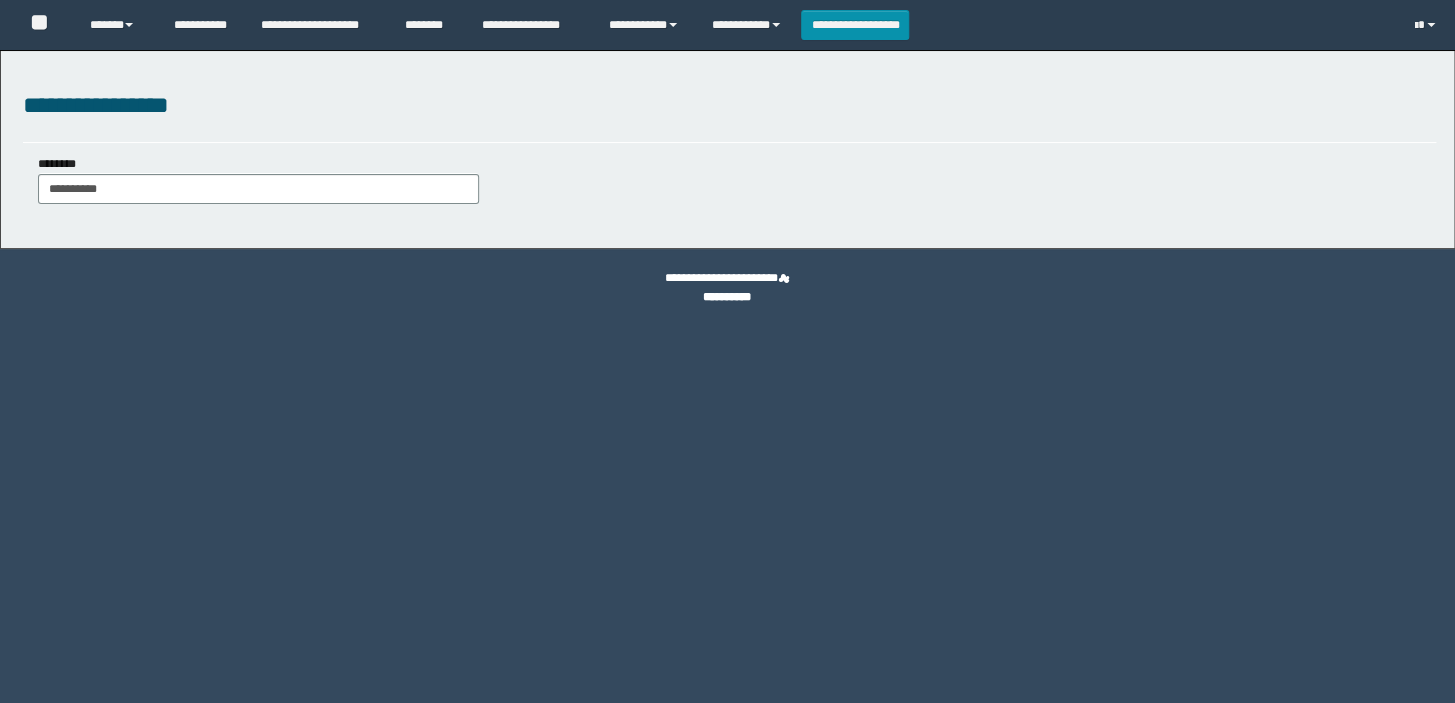 scroll, scrollTop: 0, scrollLeft: 0, axis: both 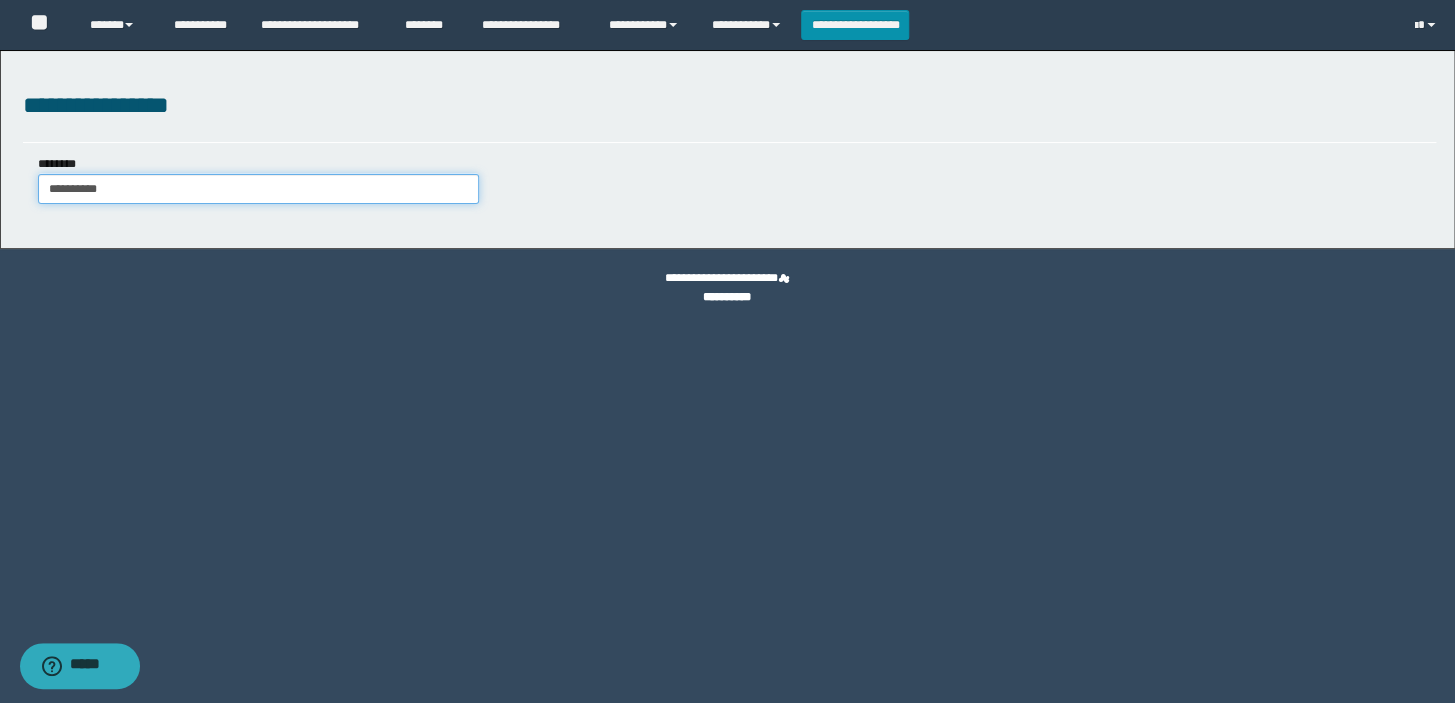 click on "**********" at bounding box center (258, 189) 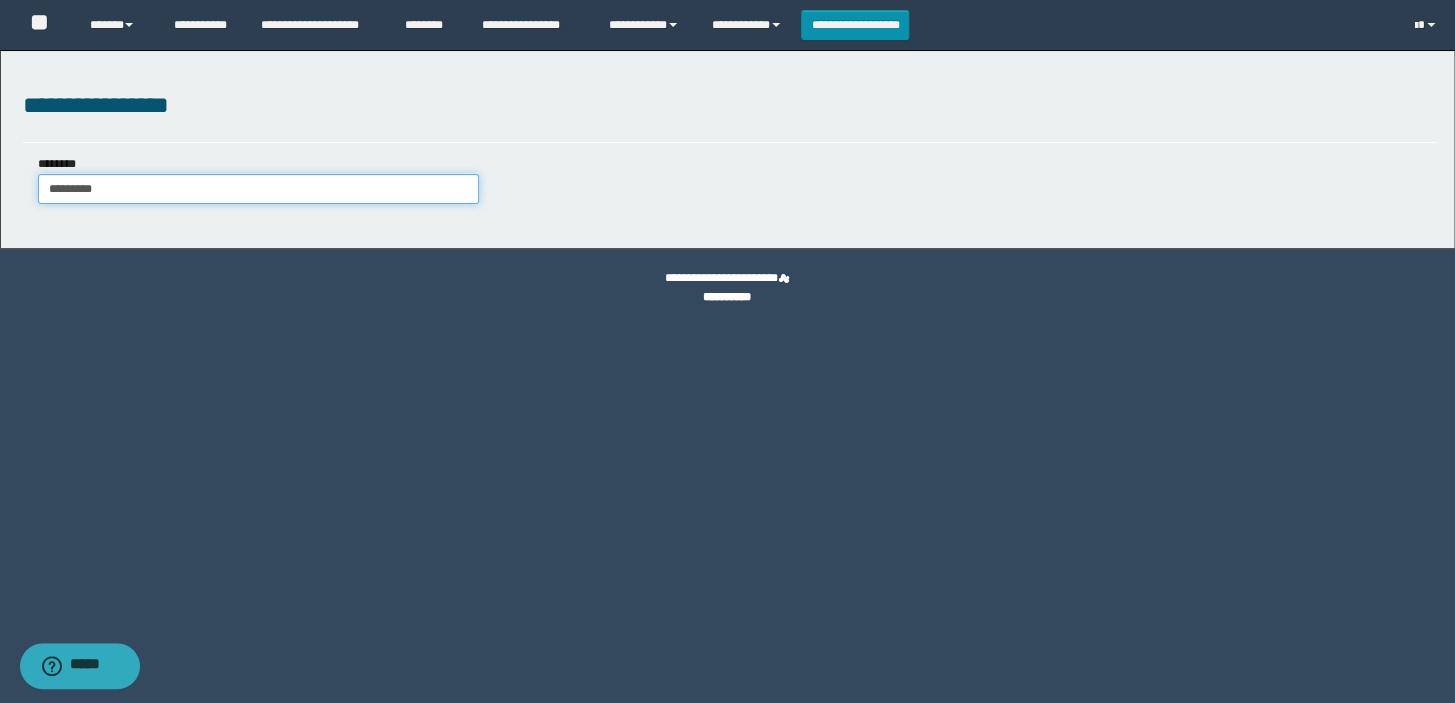 type on "*********" 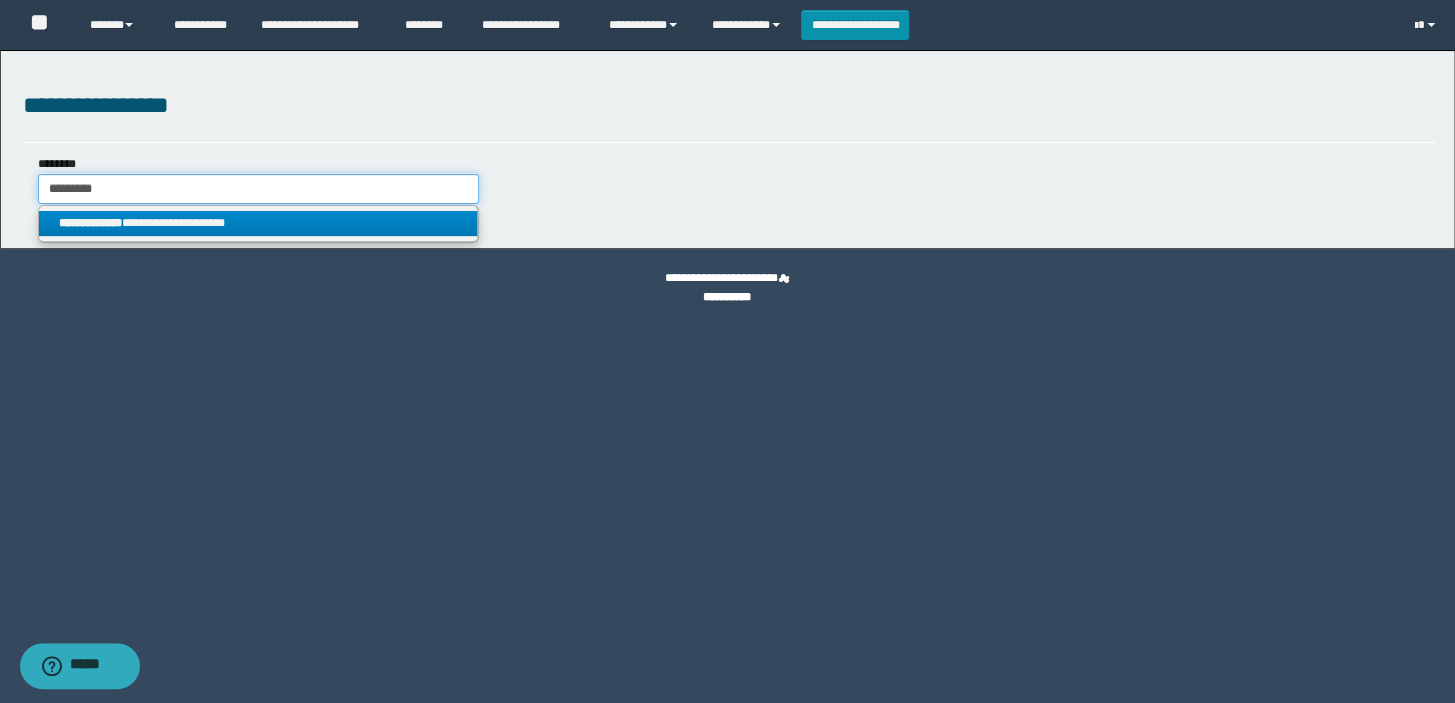 type on "*********" 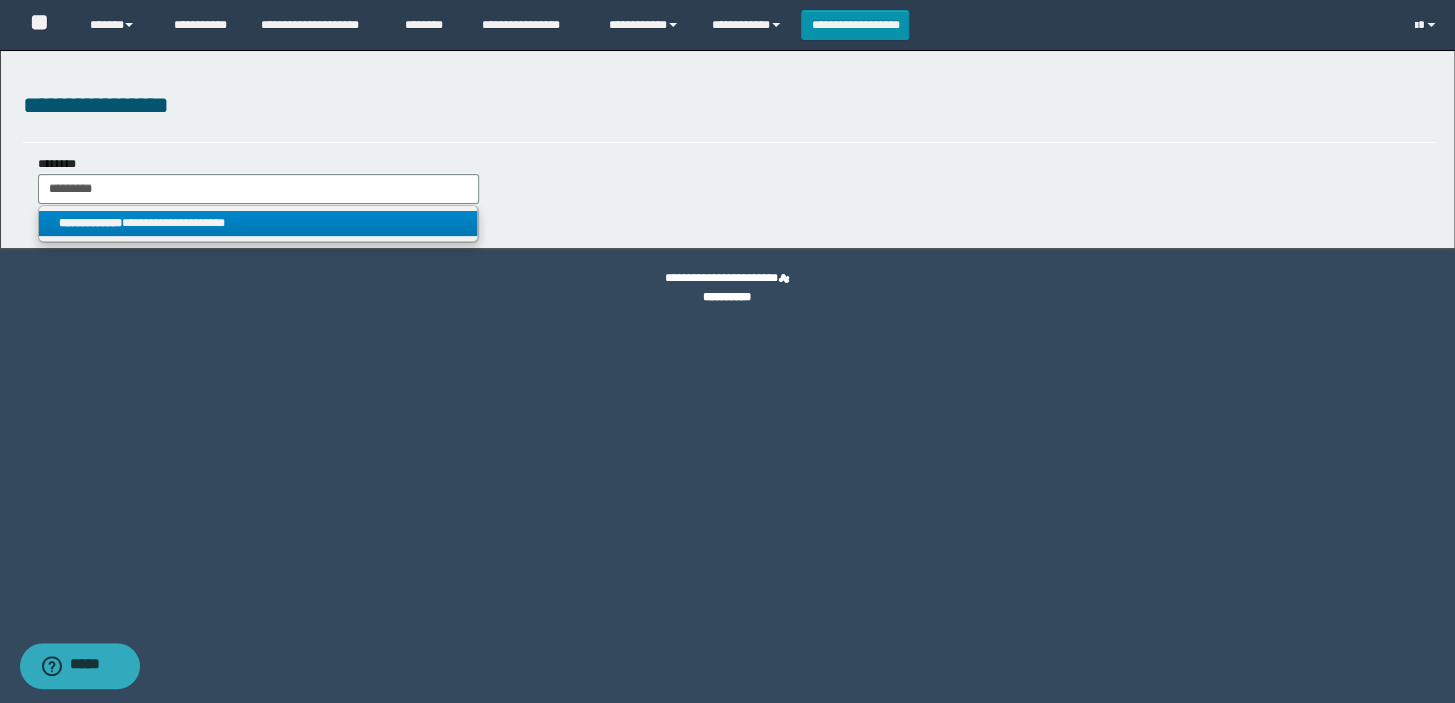 click on "**********" at bounding box center [90, 223] 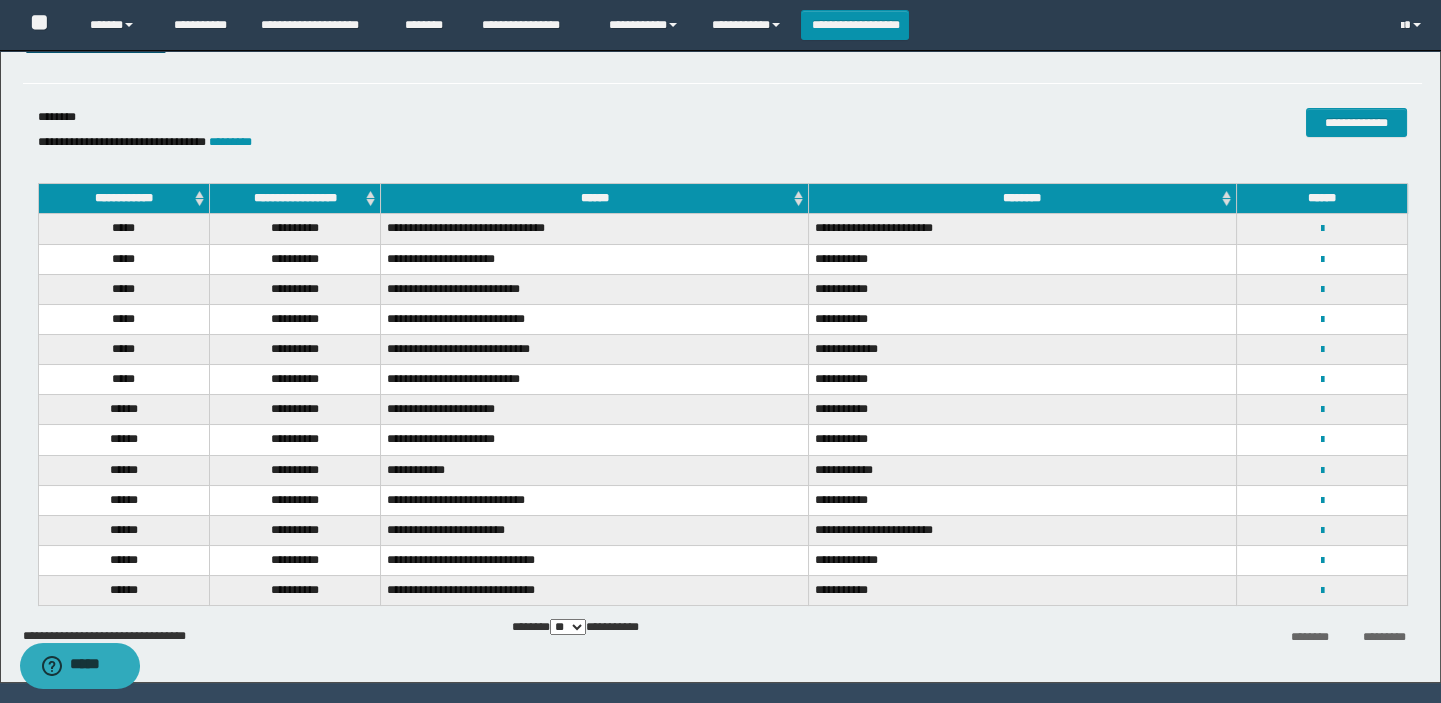 scroll, scrollTop: 117, scrollLeft: 0, axis: vertical 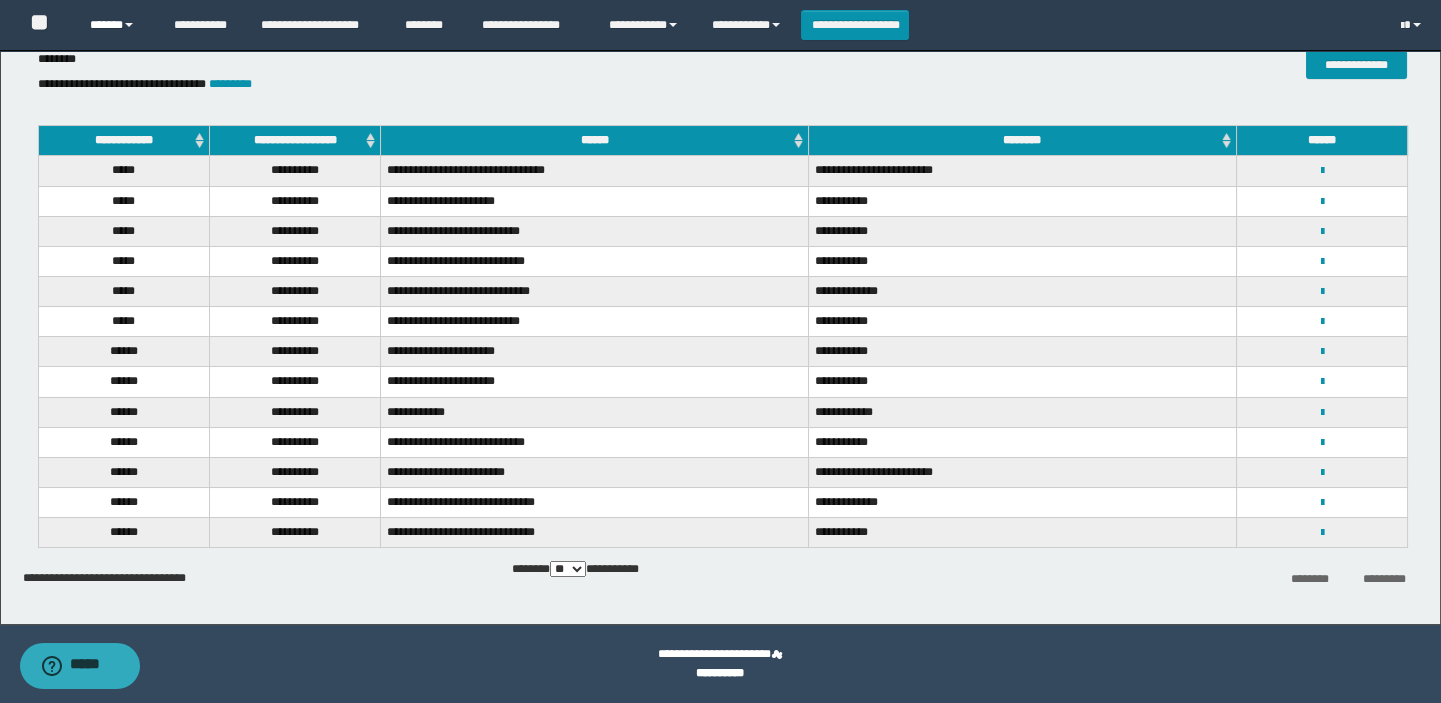 click on "******" at bounding box center (117, 25) 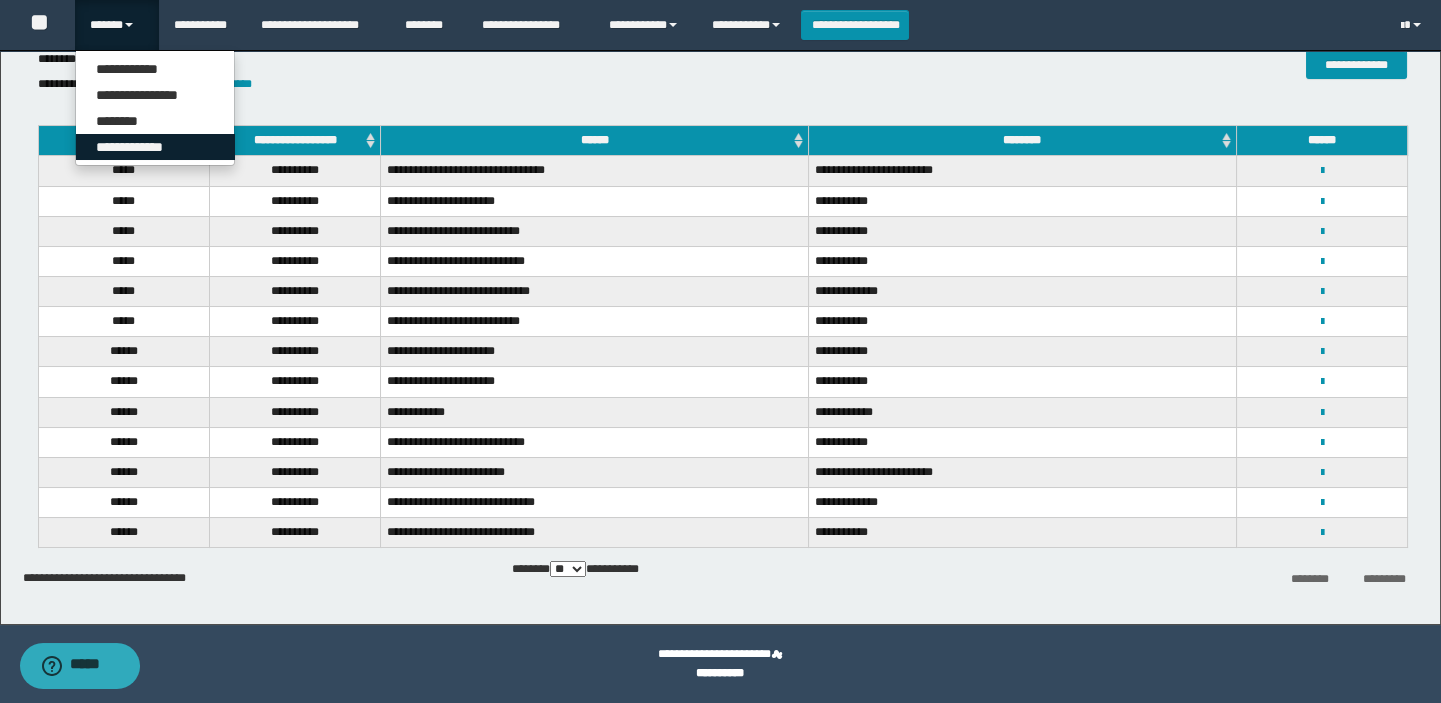 click on "**********" at bounding box center (155, 147) 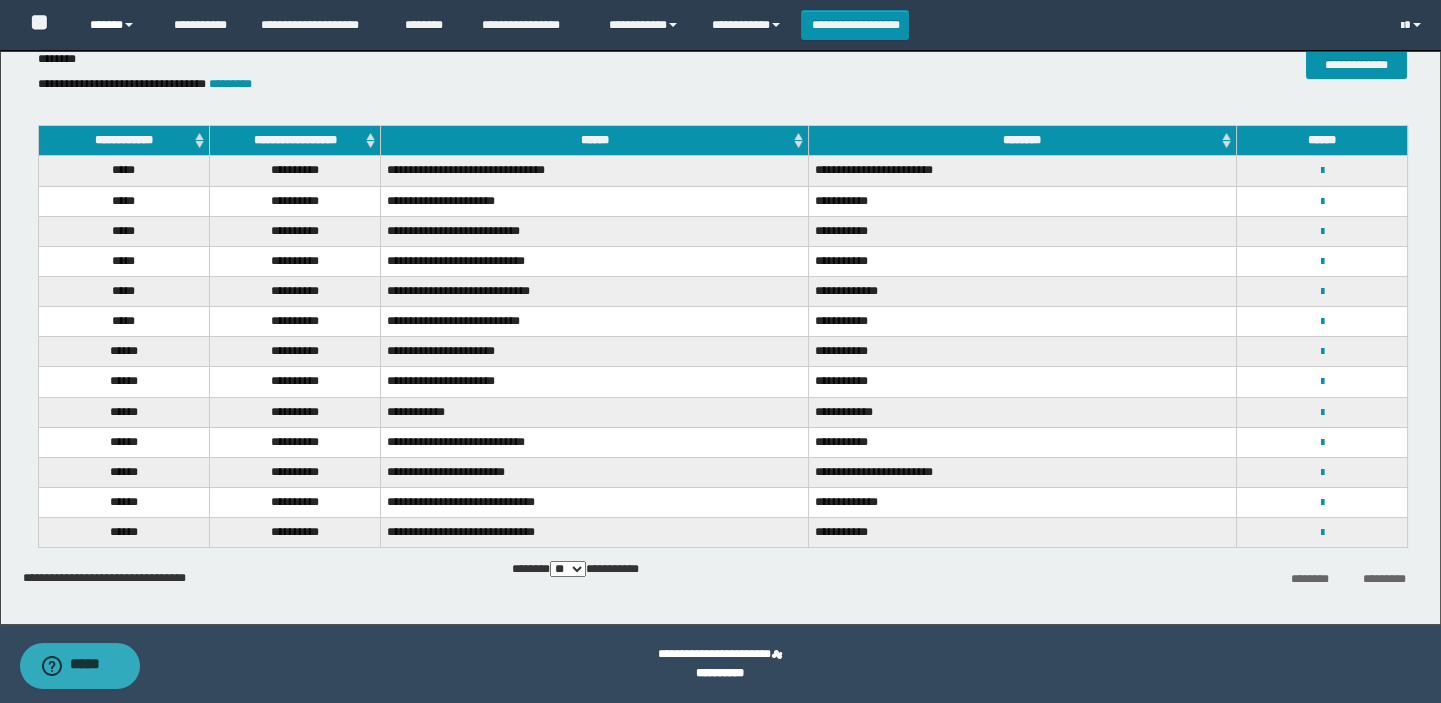 click on "******" at bounding box center [117, 25] 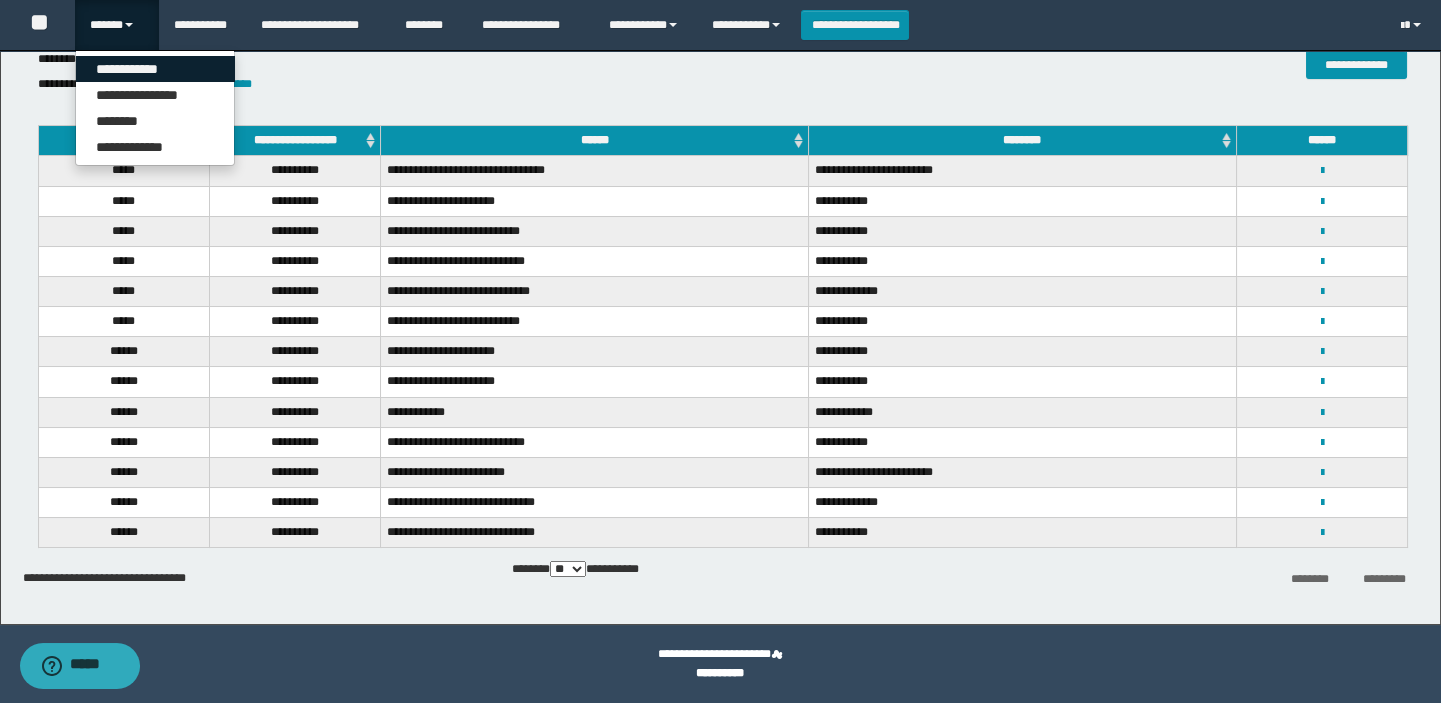click on "**********" at bounding box center (155, 69) 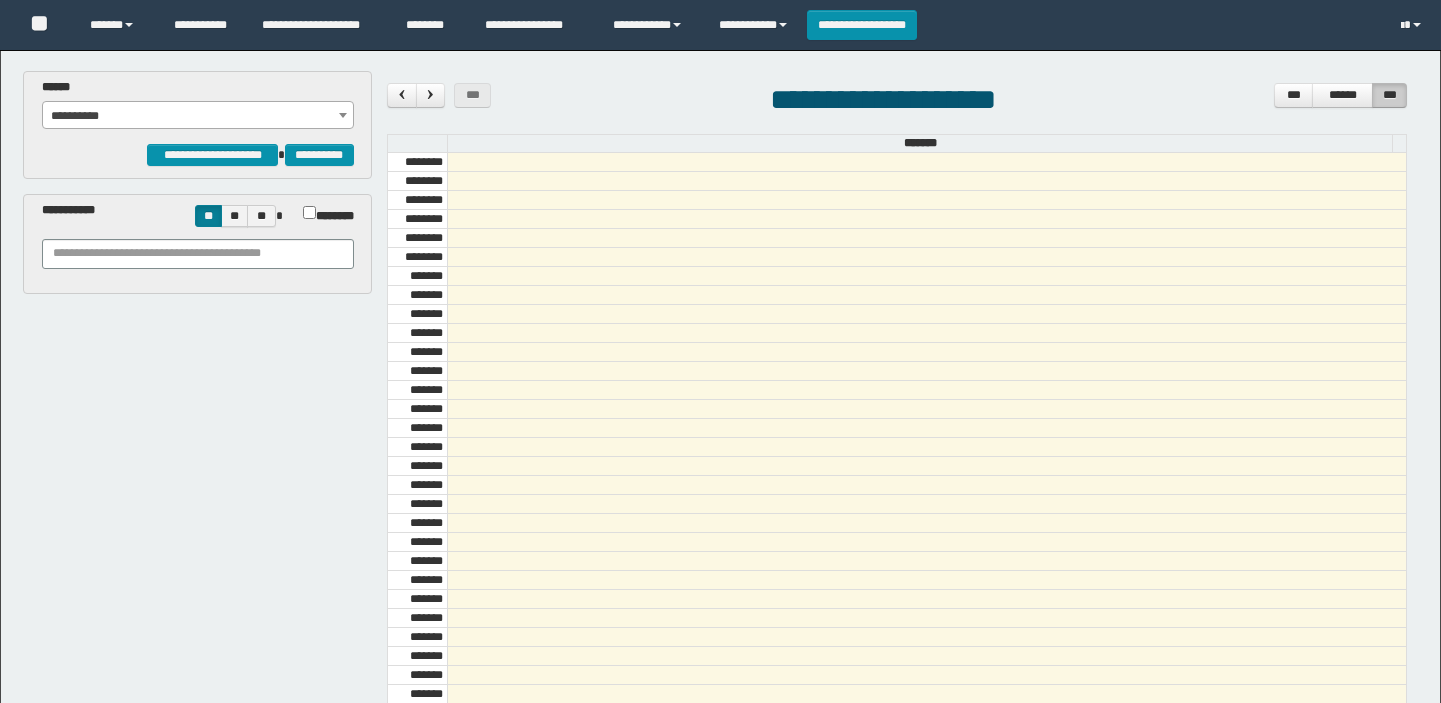 scroll, scrollTop: 0, scrollLeft: 0, axis: both 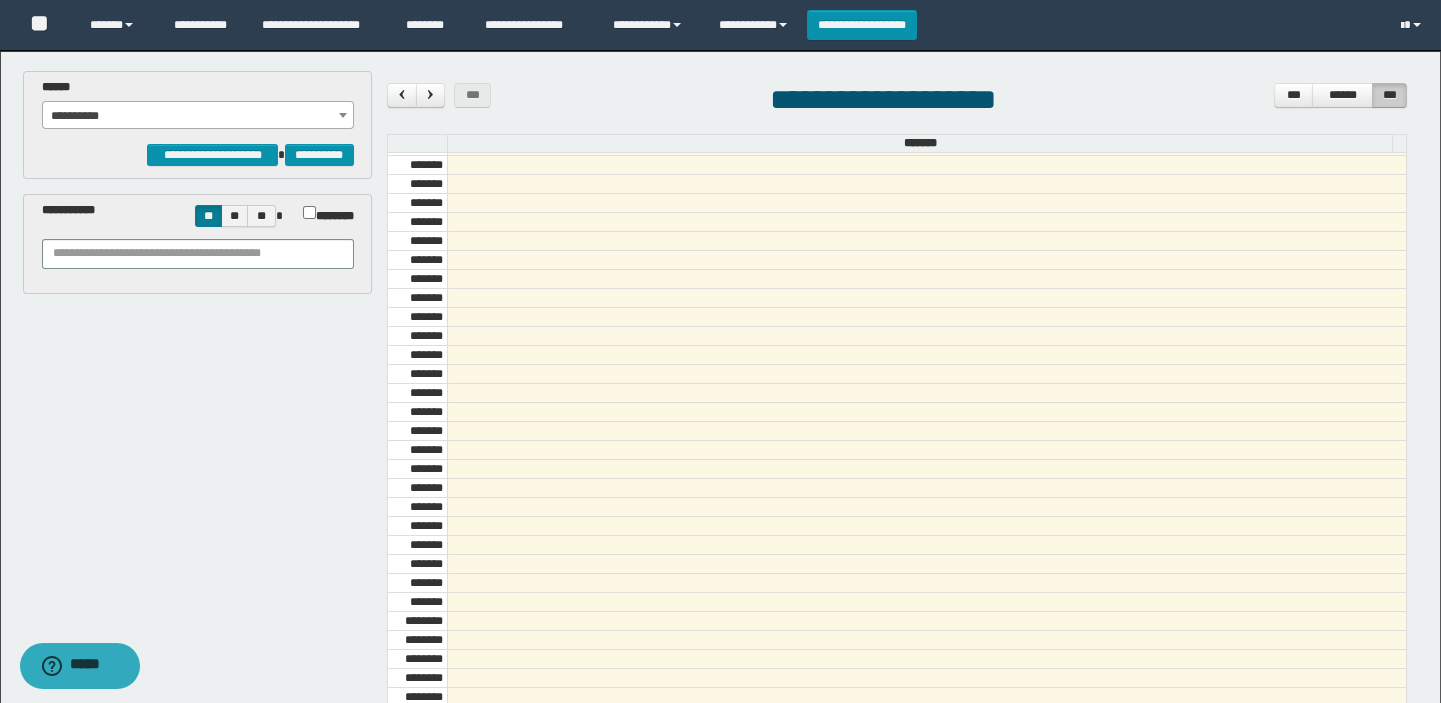 click on "**********" at bounding box center [198, 116] 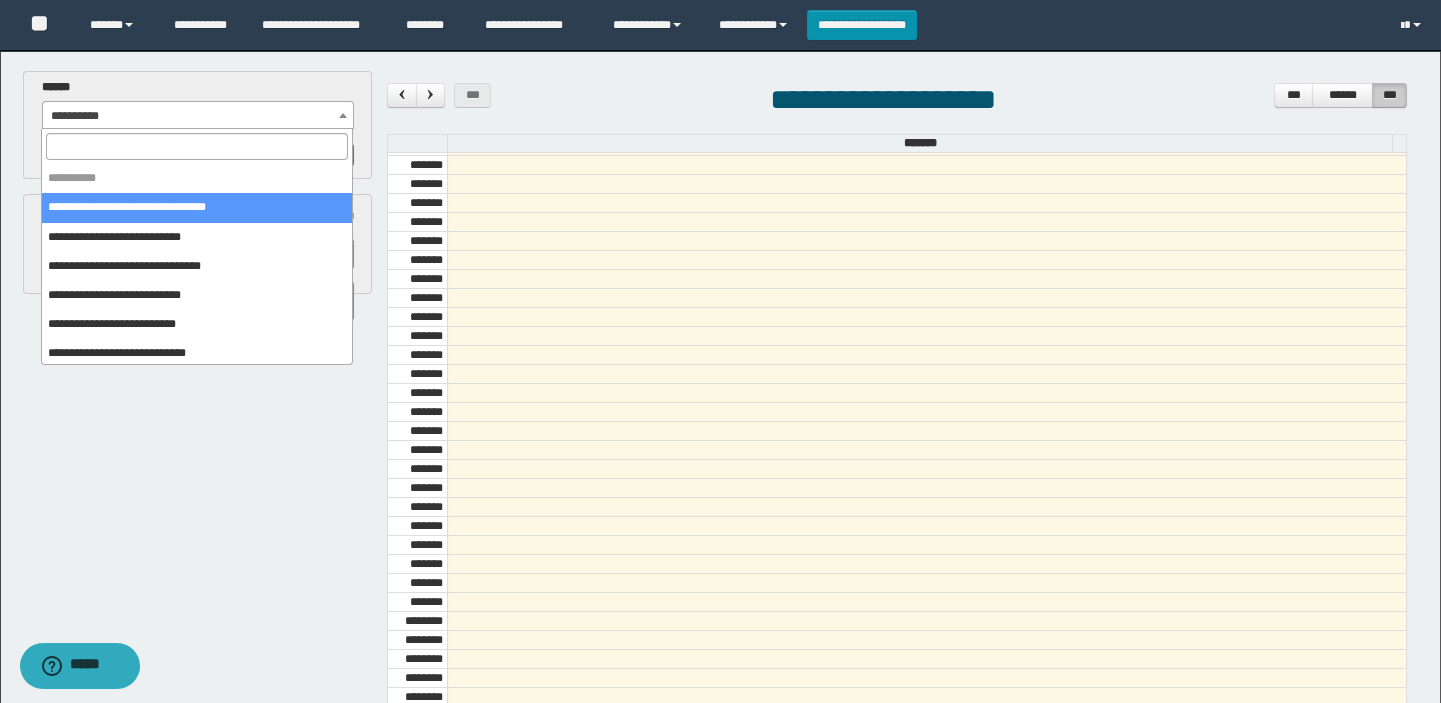 click on "**********" at bounding box center [198, 116] 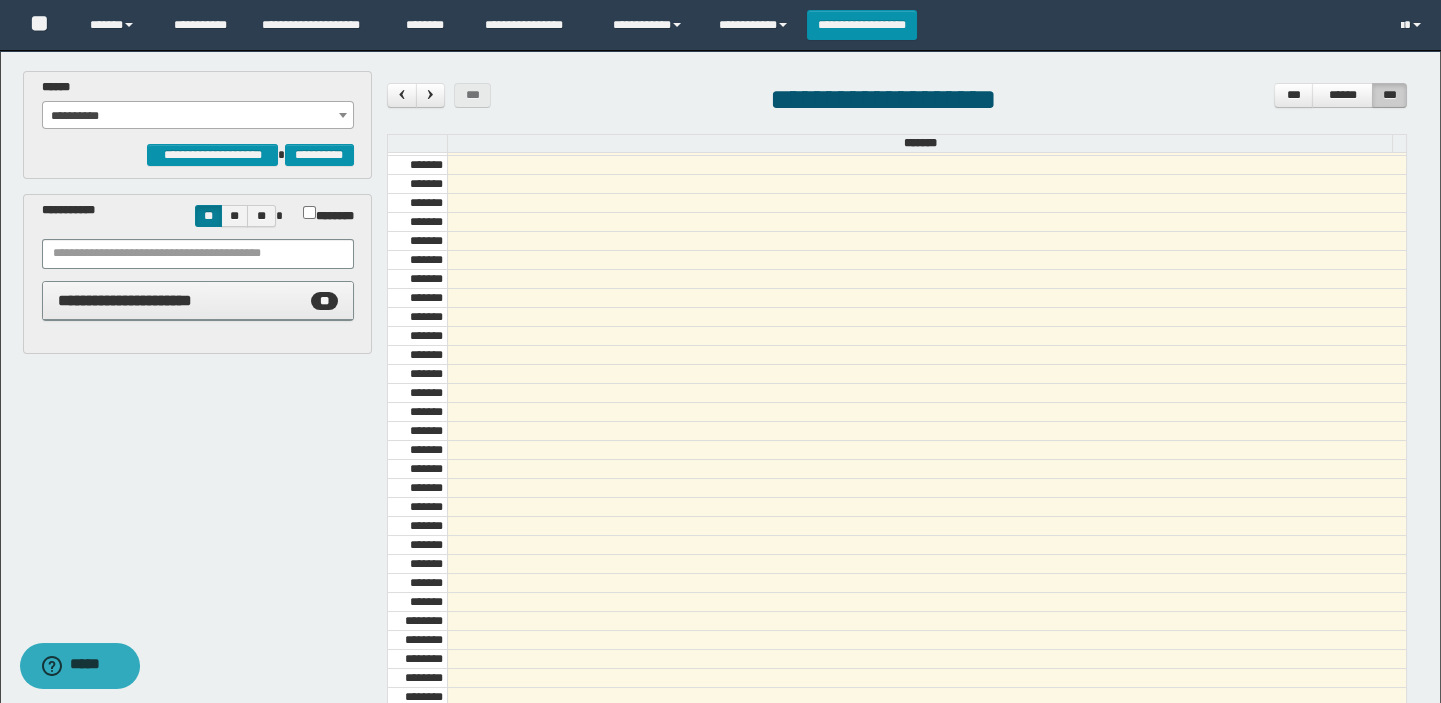 click on "**********" at bounding box center [198, 116] 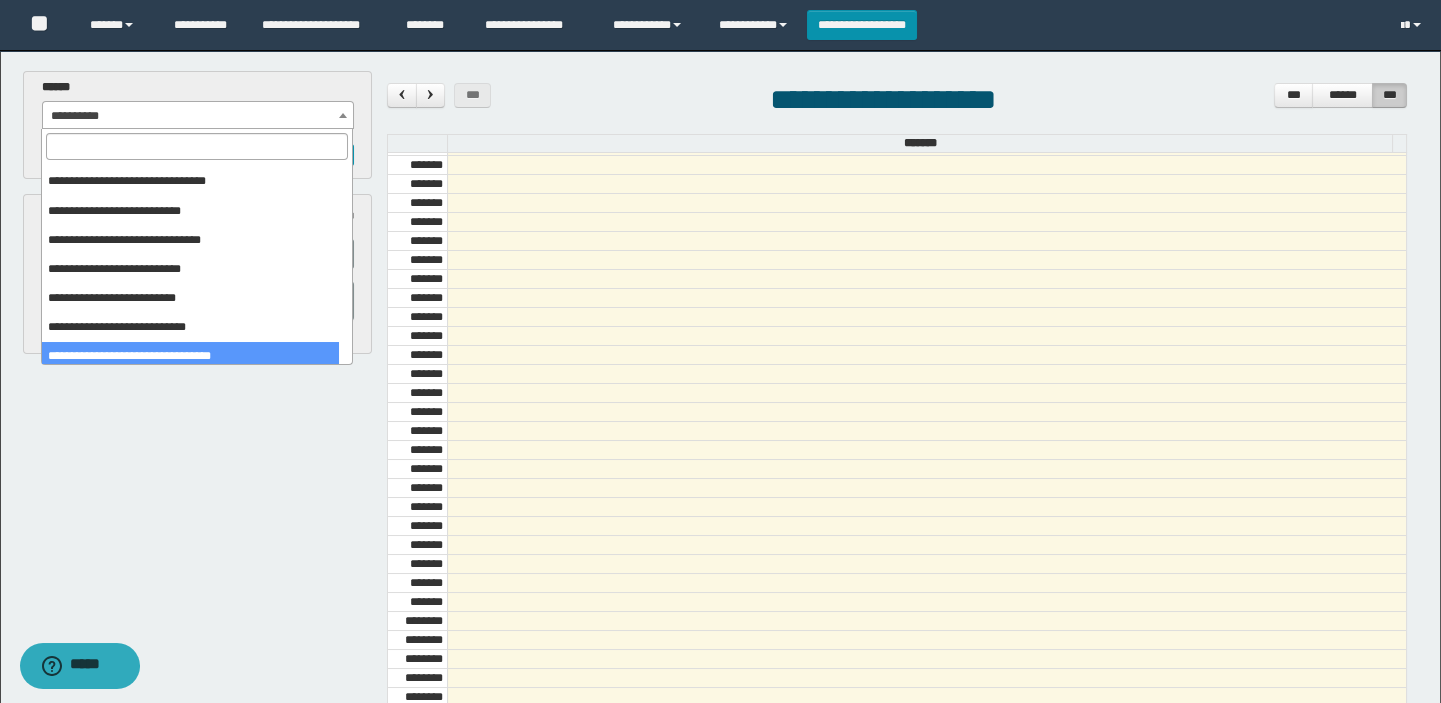 scroll, scrollTop: 0, scrollLeft: 0, axis: both 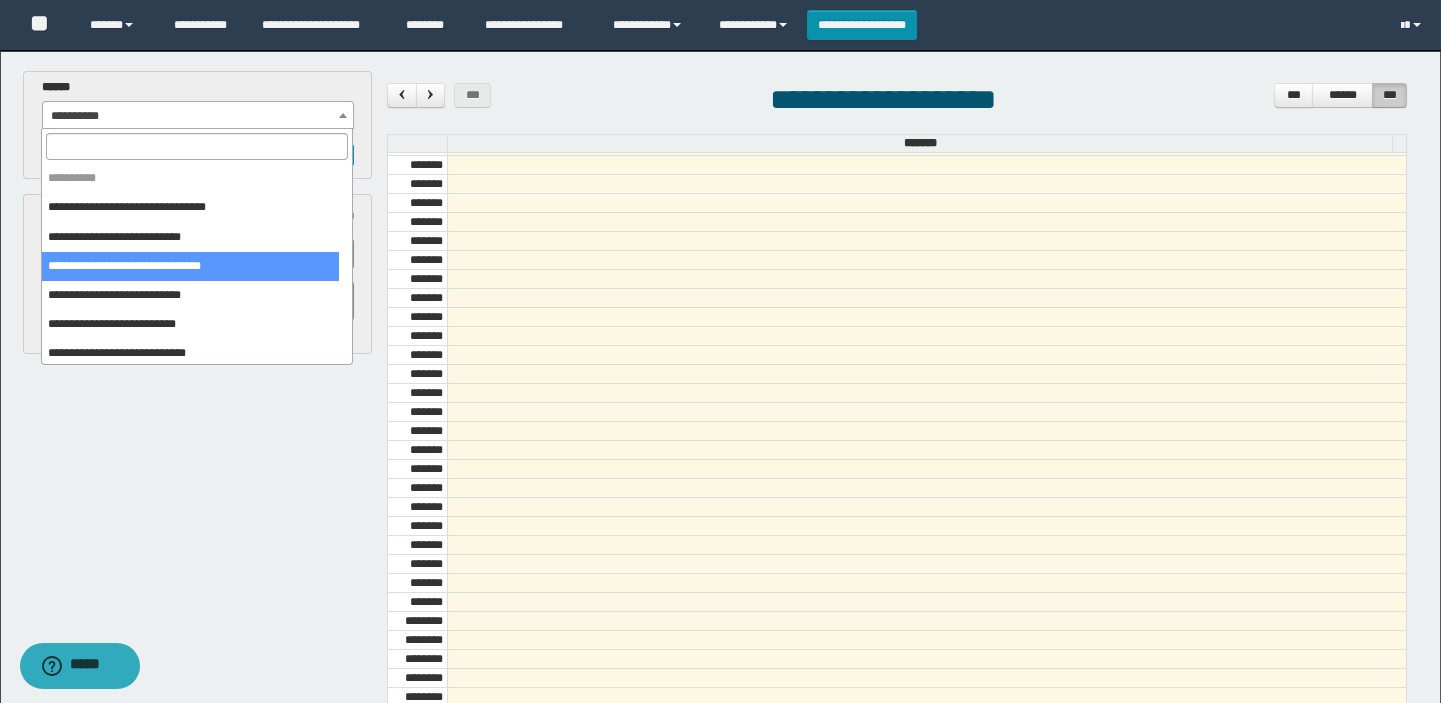 select on "******" 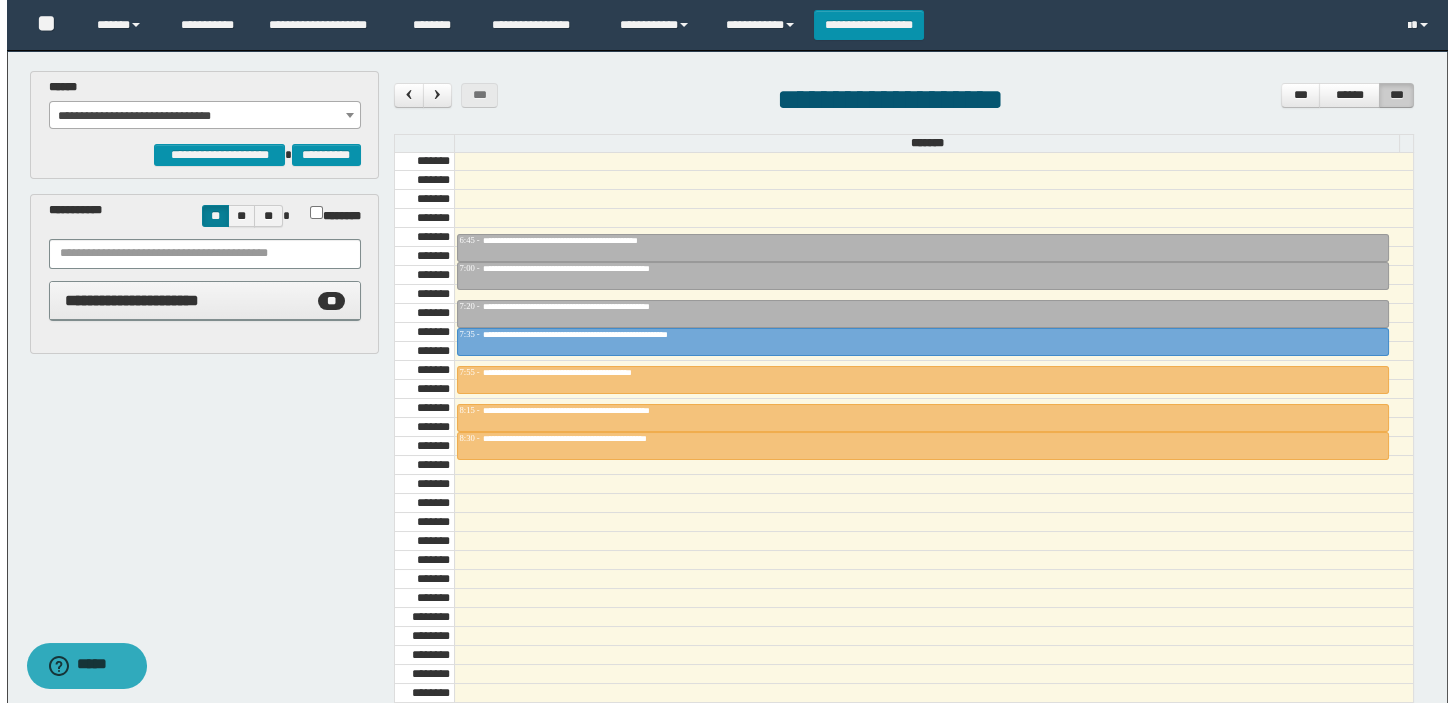 scroll, scrollTop: 681, scrollLeft: 0, axis: vertical 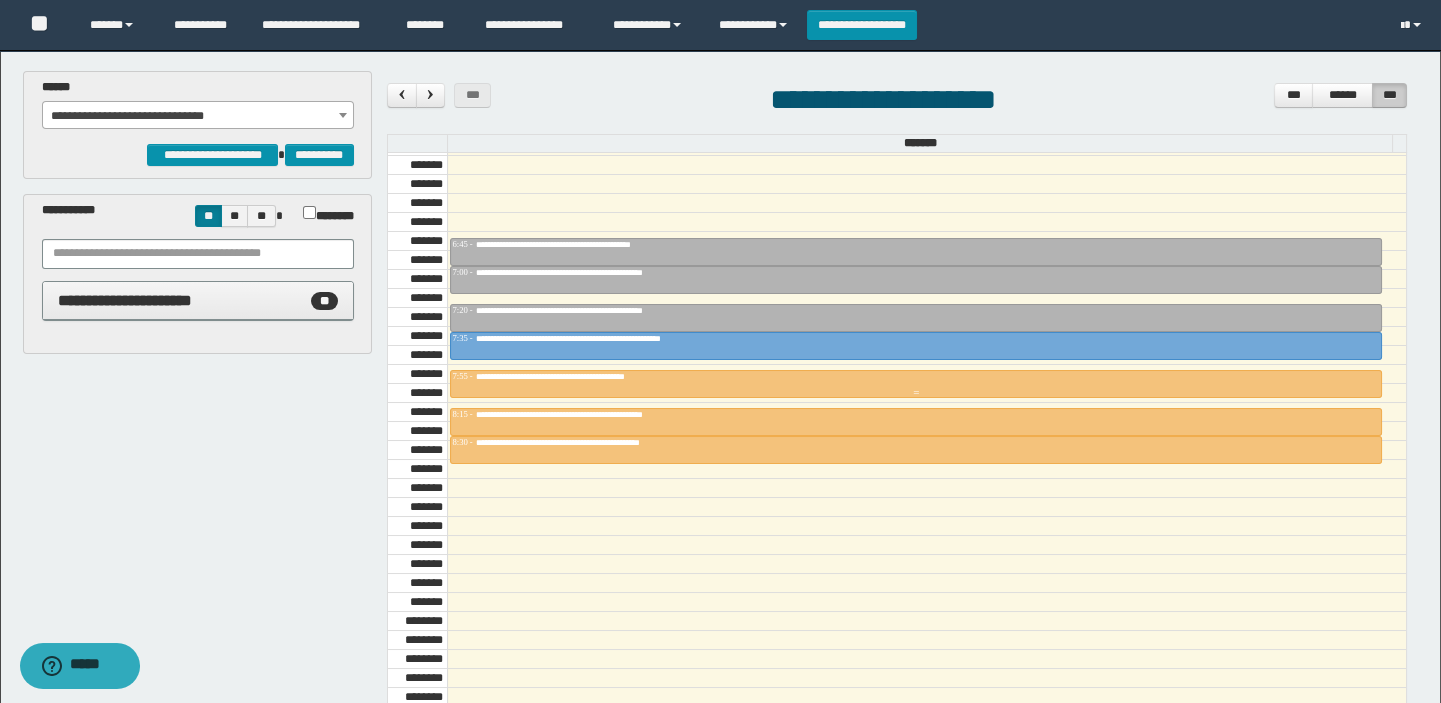 click on "**********" at bounding box center (582, 376) 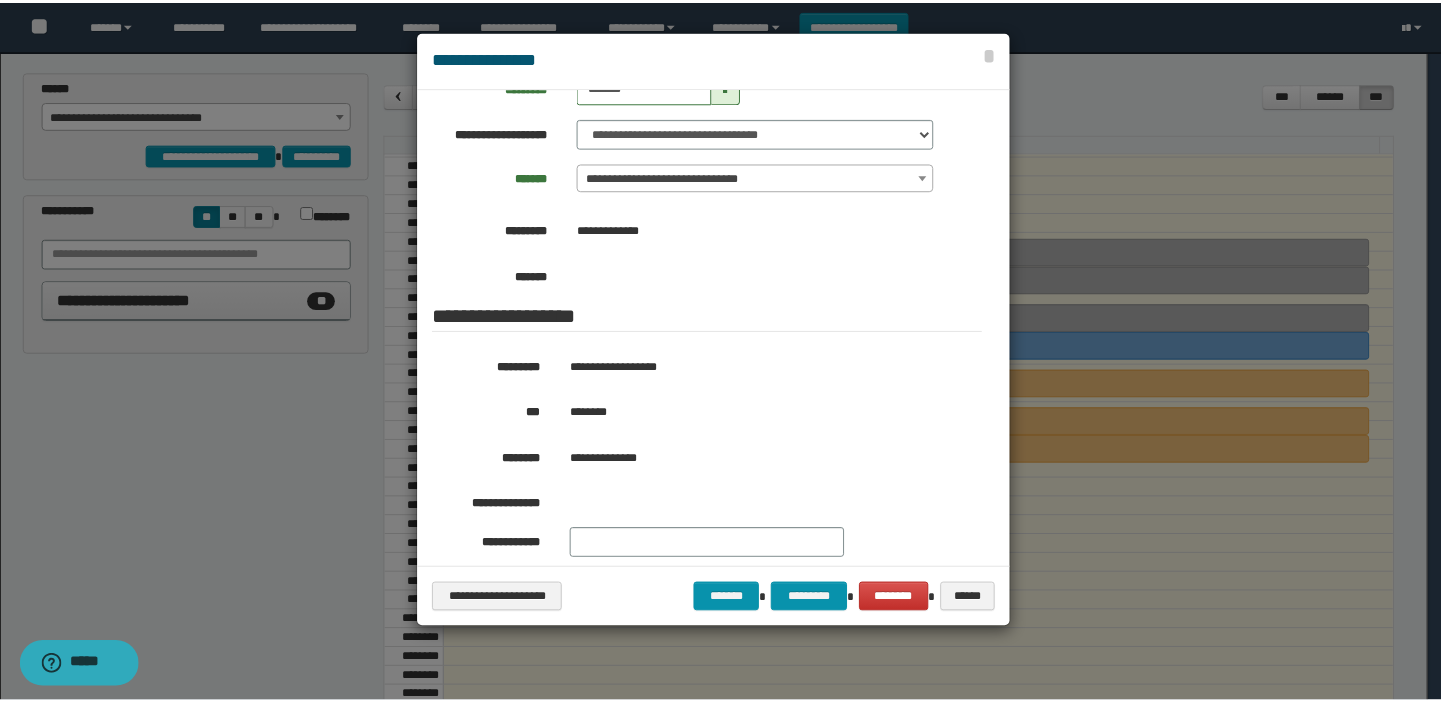 scroll, scrollTop: 363, scrollLeft: 0, axis: vertical 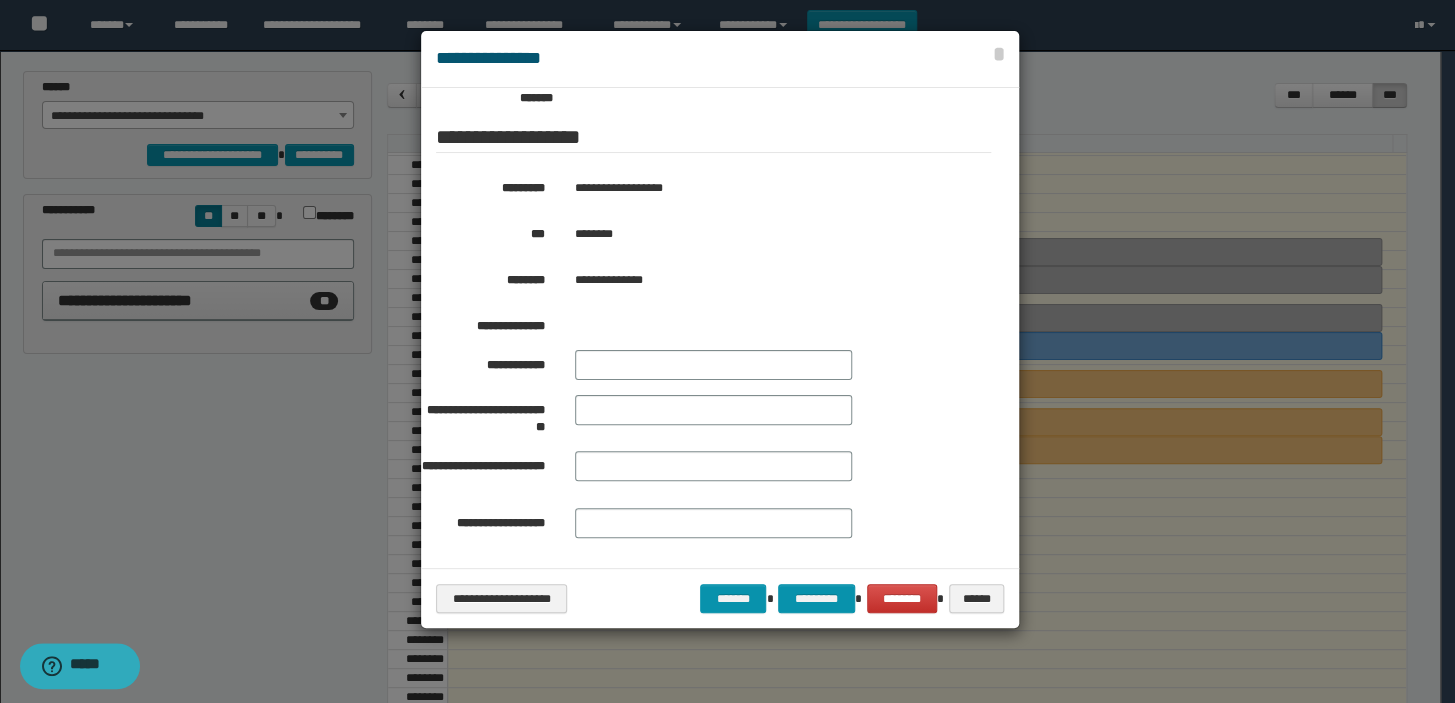 click at bounding box center [727, 351] 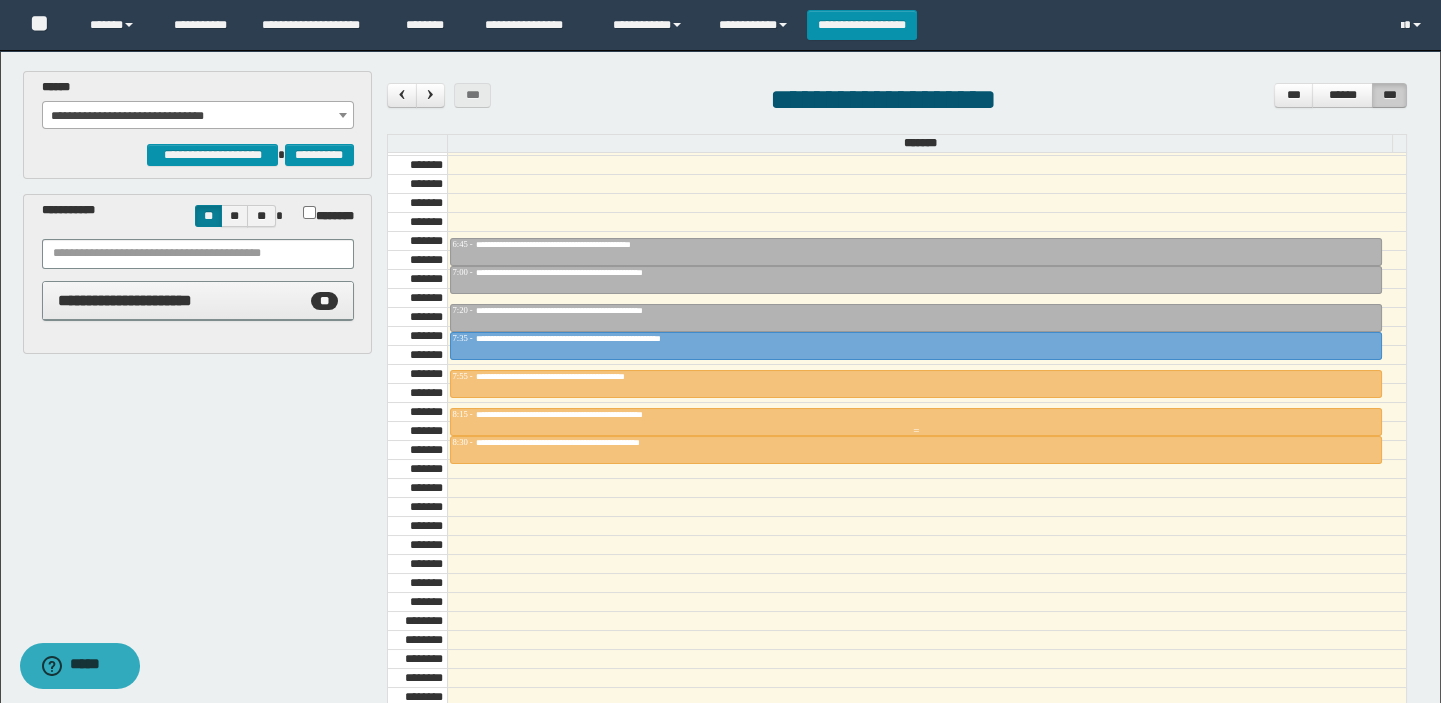 click on "**********" at bounding box center [916, 415] 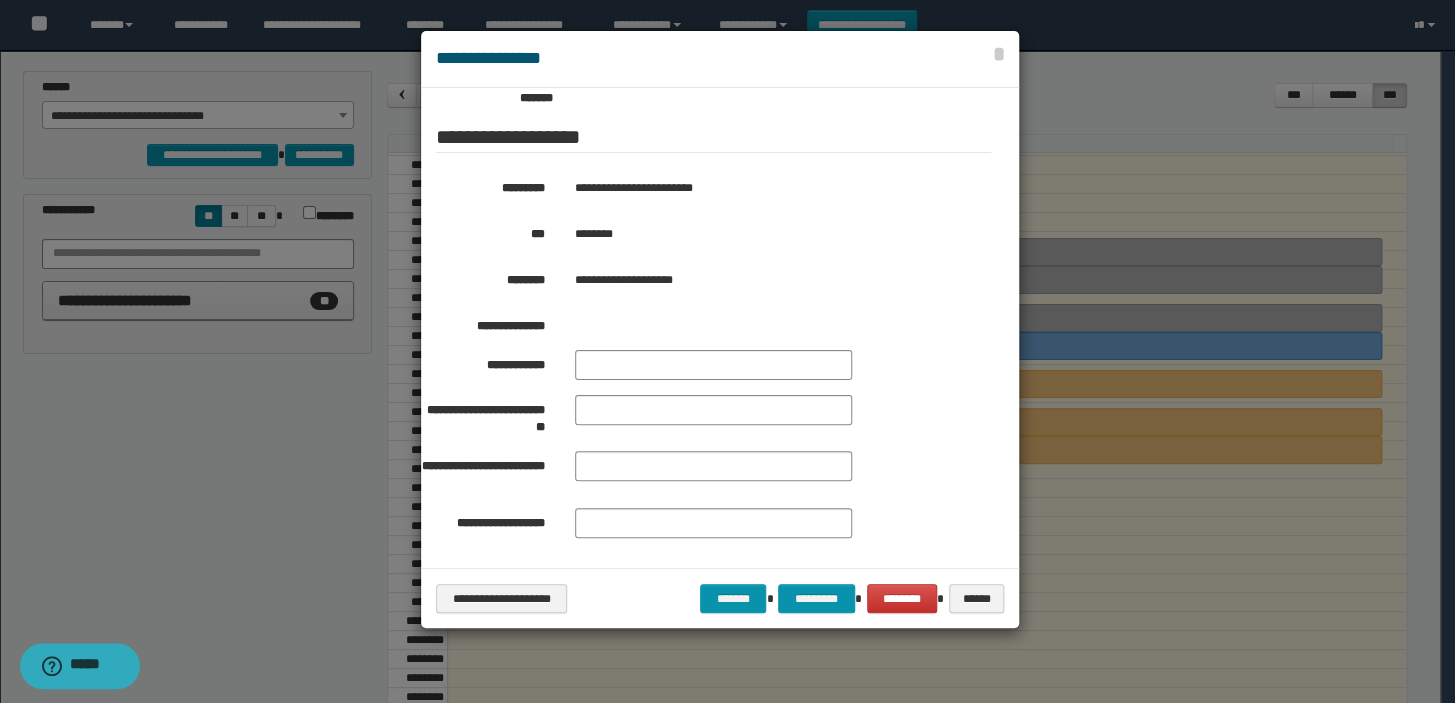 click at bounding box center (727, 351) 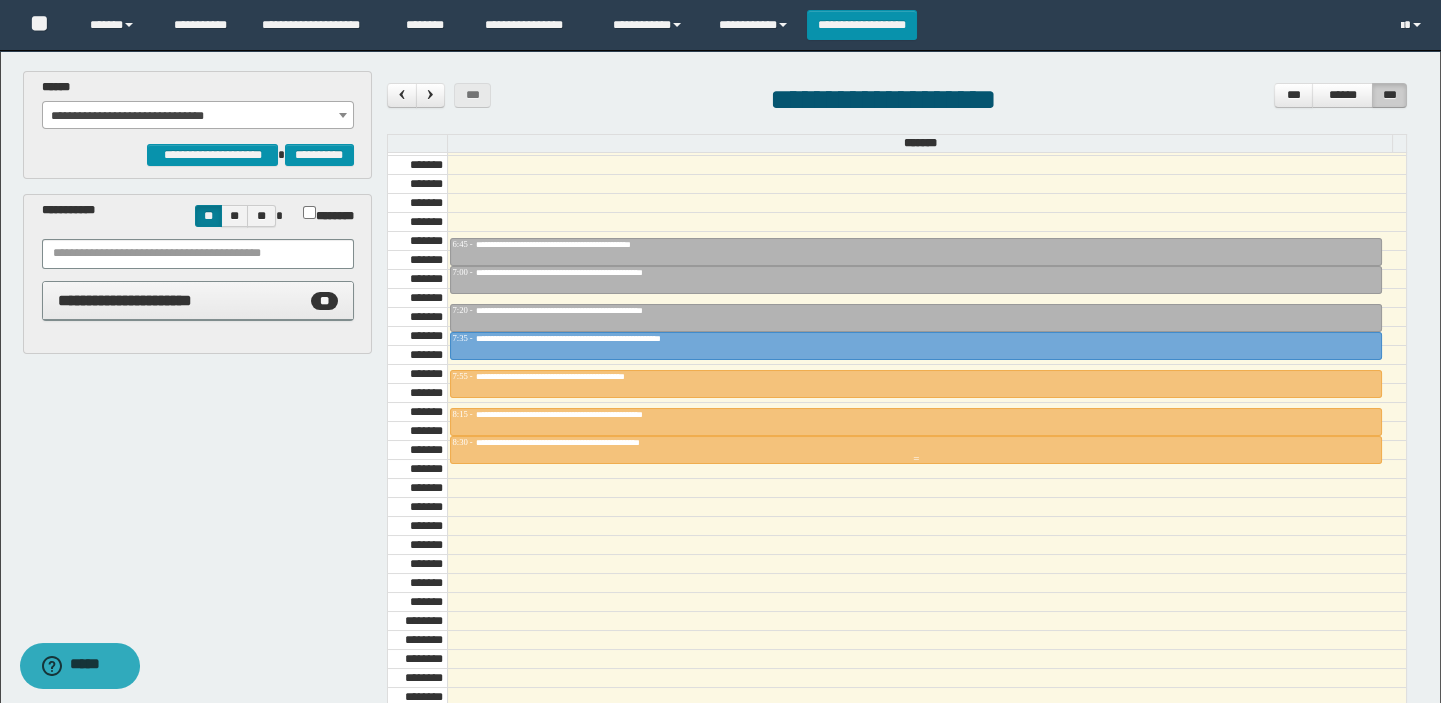 click at bounding box center [916, 459] 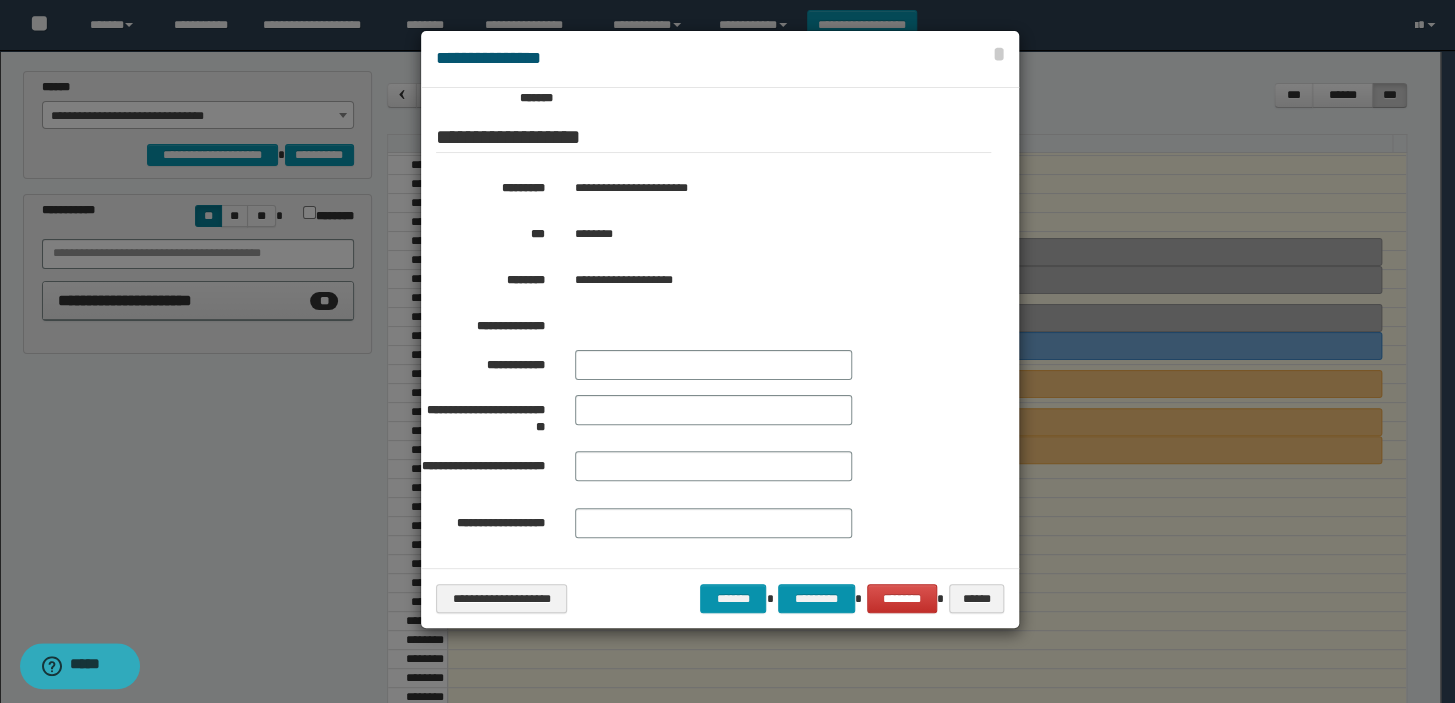 click at bounding box center [727, 351] 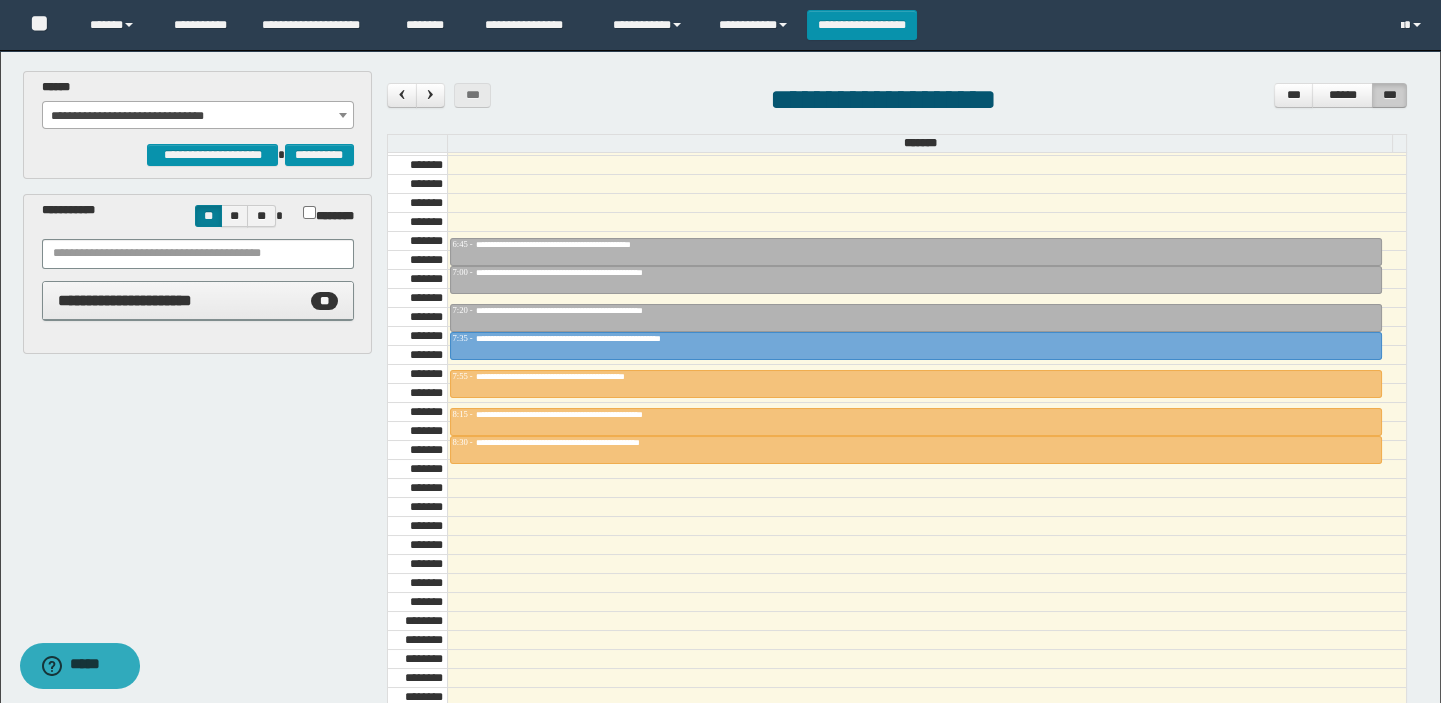 click at bounding box center (927, 602) 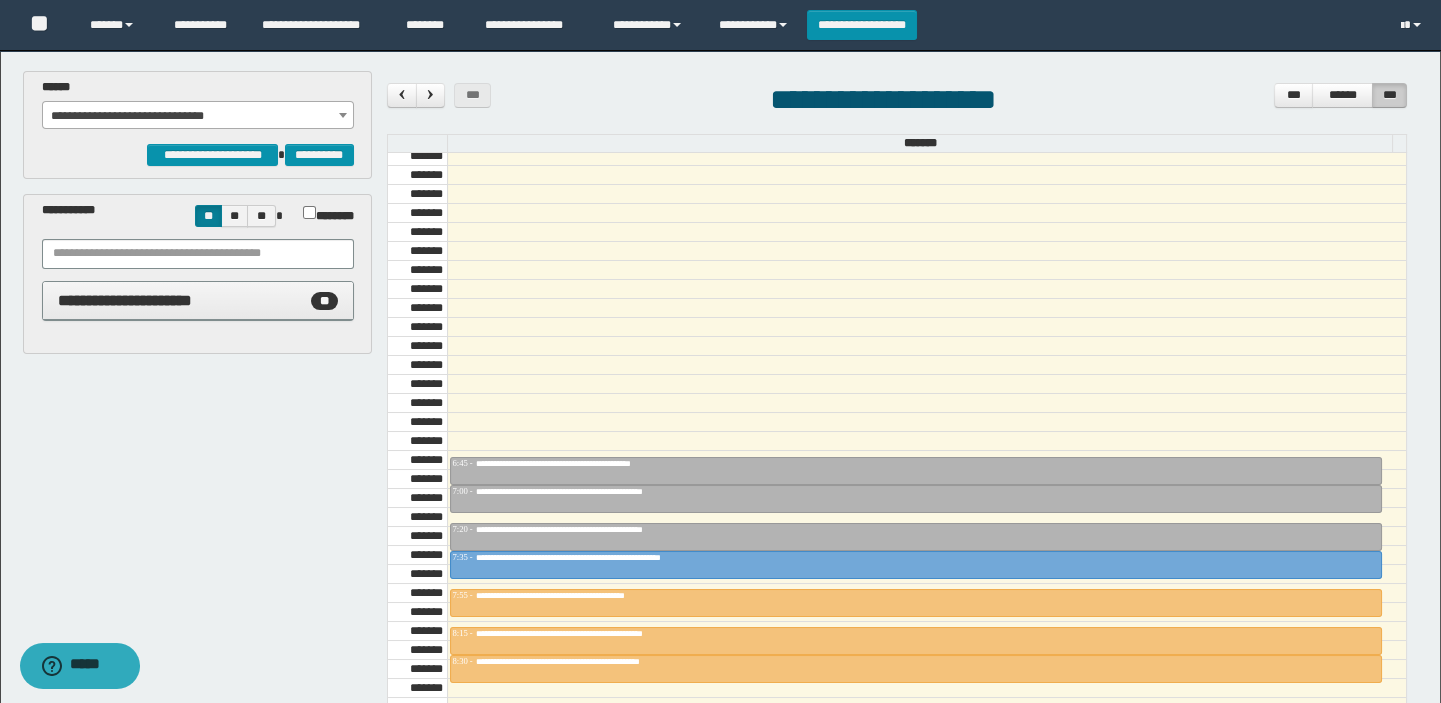scroll, scrollTop: 681, scrollLeft: 0, axis: vertical 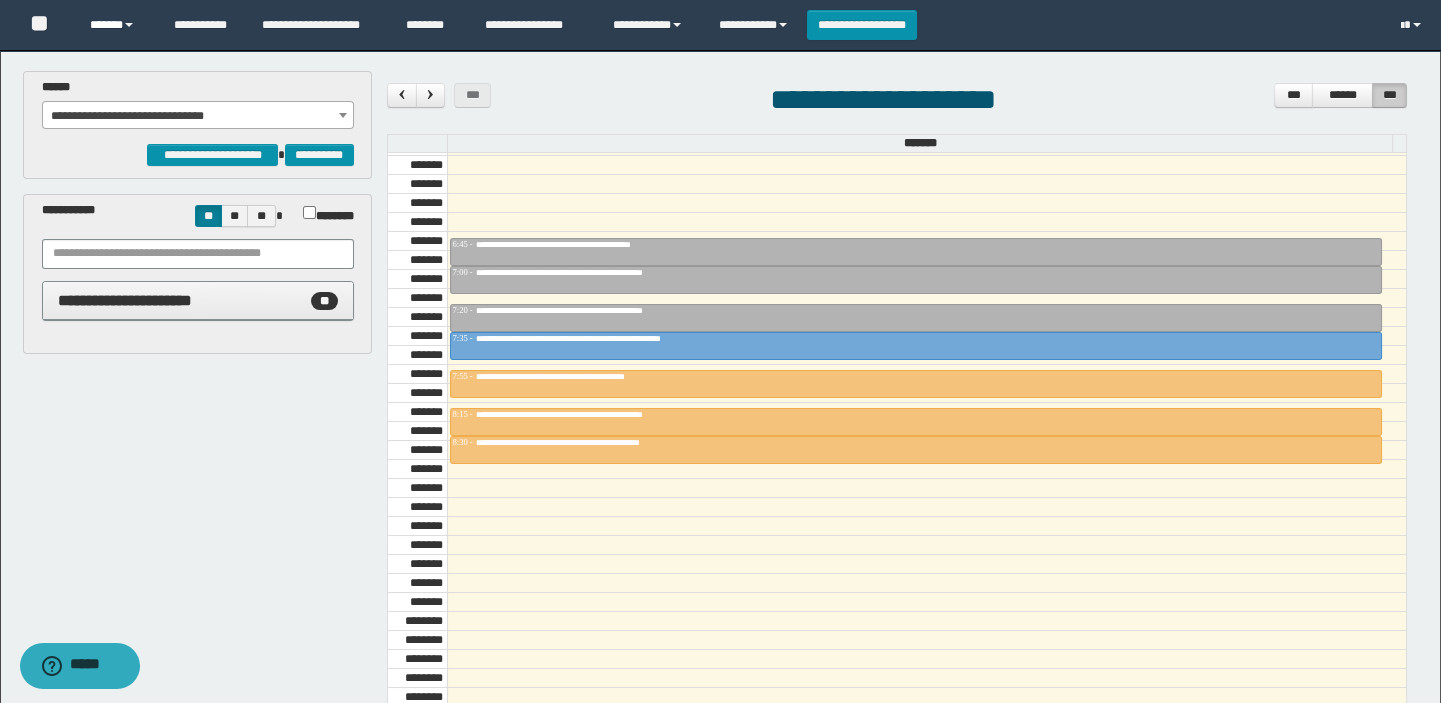 click on "******" at bounding box center (117, 25) 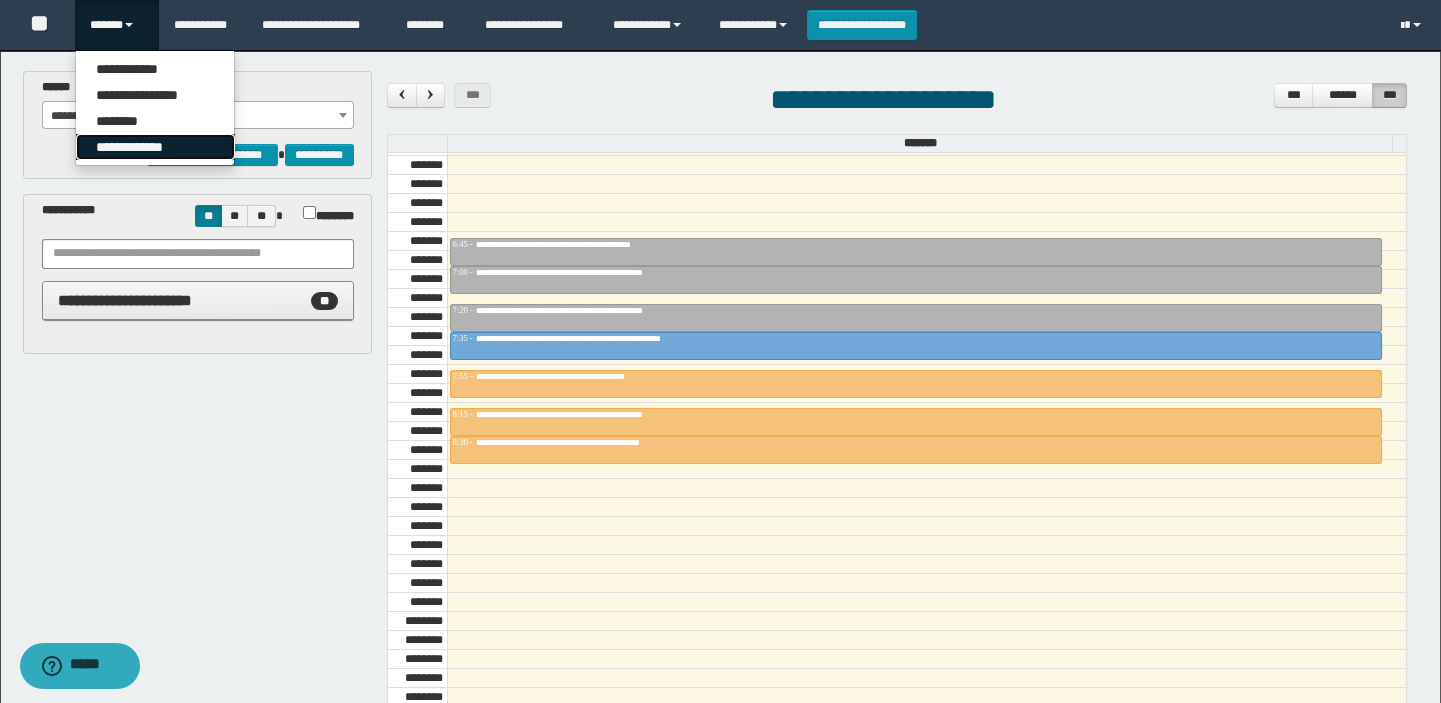 click on "**********" at bounding box center (155, 147) 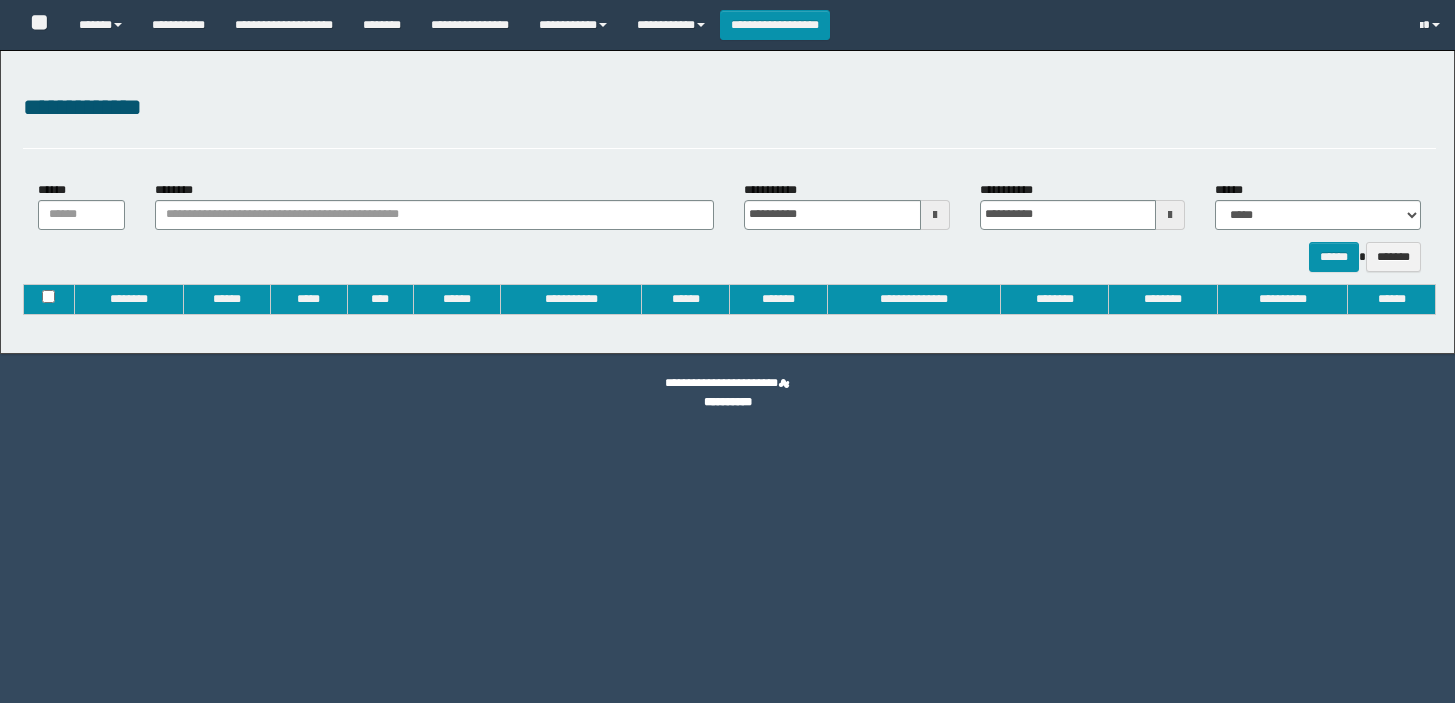type on "**********" 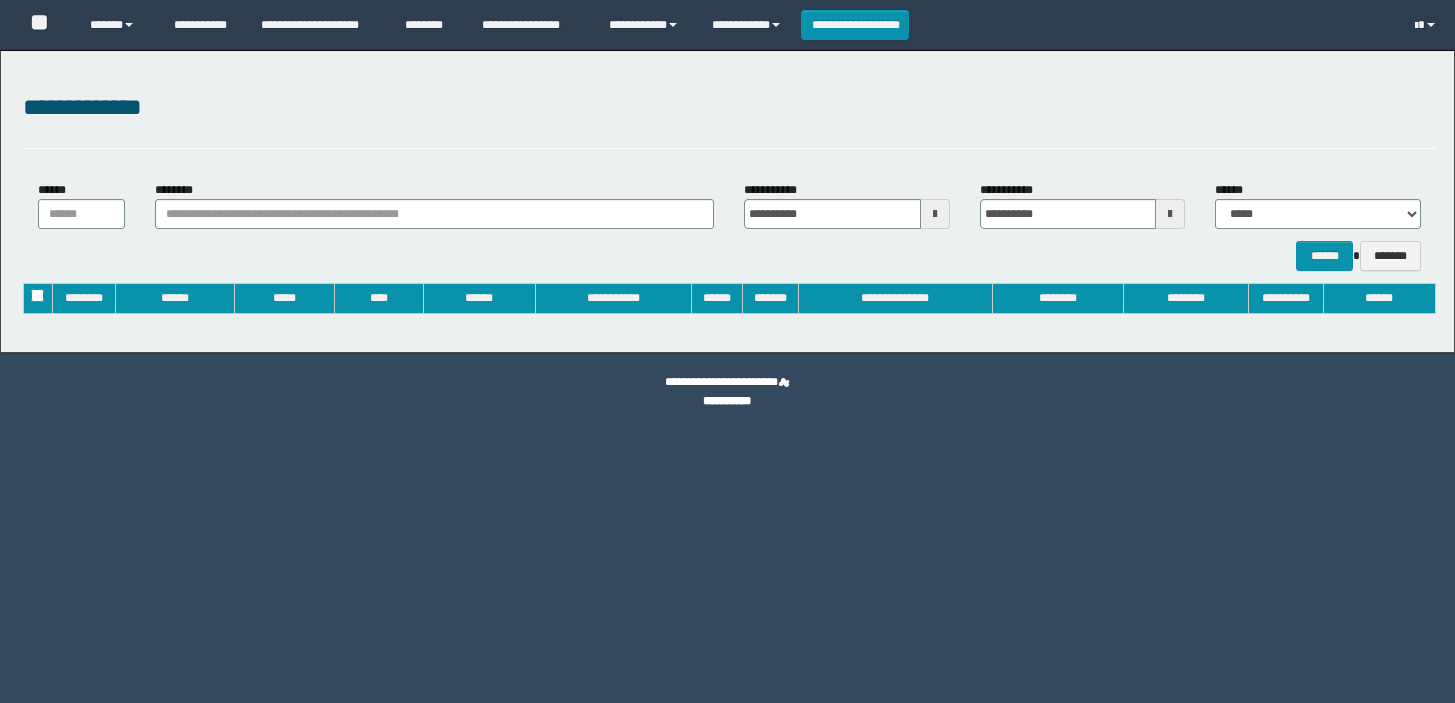 scroll, scrollTop: 0, scrollLeft: 0, axis: both 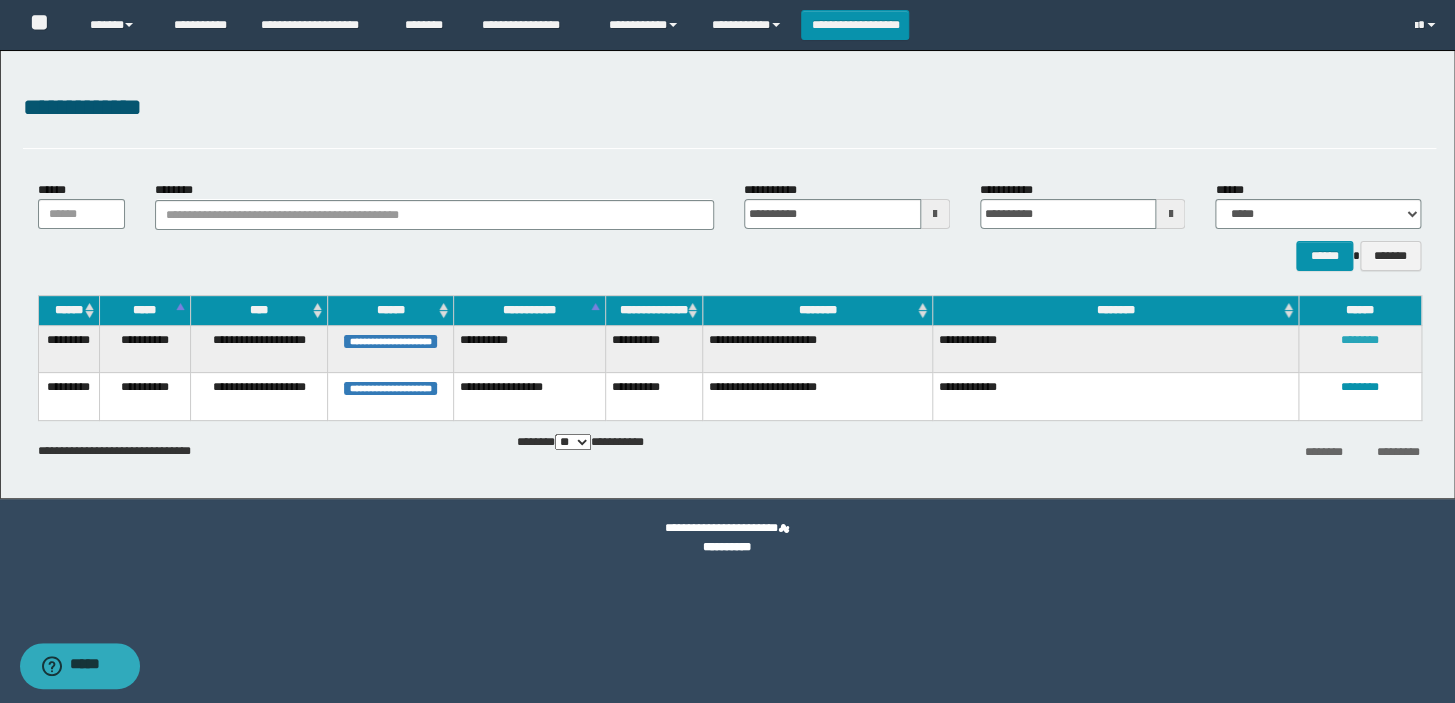 click on "********" at bounding box center (1360, 340) 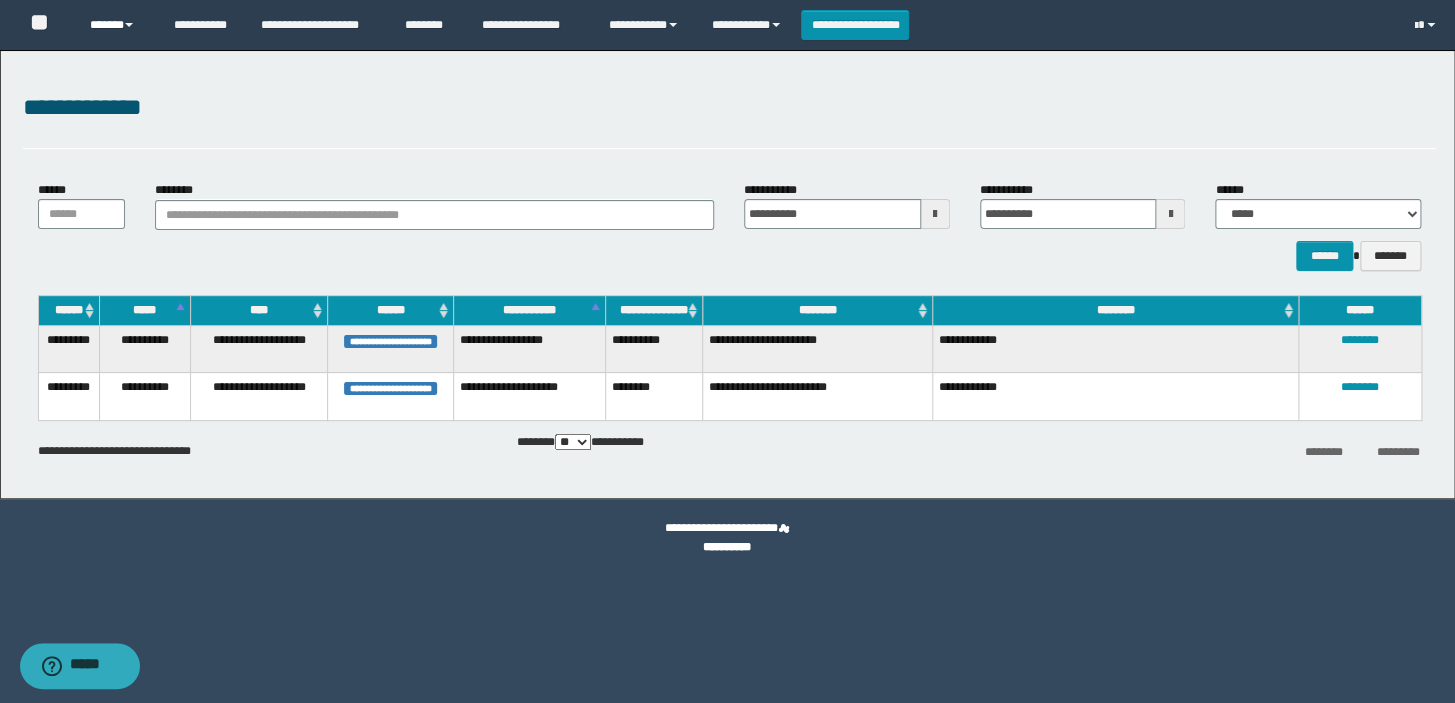 click on "******" at bounding box center (117, 25) 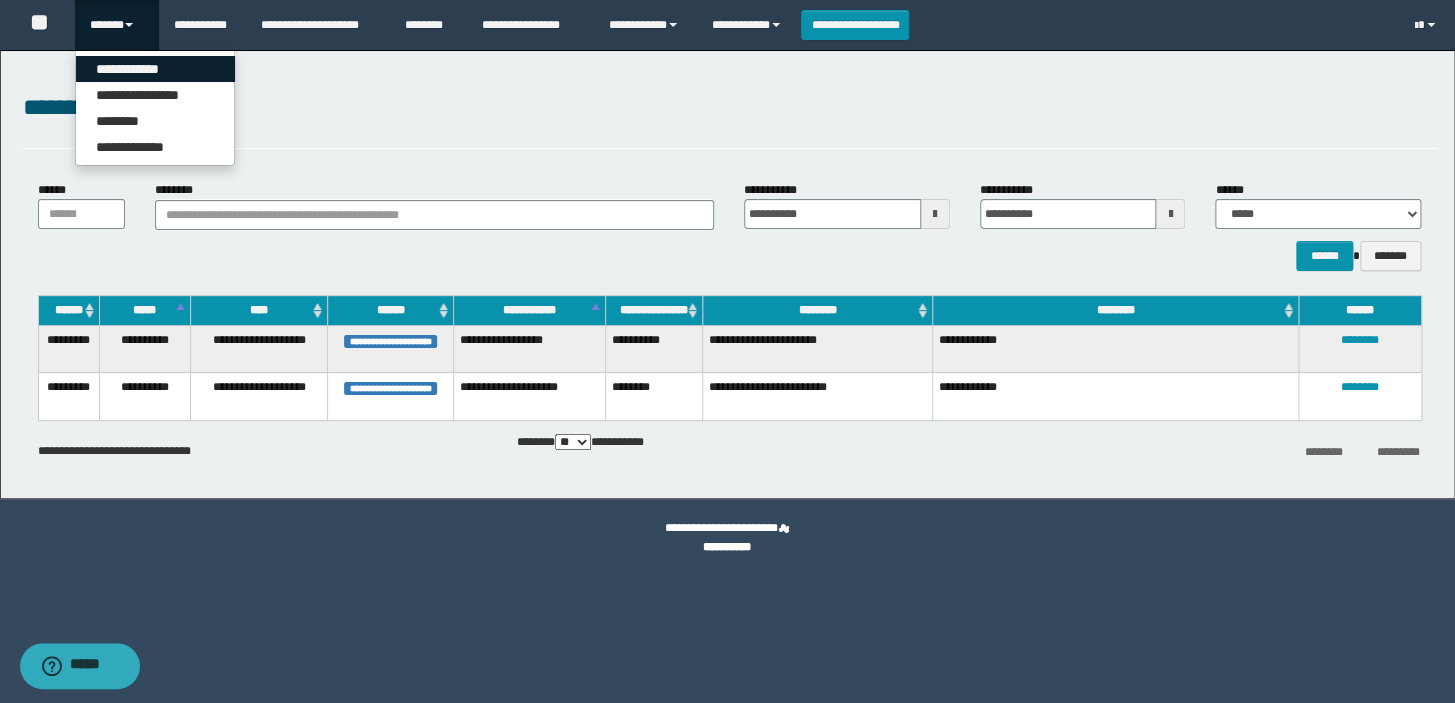 click on "**********" at bounding box center [155, 69] 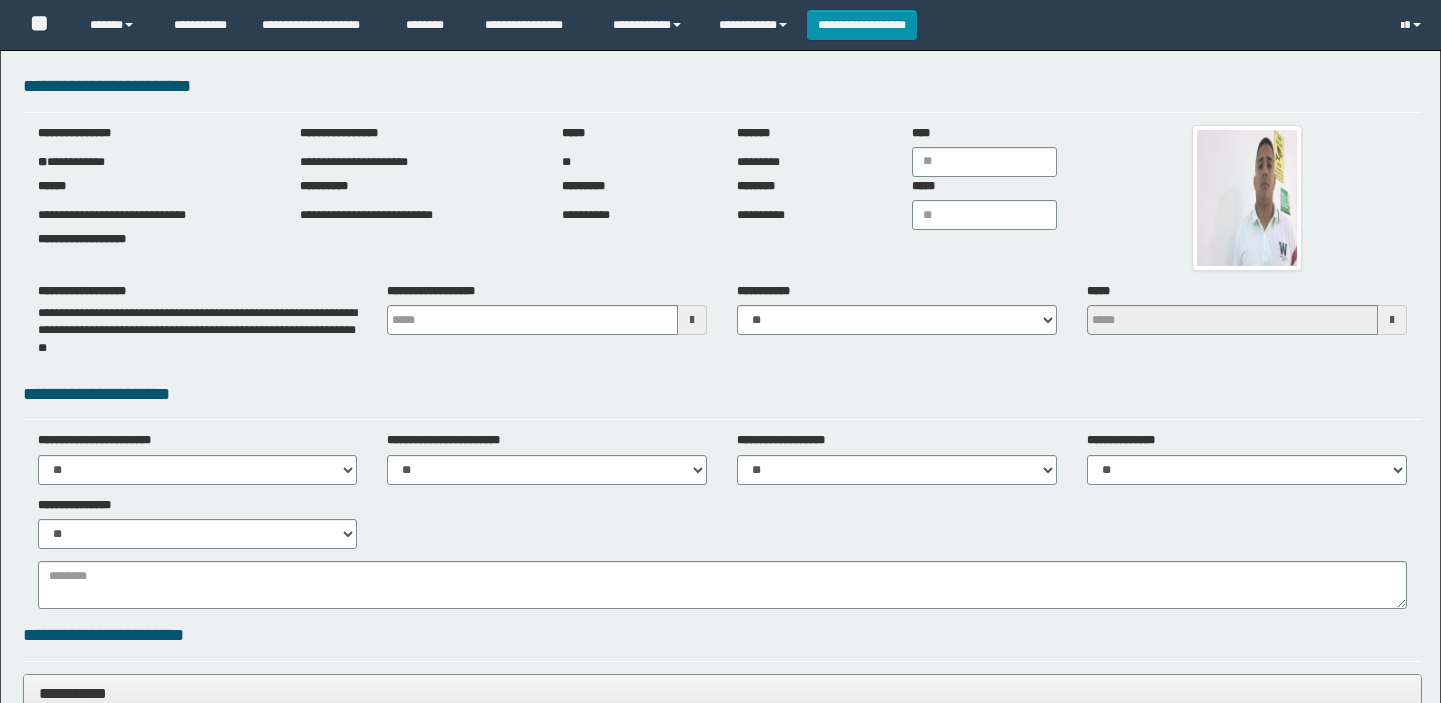 scroll, scrollTop: 0, scrollLeft: 0, axis: both 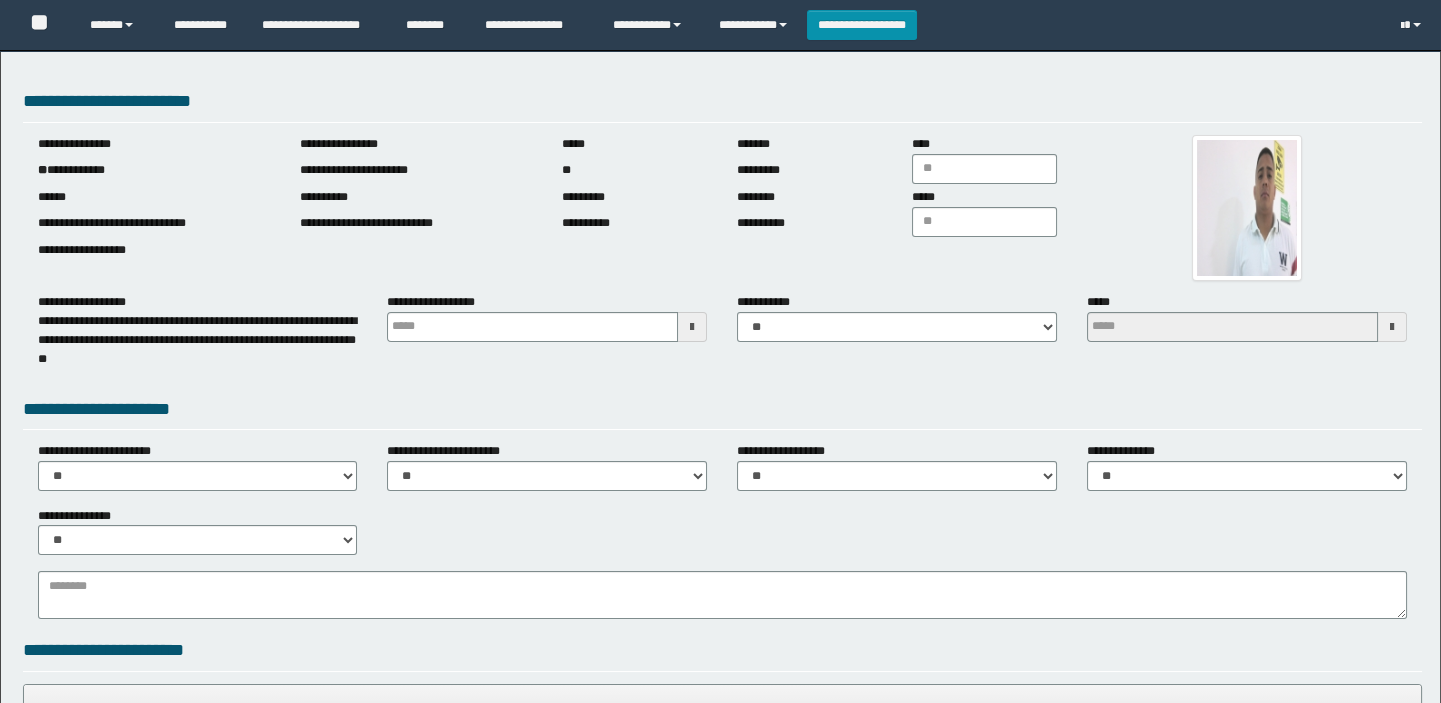click on "**********" at bounding box center [154, 169] 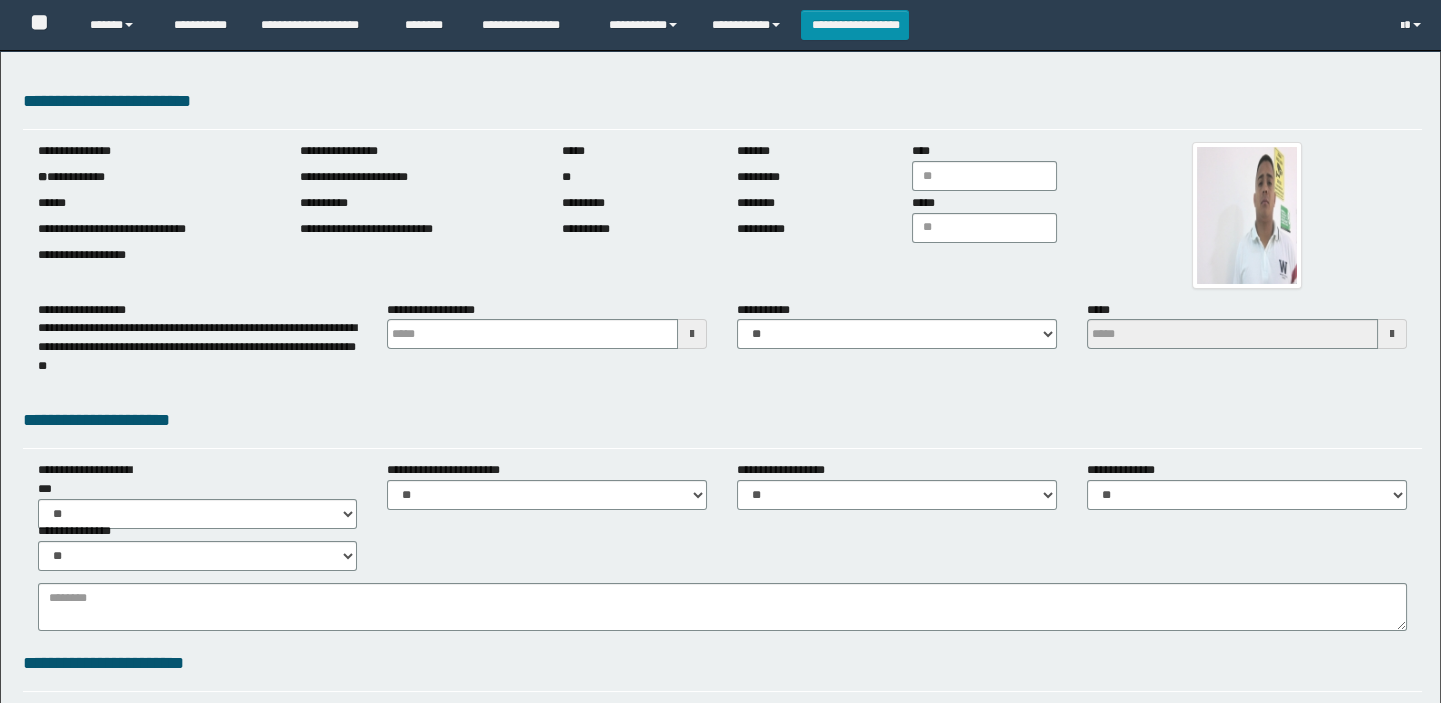 type 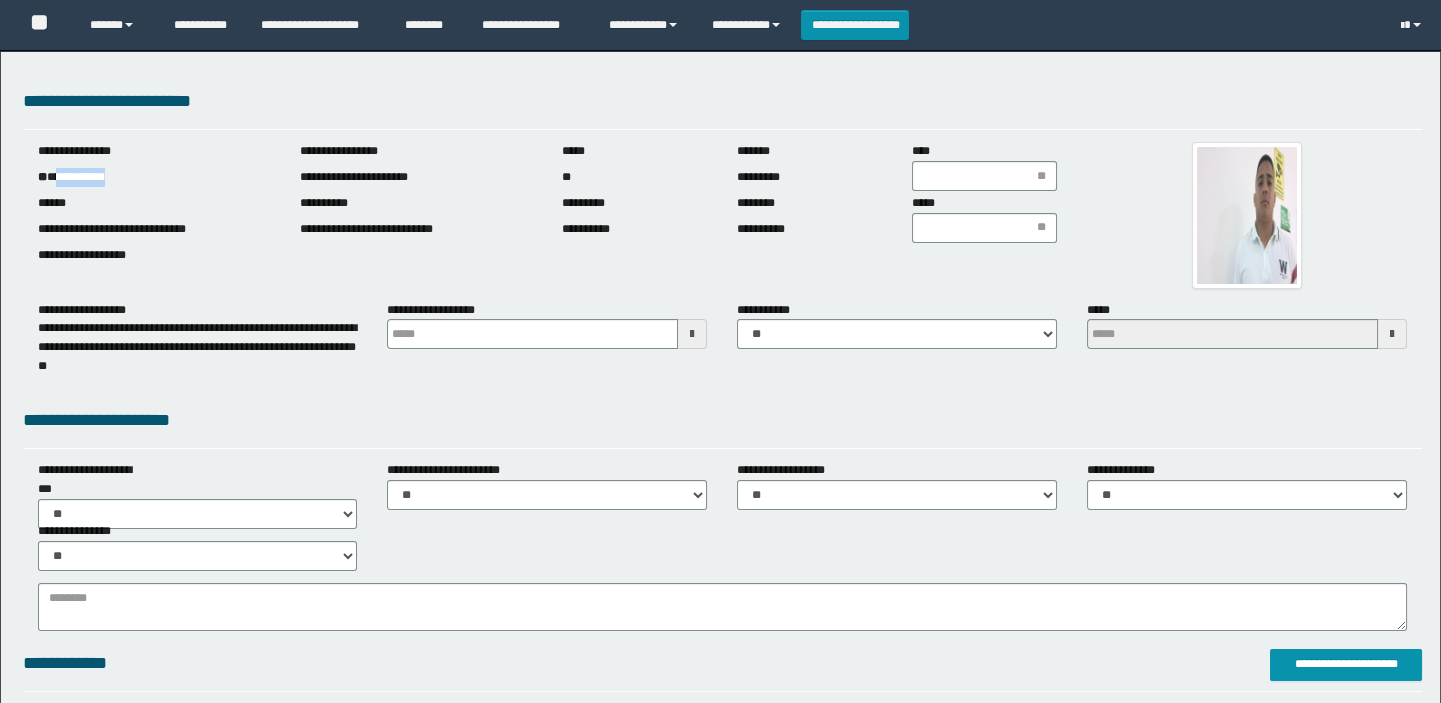 scroll, scrollTop: 0, scrollLeft: 0, axis: both 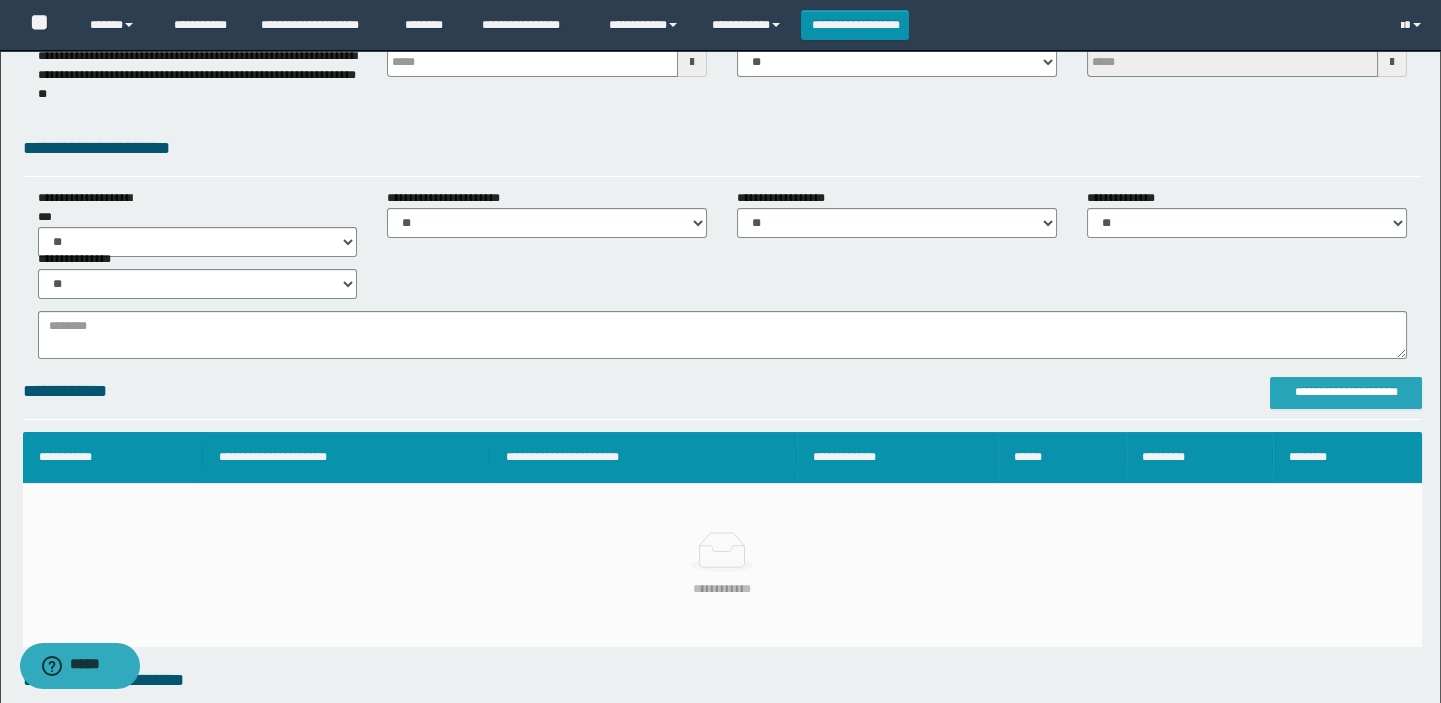 click on "**********" at bounding box center (1346, 392) 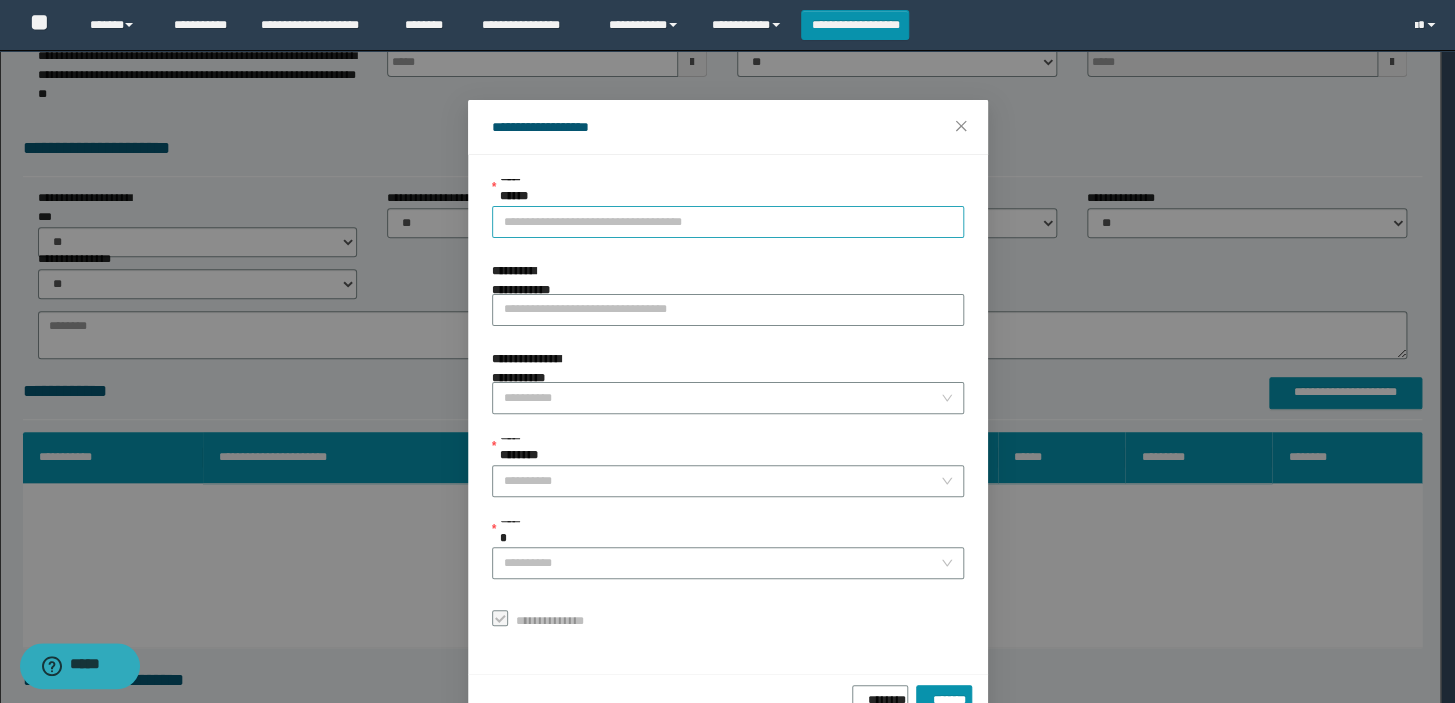 click on "**********" at bounding box center (728, 222) 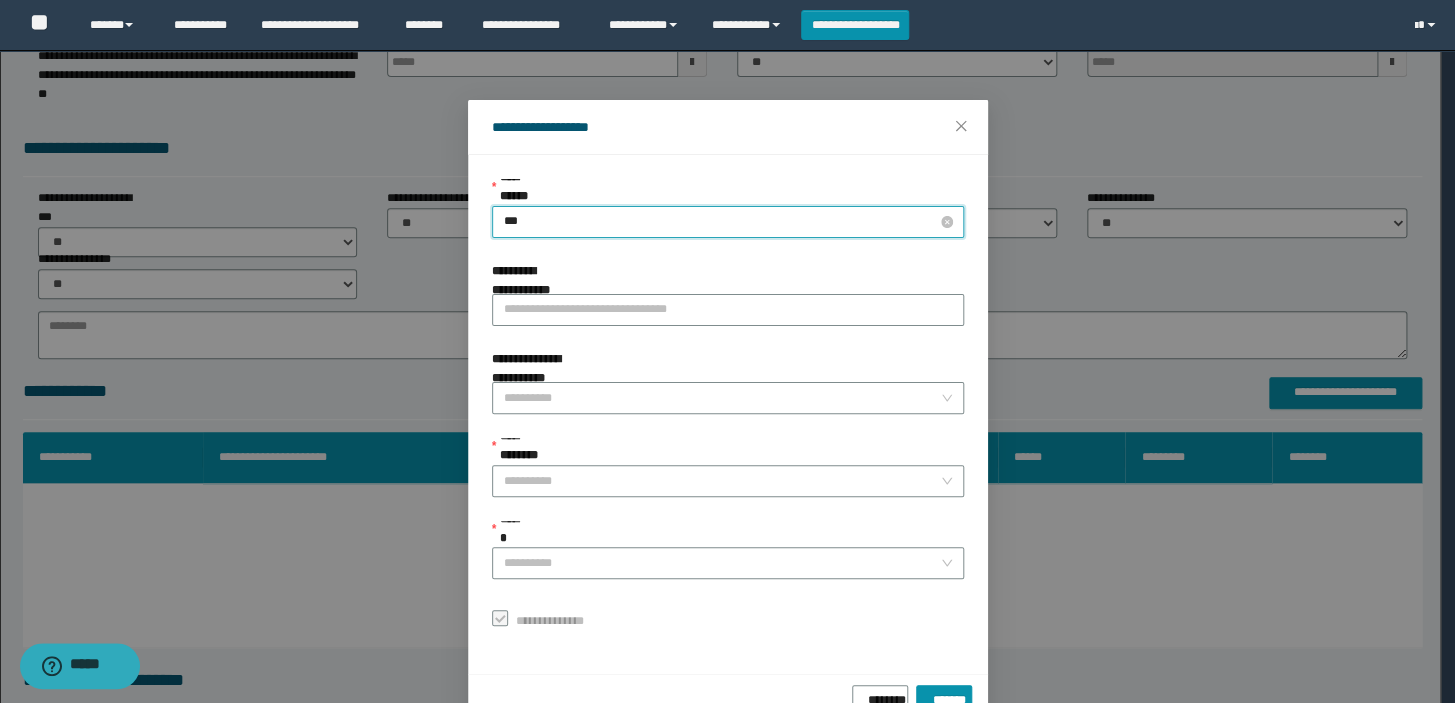 type on "****" 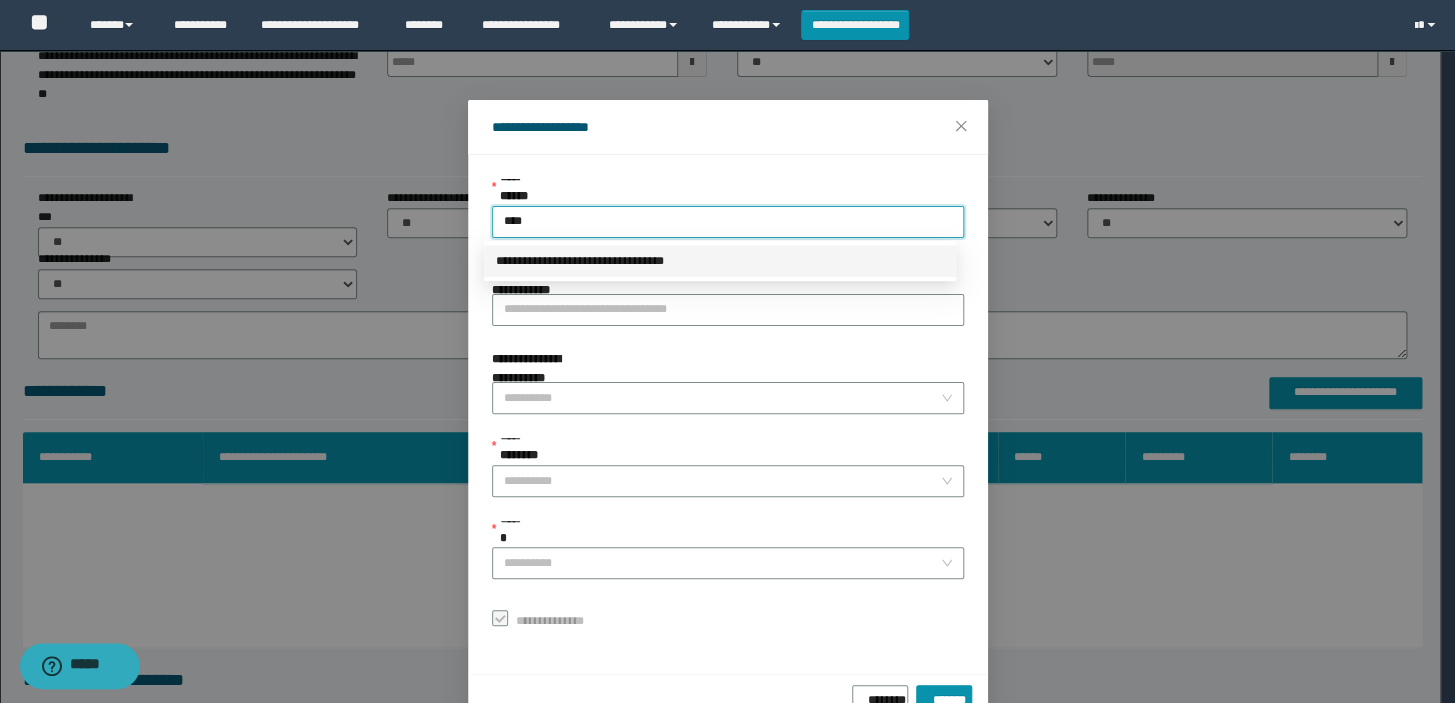 click on "**********" at bounding box center [720, 261] 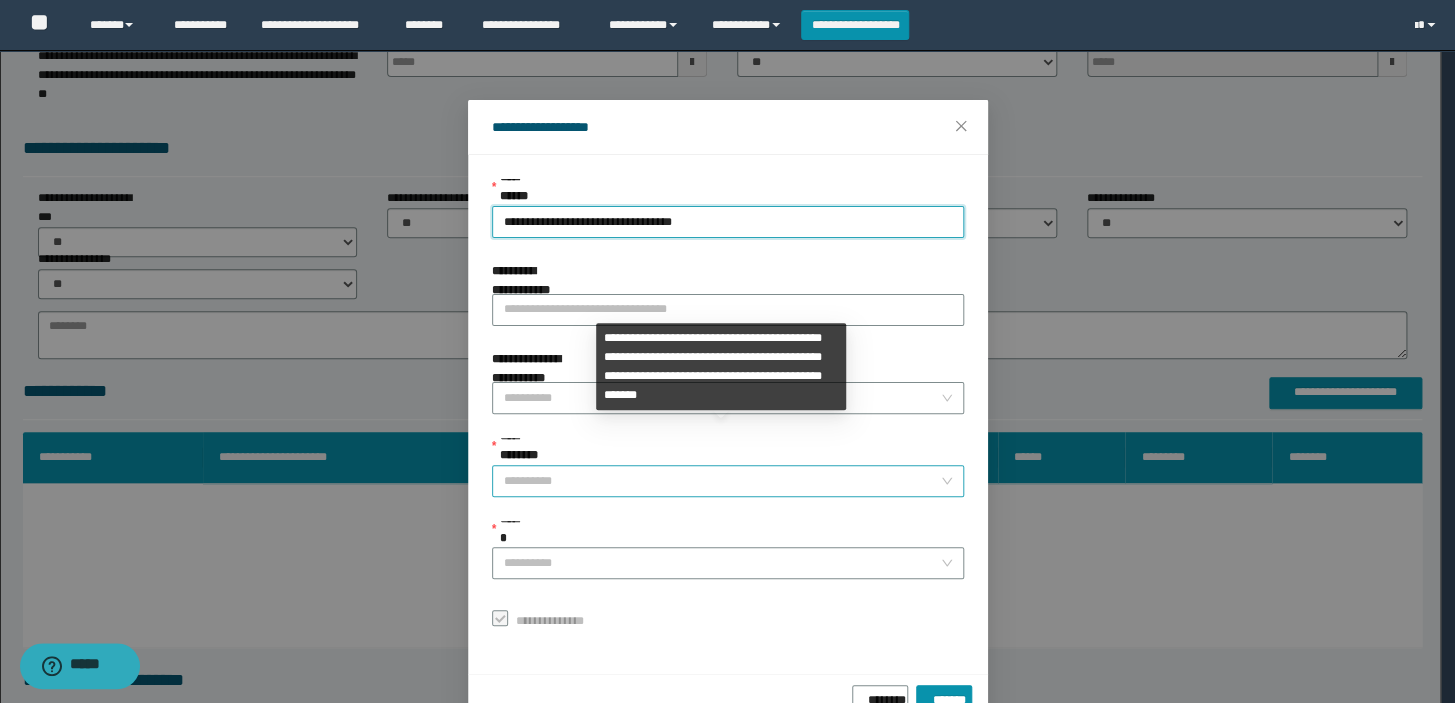 click on "**********" at bounding box center (722, 481) 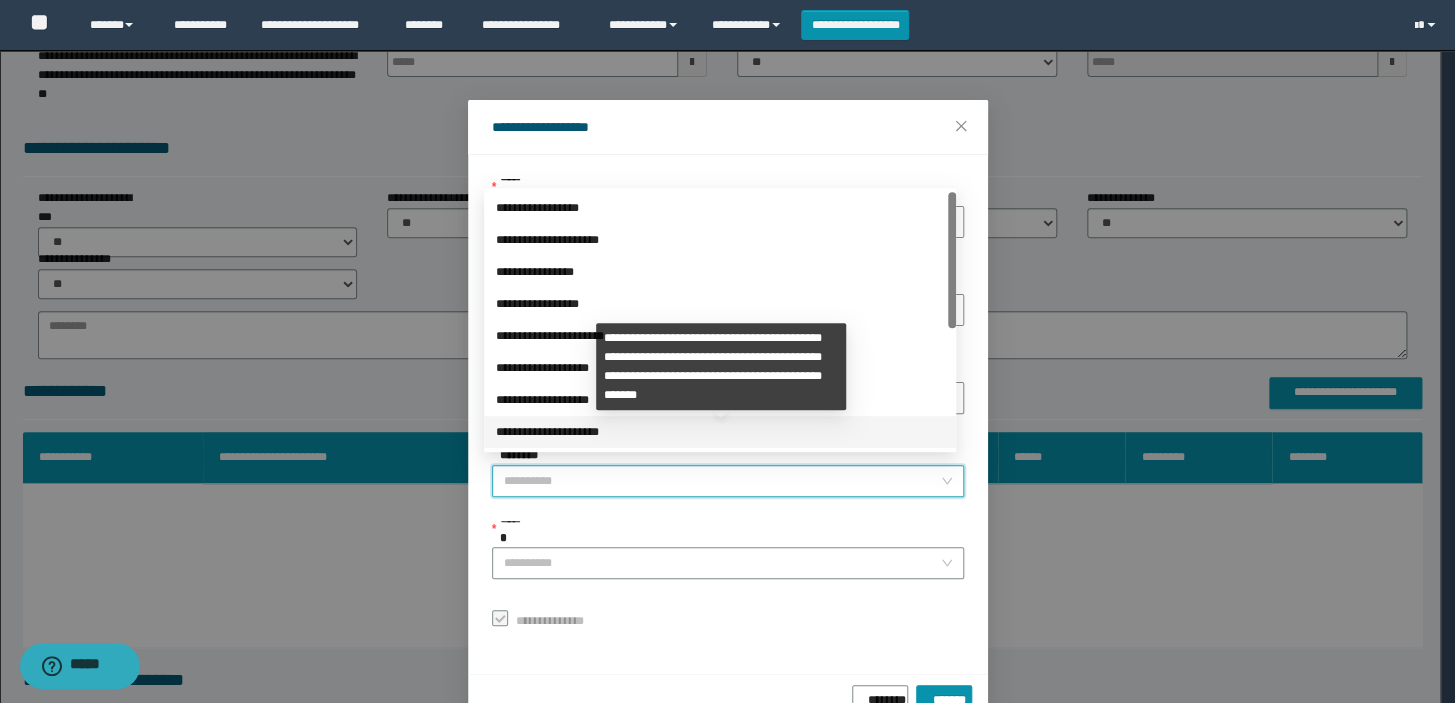 scroll, scrollTop: 223, scrollLeft: 0, axis: vertical 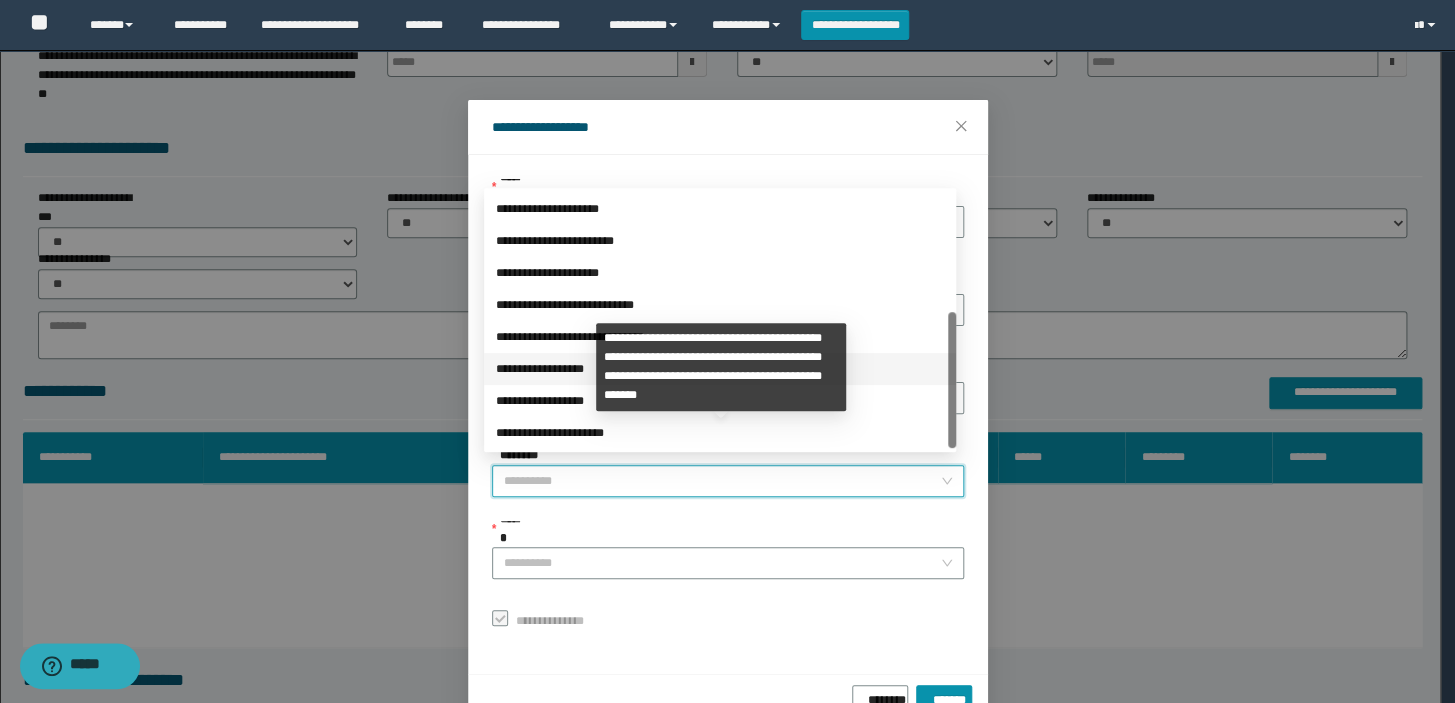 click on "**********" at bounding box center [720, 369] 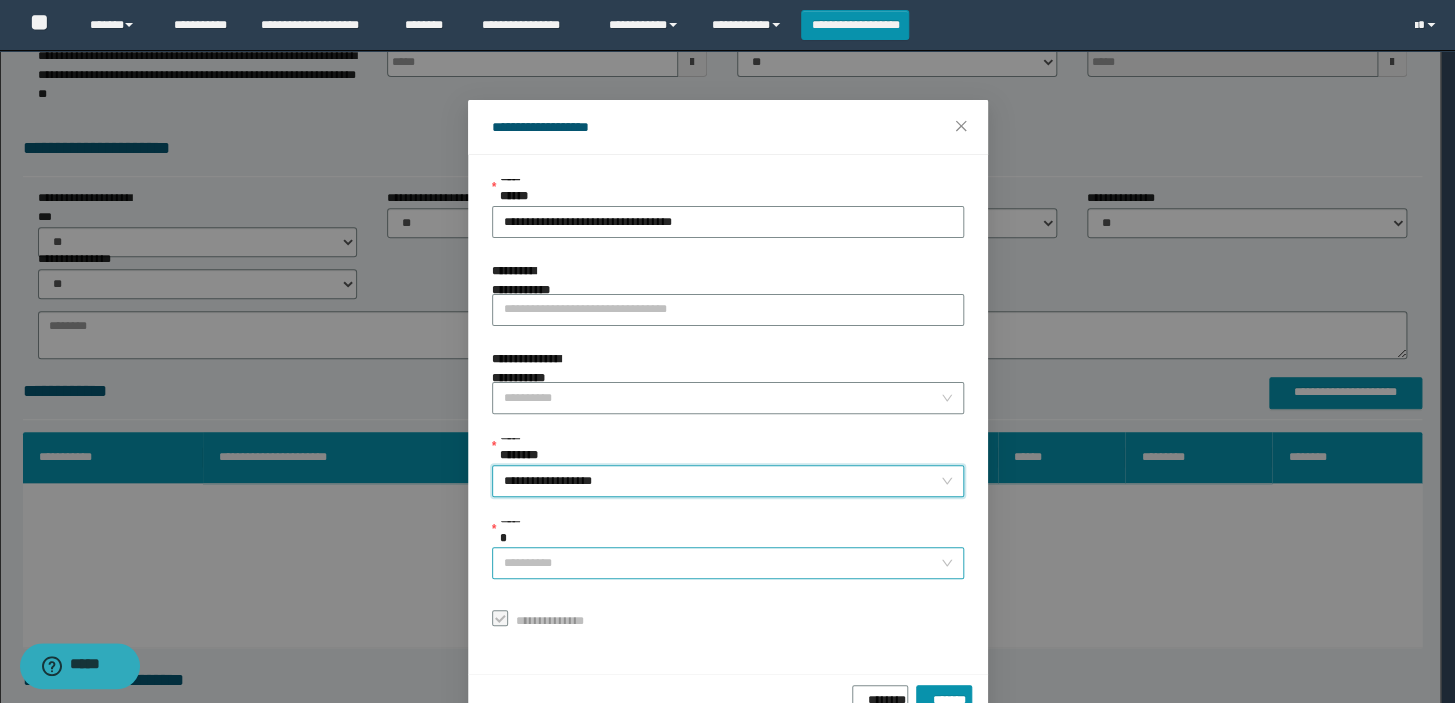 click on "******" at bounding box center (722, 563) 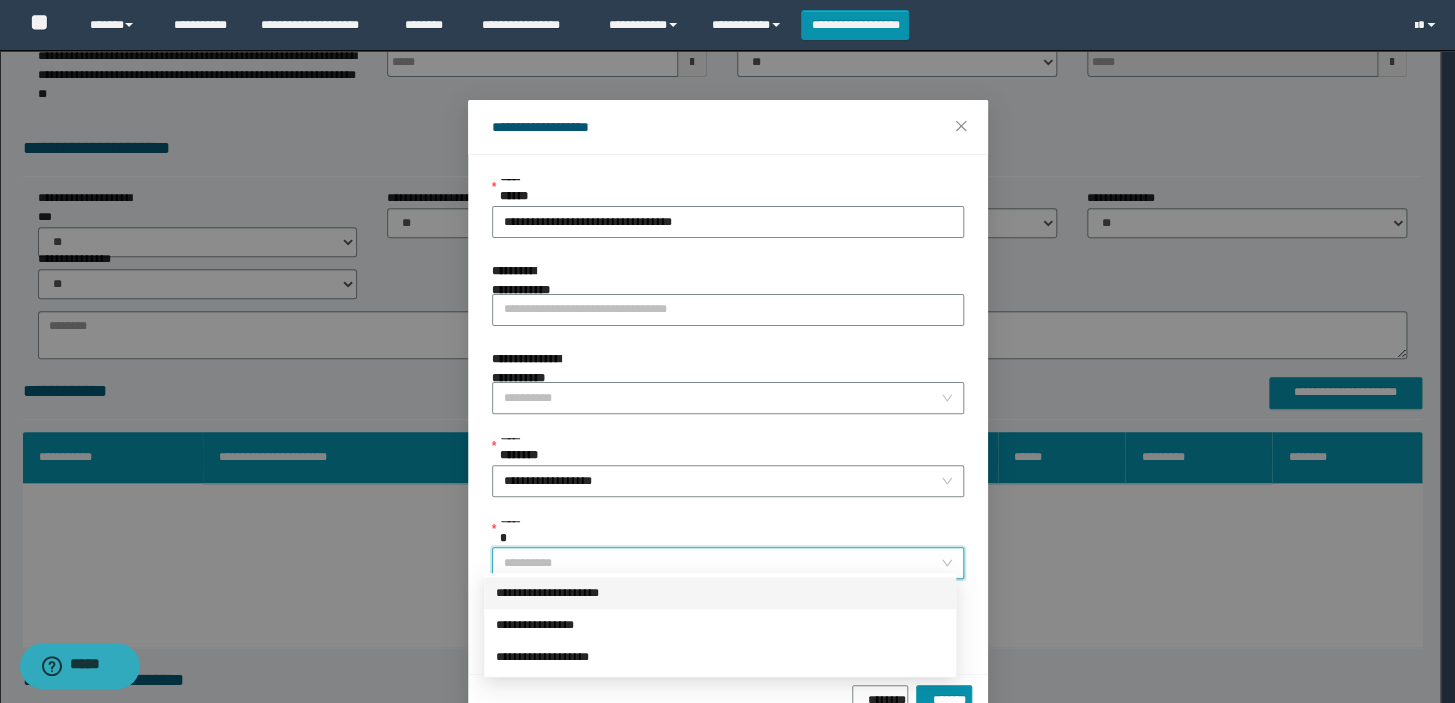 click on "**********" at bounding box center [720, 593] 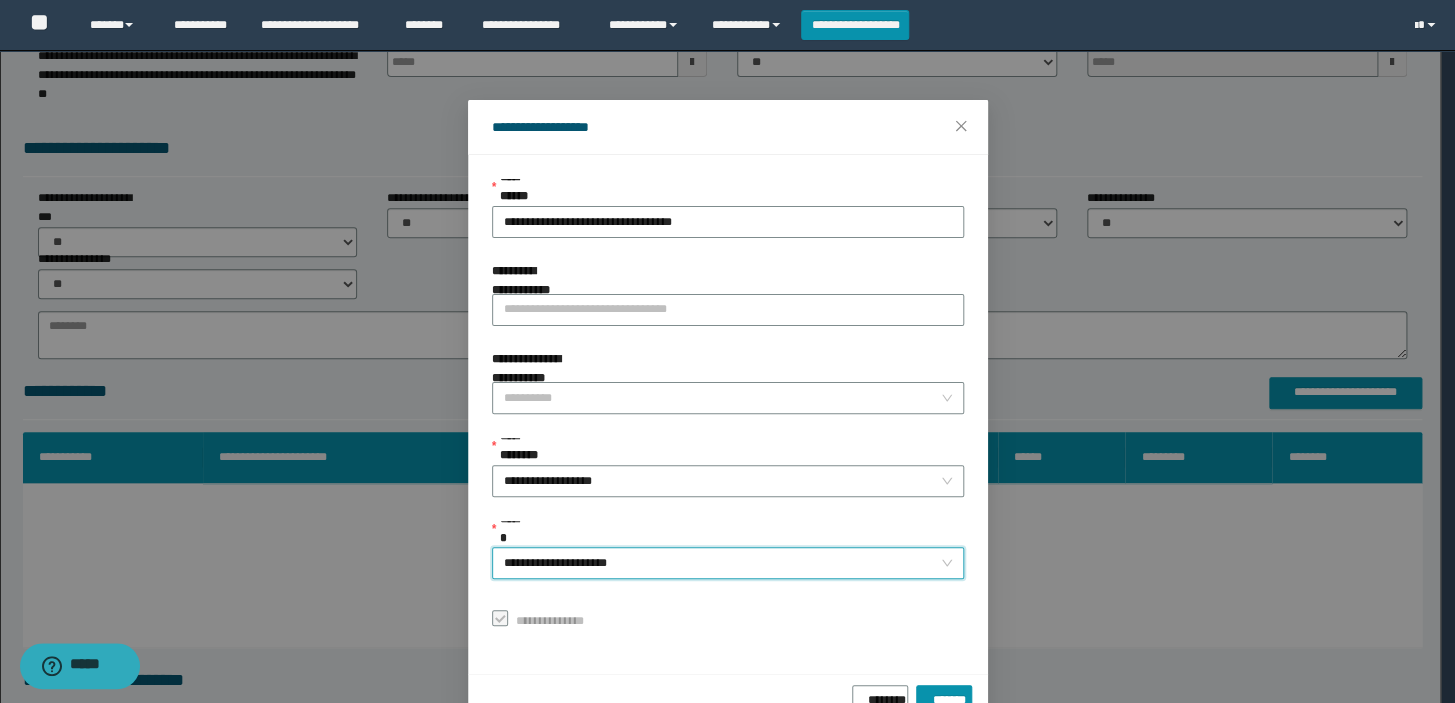 scroll, scrollTop: 48, scrollLeft: 0, axis: vertical 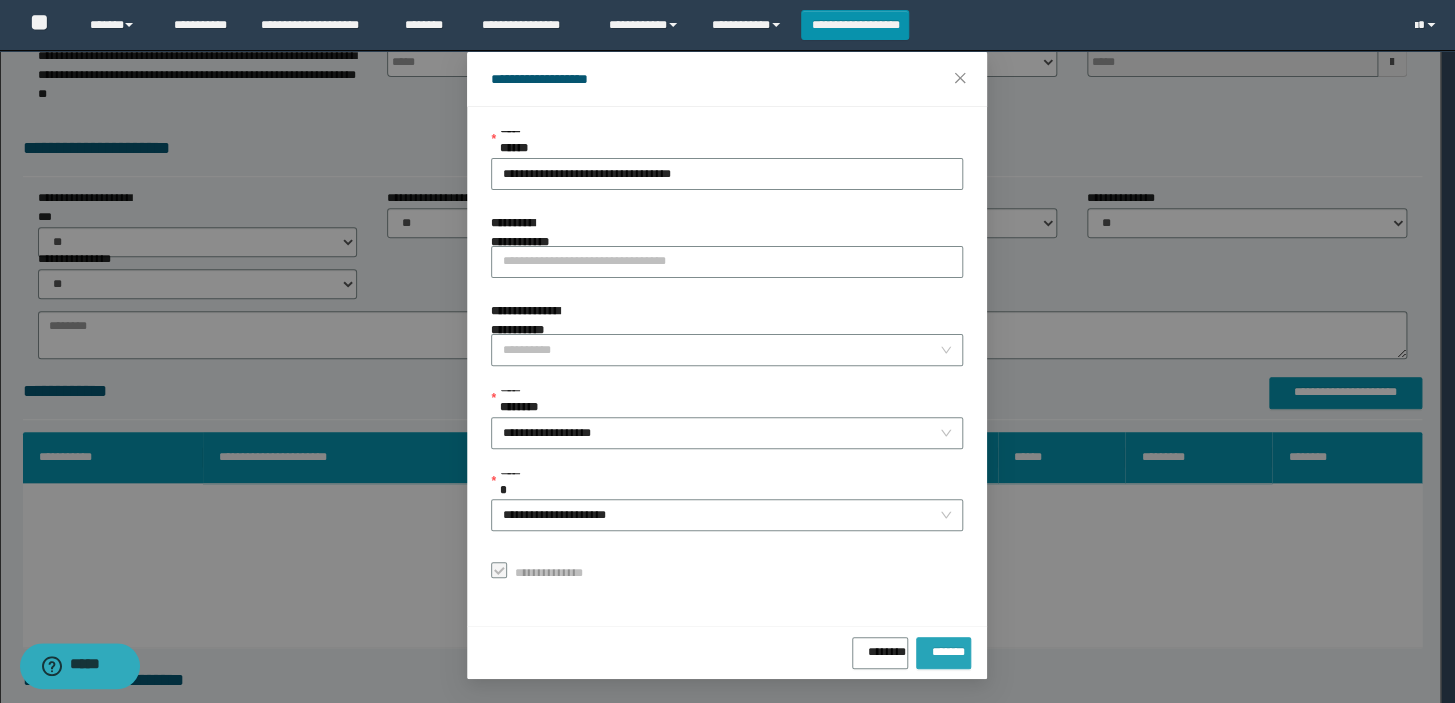 click on "*******" at bounding box center [943, 648] 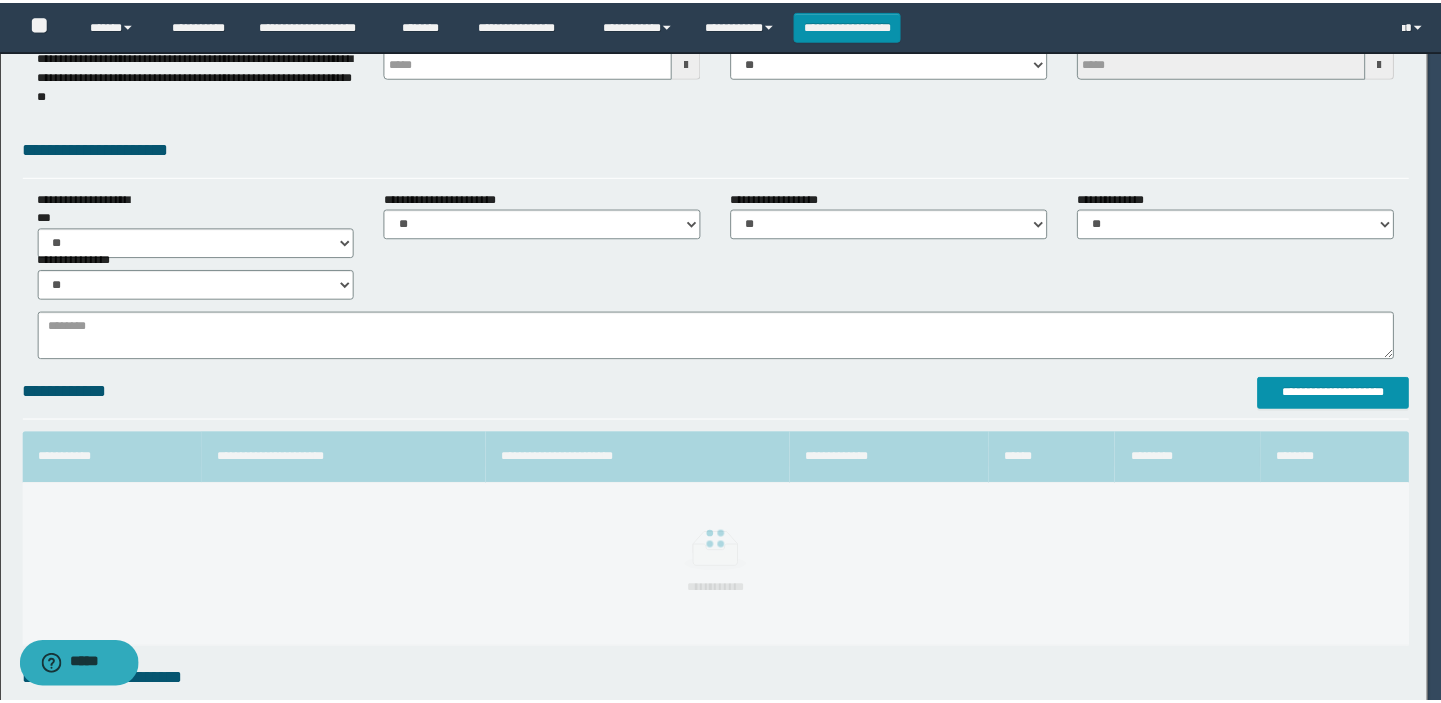 scroll, scrollTop: 0, scrollLeft: 0, axis: both 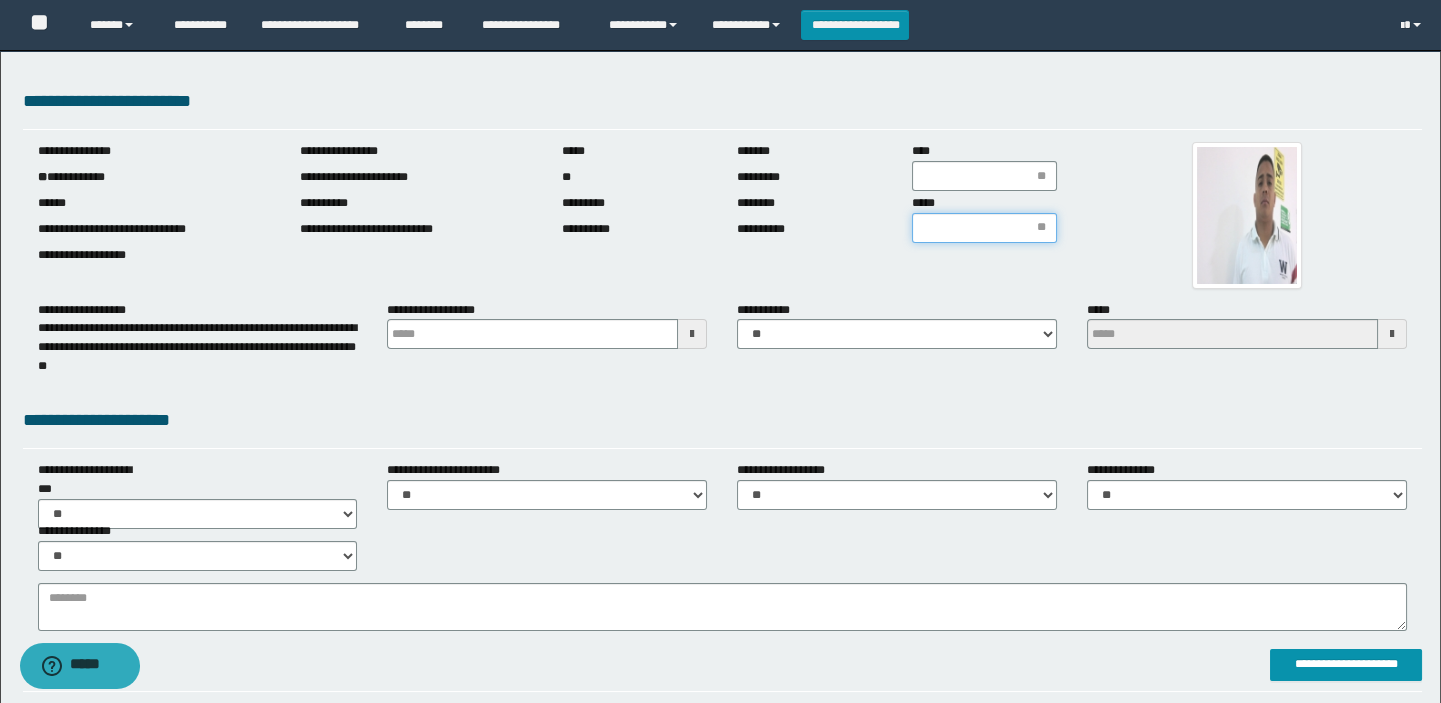 click on "*****" at bounding box center [984, 228] 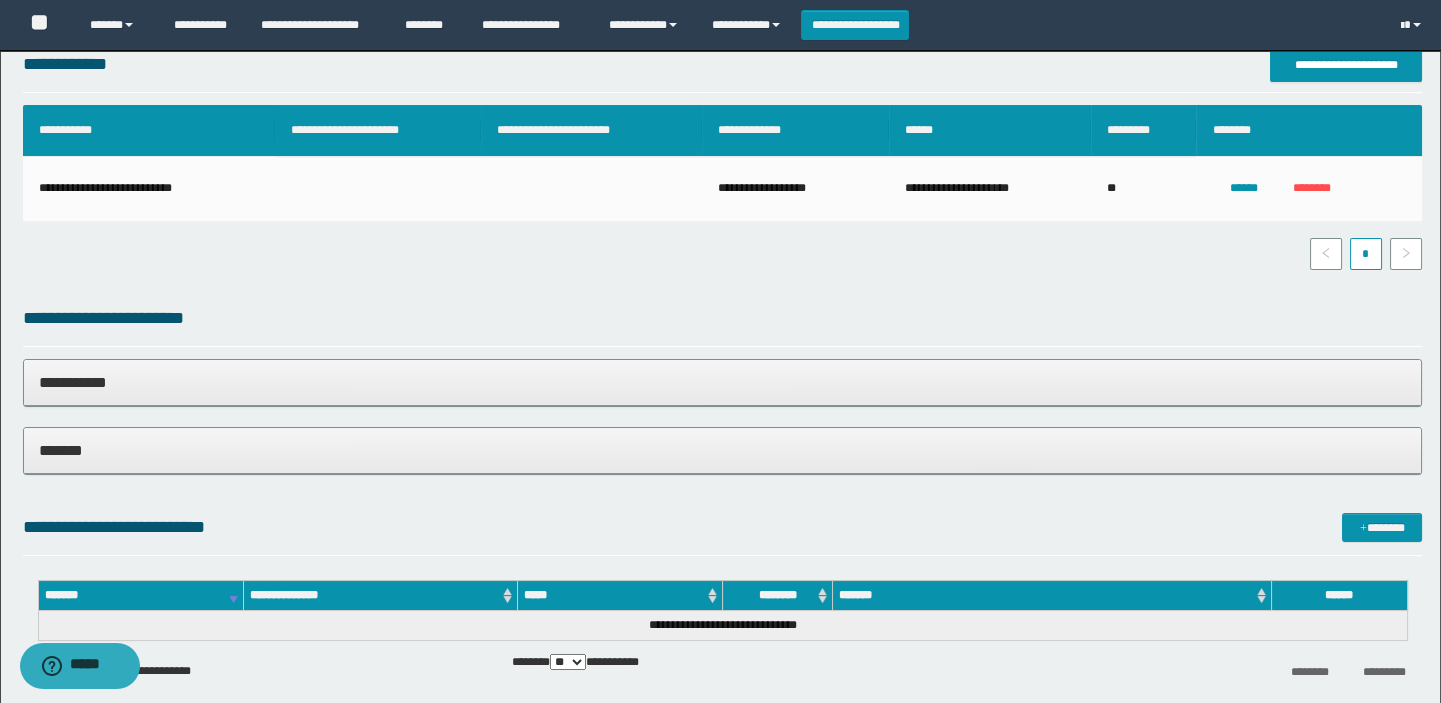 scroll, scrollTop: 727, scrollLeft: 0, axis: vertical 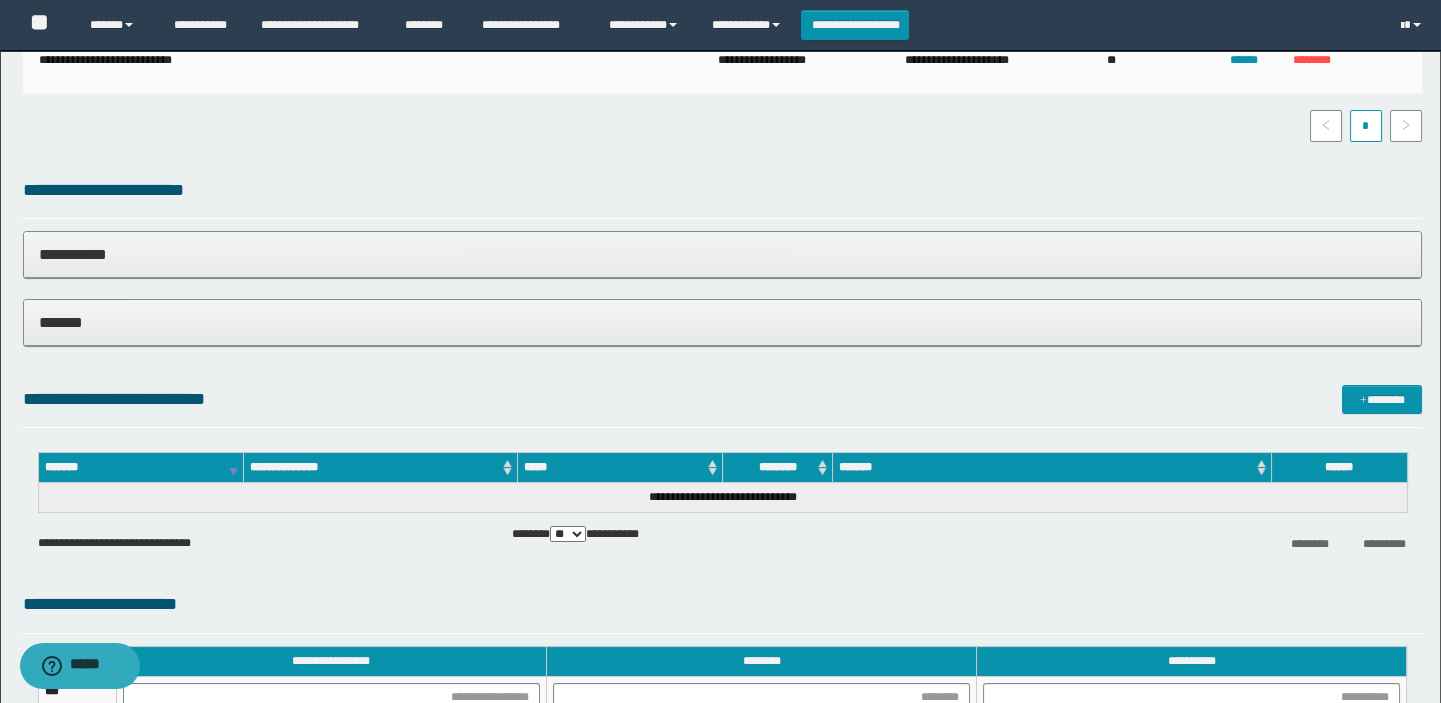 click on "*******" at bounding box center (723, 322) 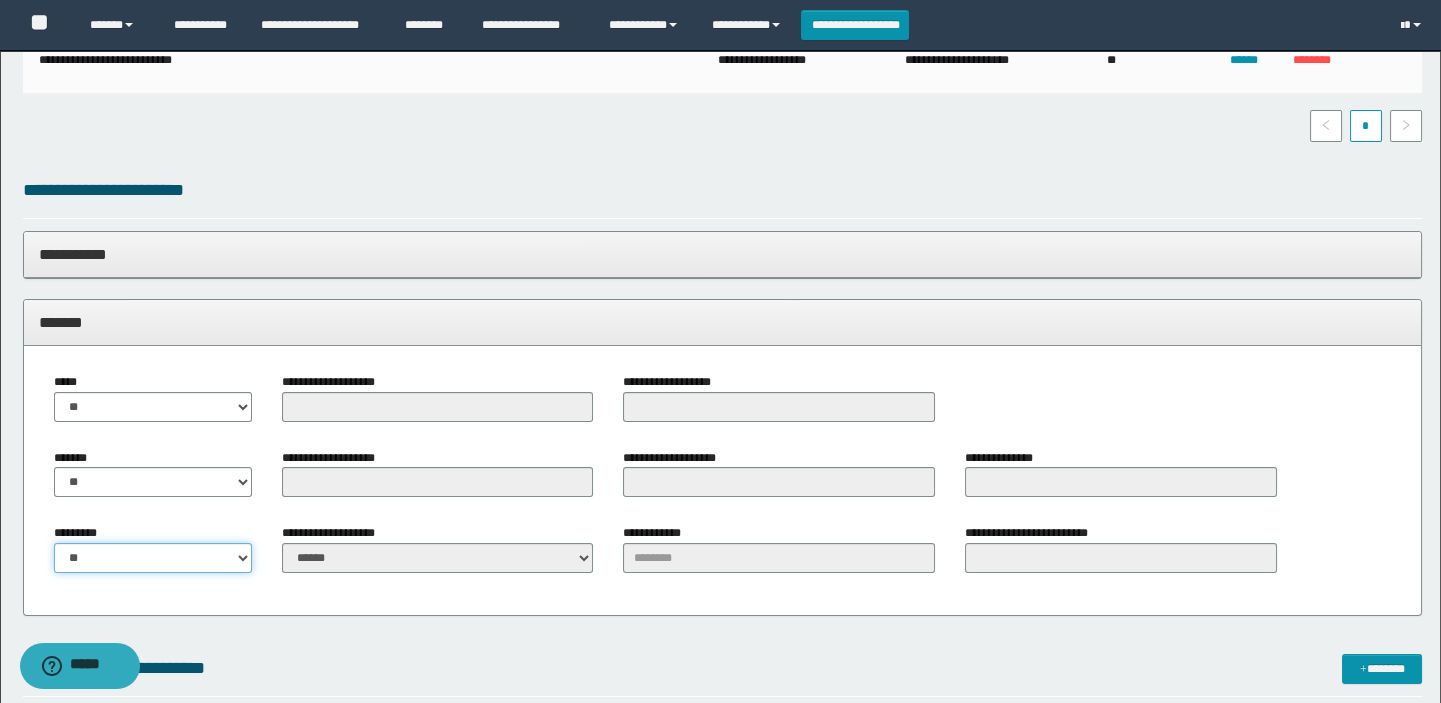 click on "**
**" at bounding box center (153, 558) 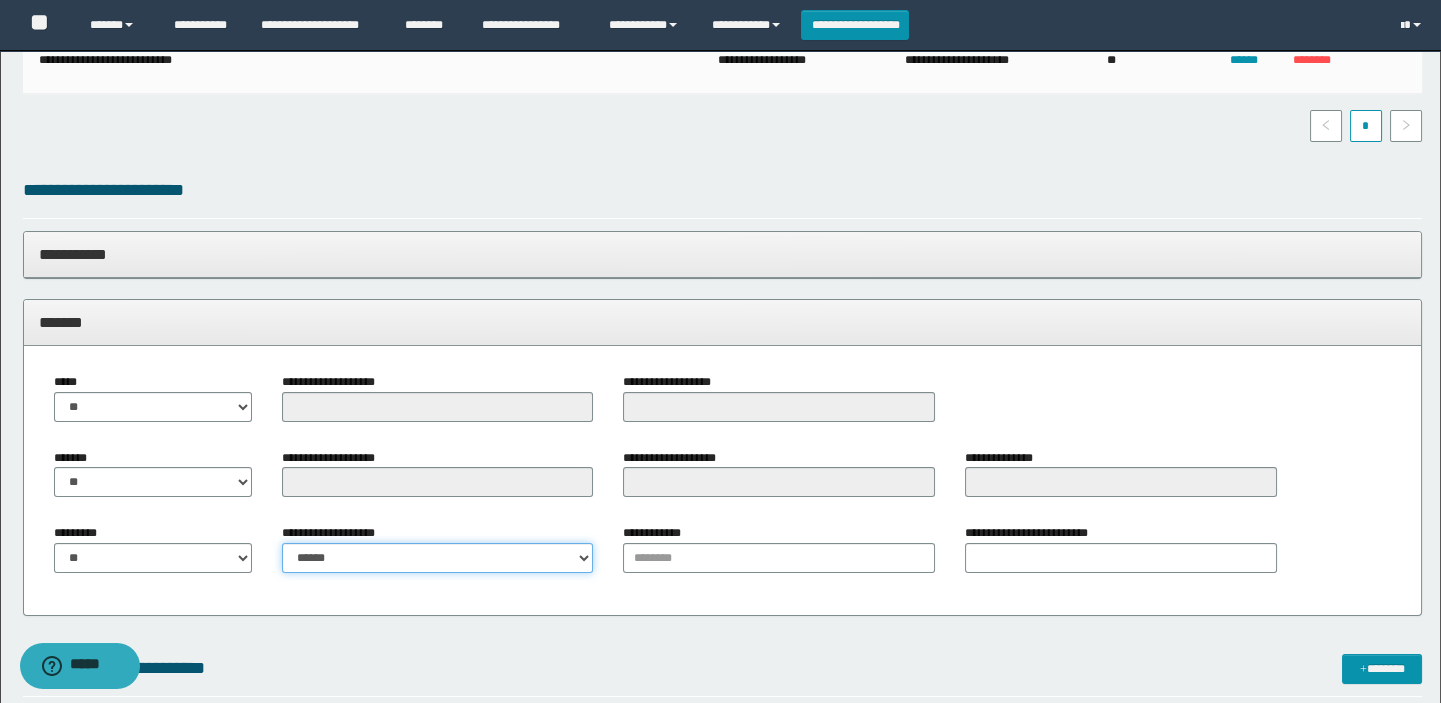 click on "**********" at bounding box center (438, 558) 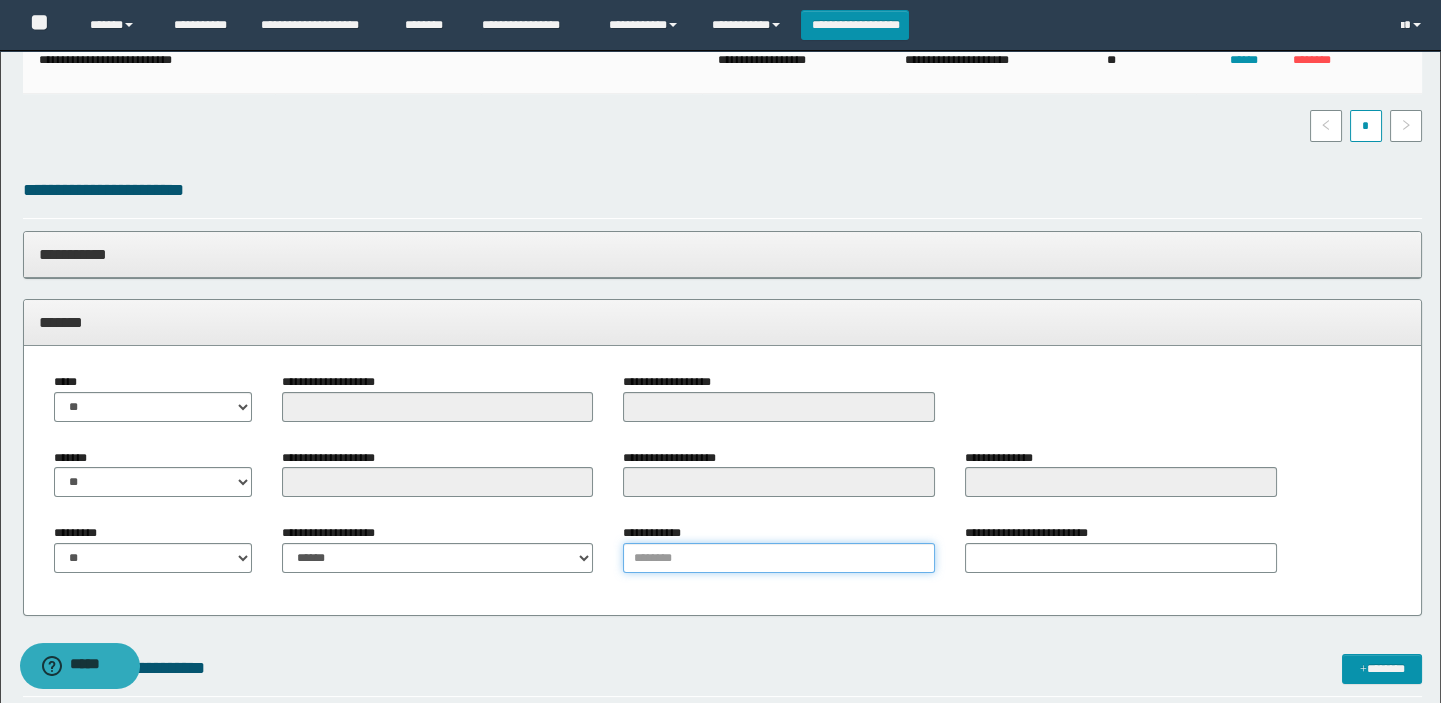 click on "**********" at bounding box center (779, 558) 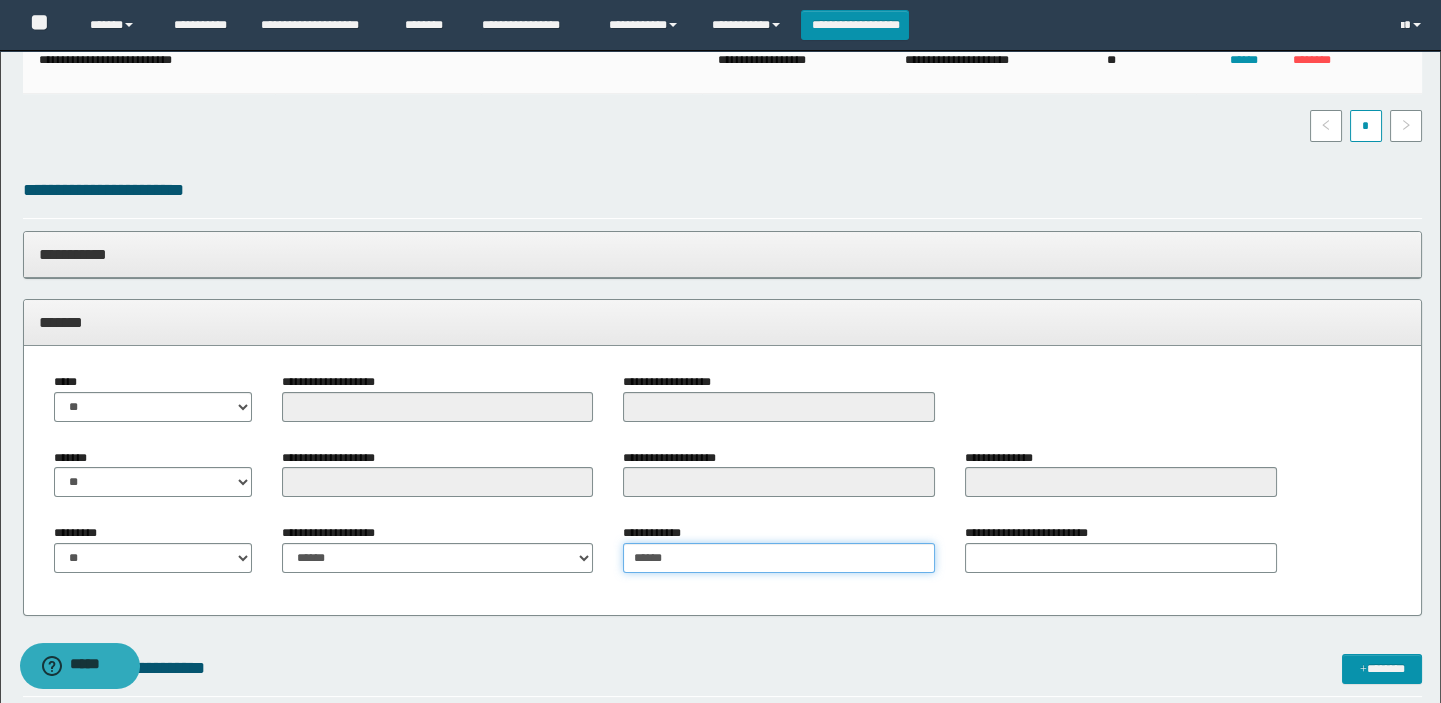type on "******" 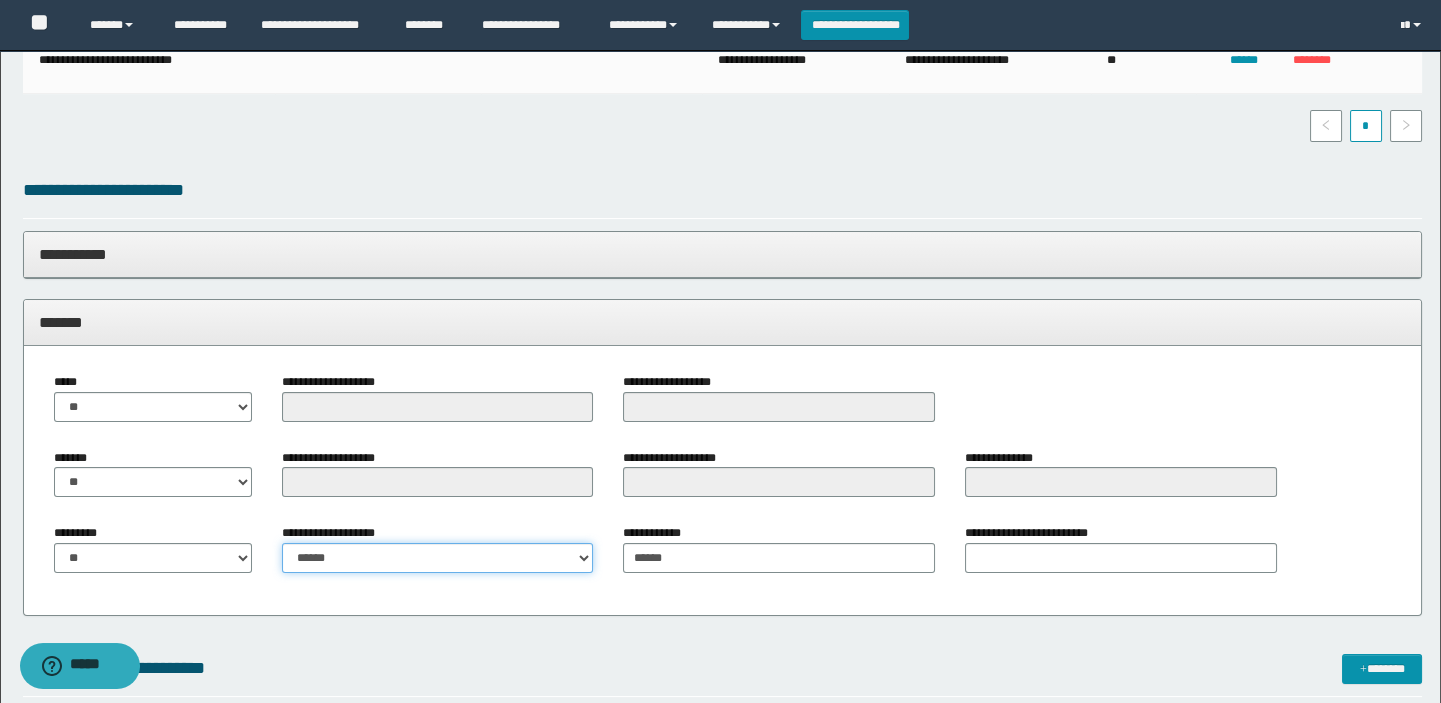 click on "**********" at bounding box center [438, 558] 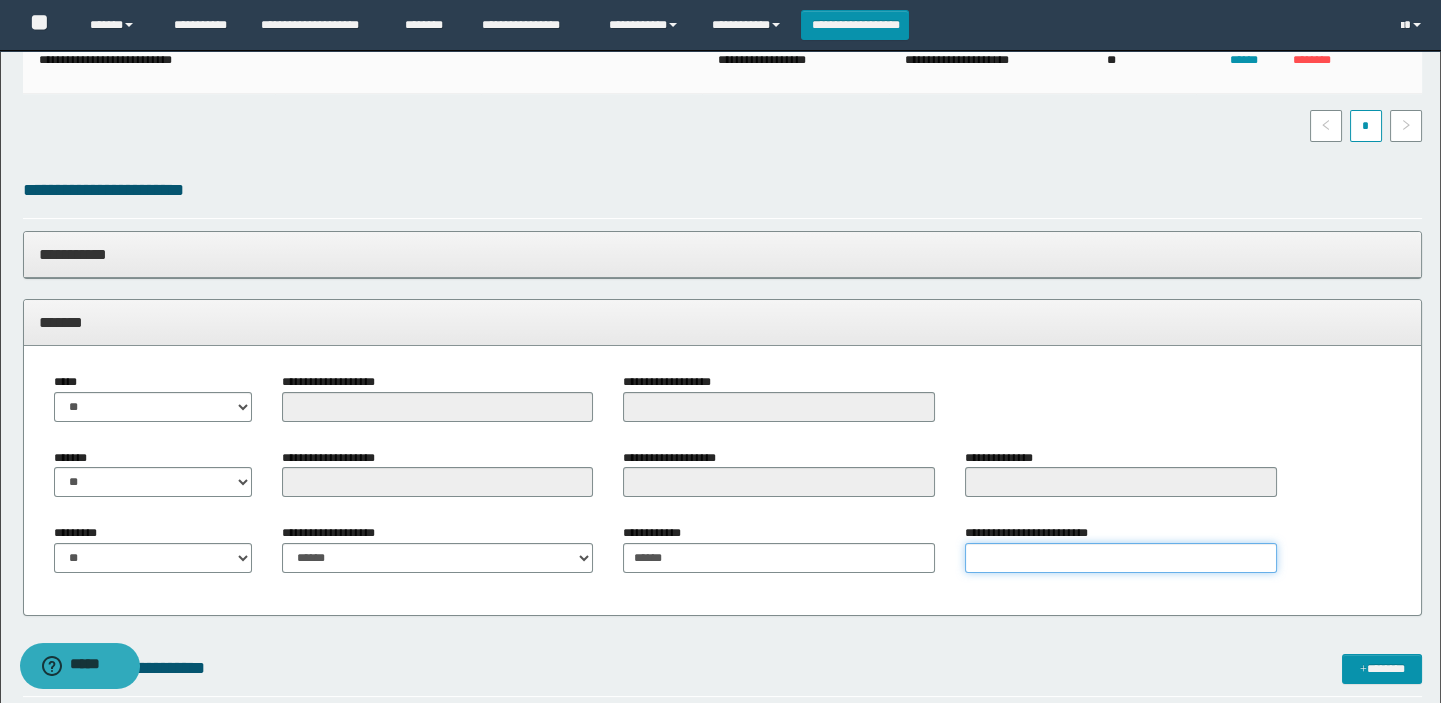 click on "**********" at bounding box center (1121, 558) 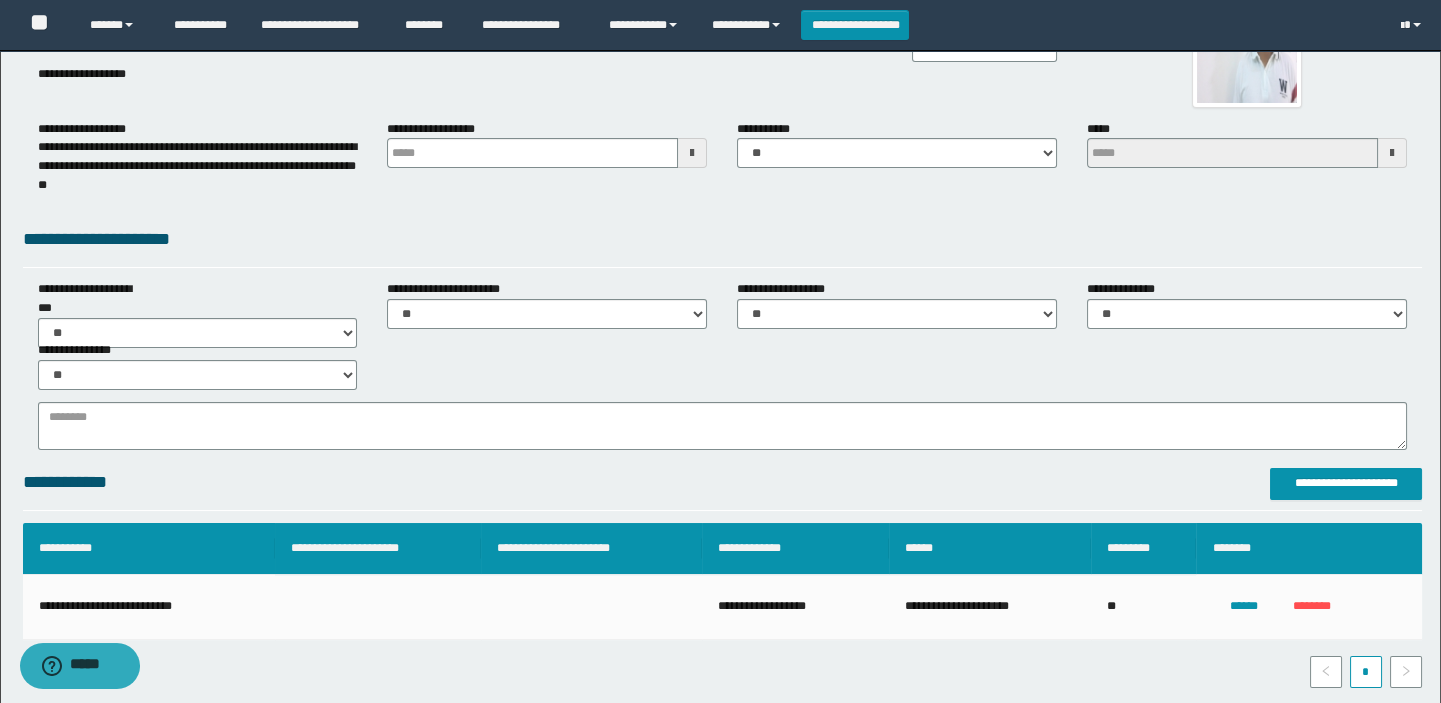 scroll, scrollTop: 0, scrollLeft: 0, axis: both 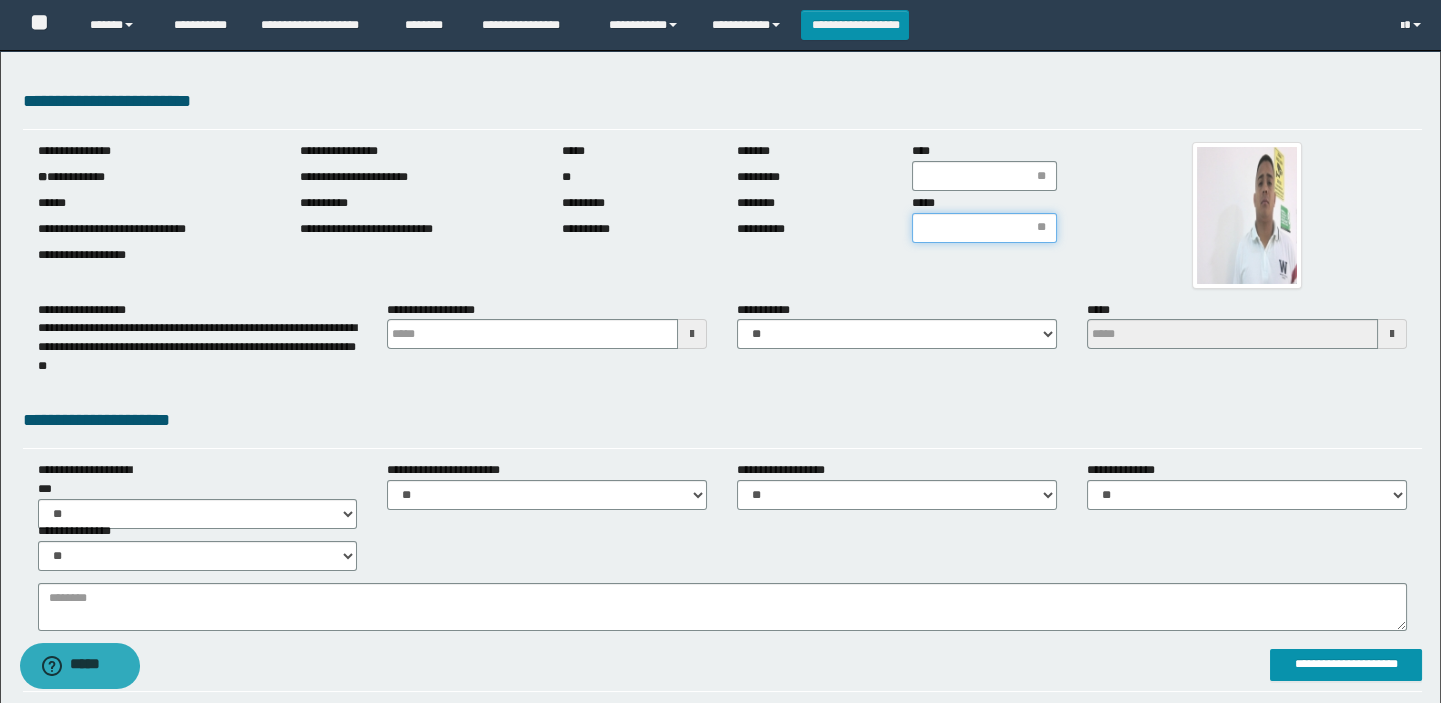 click on "*****" at bounding box center [984, 228] 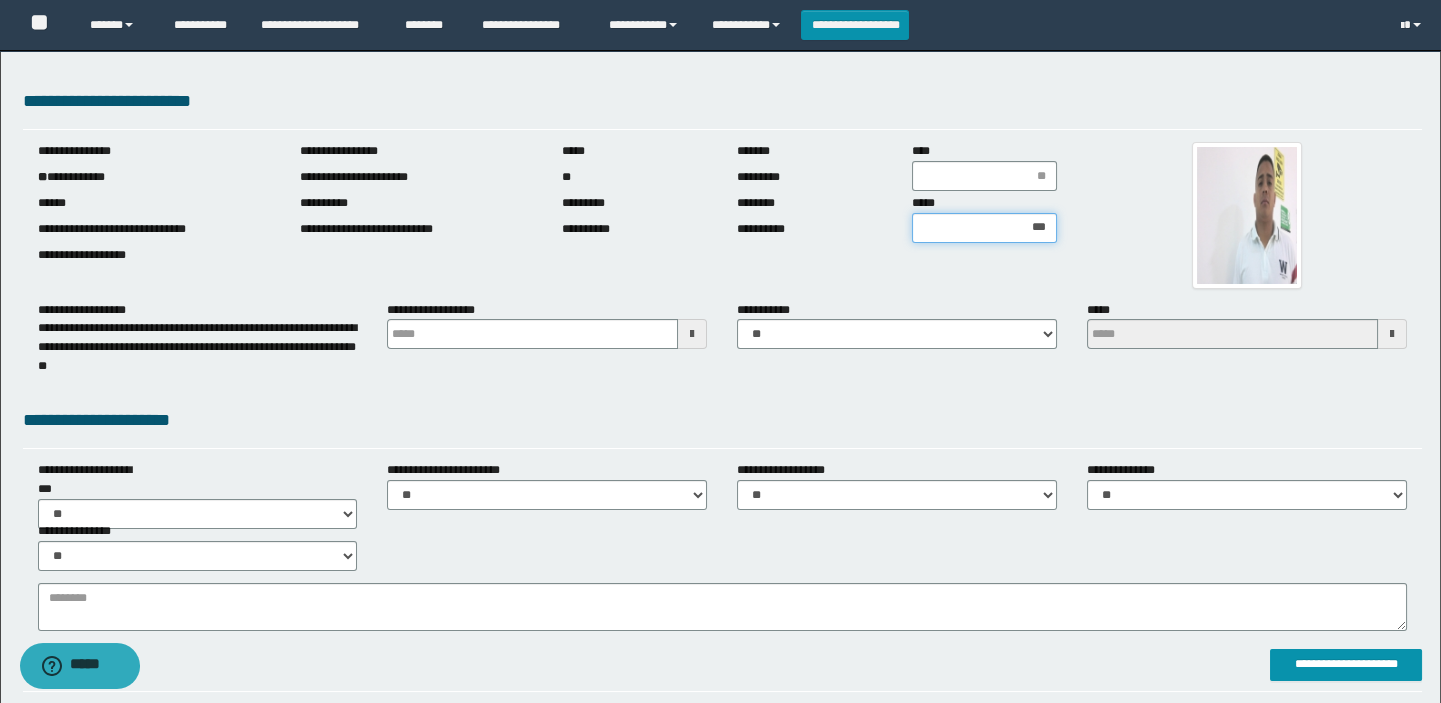 type on "****" 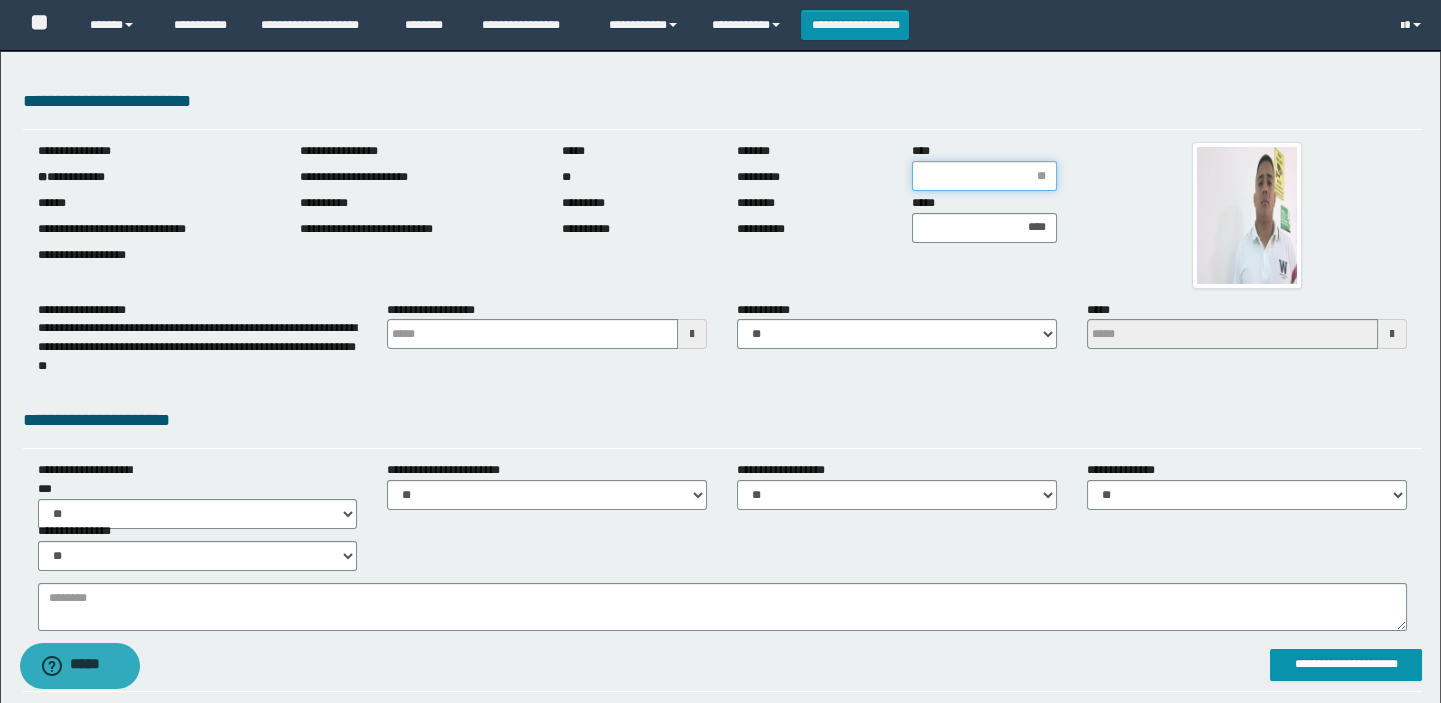 click on "****" at bounding box center [984, 176] 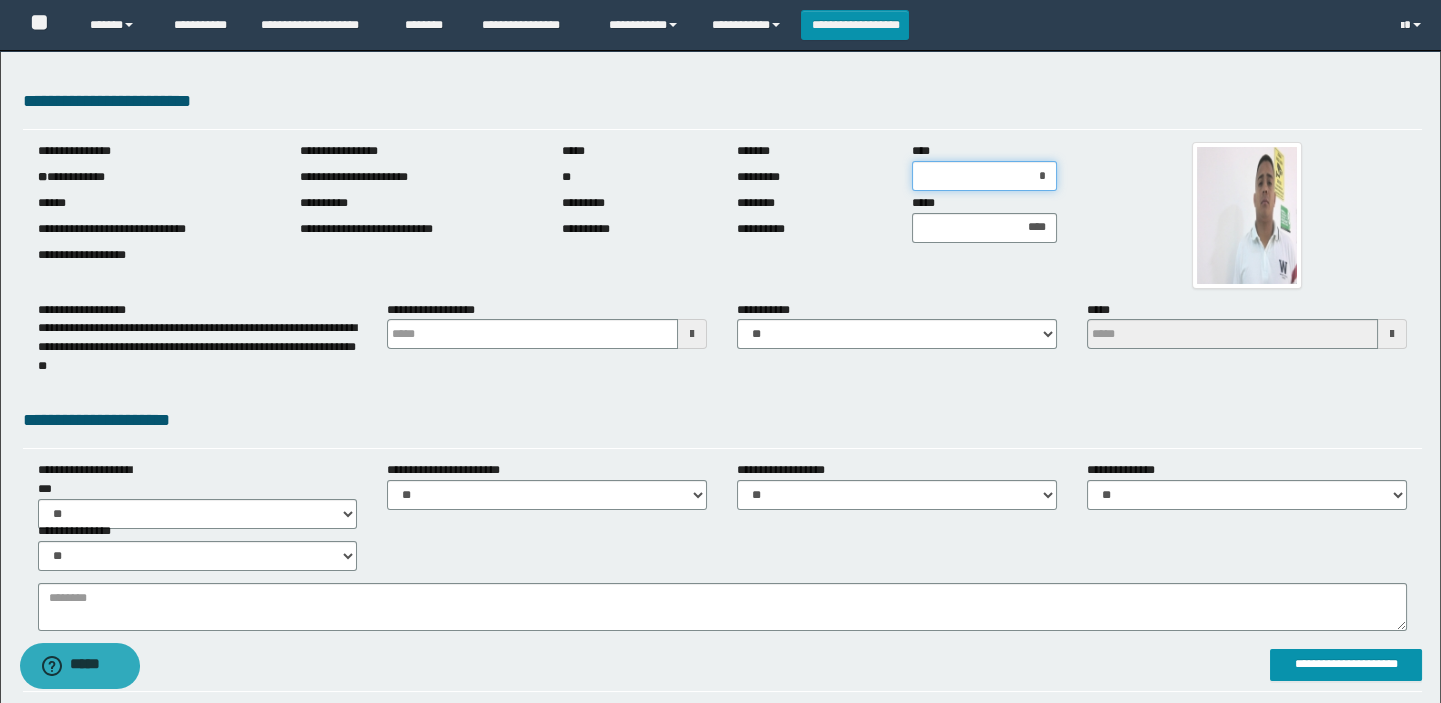 type on "**" 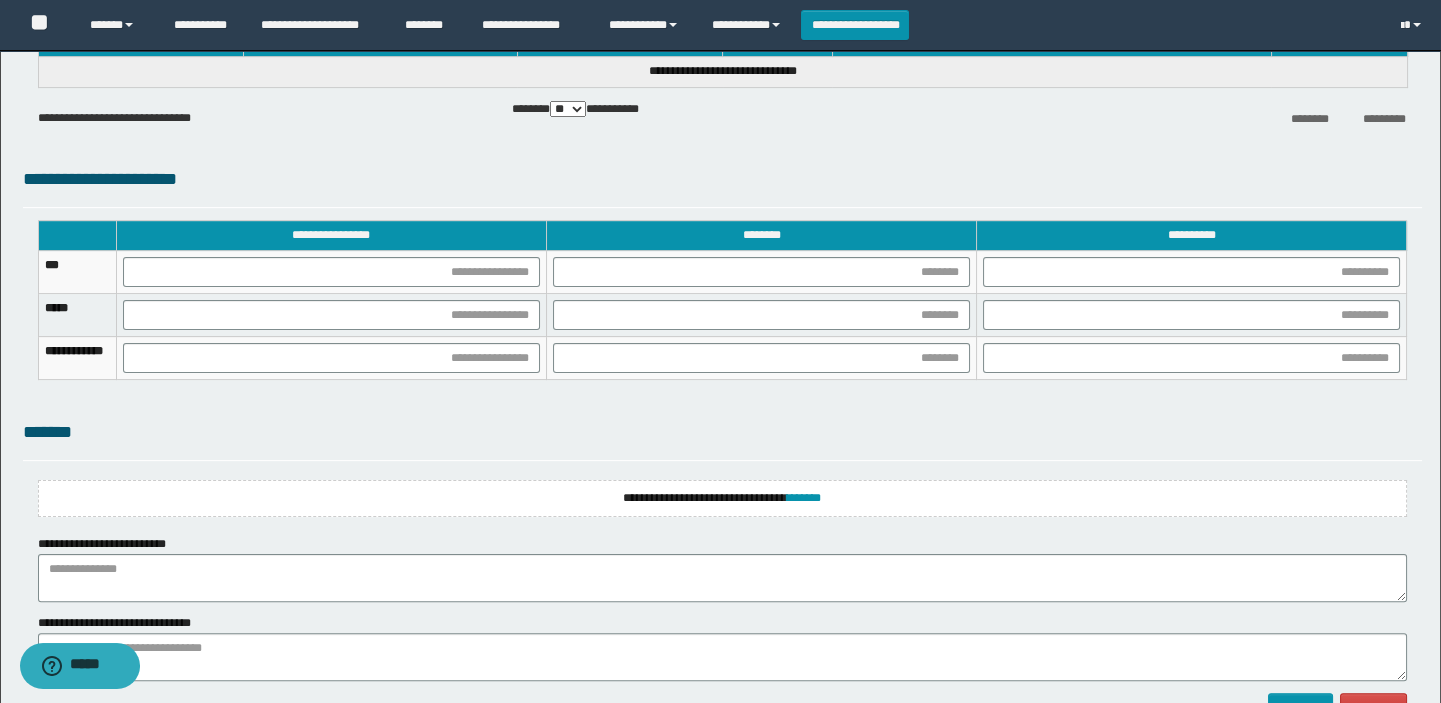 scroll, scrollTop: 1545, scrollLeft: 0, axis: vertical 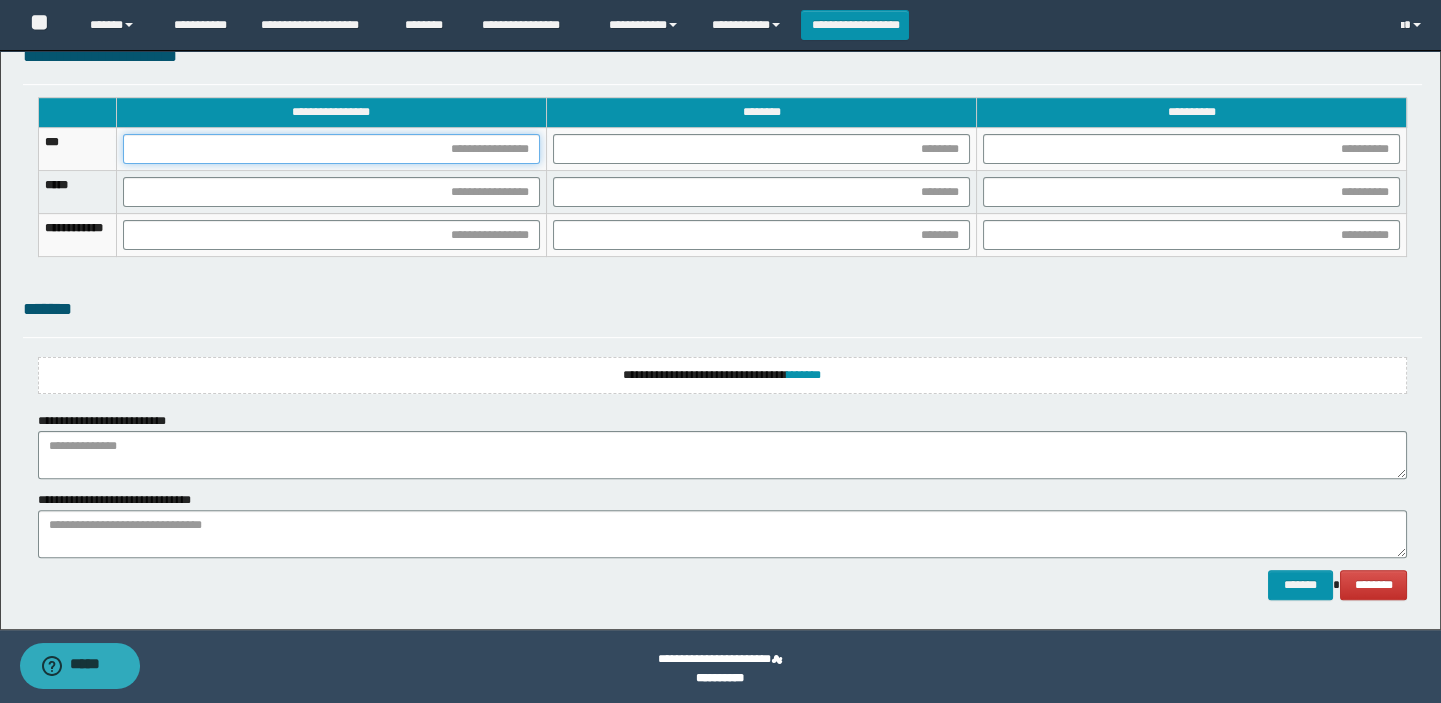 click at bounding box center (331, 149) 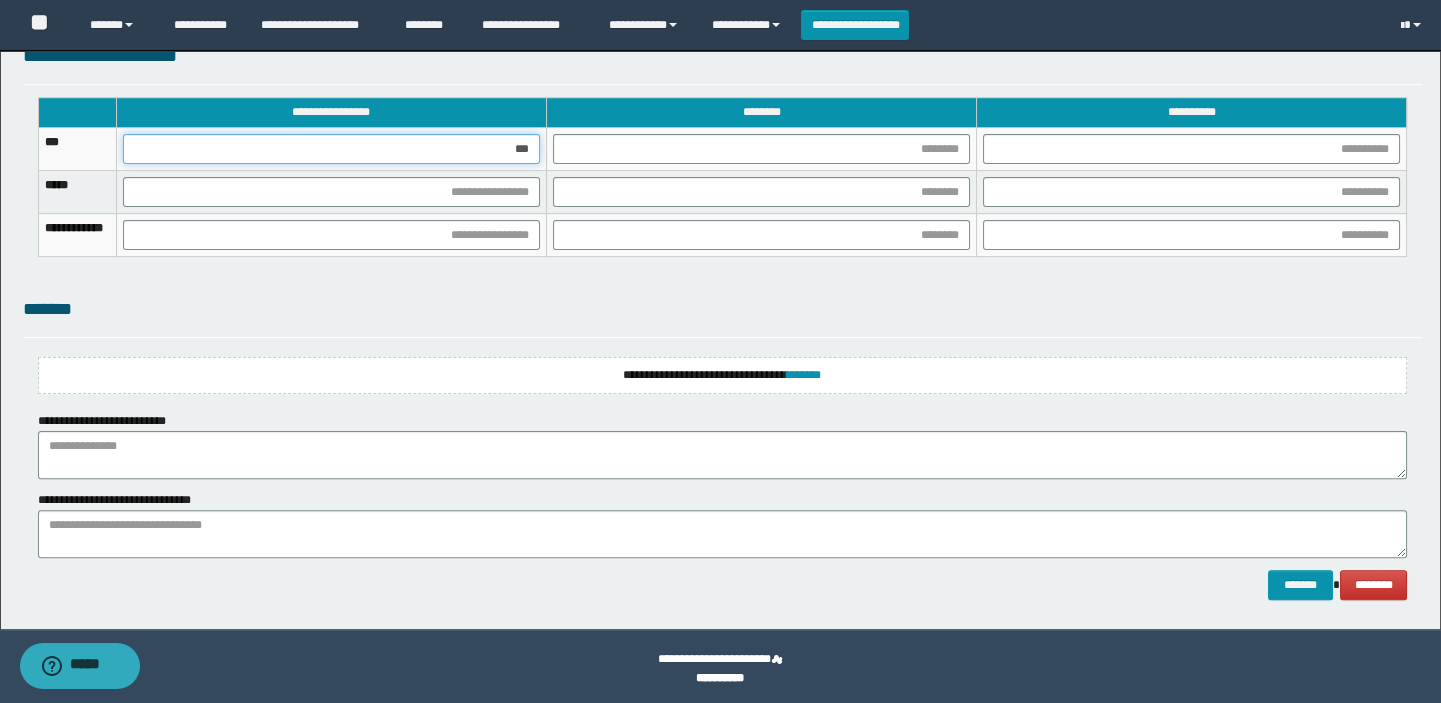 type on "****" 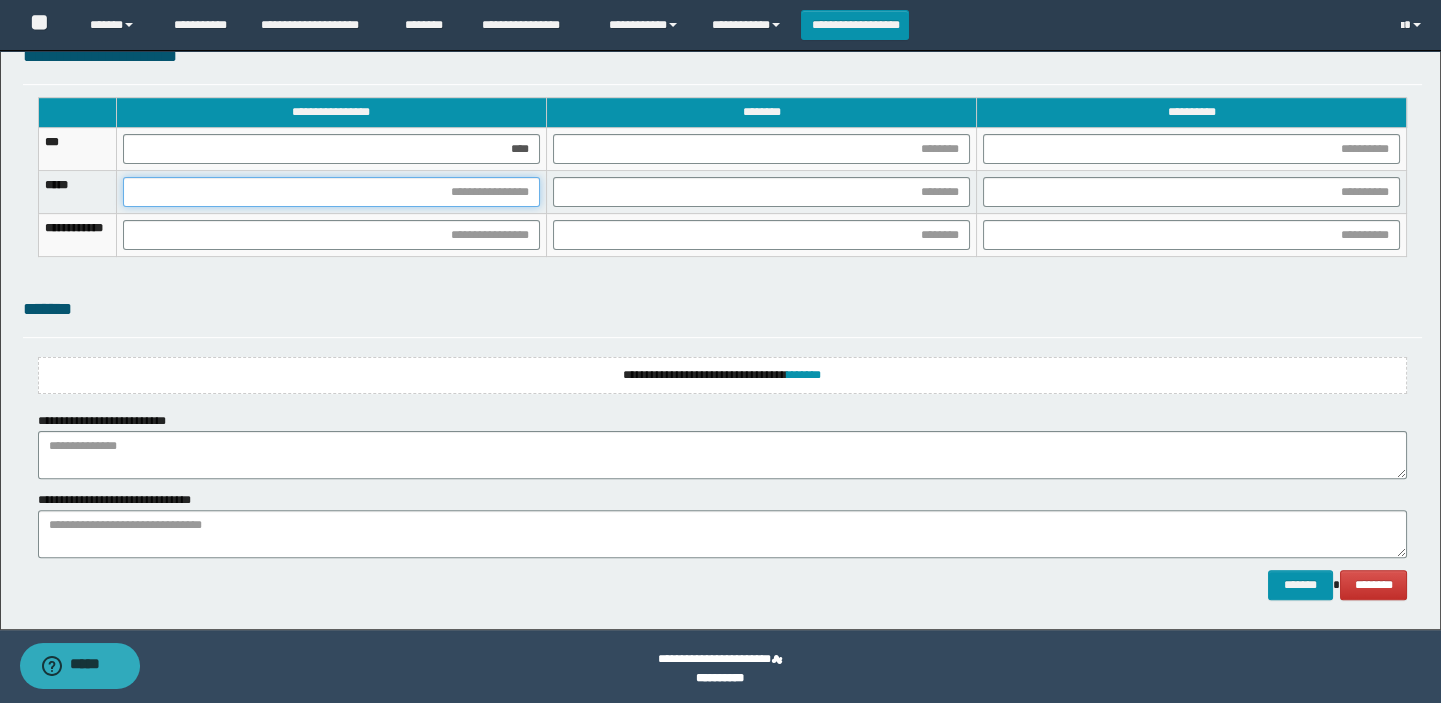 click at bounding box center (331, 192) 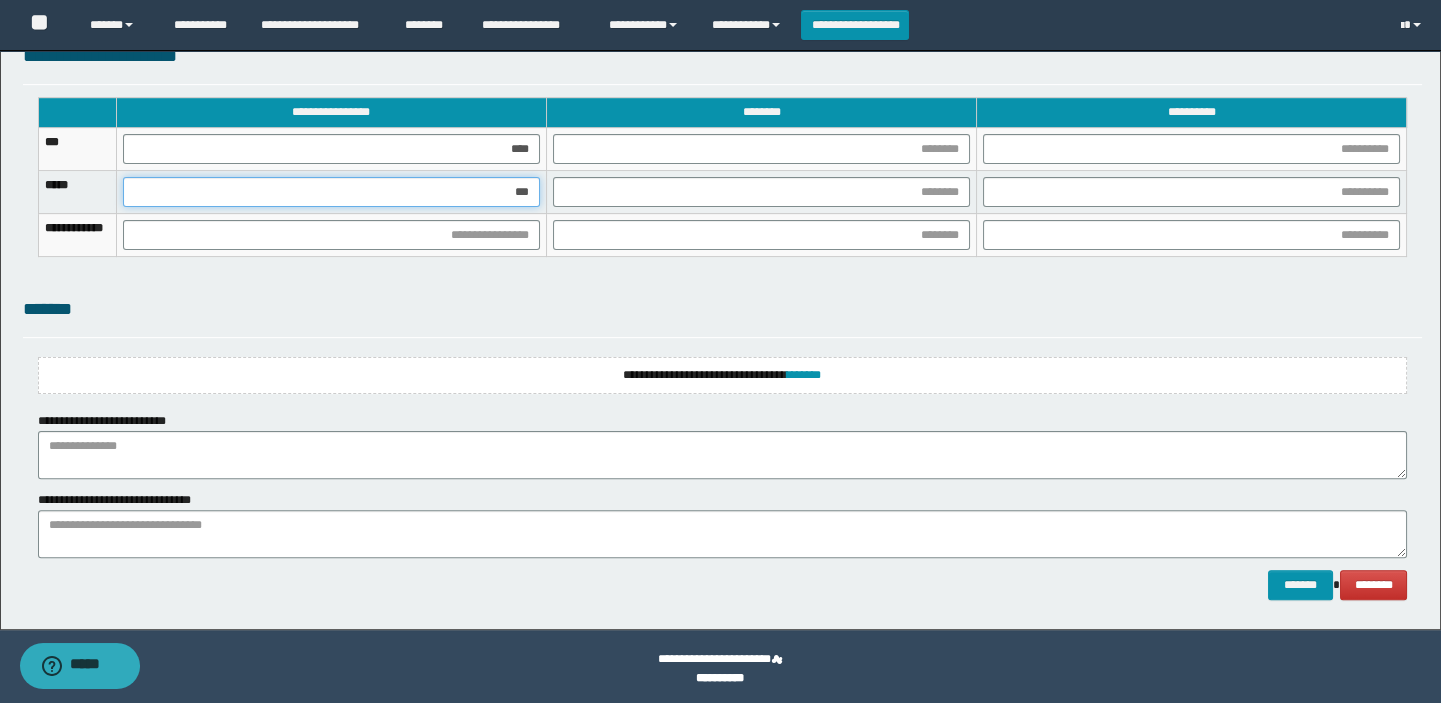 type on "****" 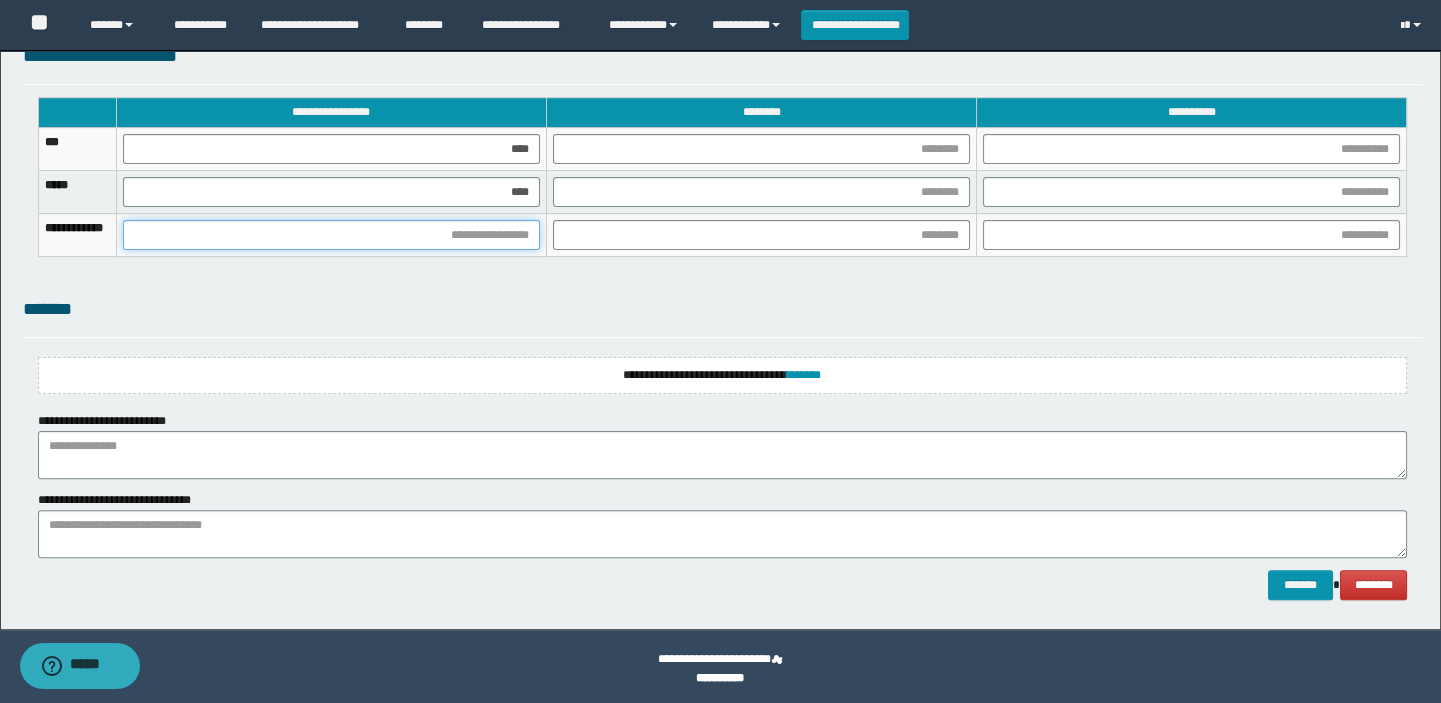 click at bounding box center (331, 235) 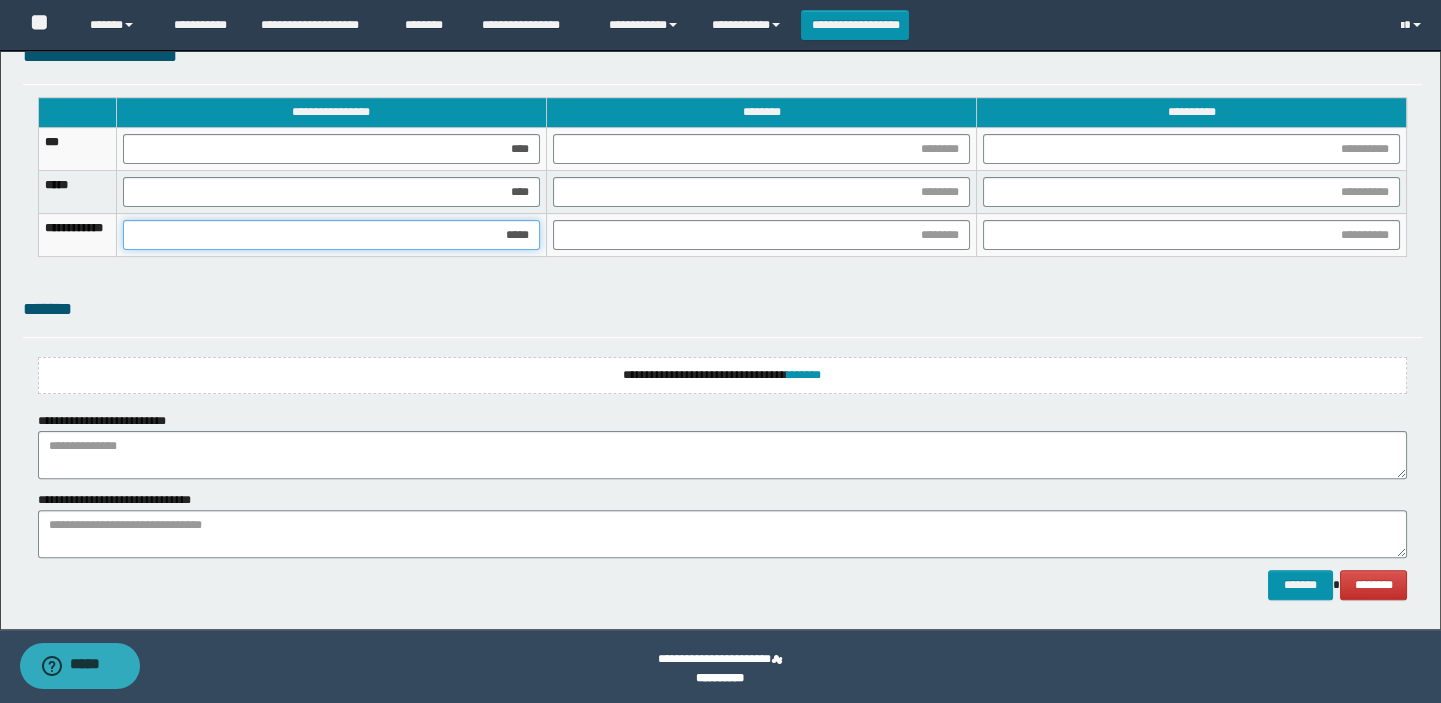 drag, startPoint x: 700, startPoint y: 229, endPoint x: 1043, endPoint y: 221, distance: 343.0933 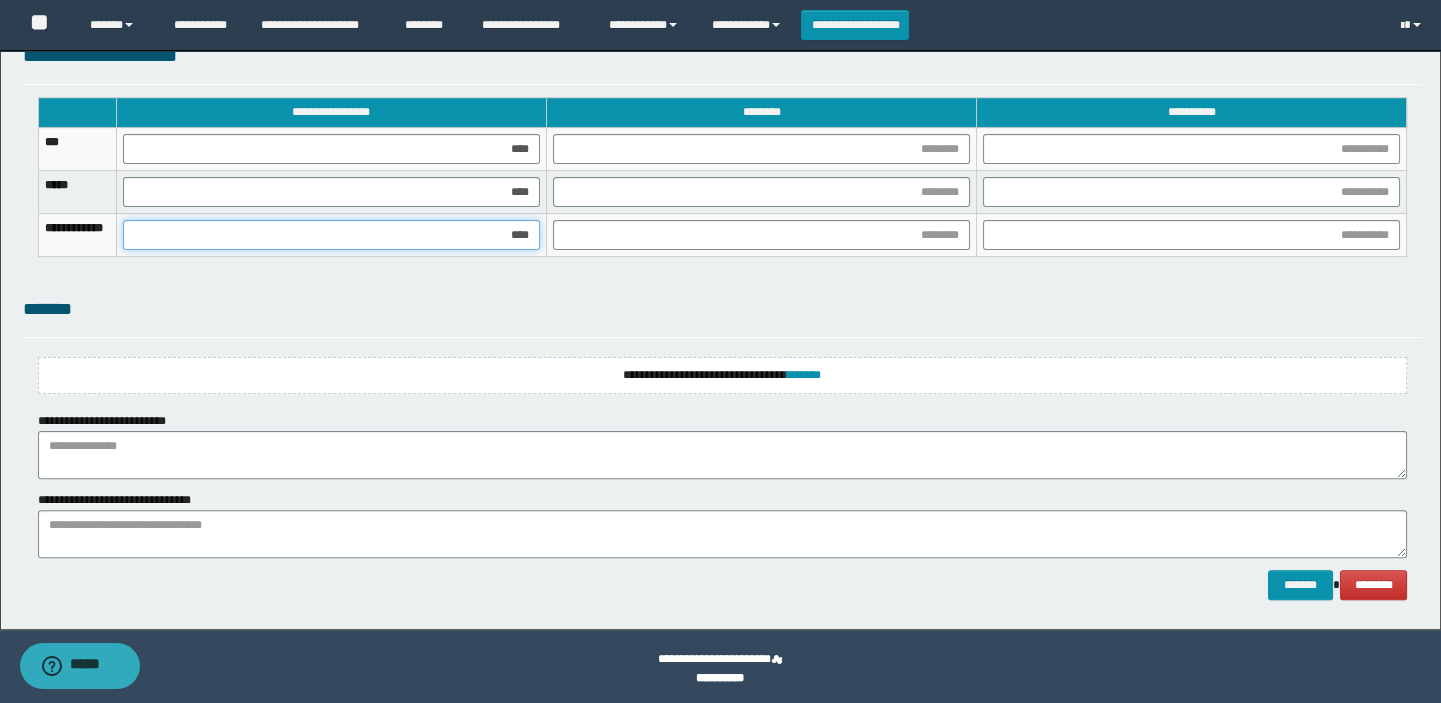 type on "*****" 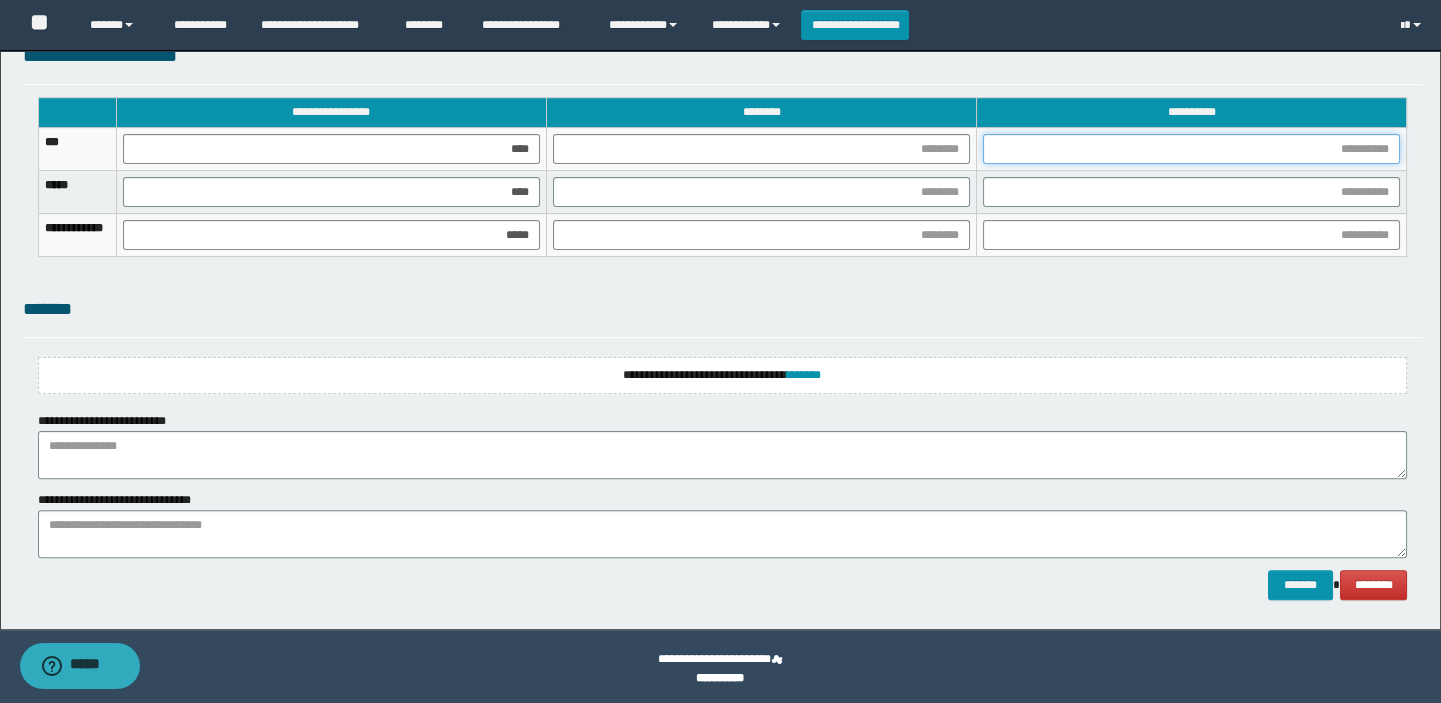 click at bounding box center [1191, 149] 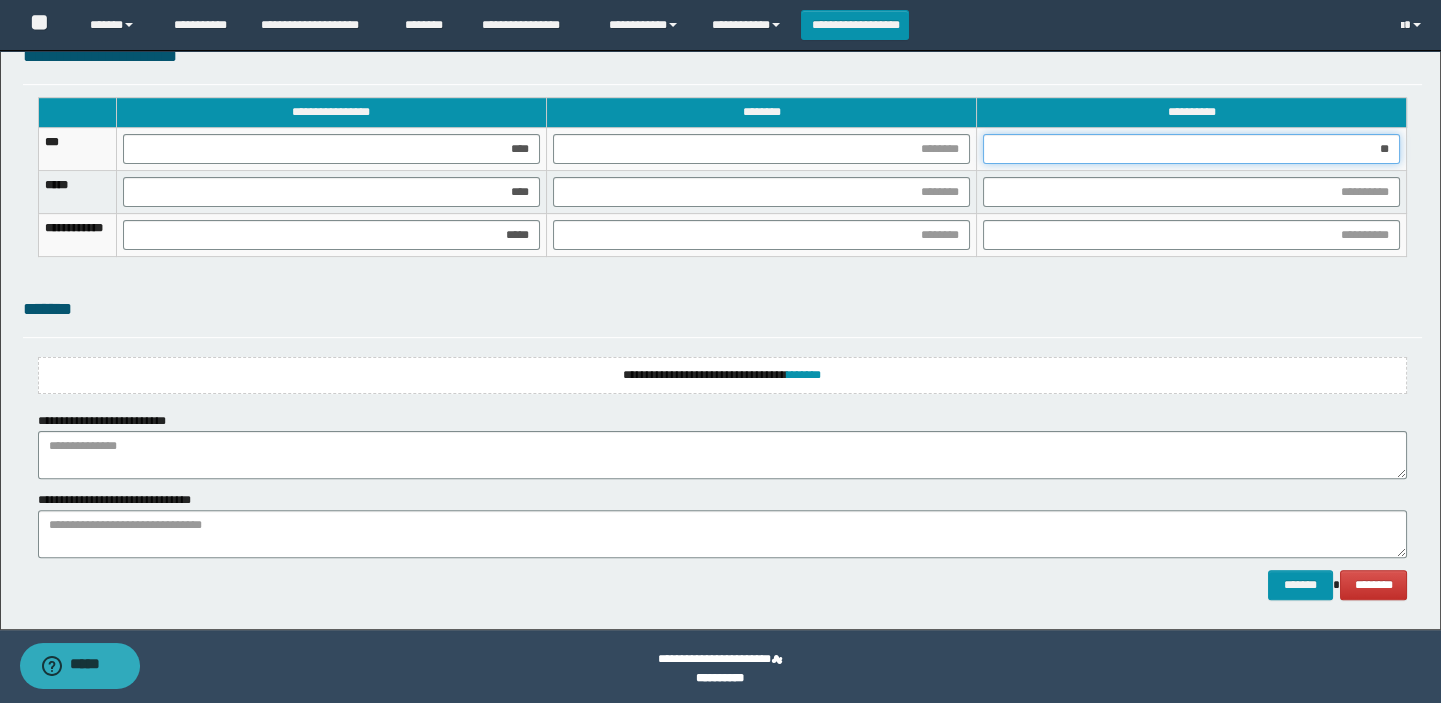 type on "***" 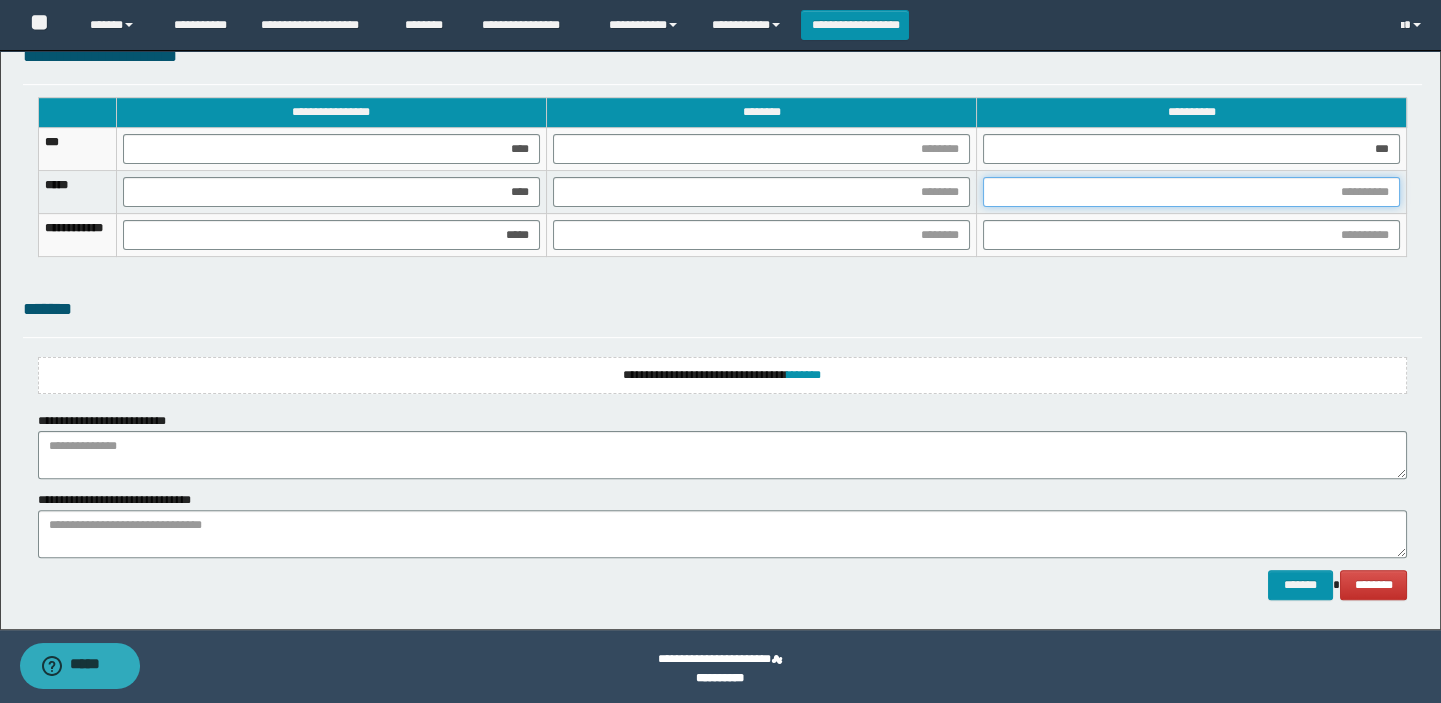 click at bounding box center (1191, 192) 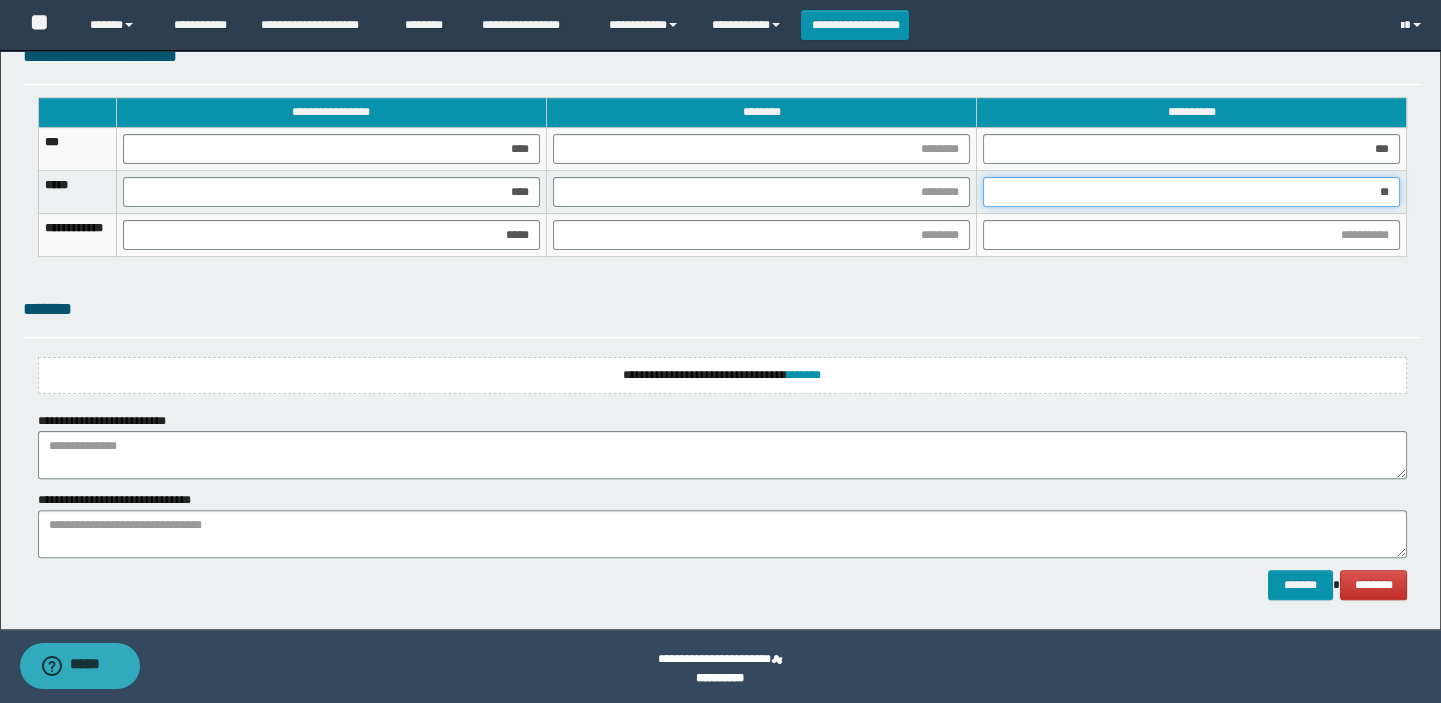 type on "***" 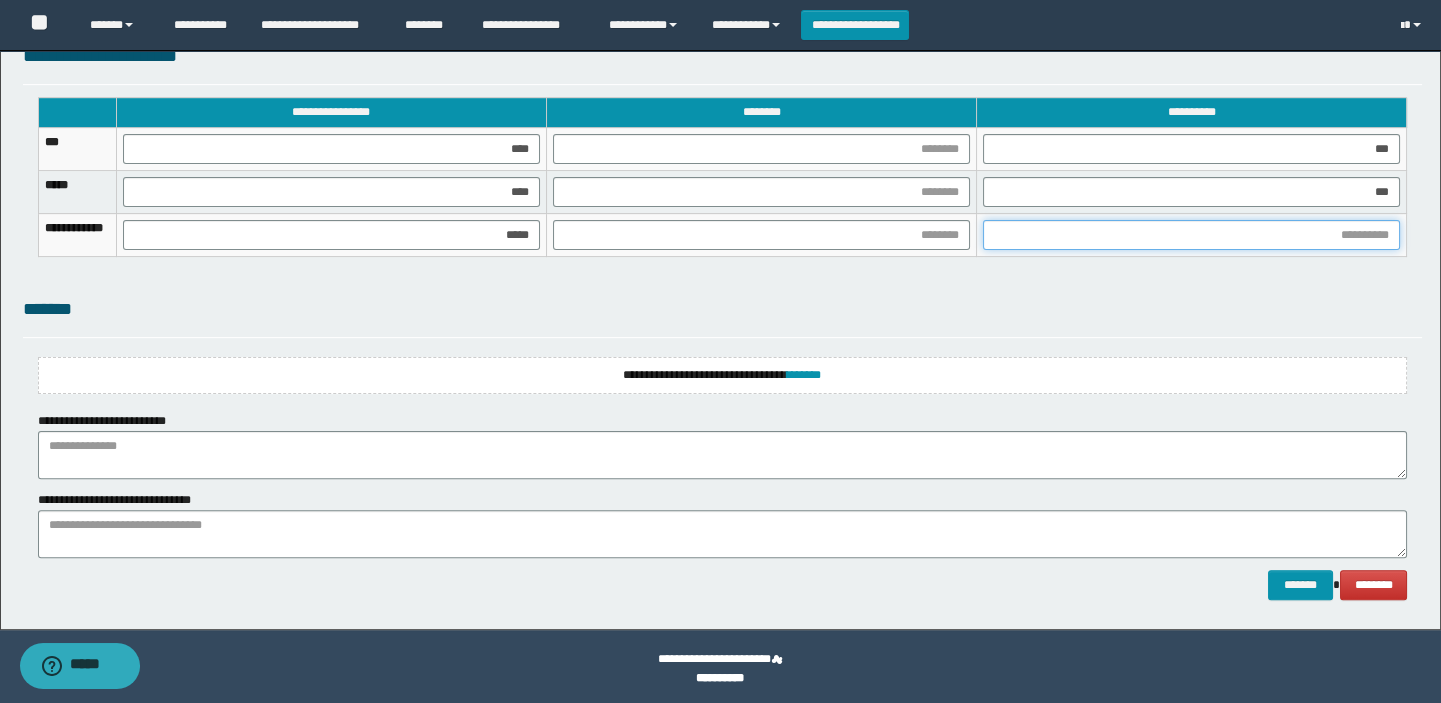 click at bounding box center [1191, 235] 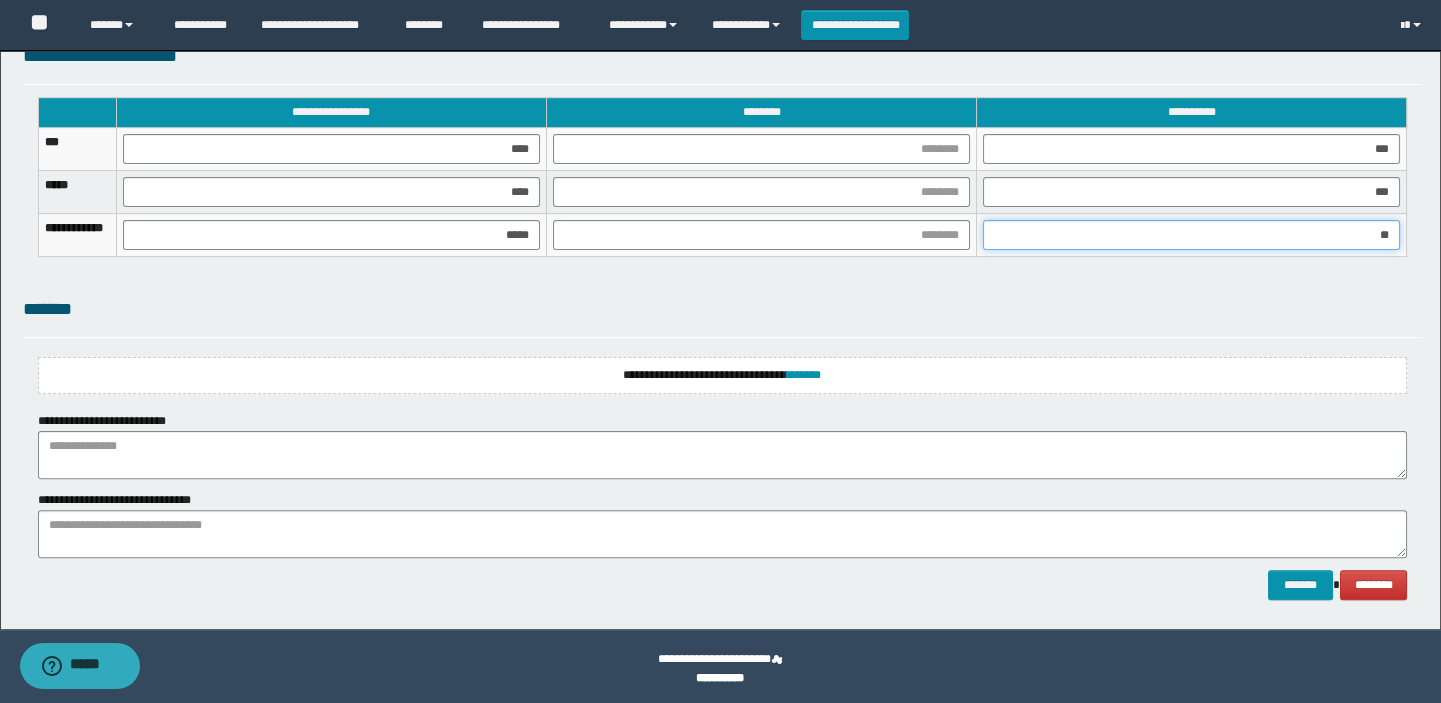 type on "***" 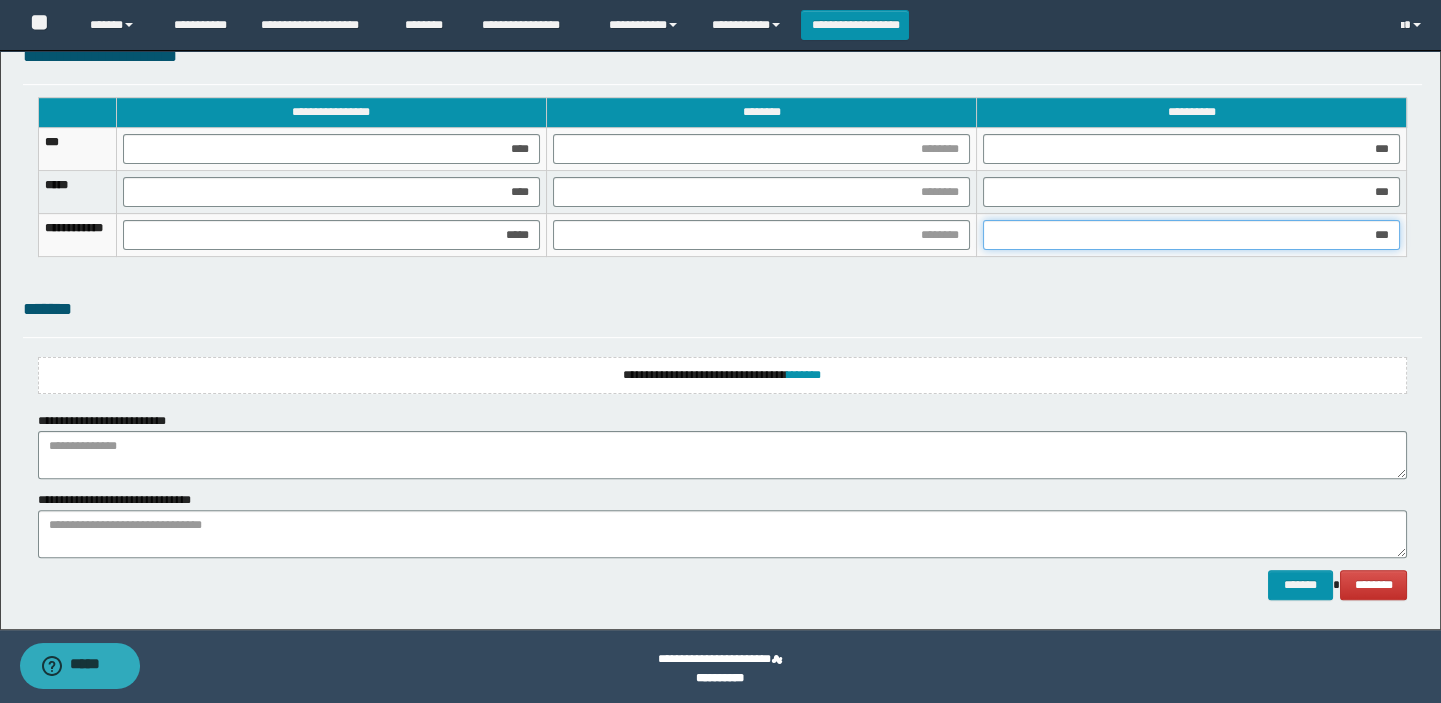 scroll, scrollTop: 1550, scrollLeft: 0, axis: vertical 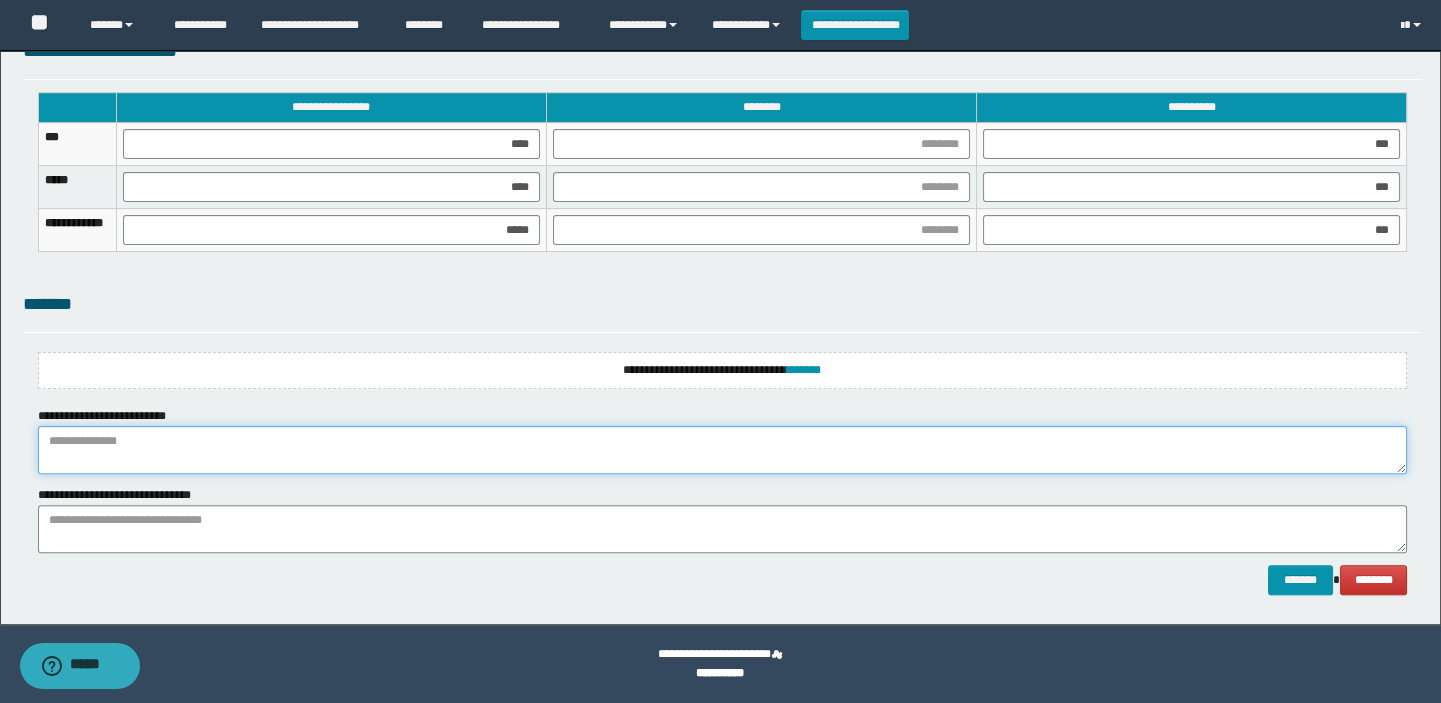 click at bounding box center [723, 450] 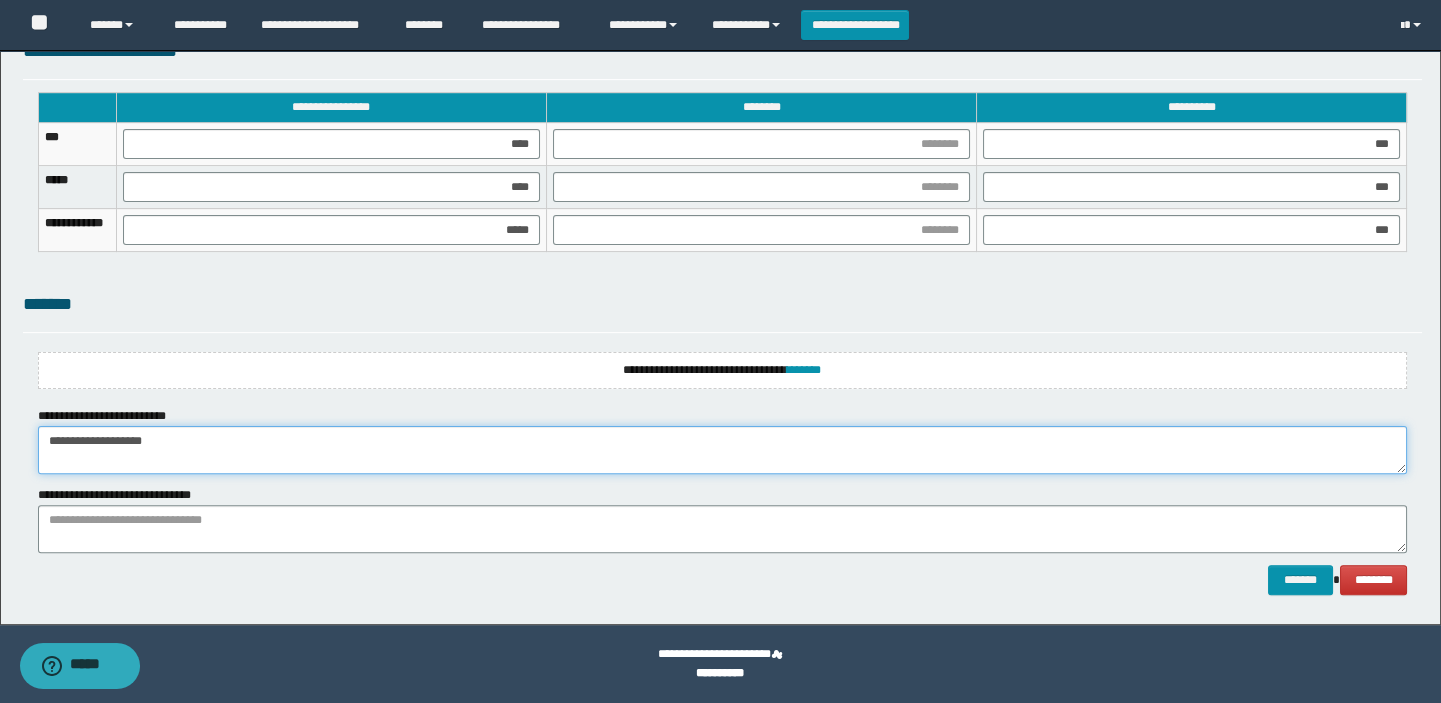type on "**********" 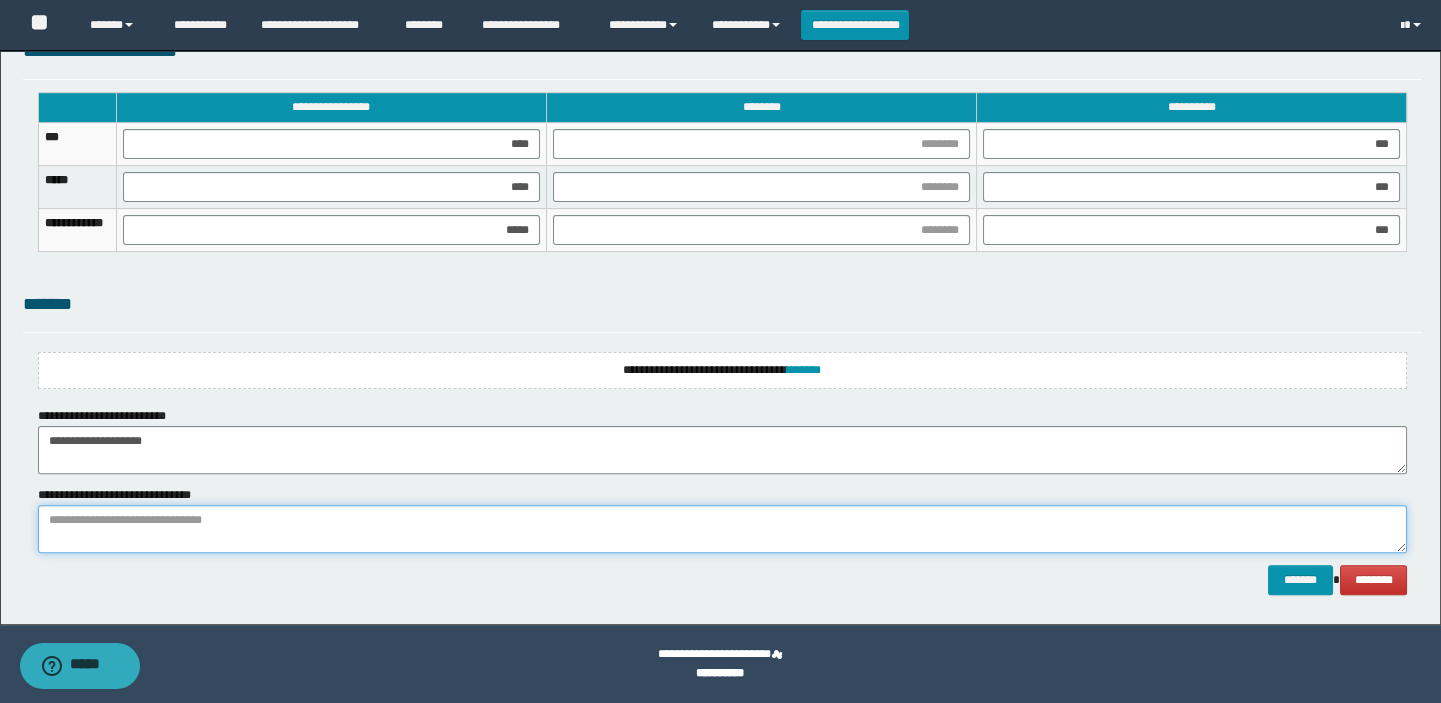 click at bounding box center [723, 529] 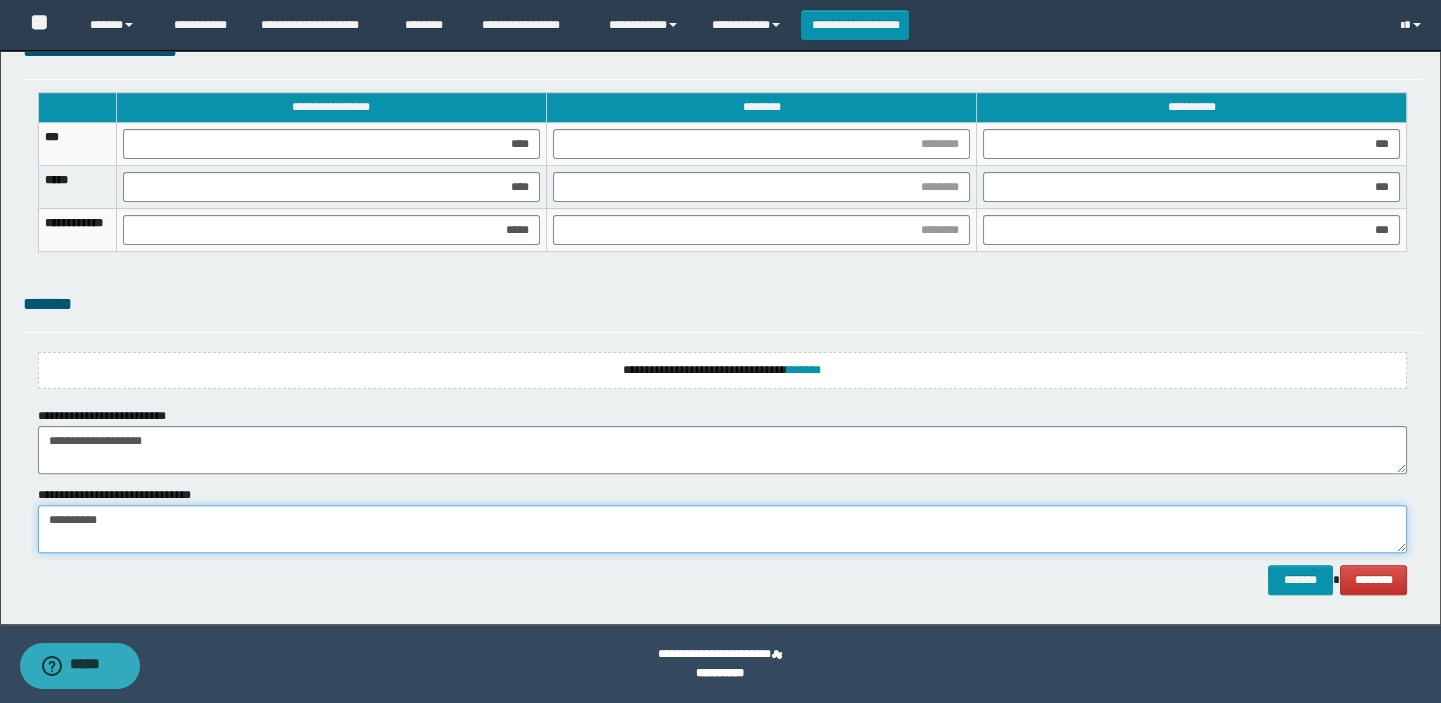 type on "**********" 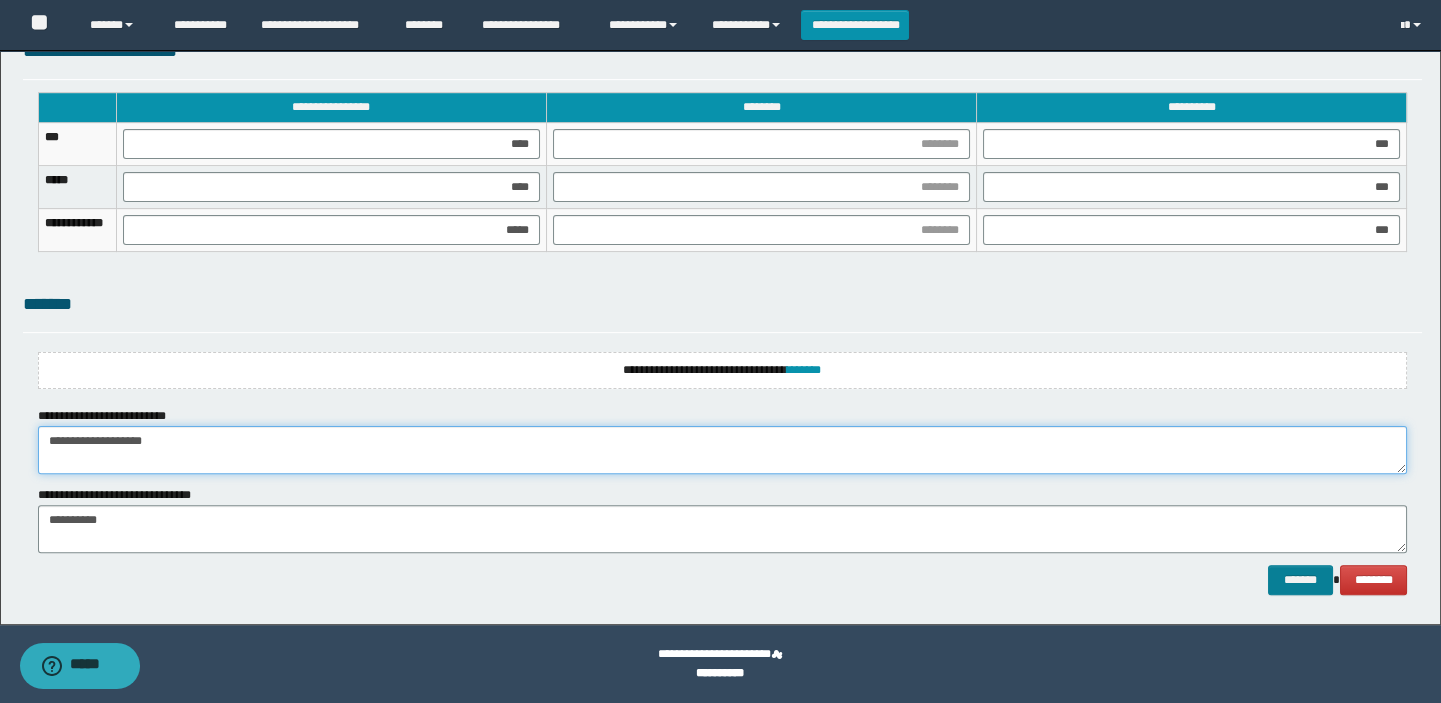 type on "**********" 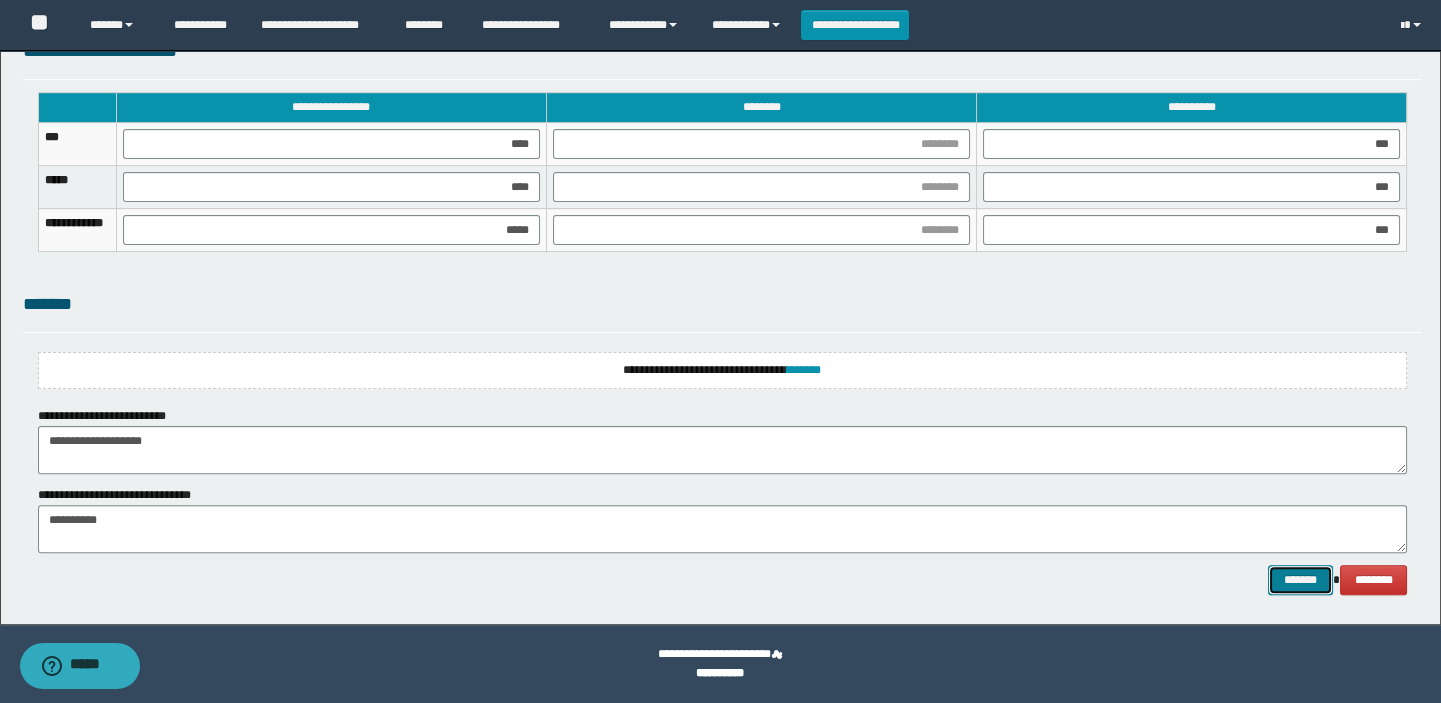 click on "*******" at bounding box center (1300, 580) 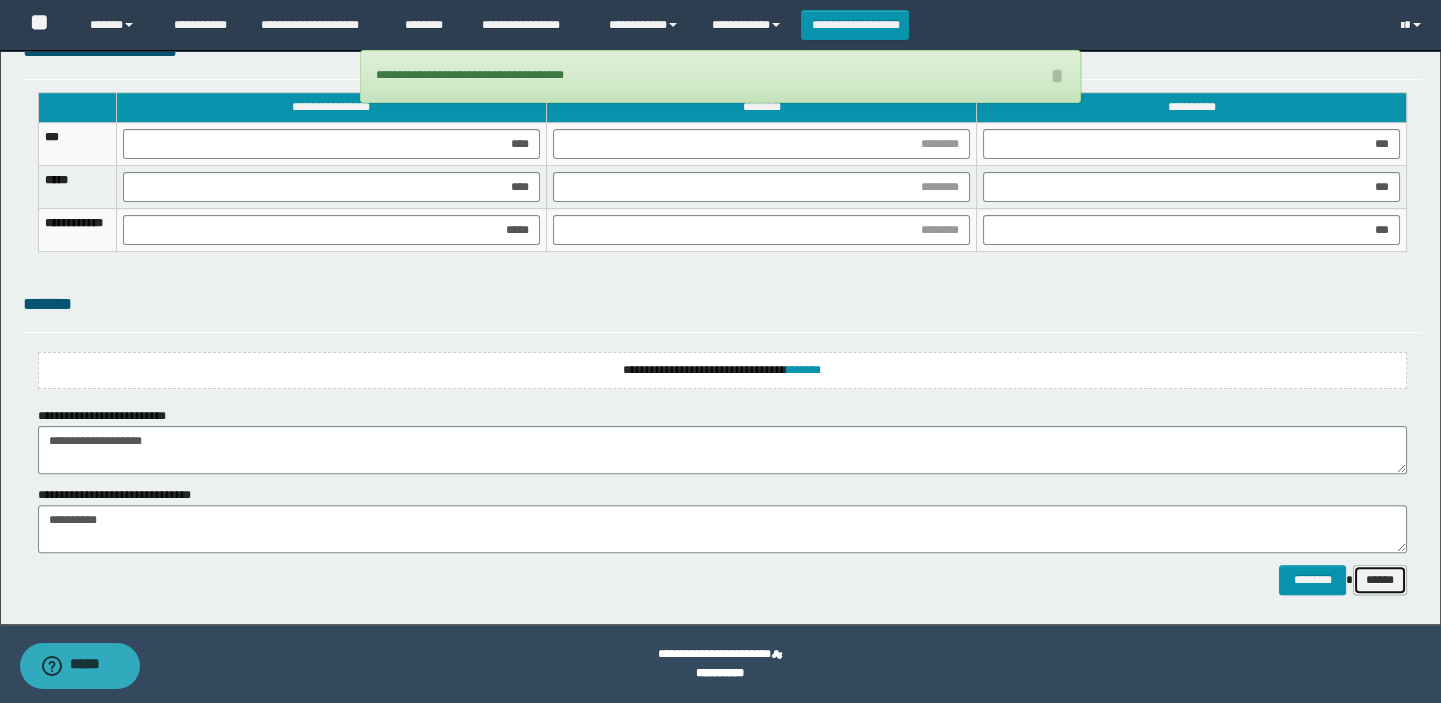 click on "******" at bounding box center (1380, 580) 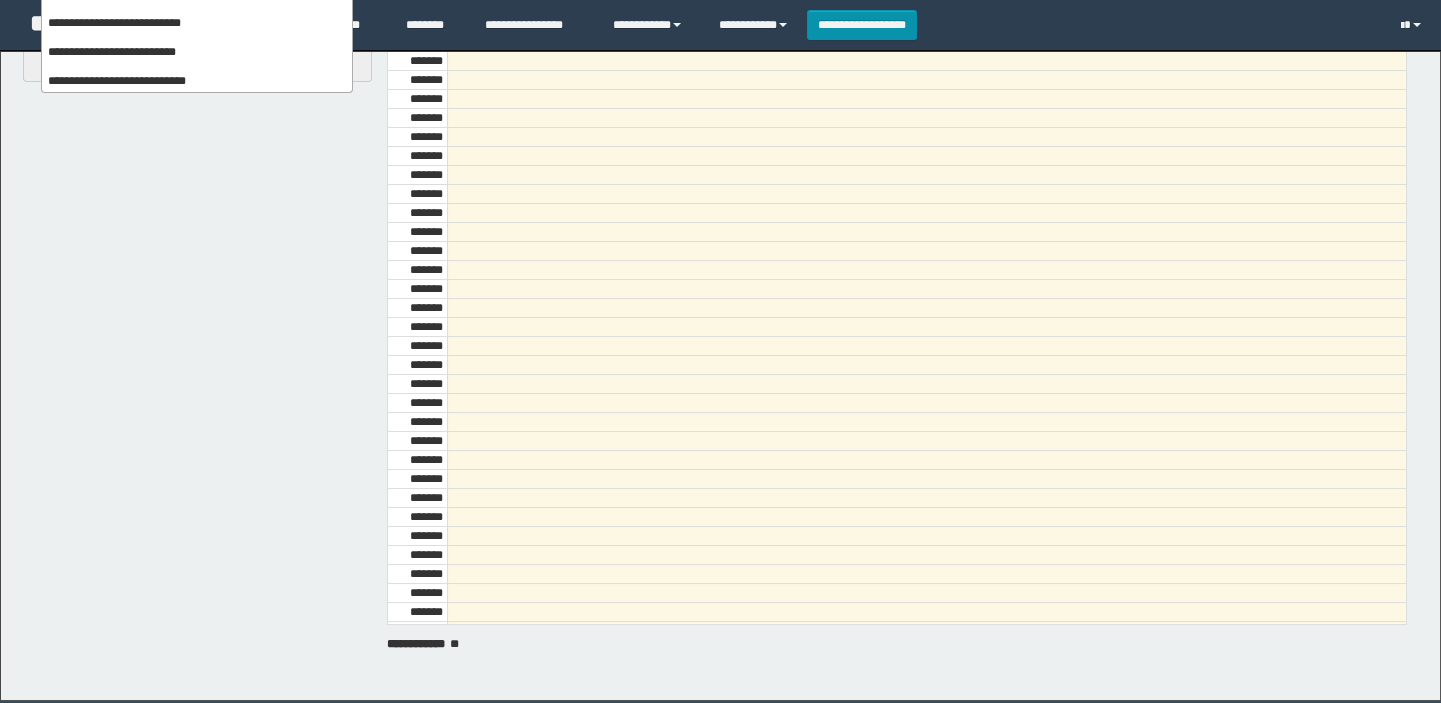 scroll, scrollTop: 90, scrollLeft: 0, axis: vertical 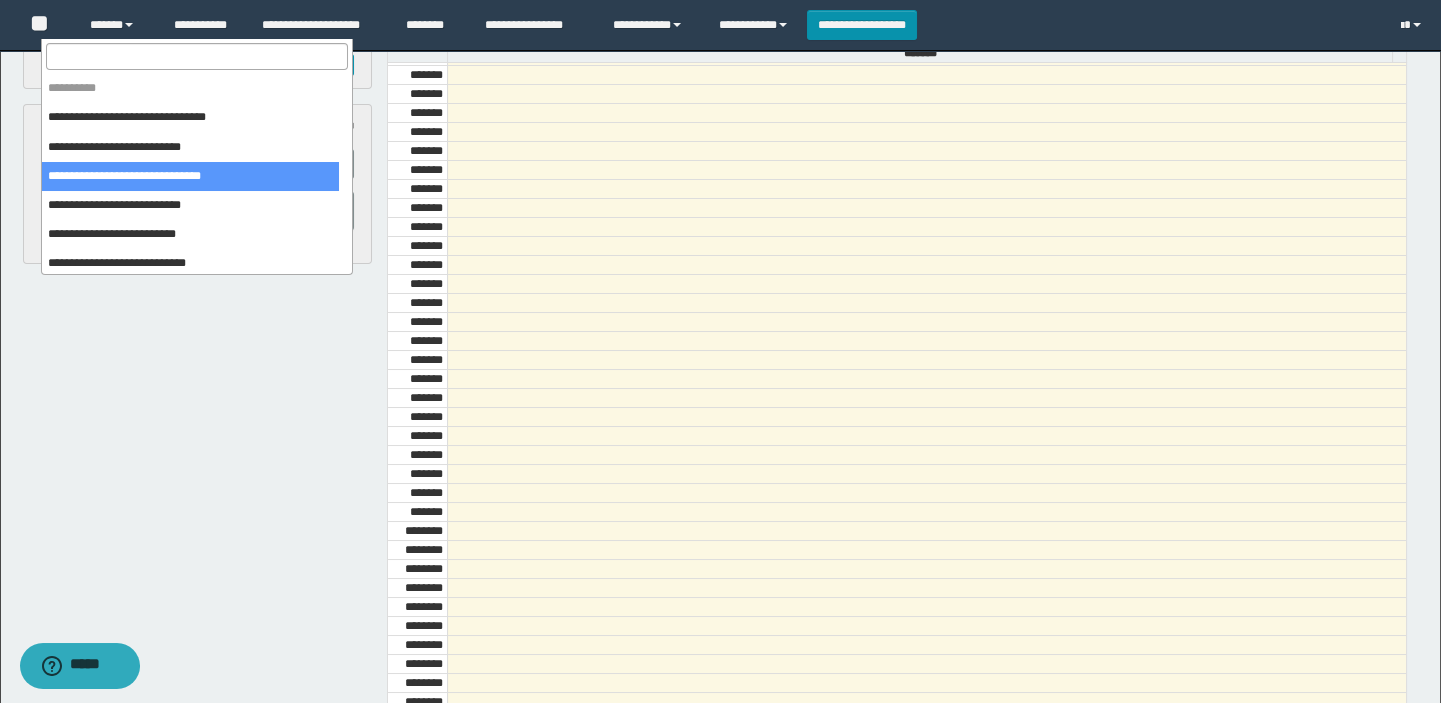 select on "******" 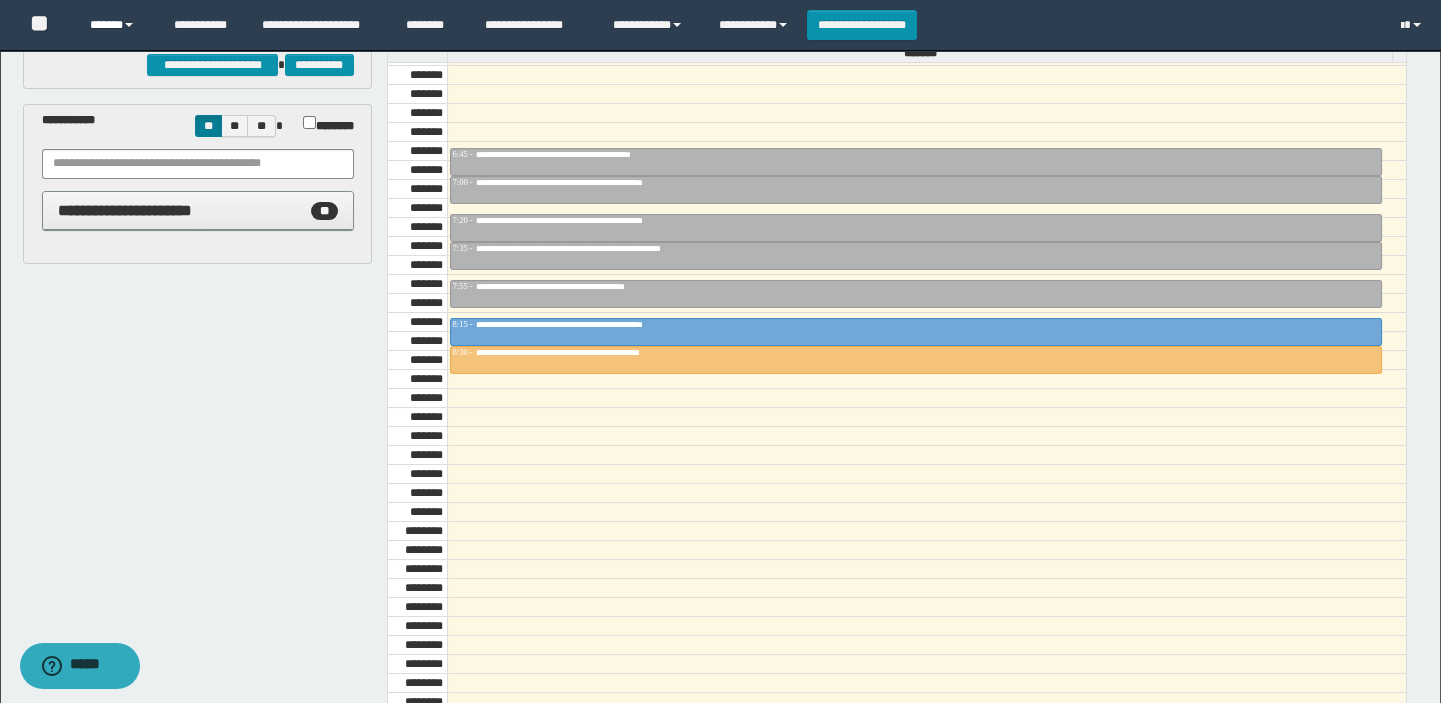 click on "******" at bounding box center [117, 25] 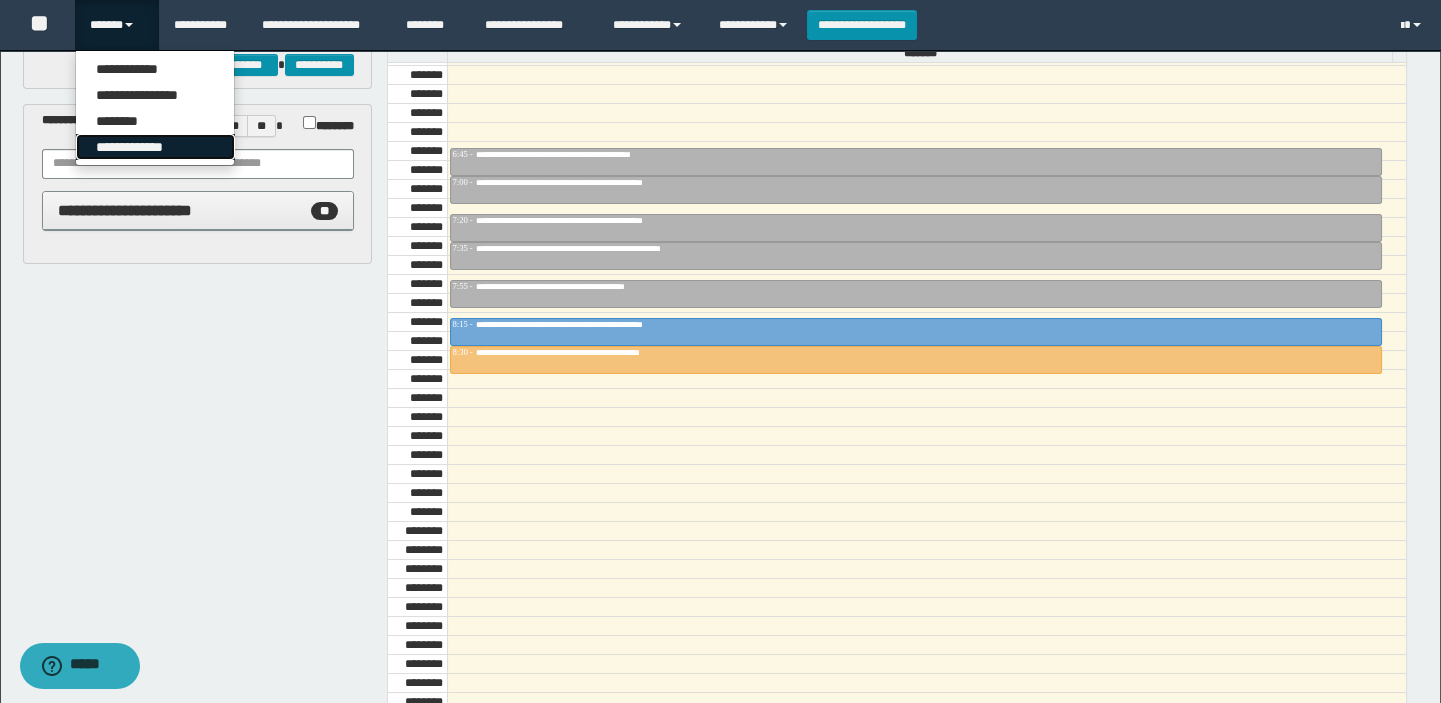 click on "**********" at bounding box center [155, 147] 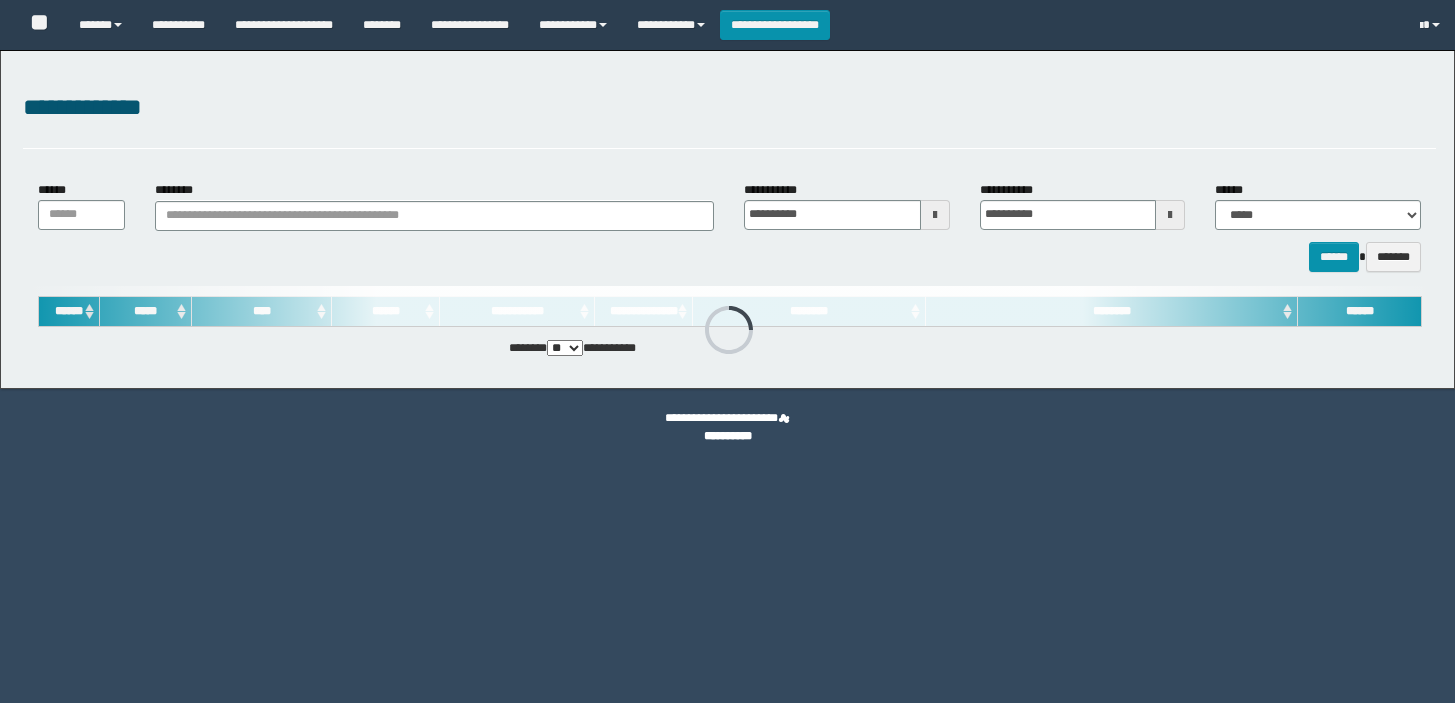 scroll, scrollTop: 0, scrollLeft: 0, axis: both 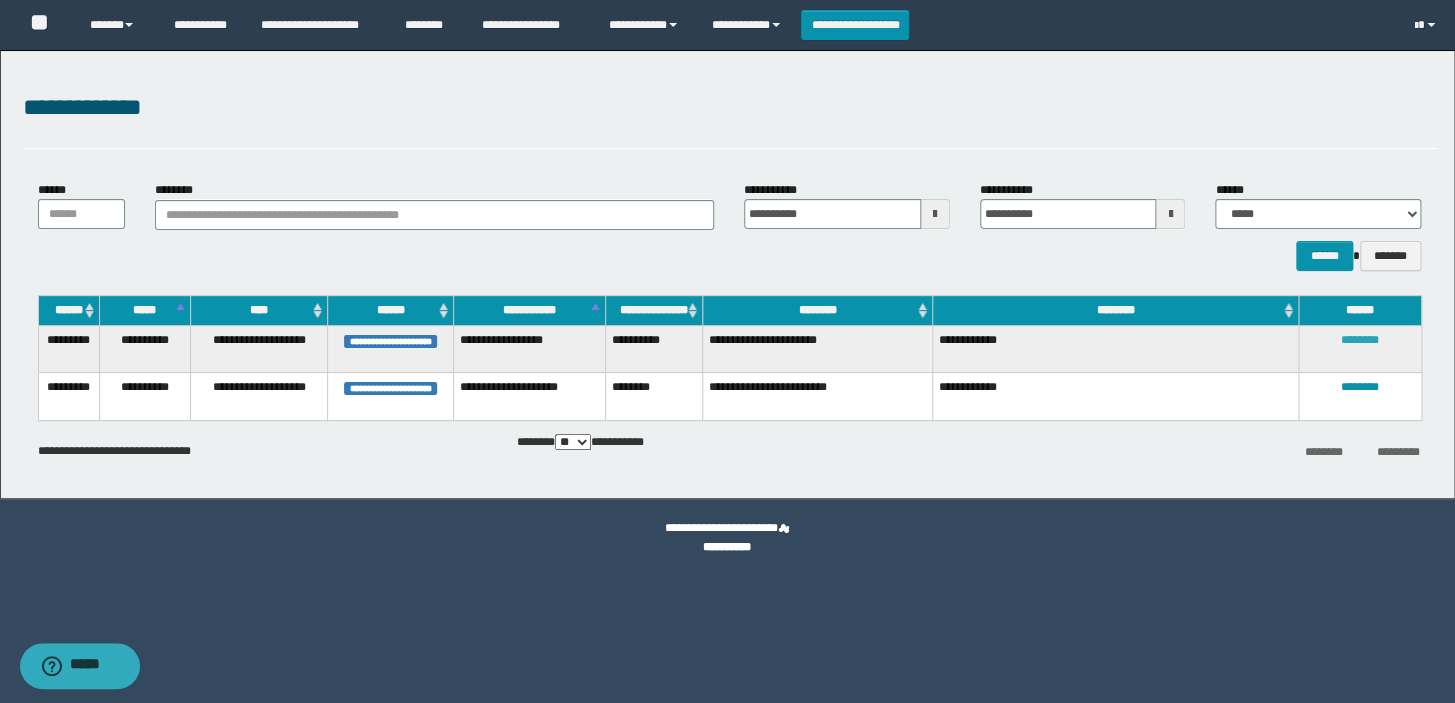 click on "********" at bounding box center (1360, 340) 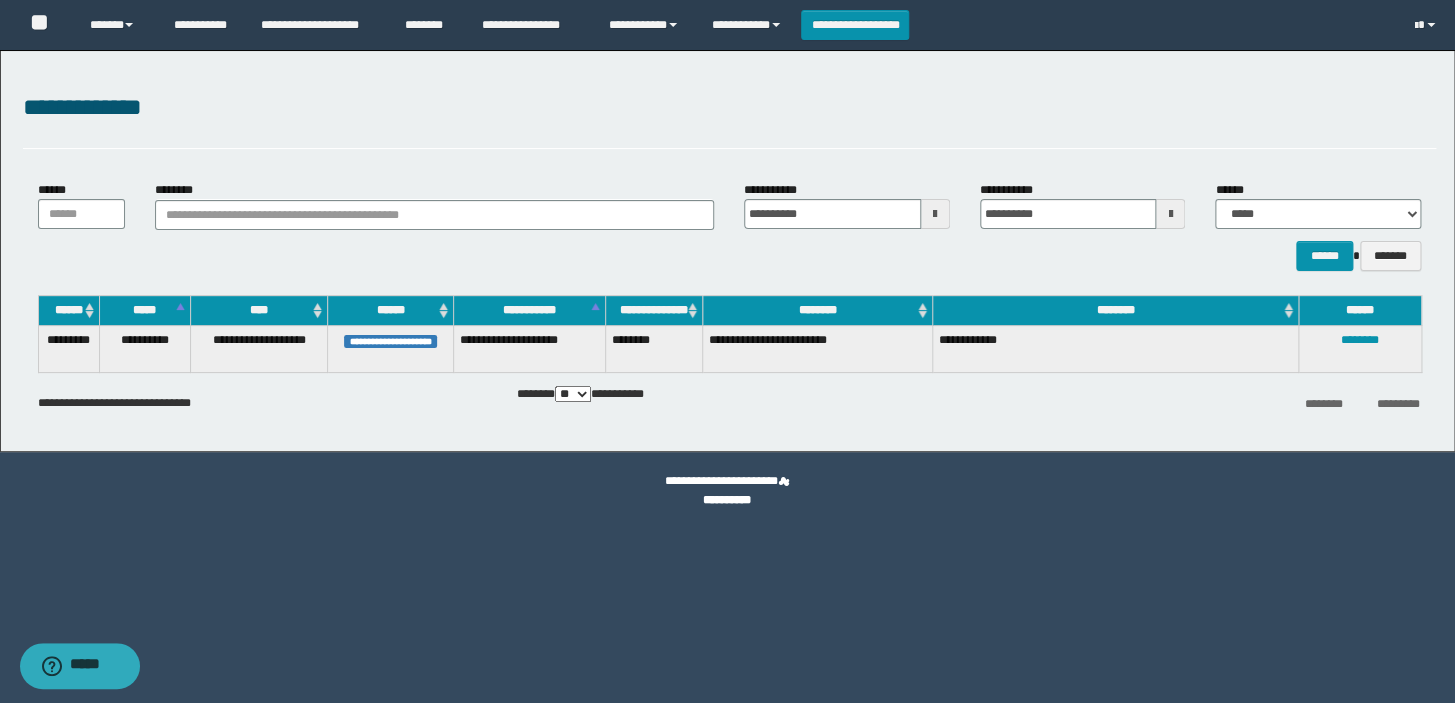click on "********" at bounding box center [653, 349] 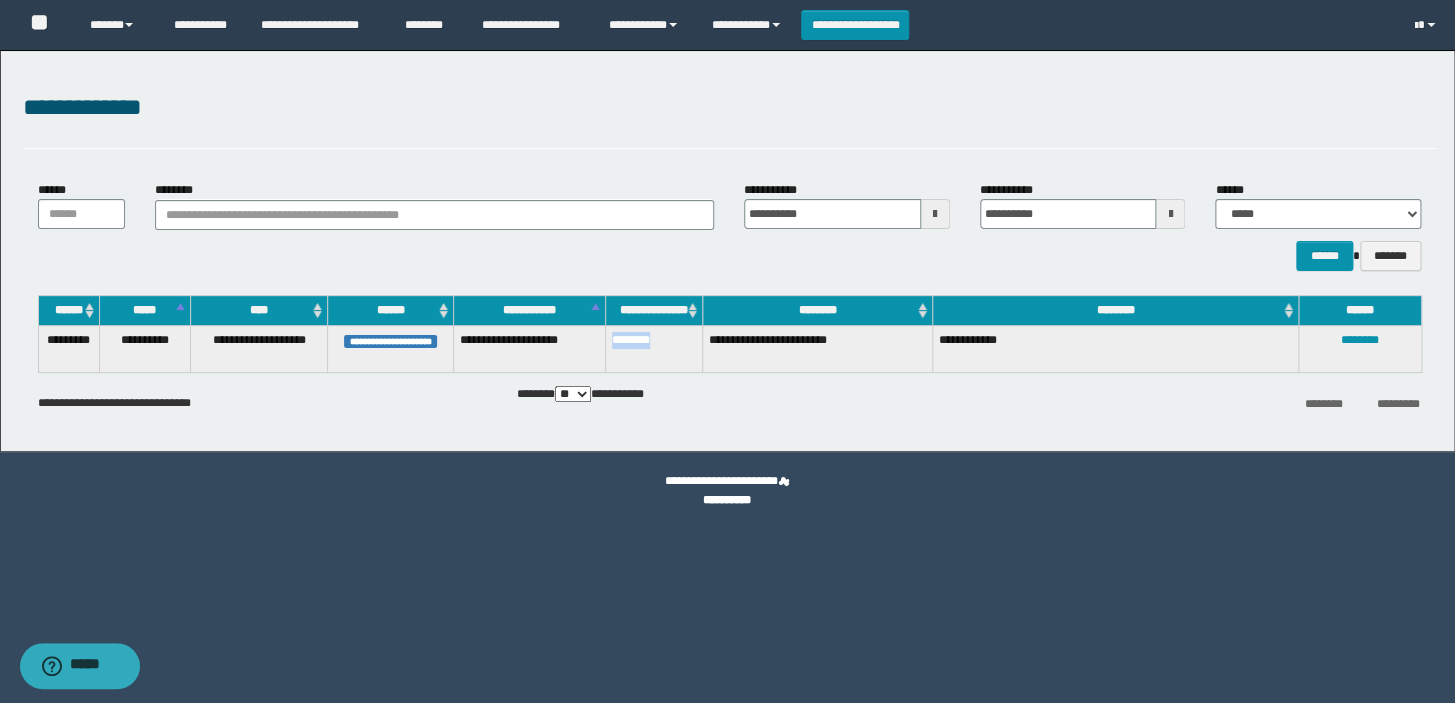 click on "********" at bounding box center [653, 349] 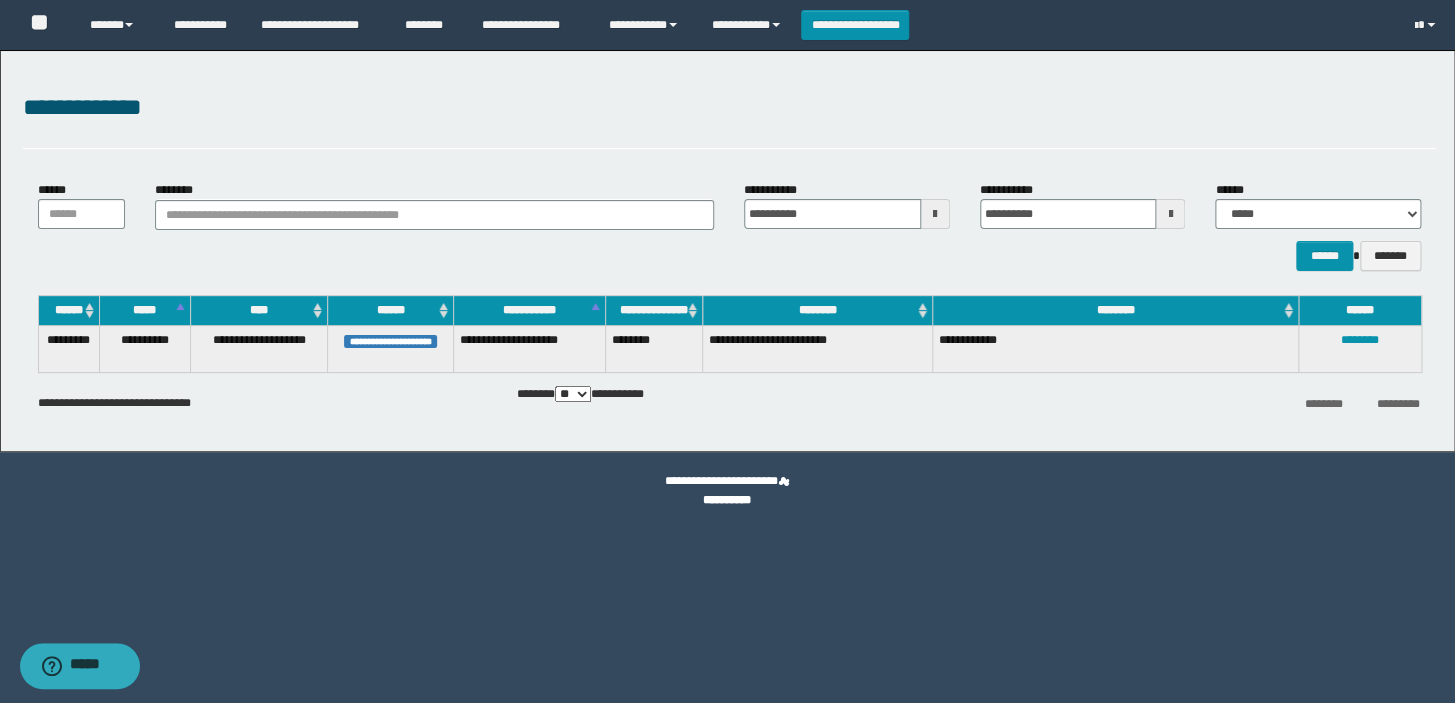 click on "********" at bounding box center [653, 349] 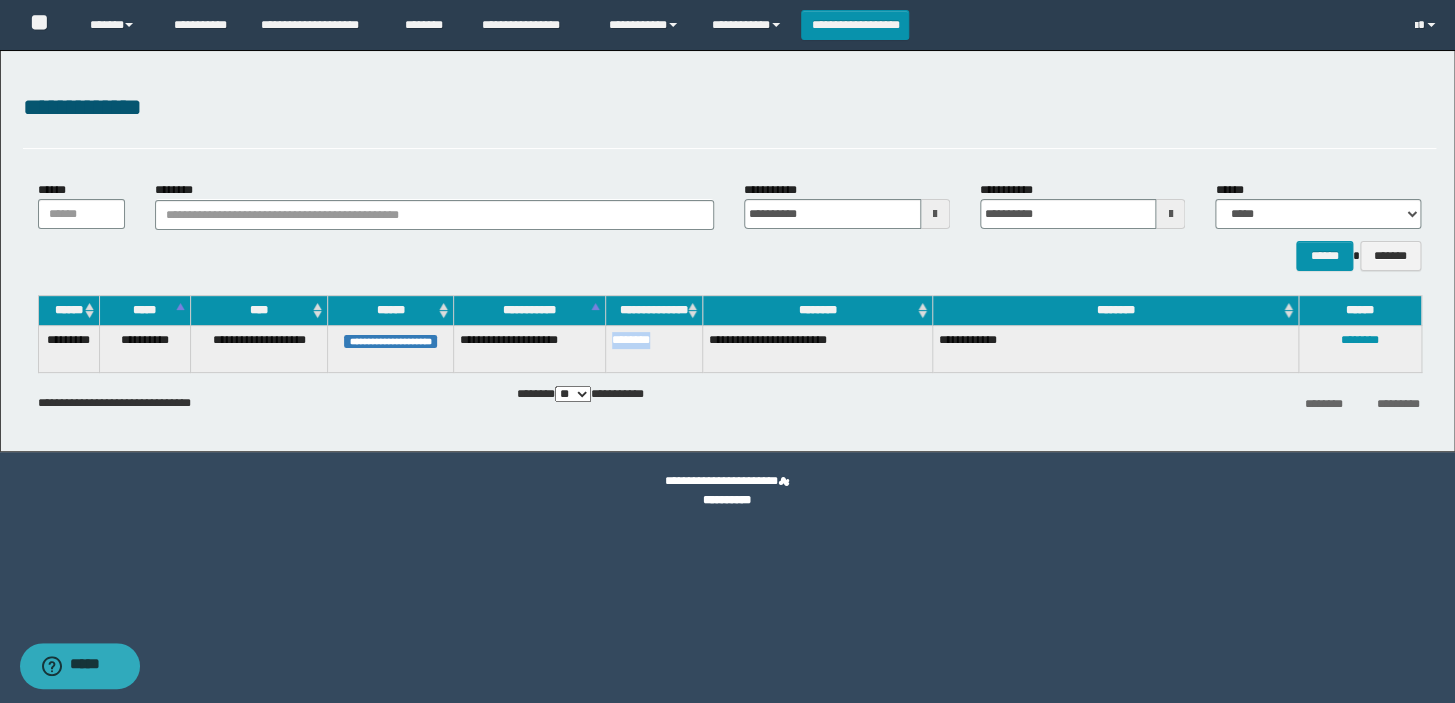 click on "********" at bounding box center (653, 349) 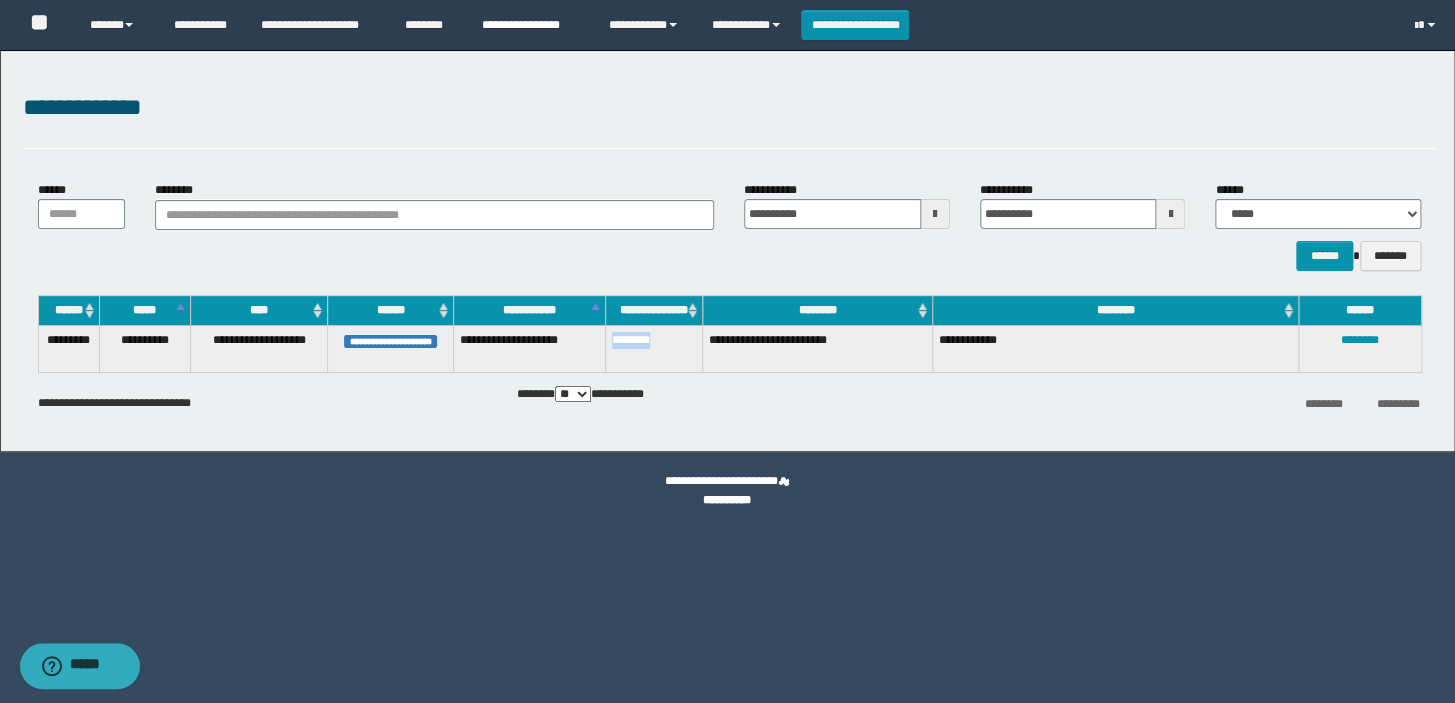 click on "**********" at bounding box center [530, 25] 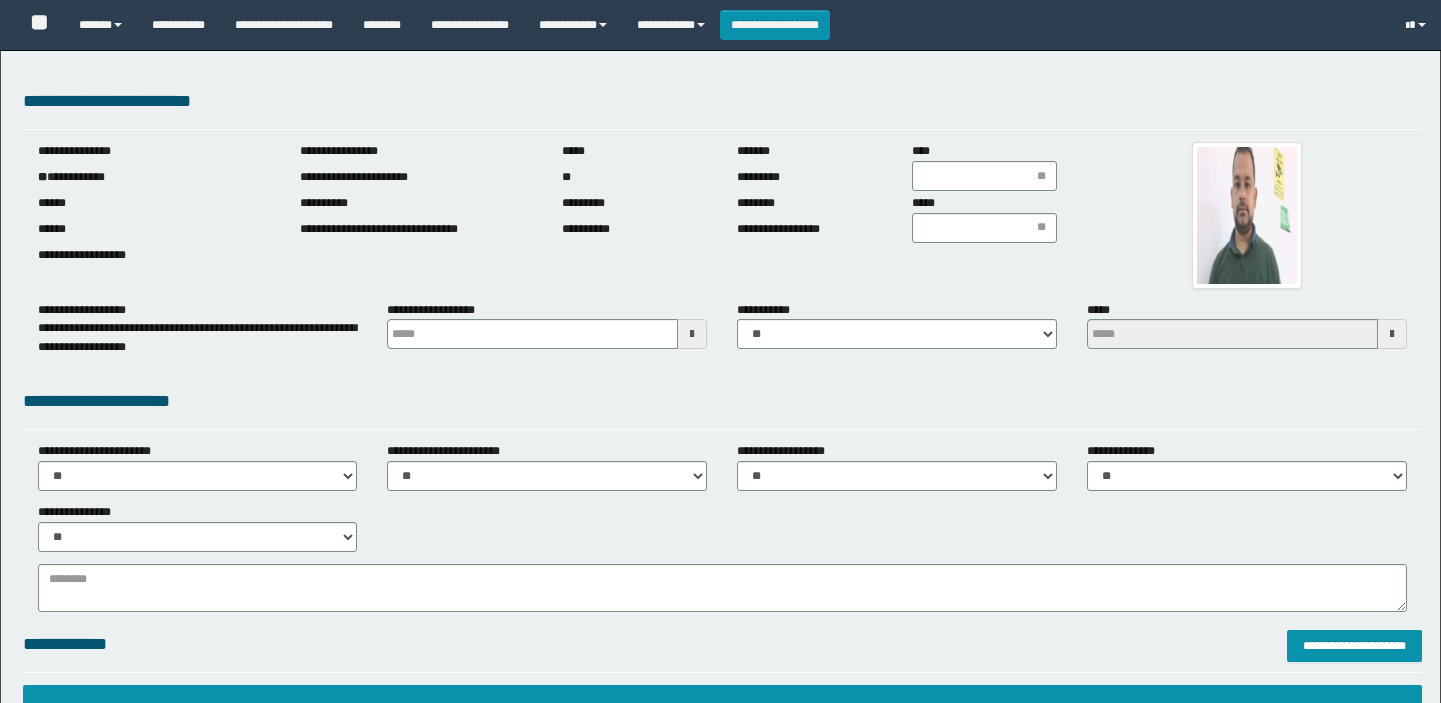 click on "**********" at bounding box center [154, 177] 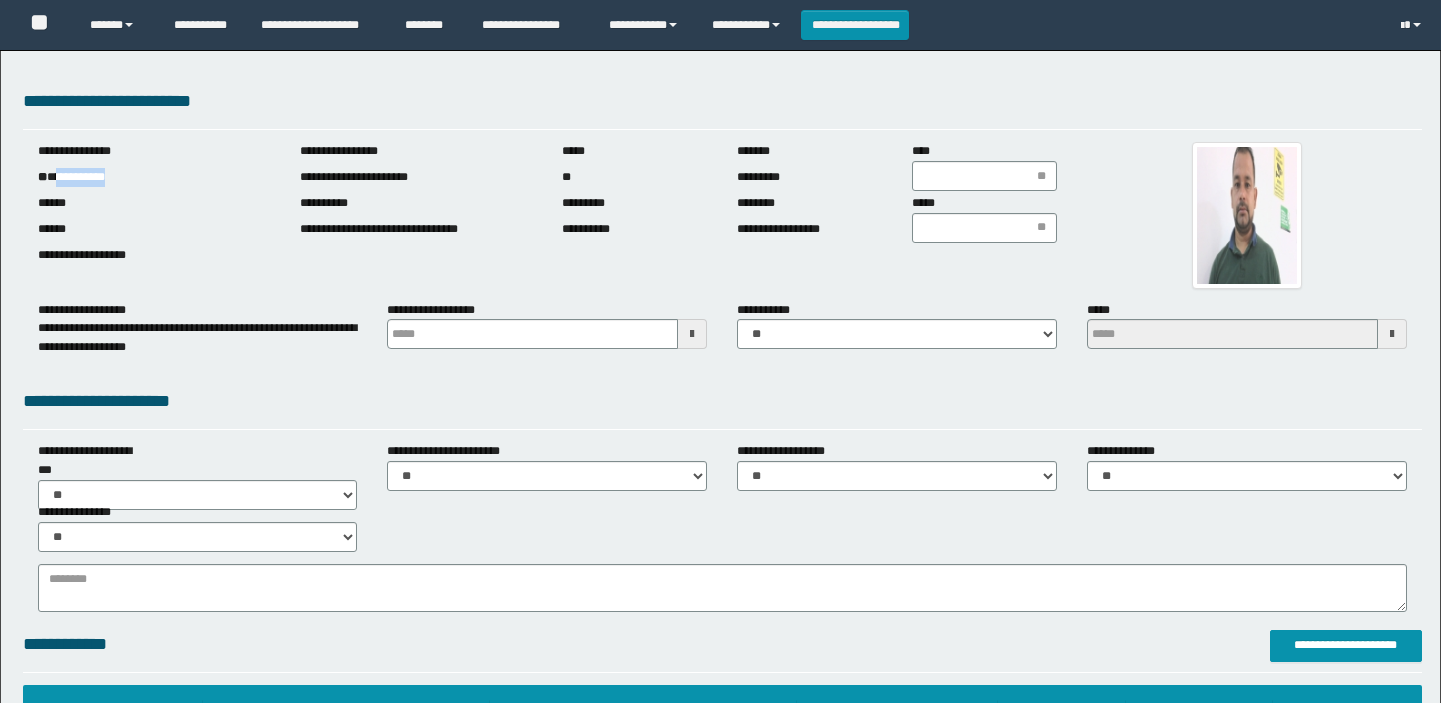 scroll, scrollTop: 0, scrollLeft: 0, axis: both 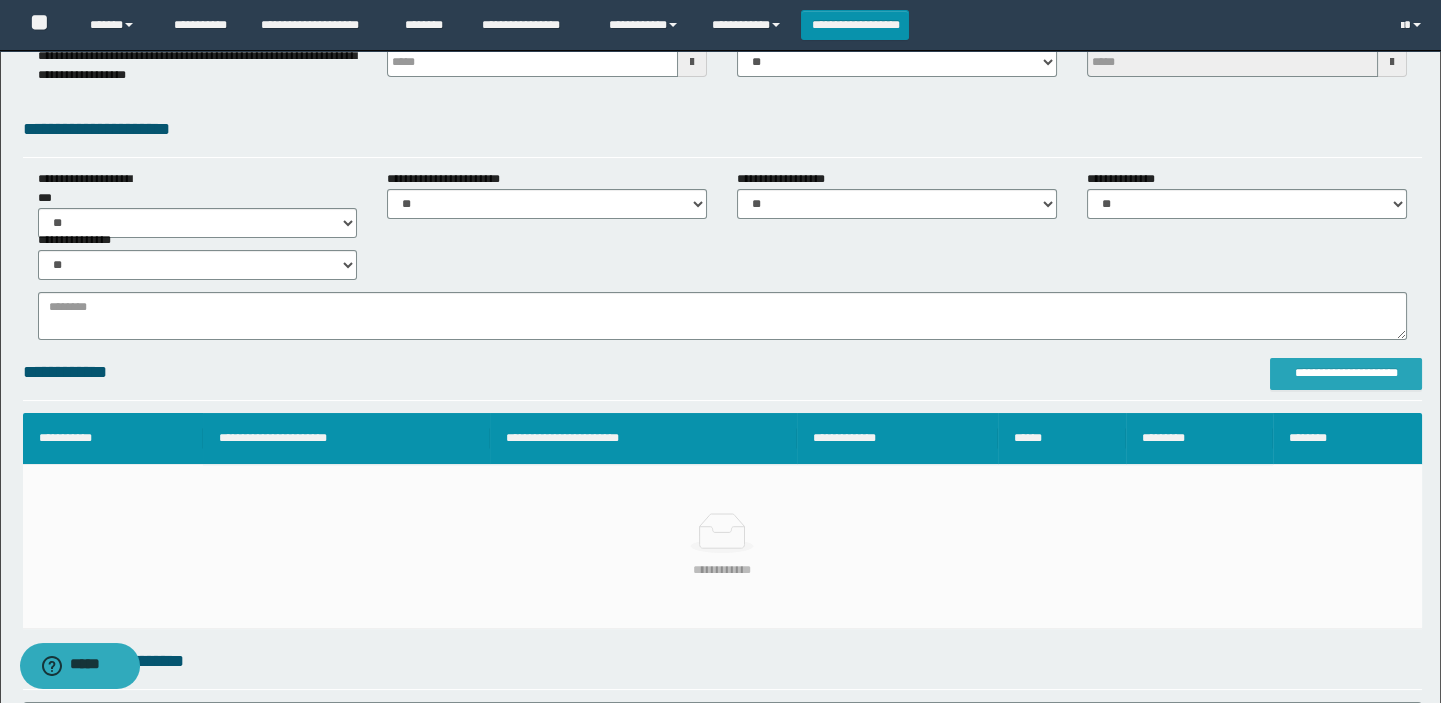click on "**********" at bounding box center [1346, 373] 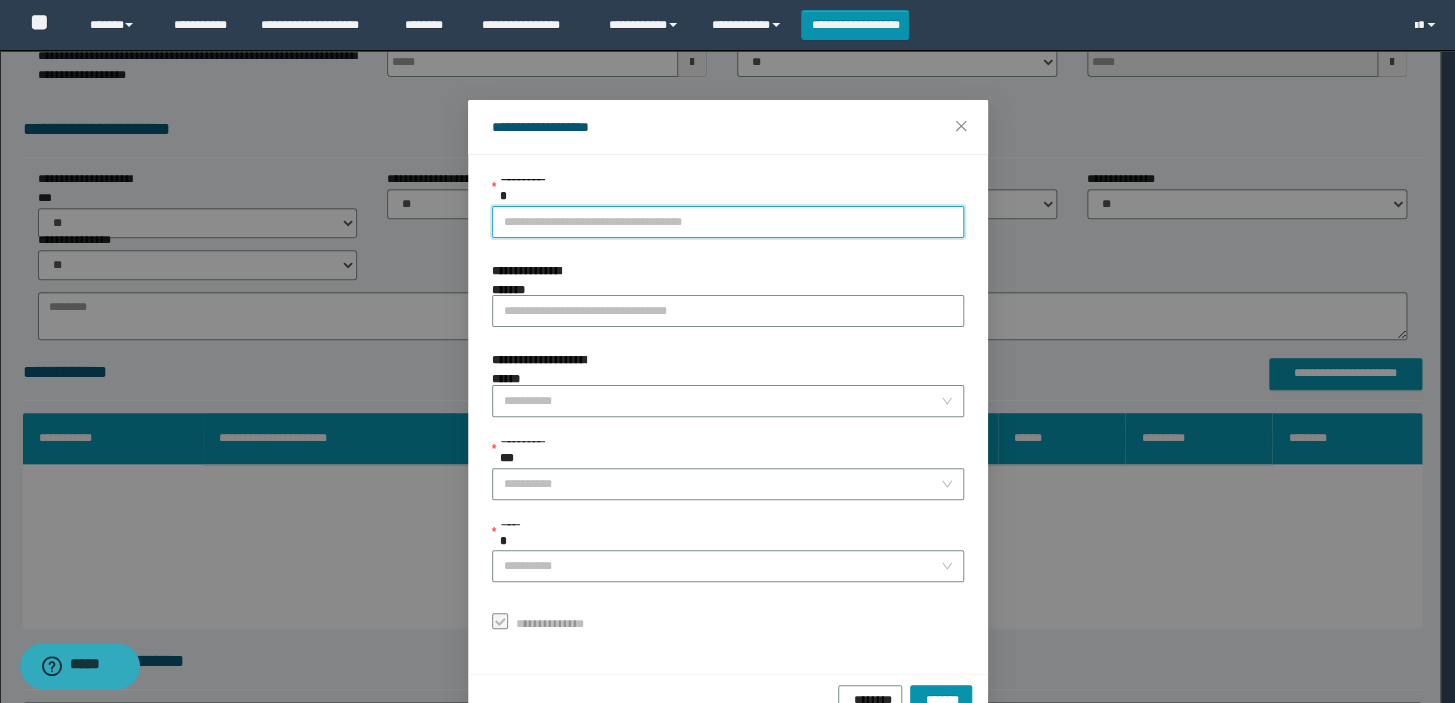 click on "**********" at bounding box center (728, 222) 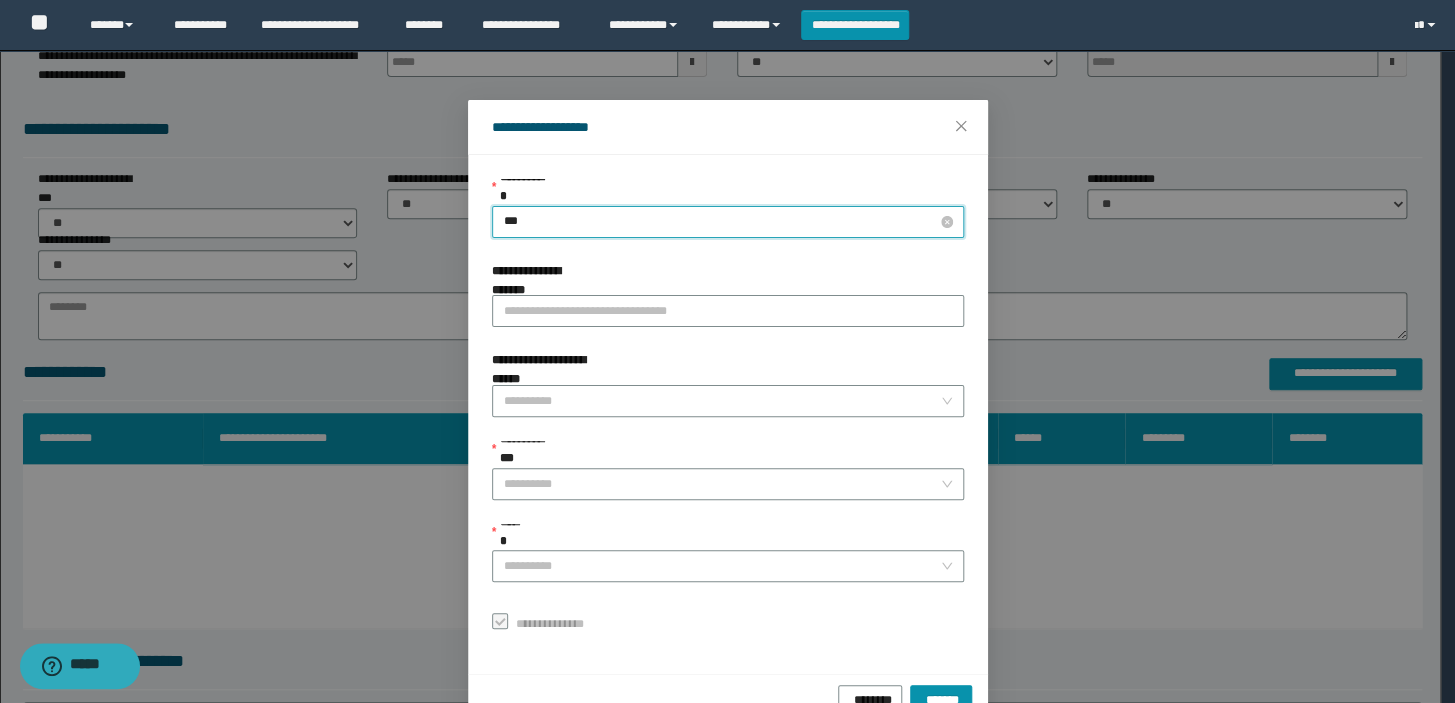 type on "****" 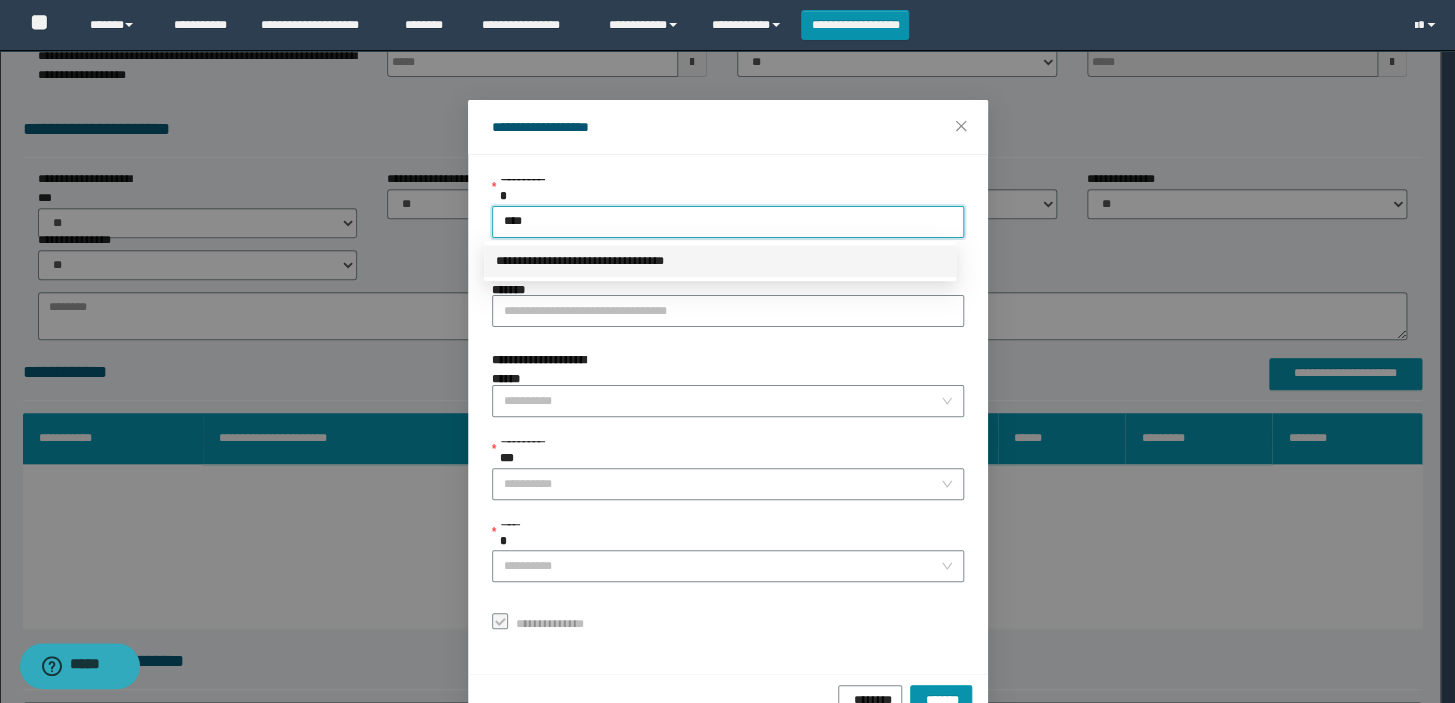 click on "**********" at bounding box center (720, 261) 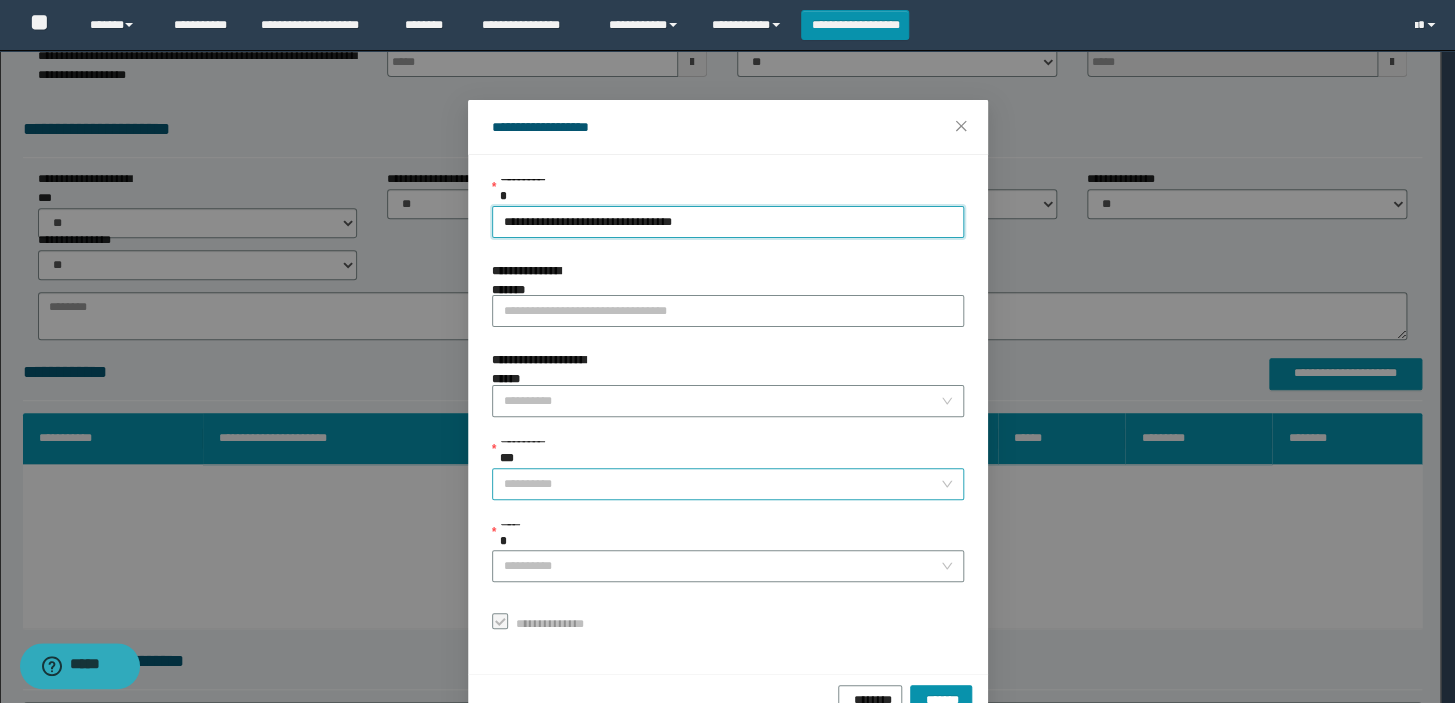 click on "**********" at bounding box center (722, 484) 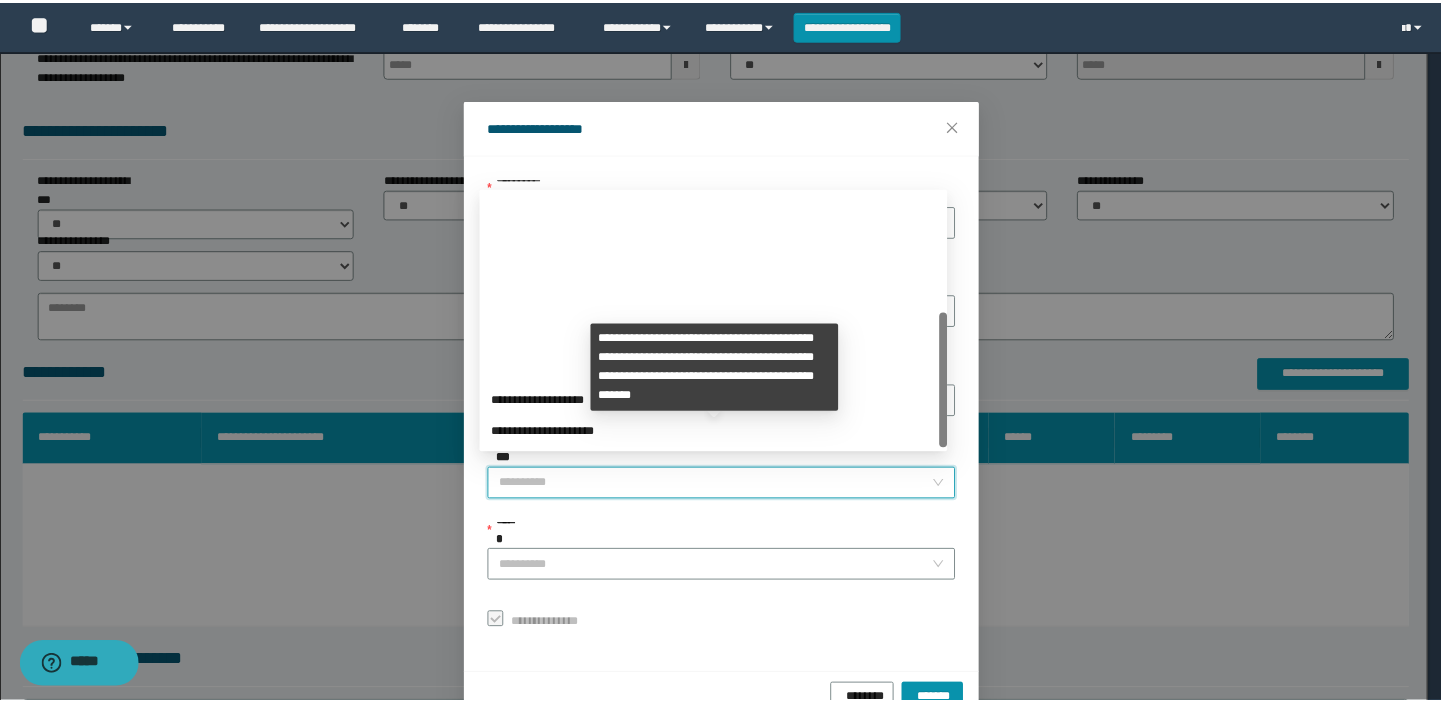scroll, scrollTop: 223, scrollLeft: 0, axis: vertical 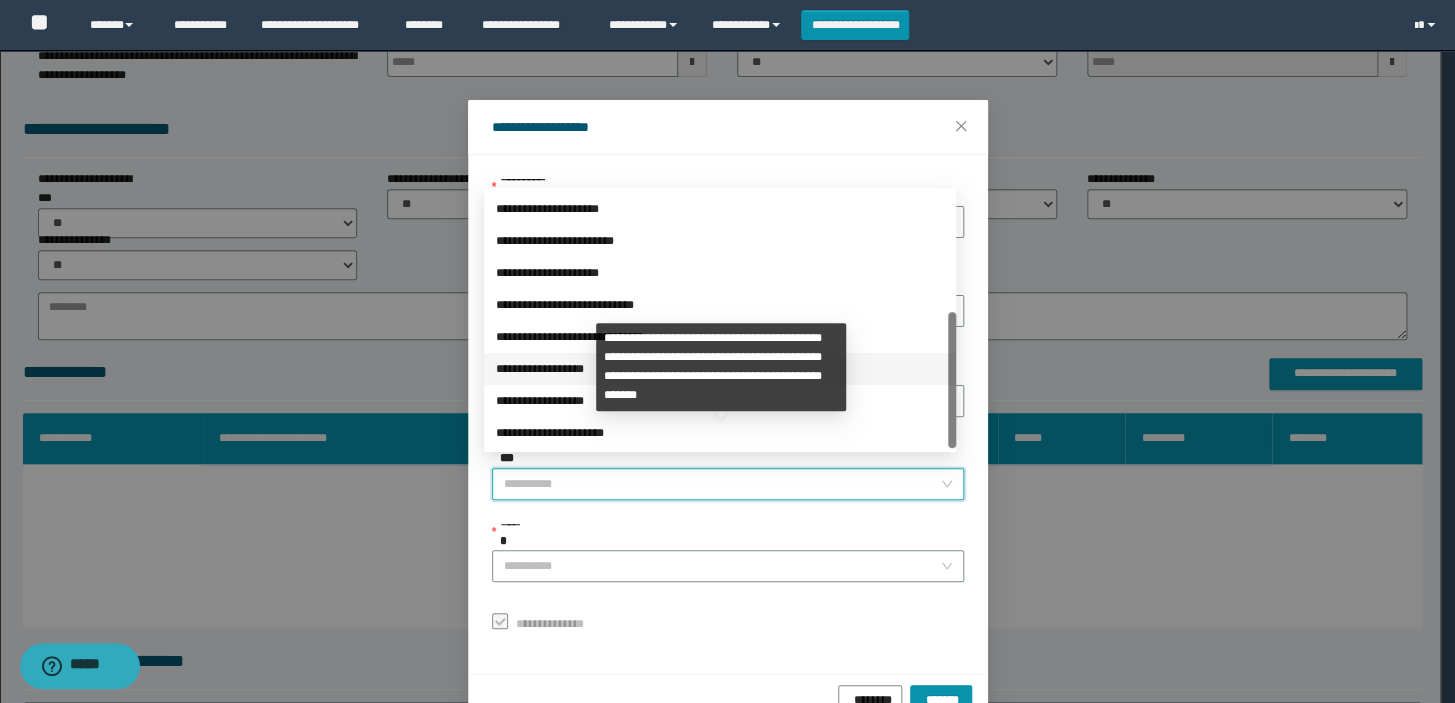 click on "**********" at bounding box center [720, 369] 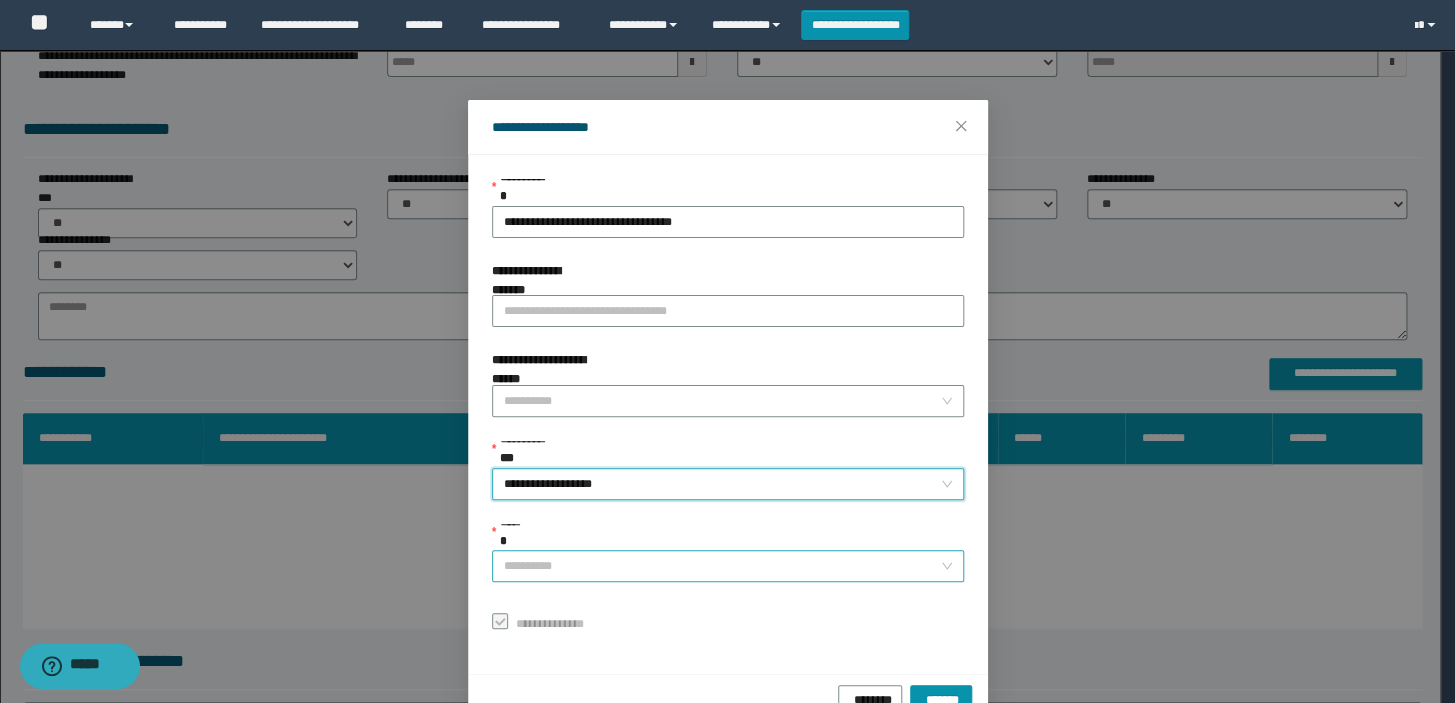 click on "******" at bounding box center (722, 566) 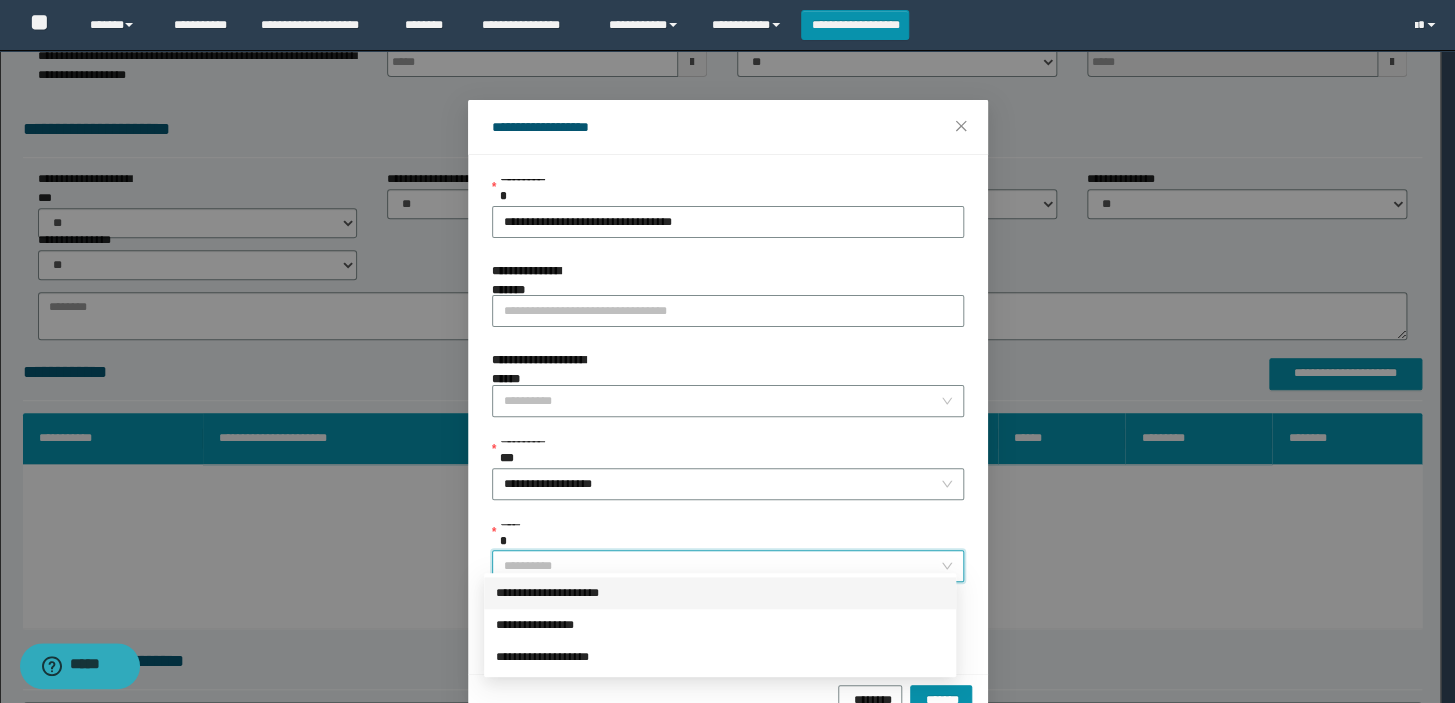 click on "**********" at bounding box center (720, 593) 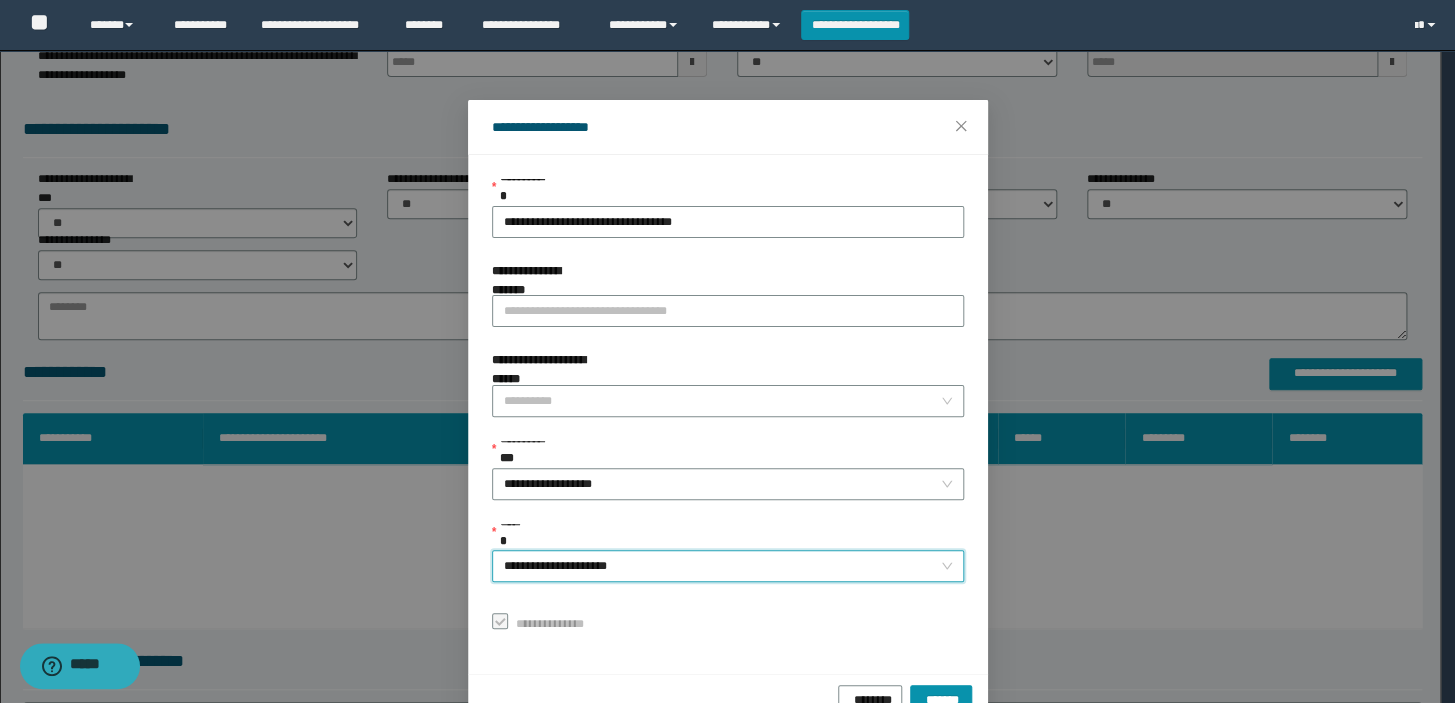 click on "******** *******" at bounding box center (728, 700) 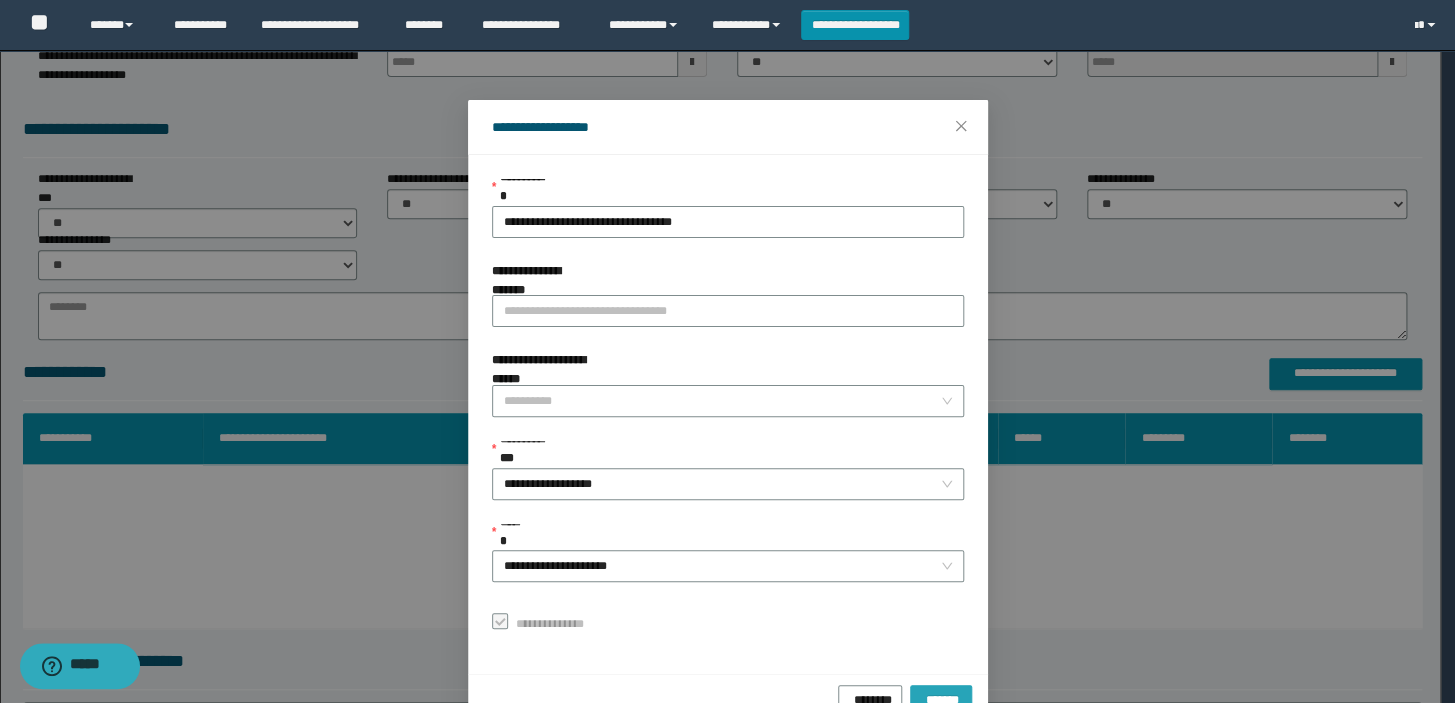 click on "*******" at bounding box center [941, 697] 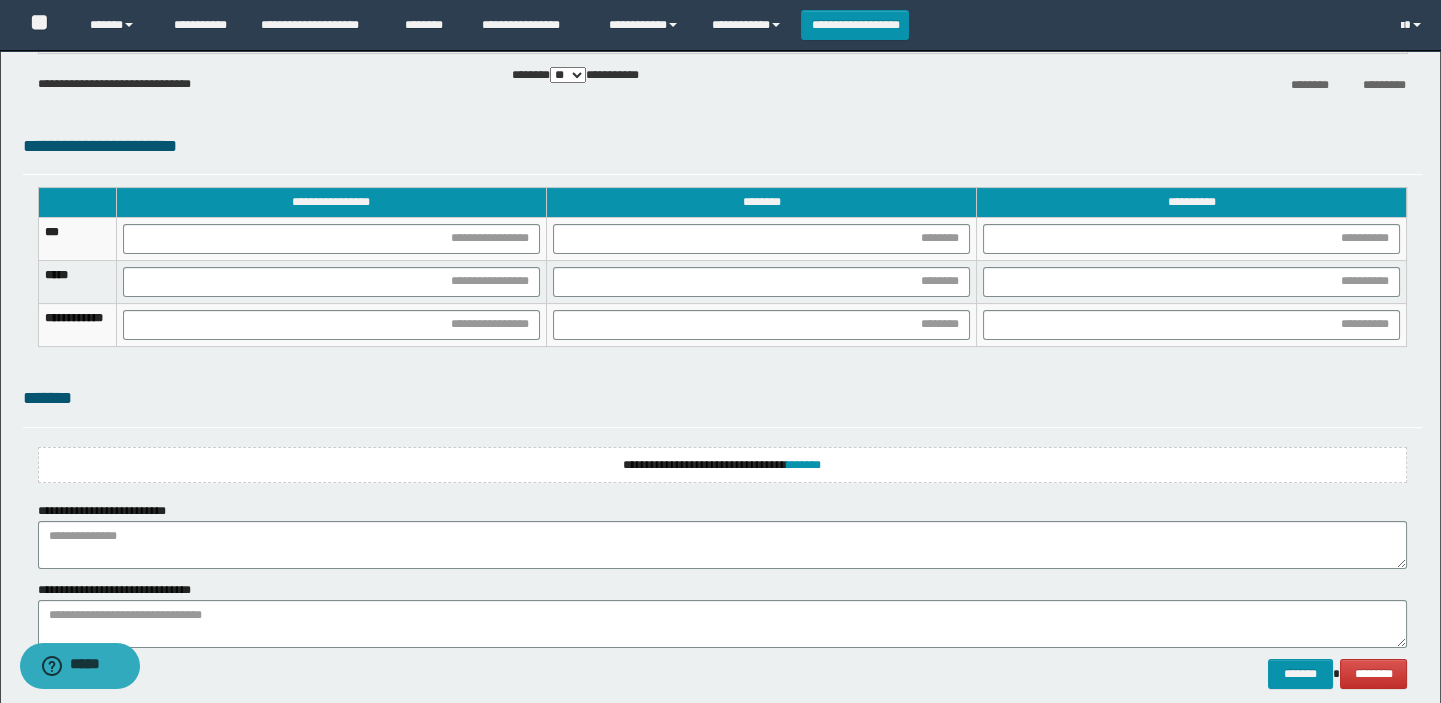 scroll, scrollTop: 1181, scrollLeft: 0, axis: vertical 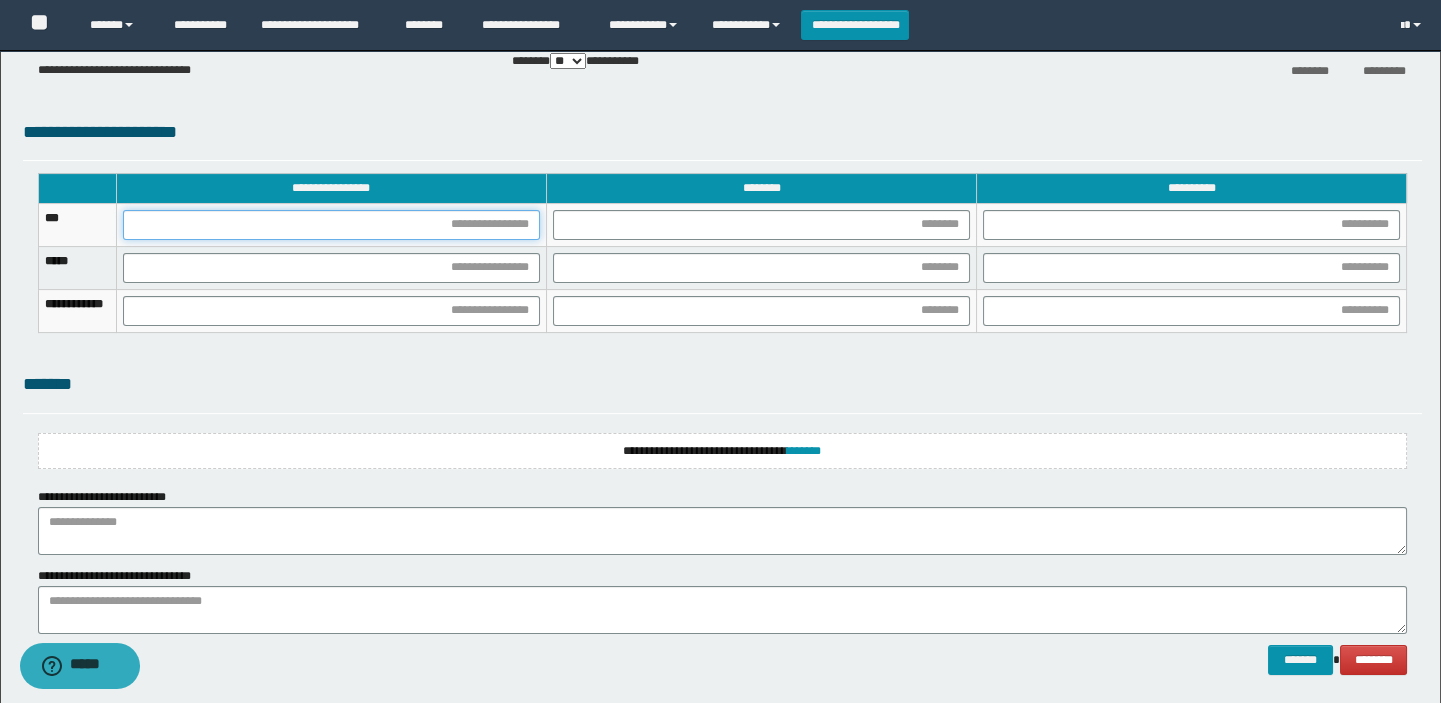 click at bounding box center (331, 225) 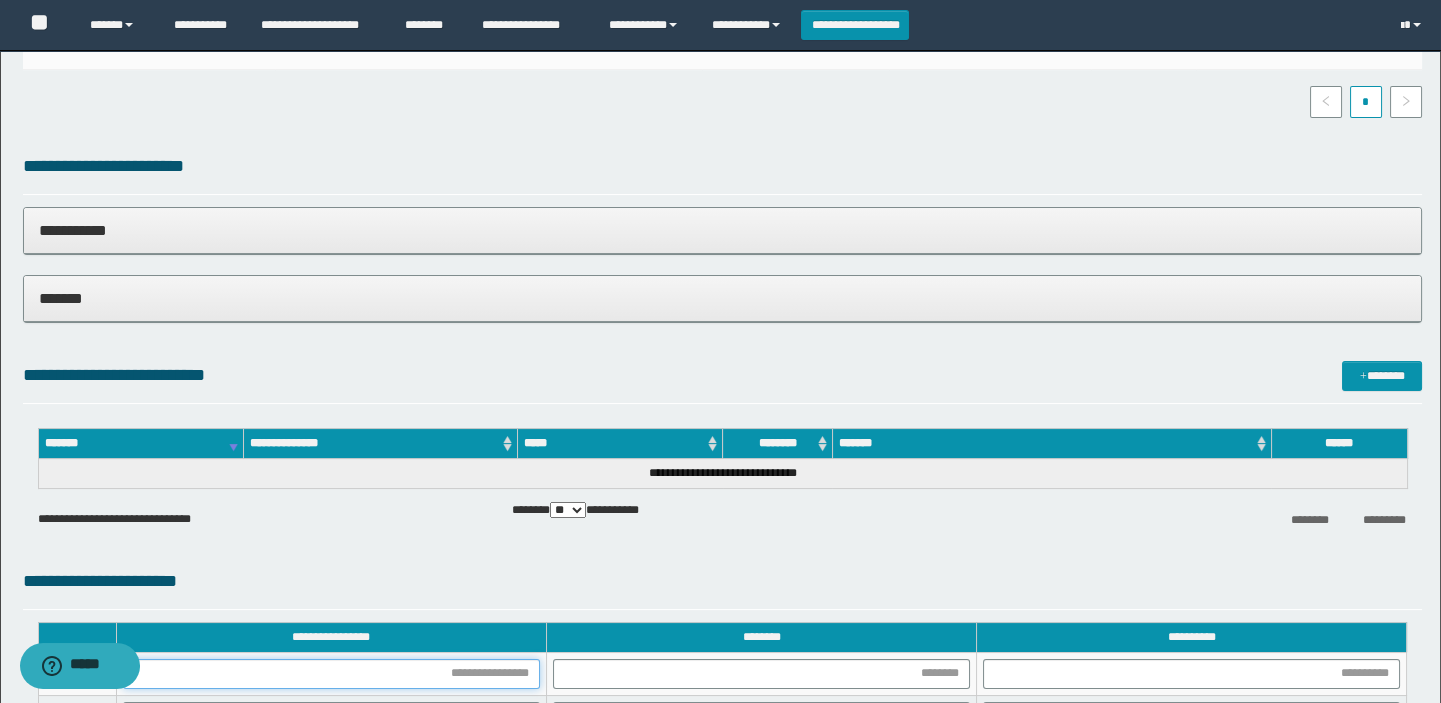 scroll, scrollTop: 727, scrollLeft: 0, axis: vertical 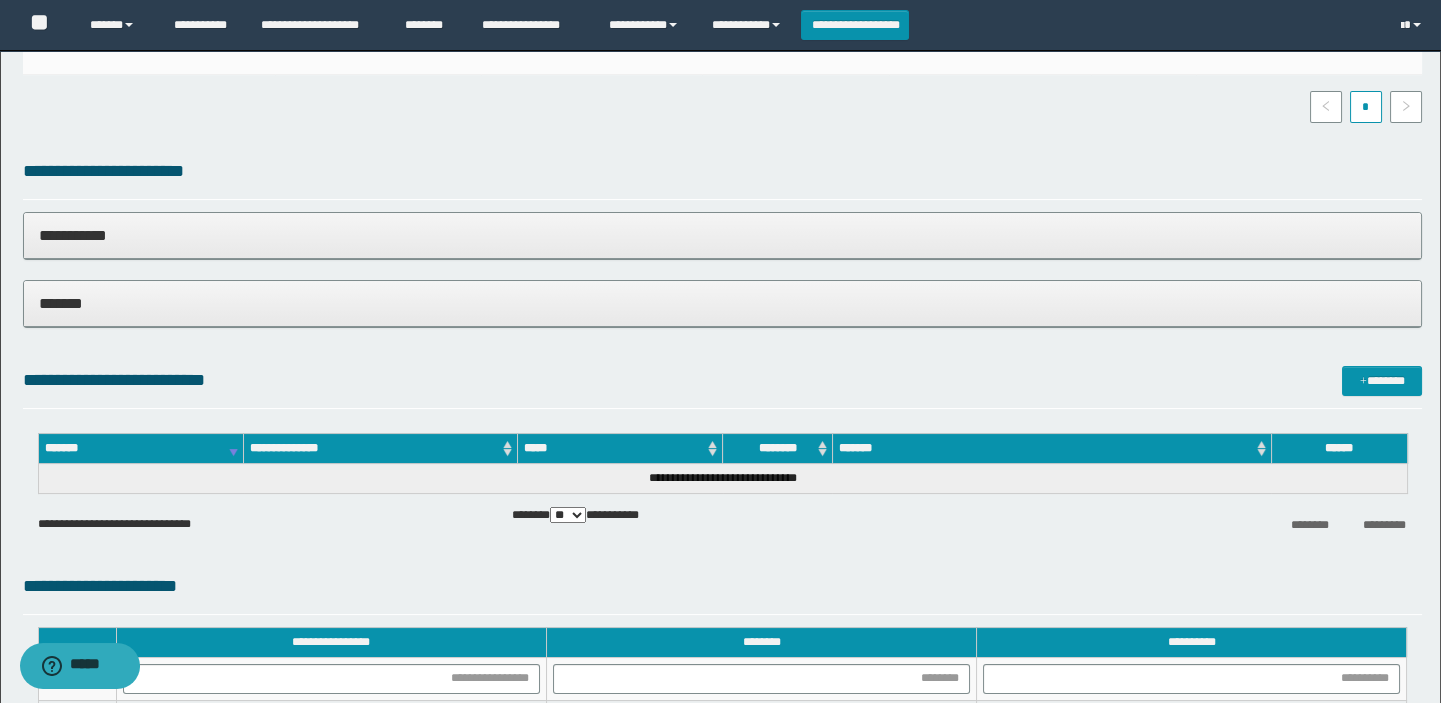click on "*******" at bounding box center (723, 303) 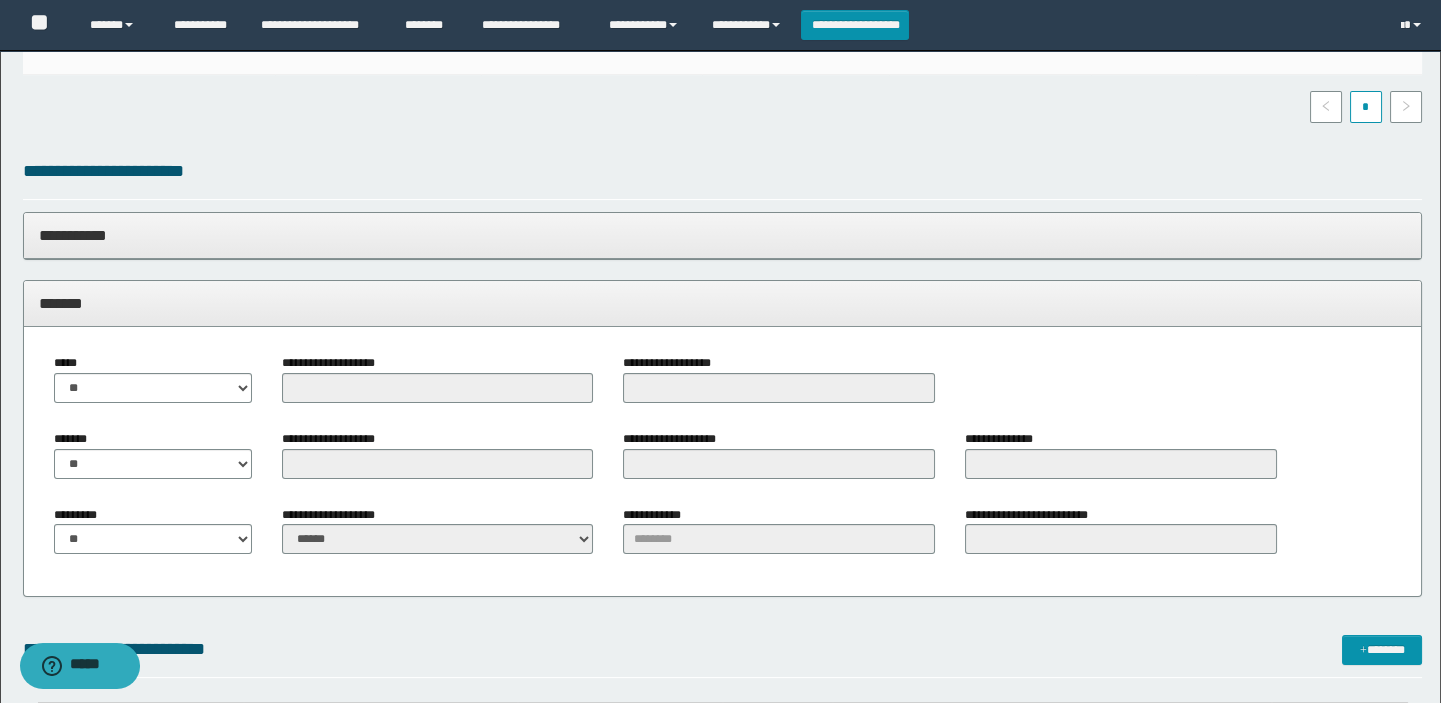 scroll, scrollTop: 909, scrollLeft: 0, axis: vertical 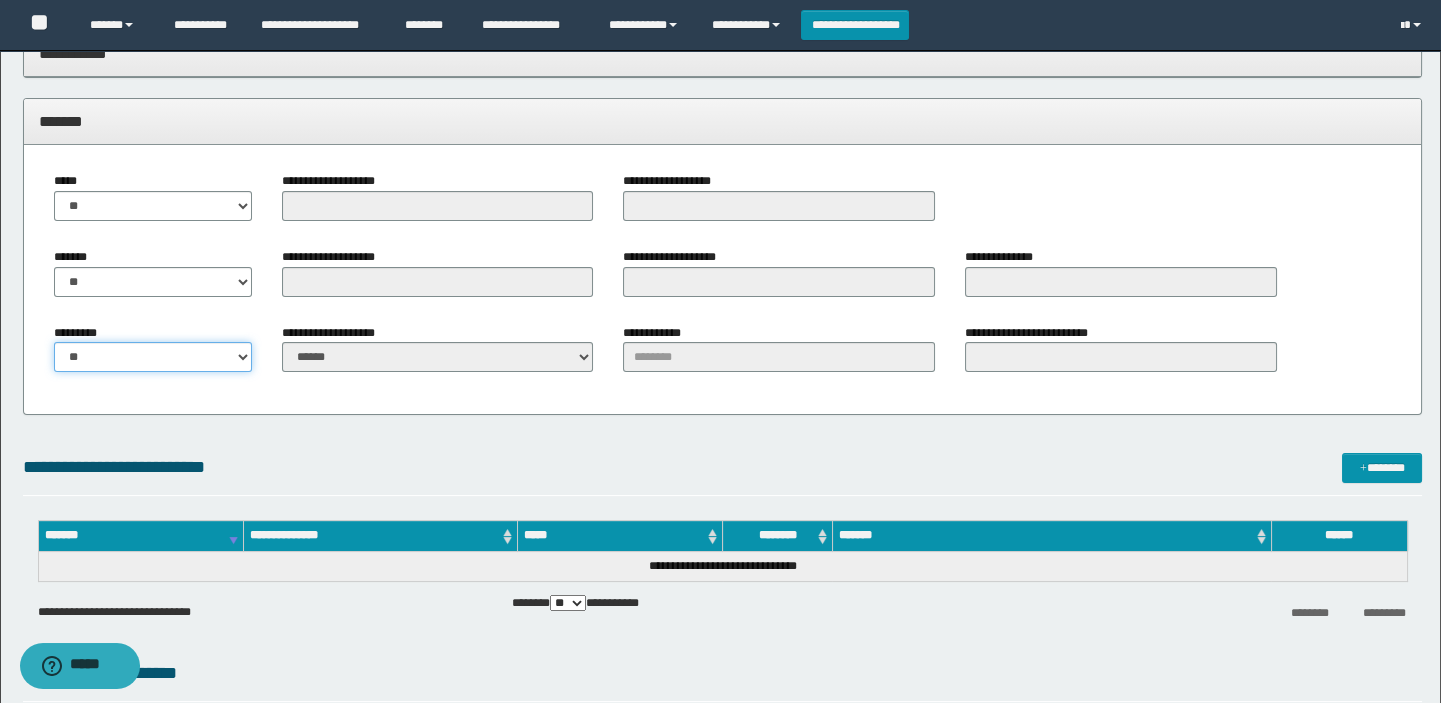 click on "**
**" at bounding box center [153, 357] 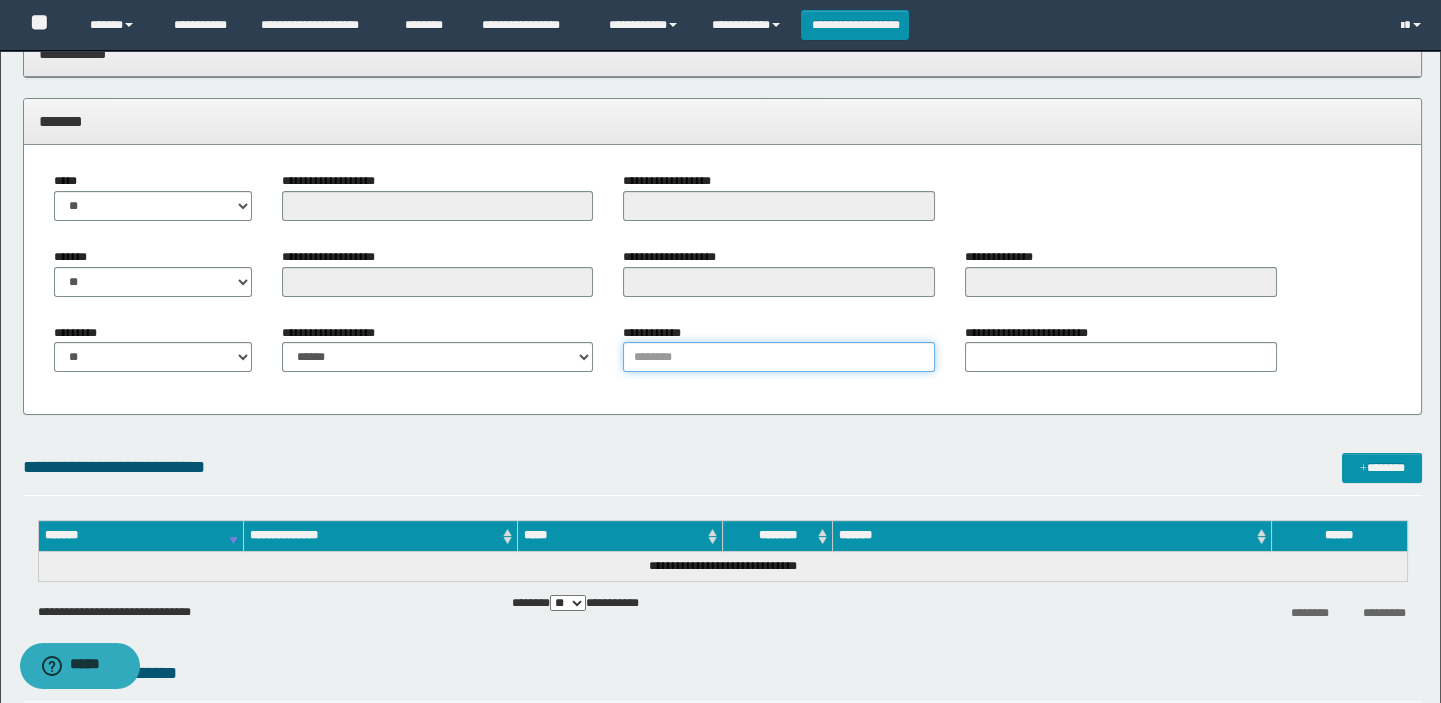 click on "**********" at bounding box center (779, 357) 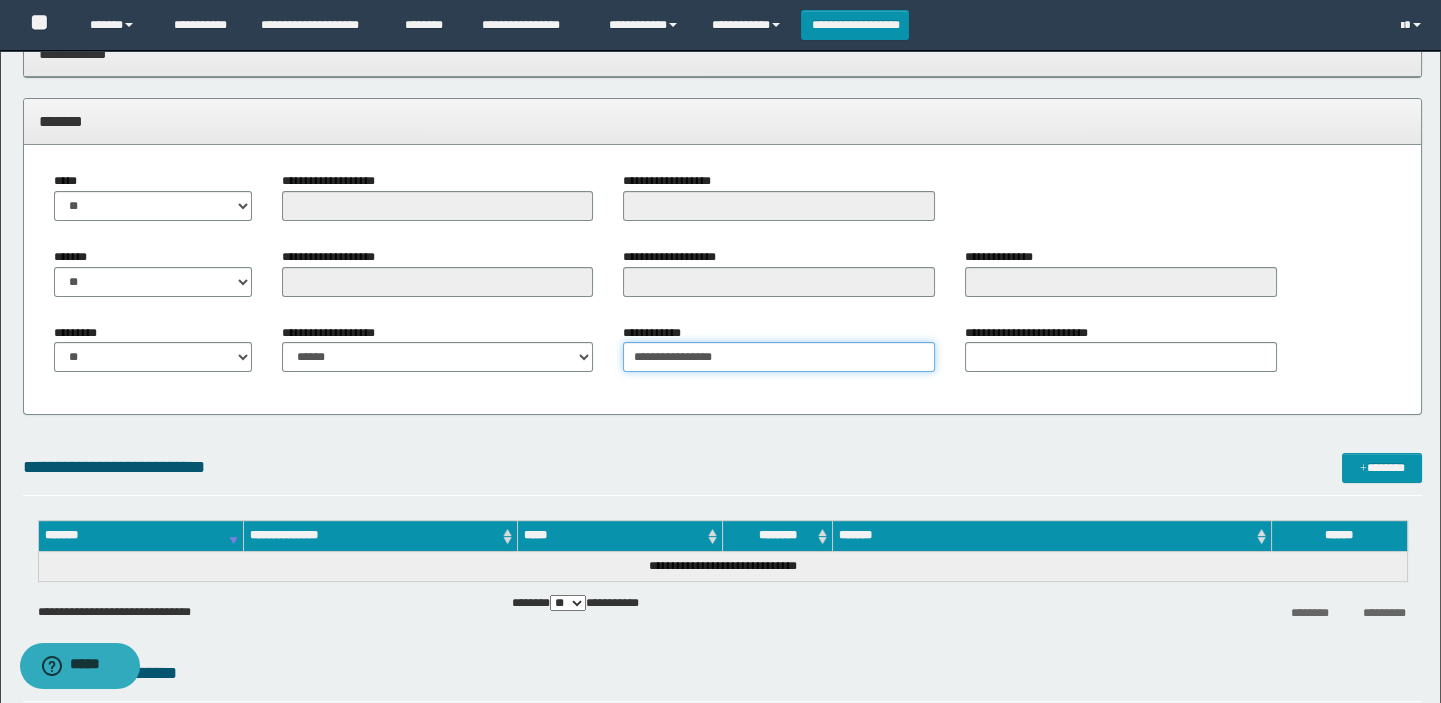 click on "**********" at bounding box center [779, 357] 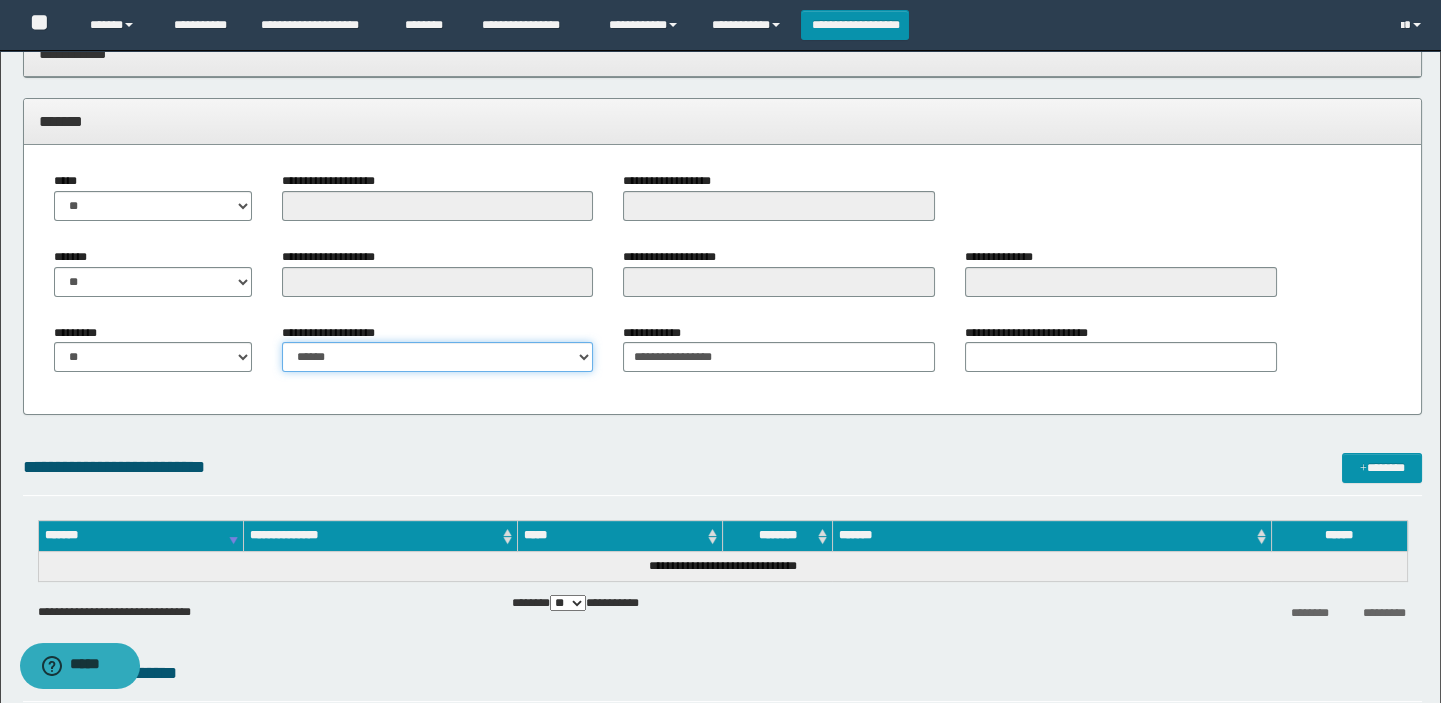 click on "**********" at bounding box center (438, 357) 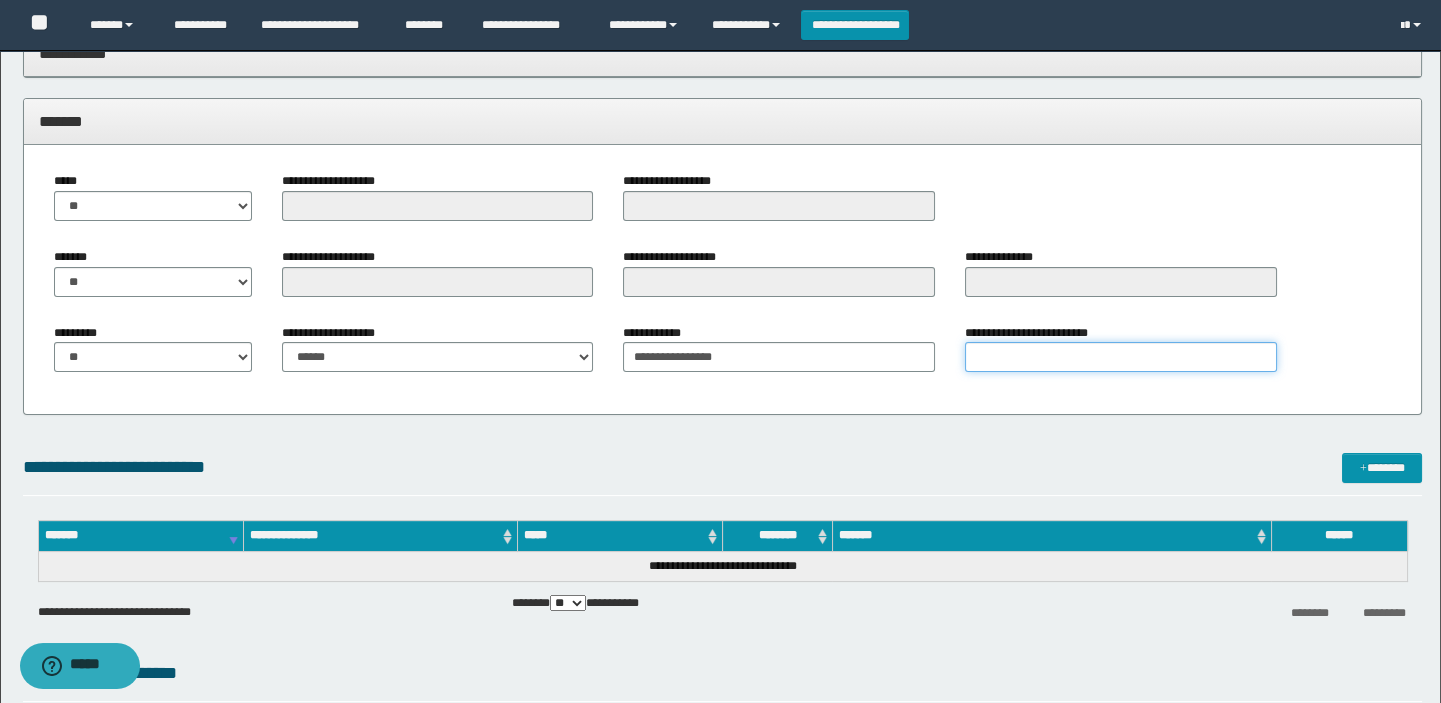 click on "**********" at bounding box center (1121, 357) 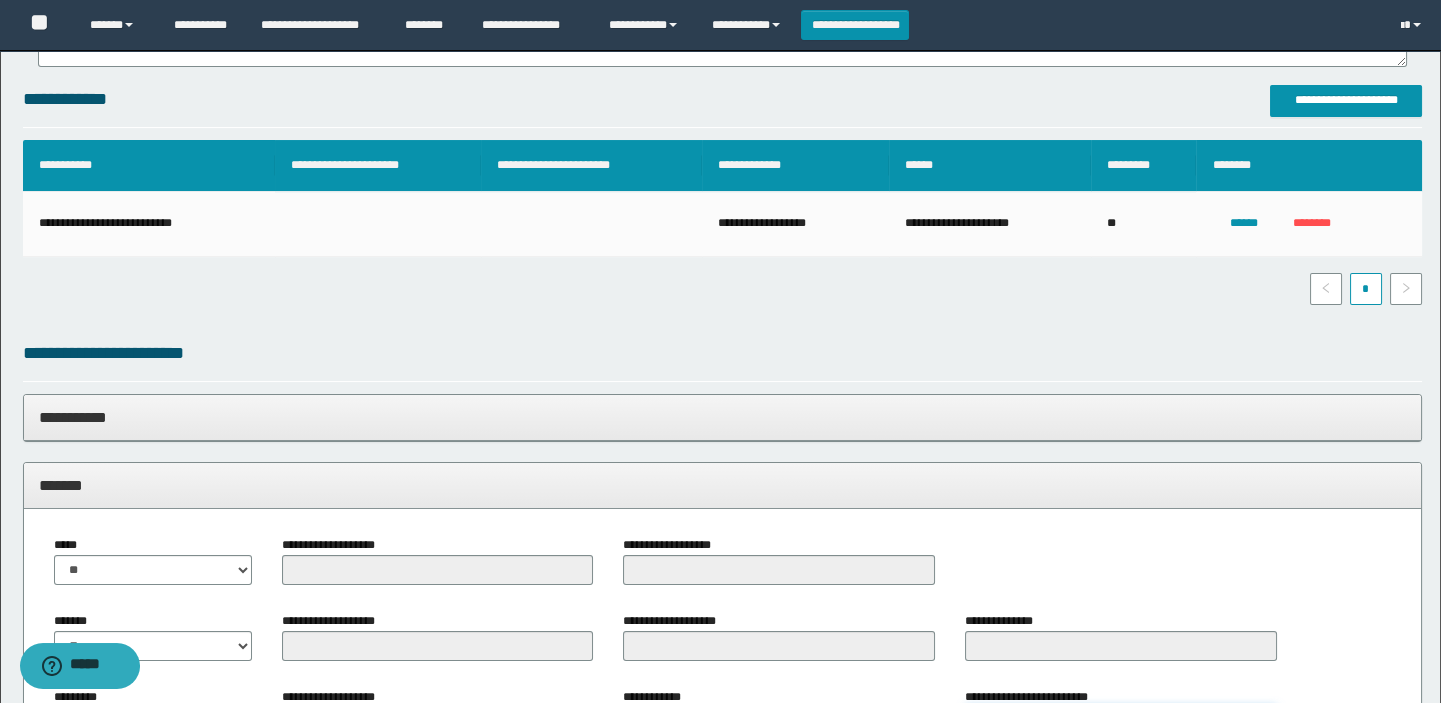 scroll, scrollTop: 0, scrollLeft: 0, axis: both 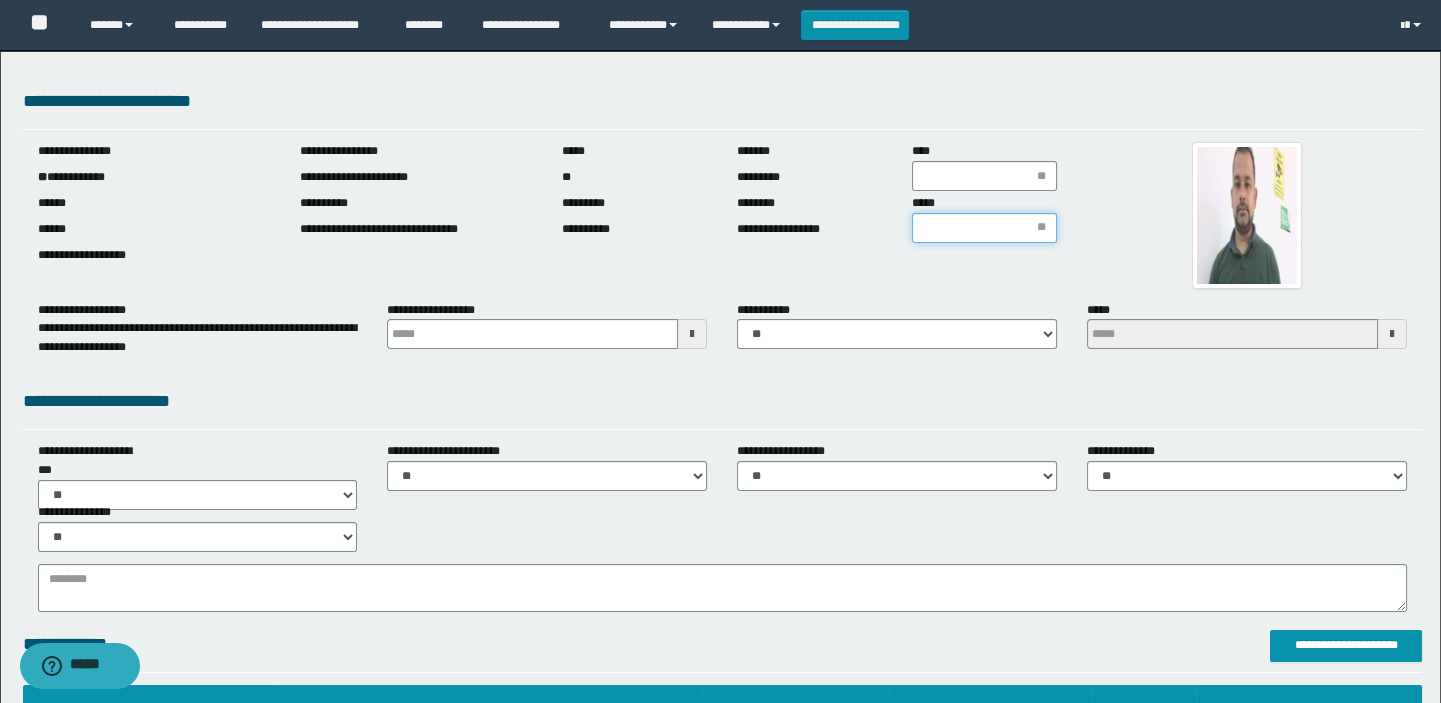 click on "*****" at bounding box center (984, 228) 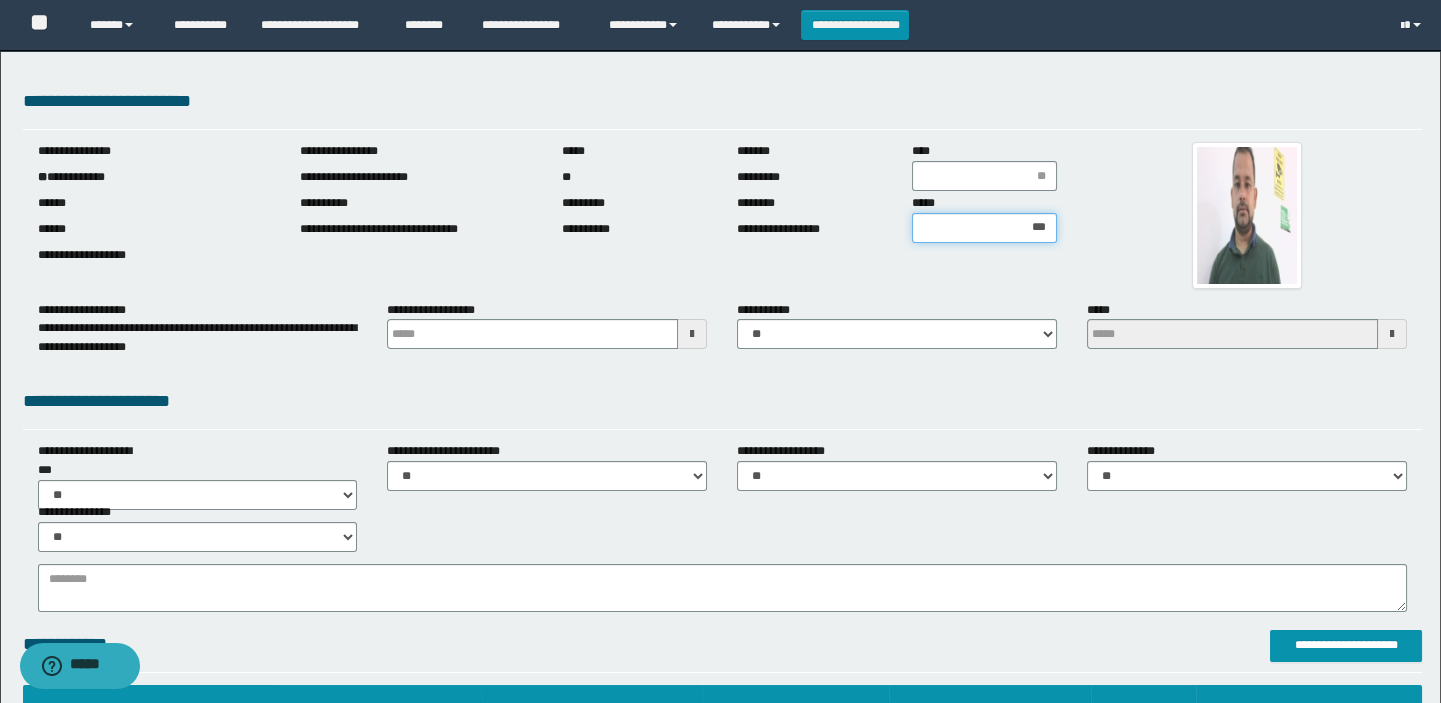 type on "****" 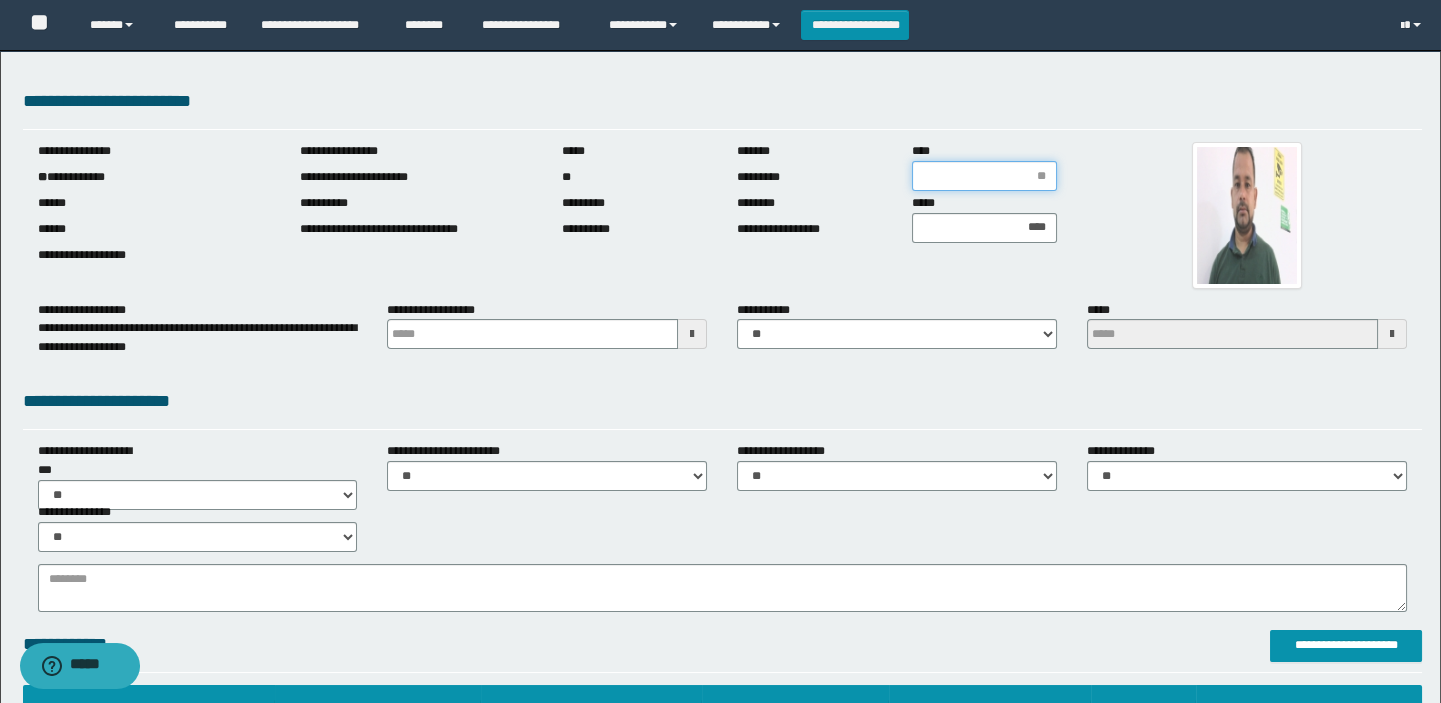 click on "****" at bounding box center [984, 176] 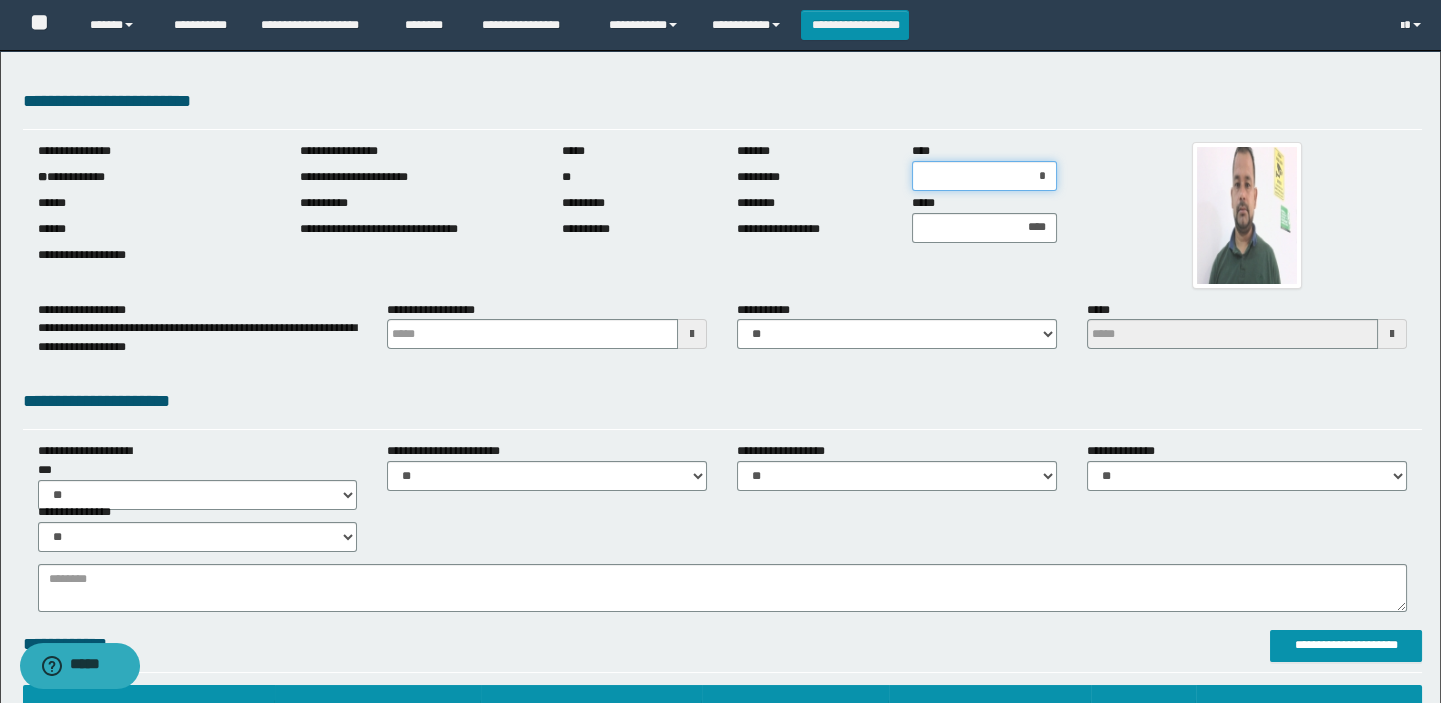 type on "**" 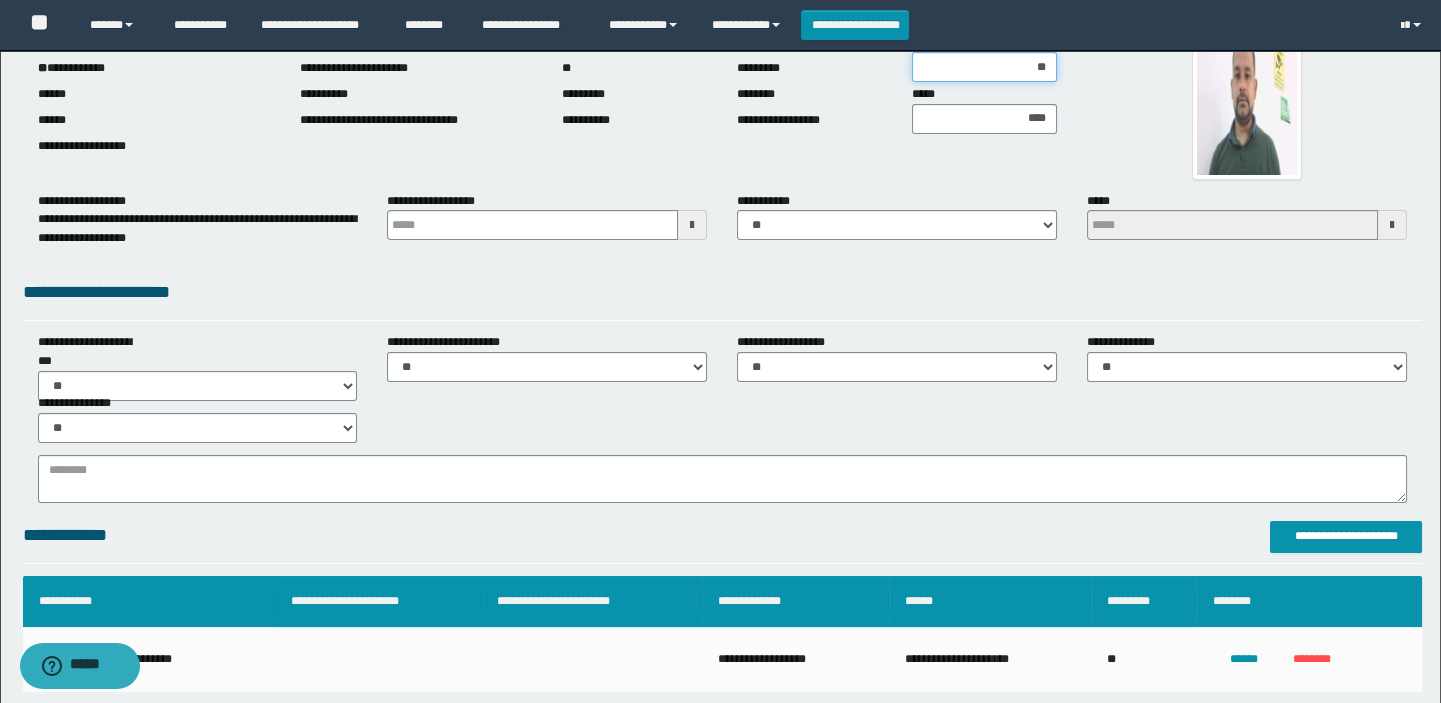 scroll, scrollTop: 0, scrollLeft: 0, axis: both 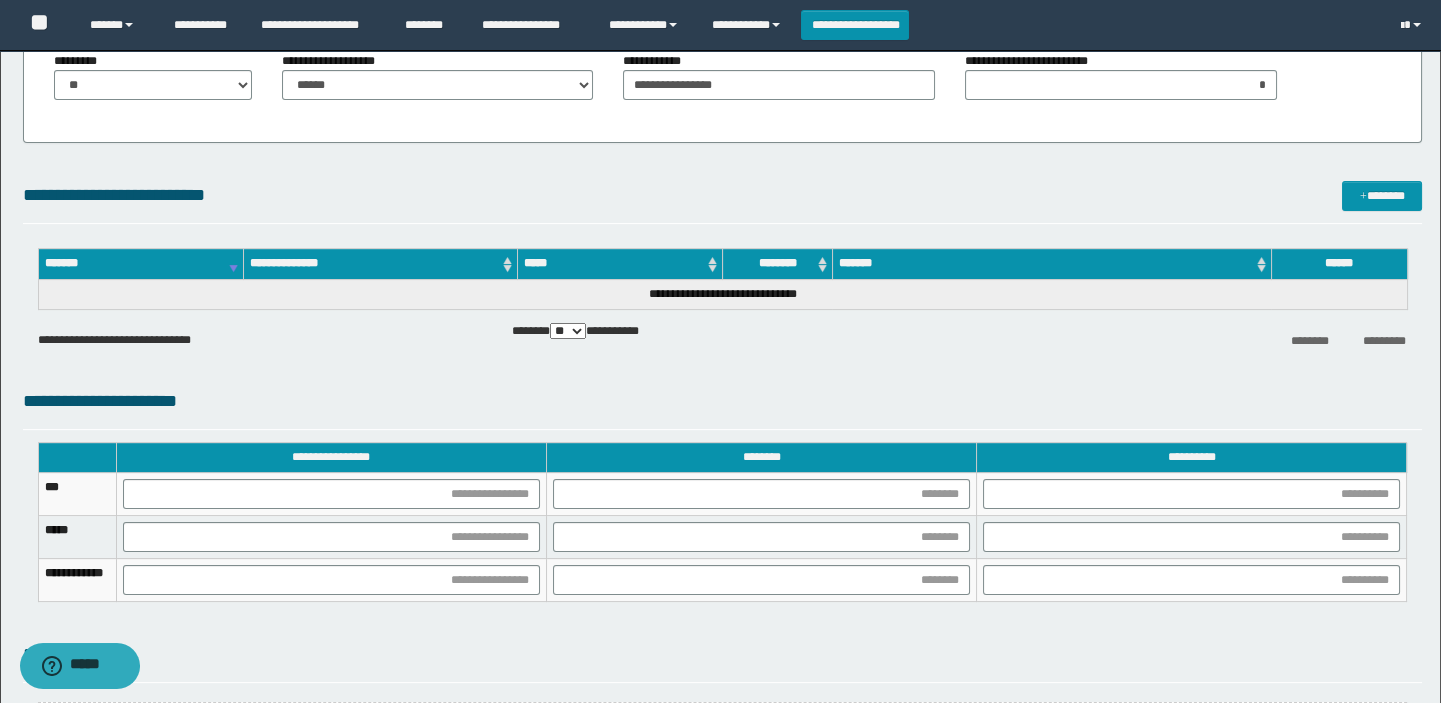 click on "**********" at bounding box center [723, 195] 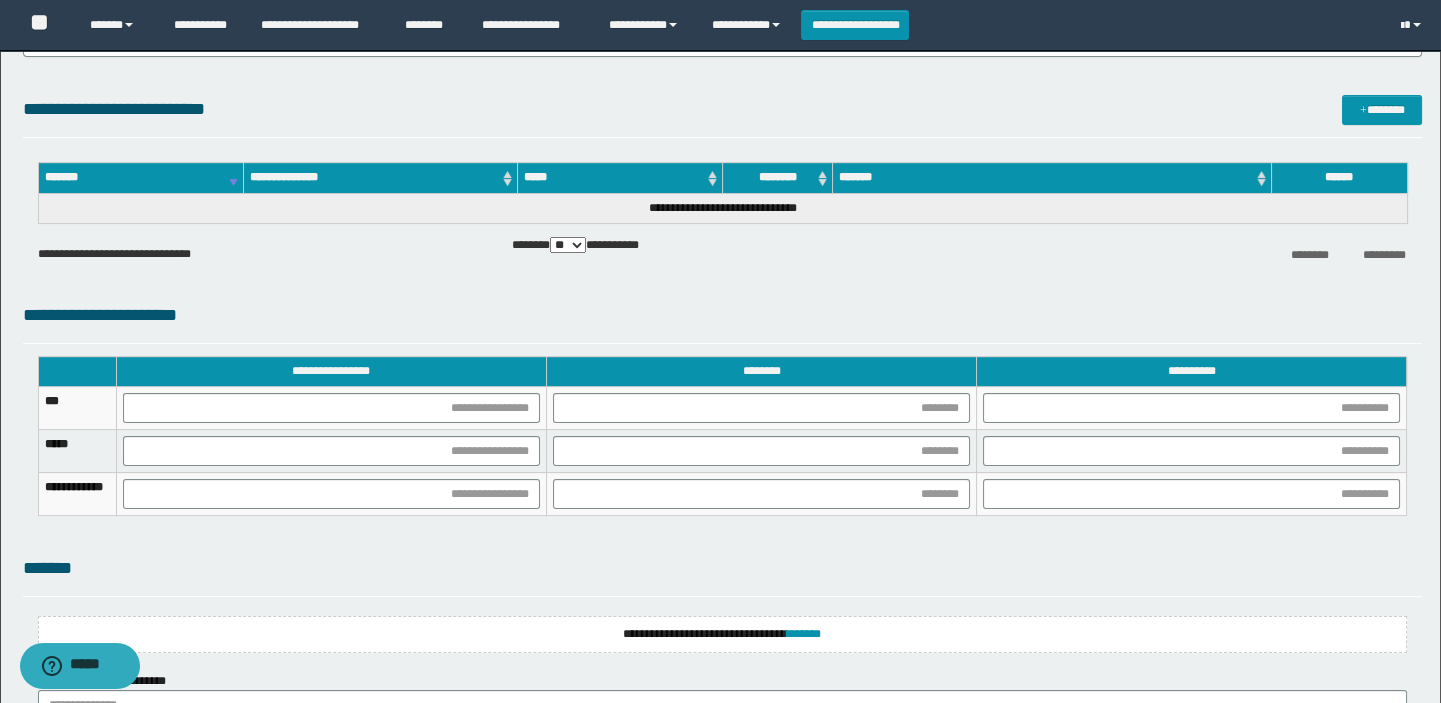 scroll, scrollTop: 1530, scrollLeft: 0, axis: vertical 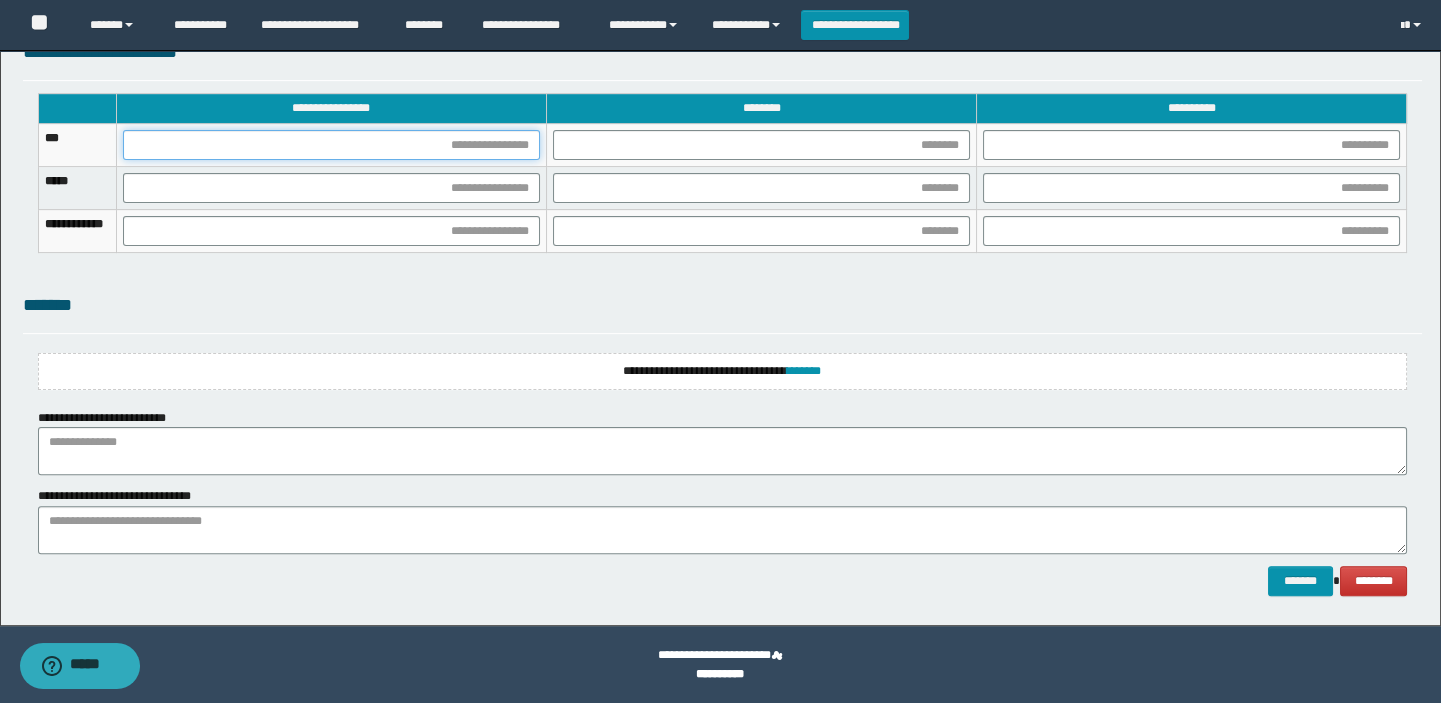click at bounding box center (331, 145) 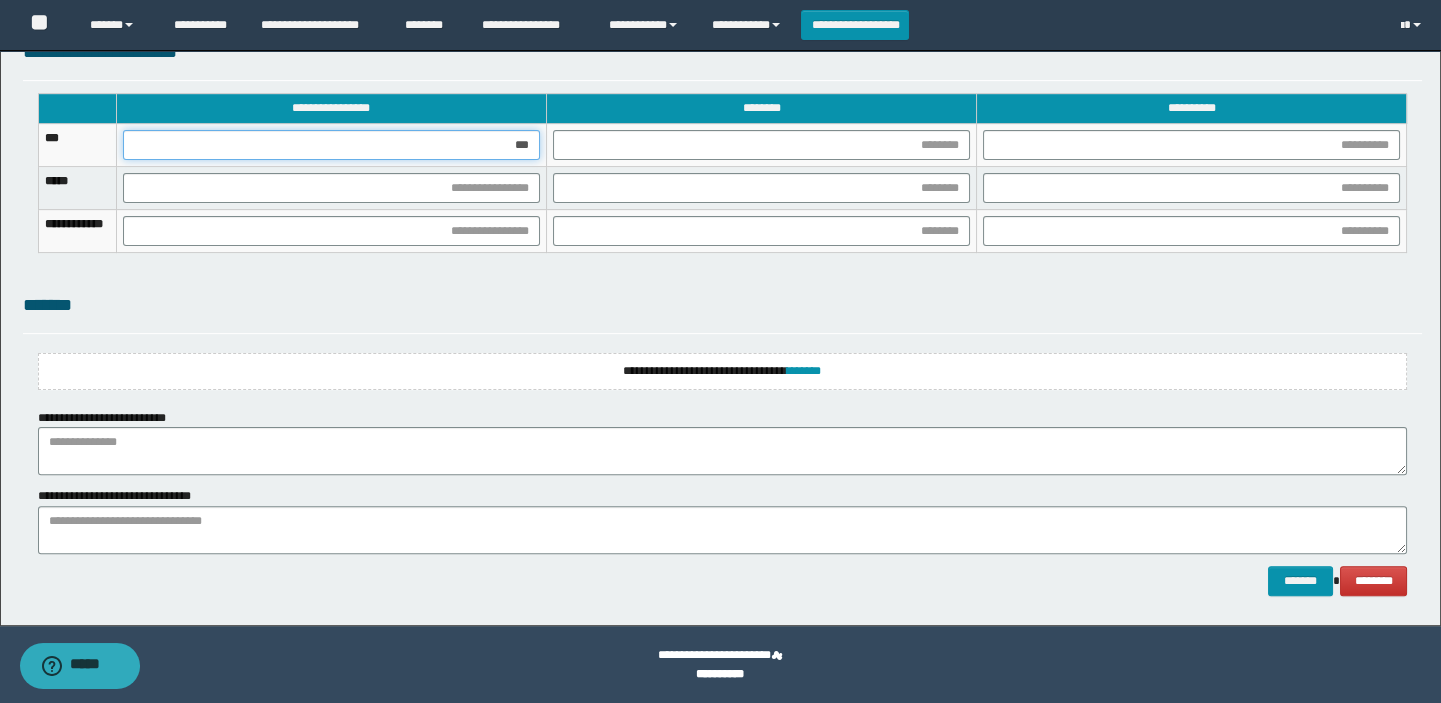 type on "****" 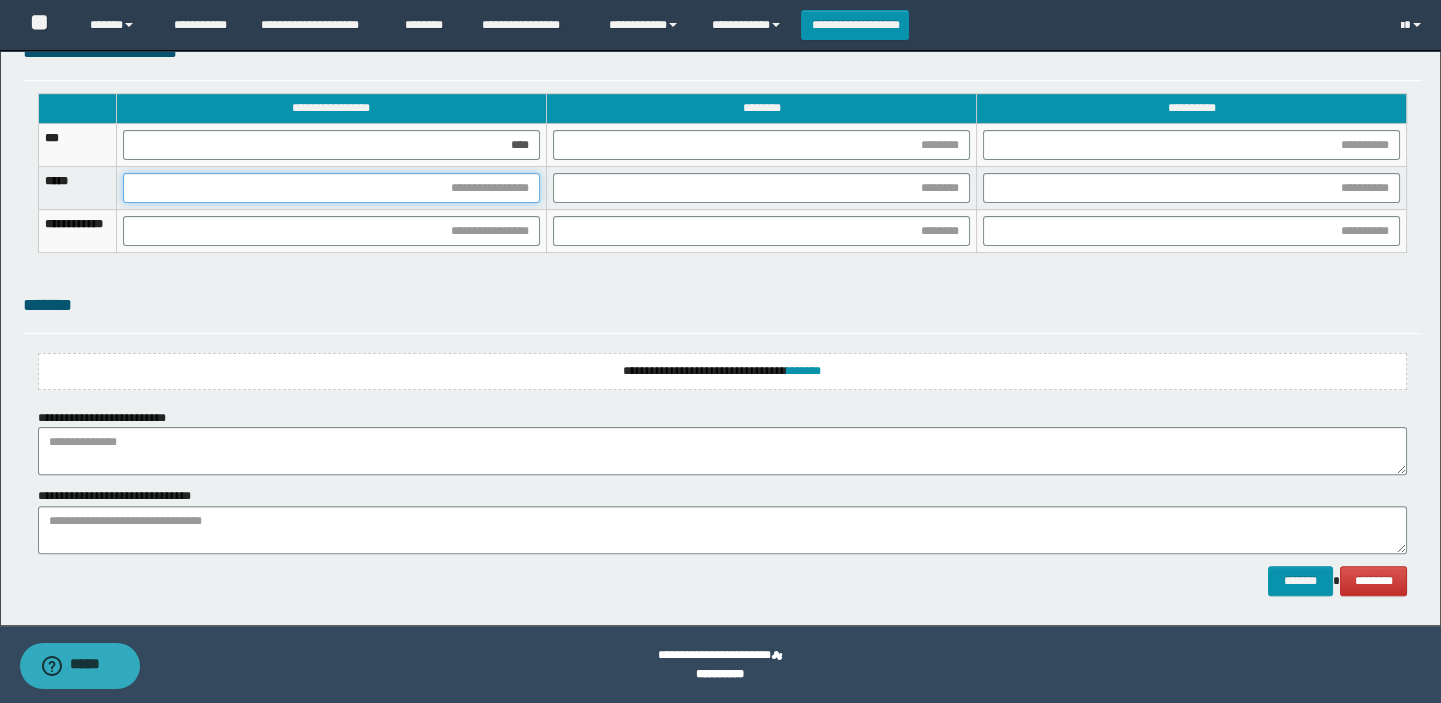 click at bounding box center [331, 188] 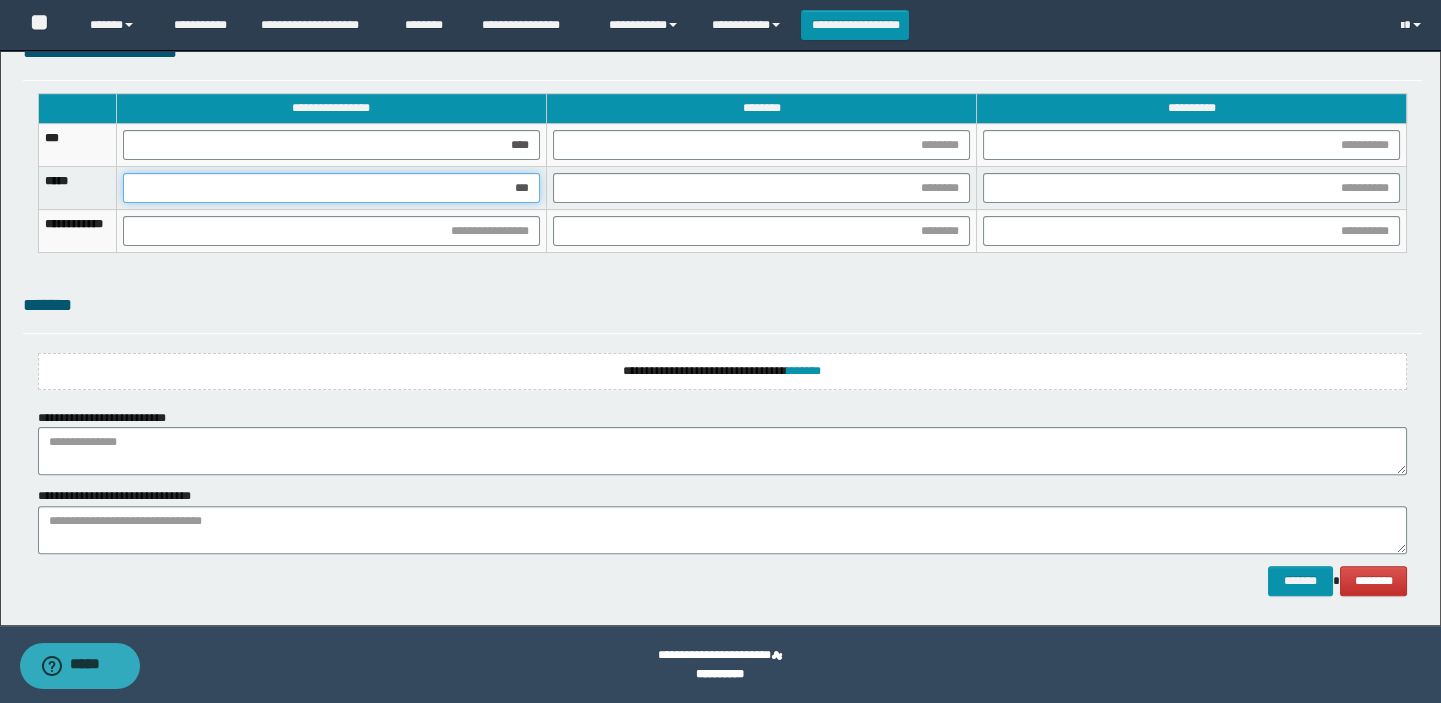 type on "****" 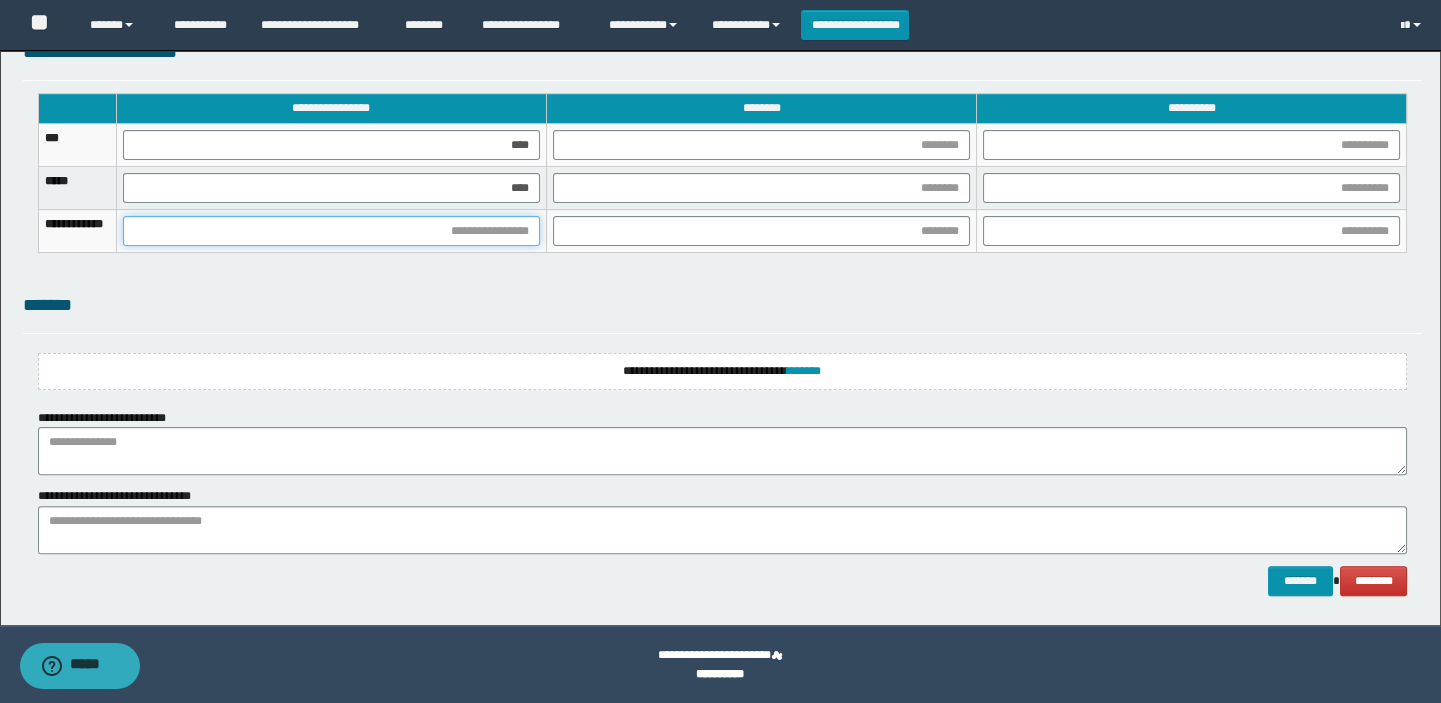 click at bounding box center [331, 231] 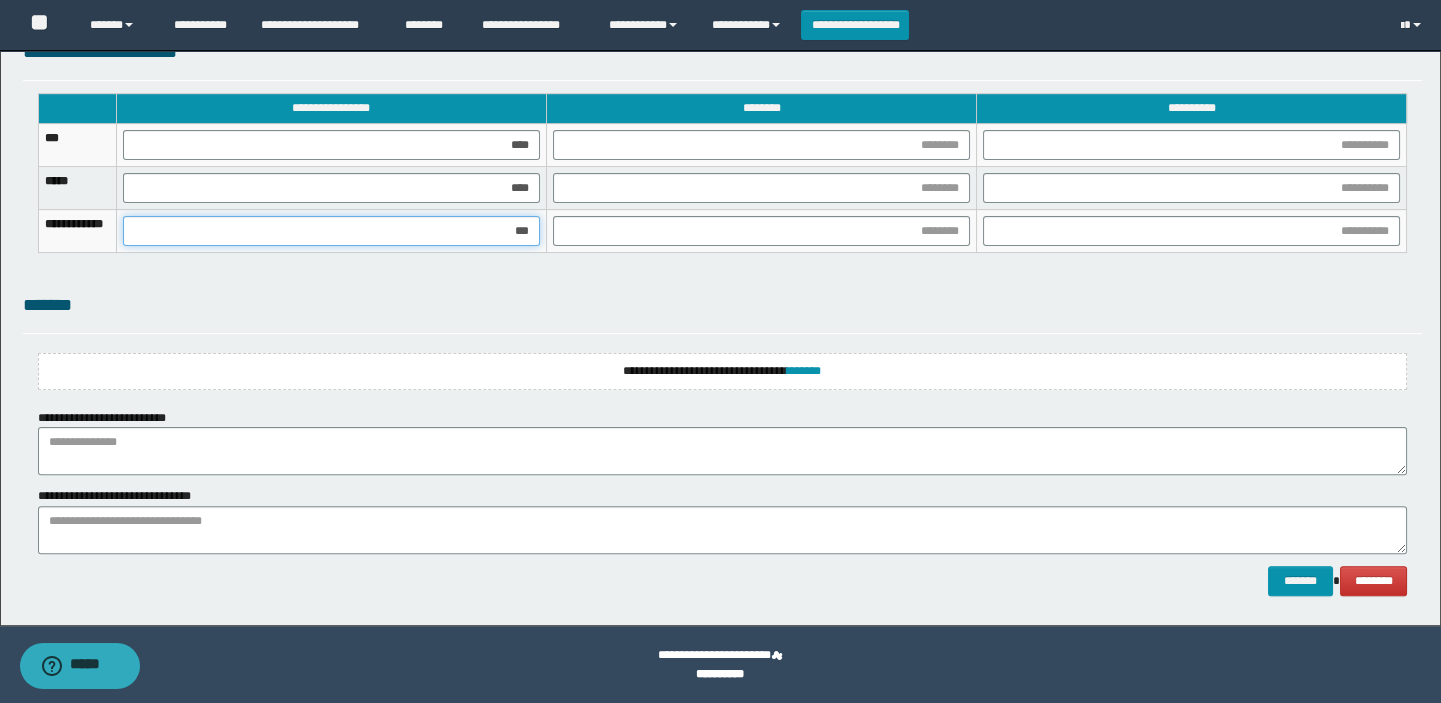 type on "****" 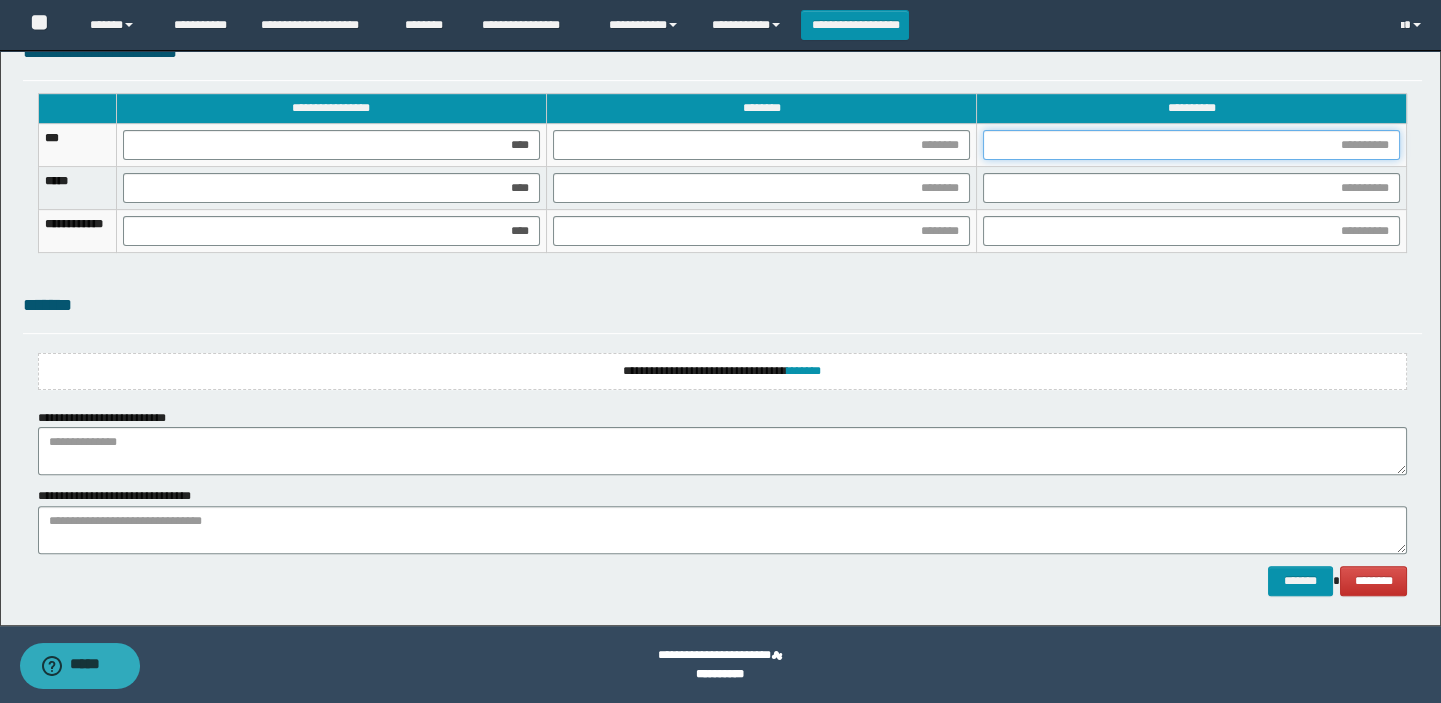 drag, startPoint x: 1376, startPoint y: 135, endPoint x: 1329, endPoint y: 150, distance: 49.335587 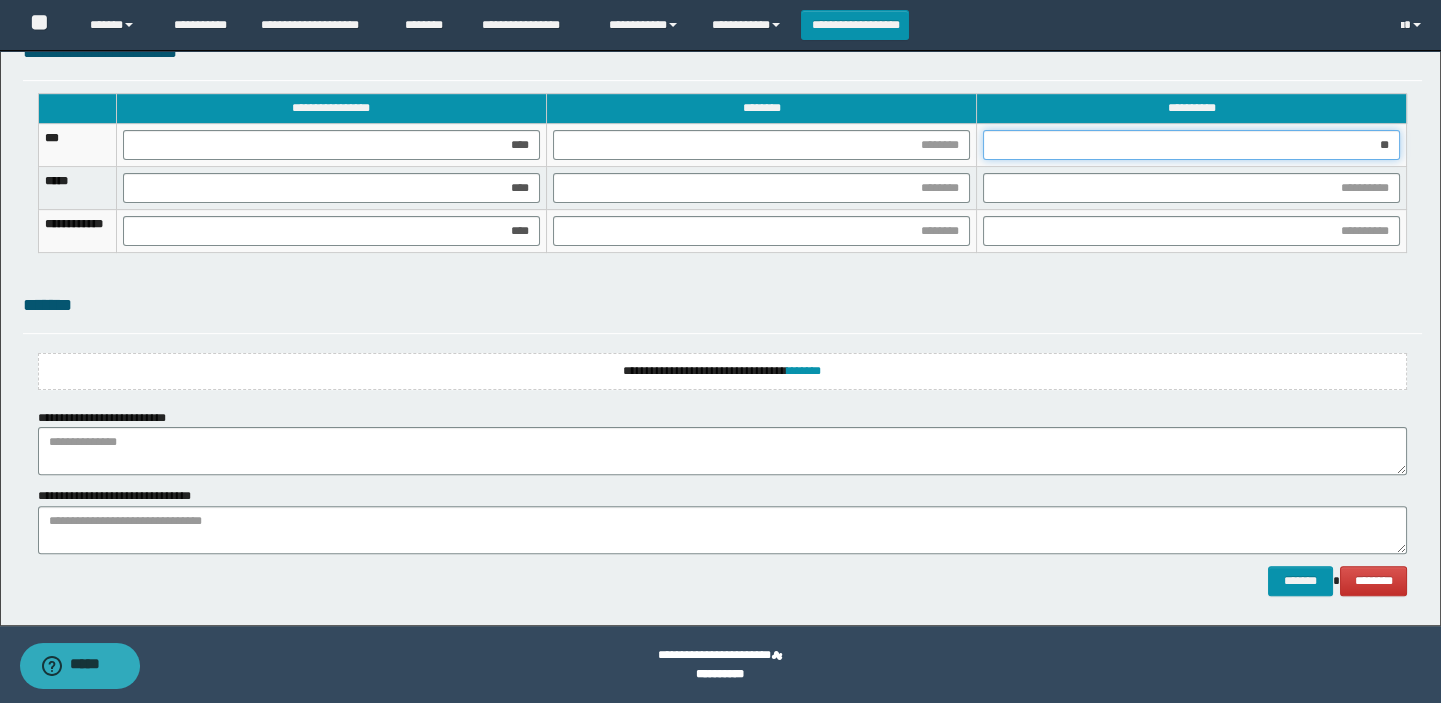 type on "***" 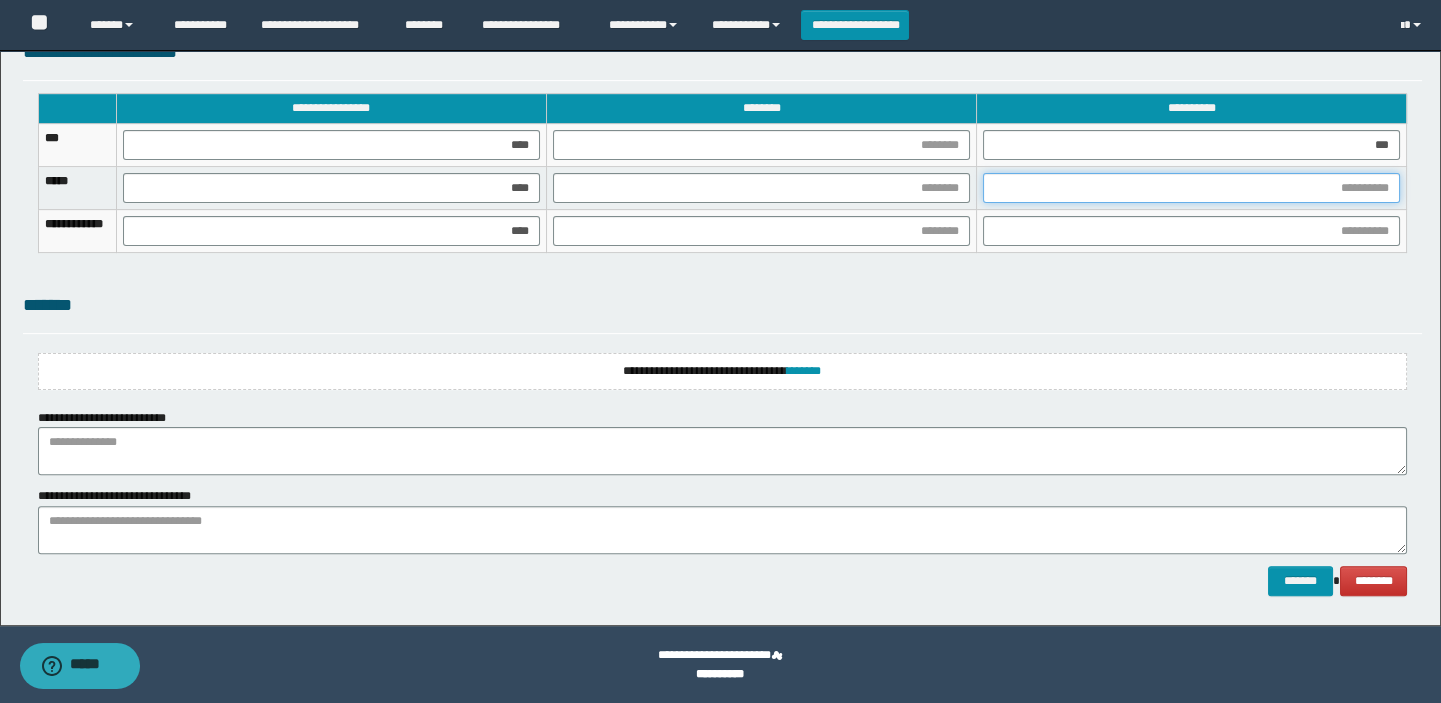 drag, startPoint x: 1386, startPoint y: 185, endPoint x: 1376, endPoint y: 189, distance: 10.770329 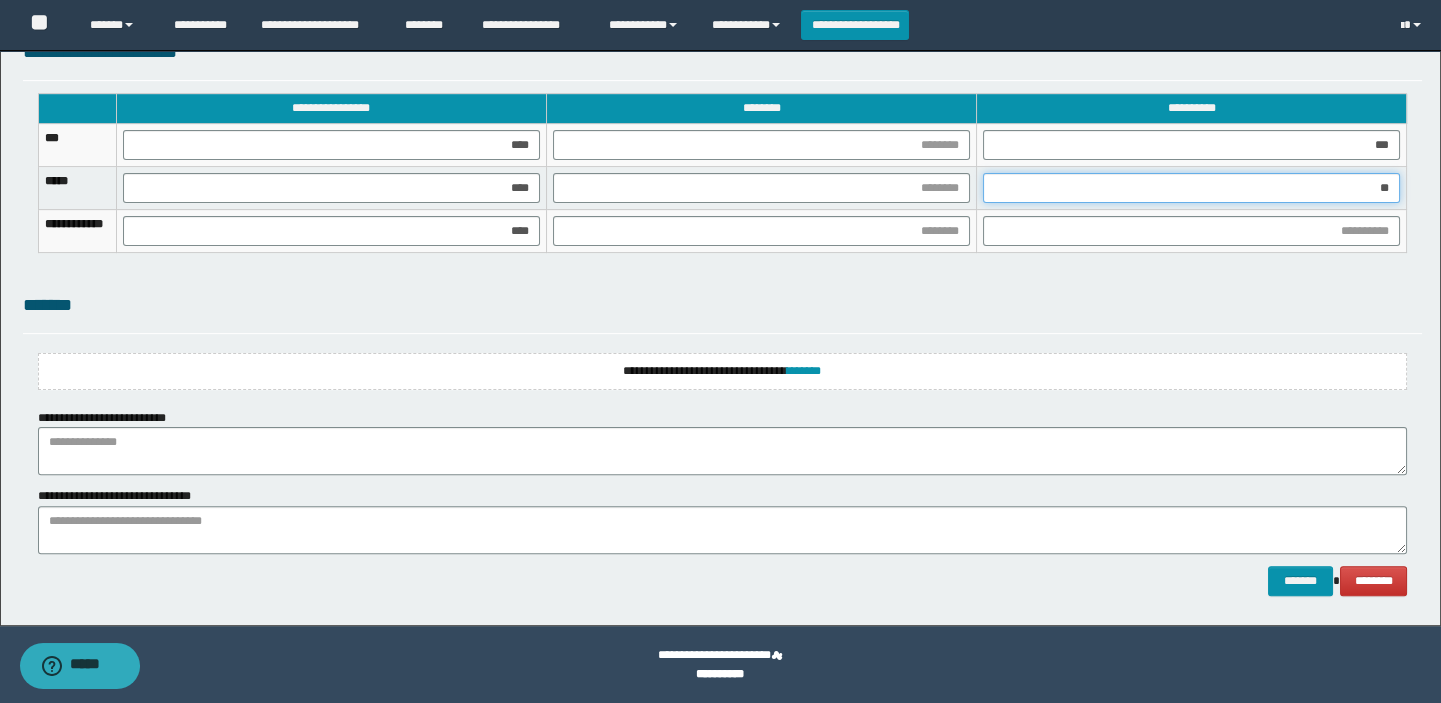 type on "***" 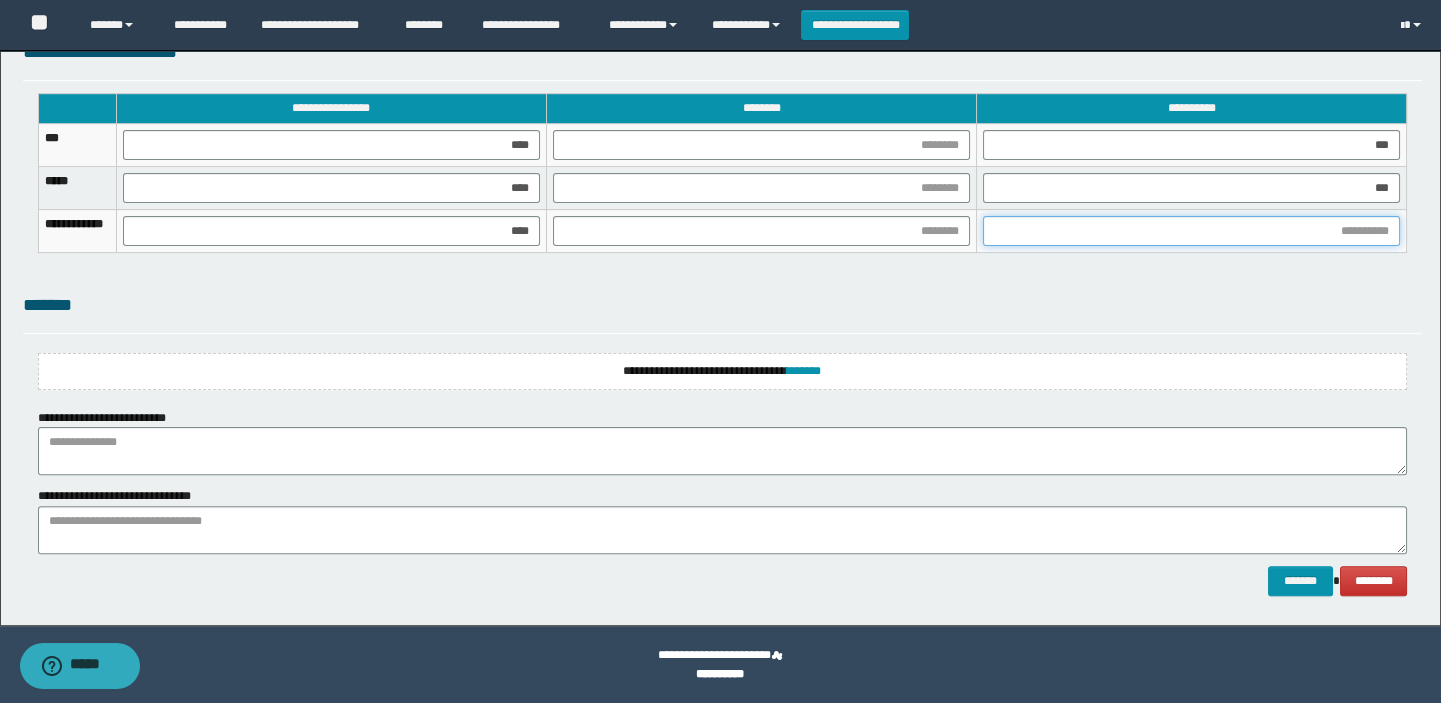 drag, startPoint x: 1359, startPoint y: 231, endPoint x: 1342, endPoint y: 233, distance: 17.117243 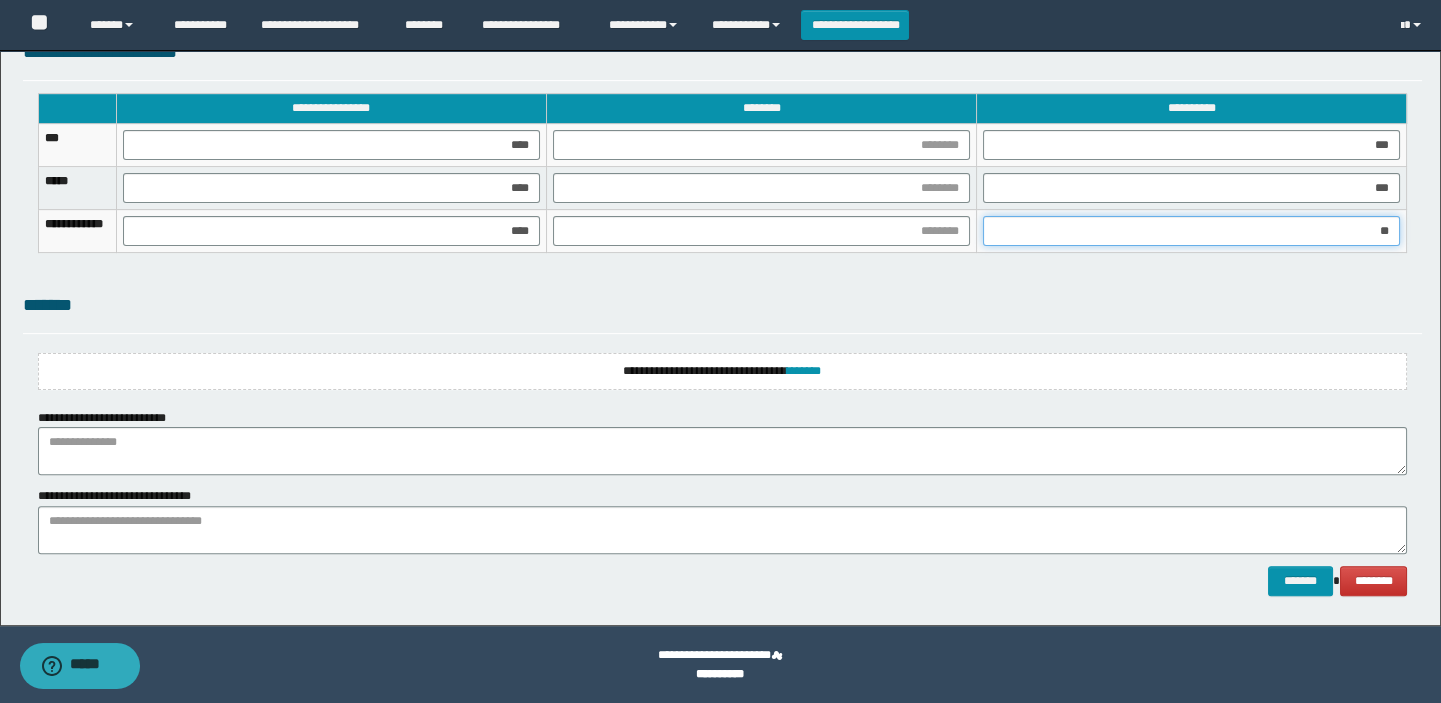 type on "***" 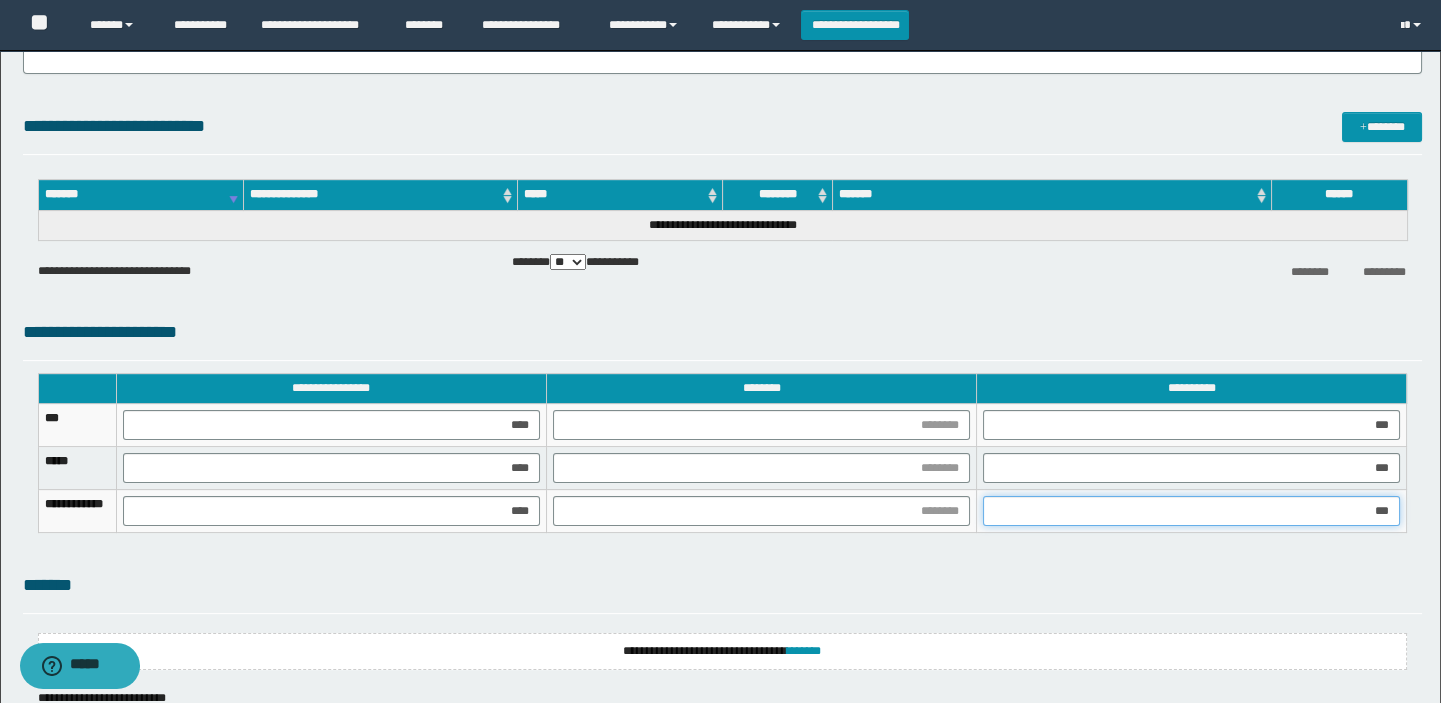 scroll, scrollTop: 1530, scrollLeft: 0, axis: vertical 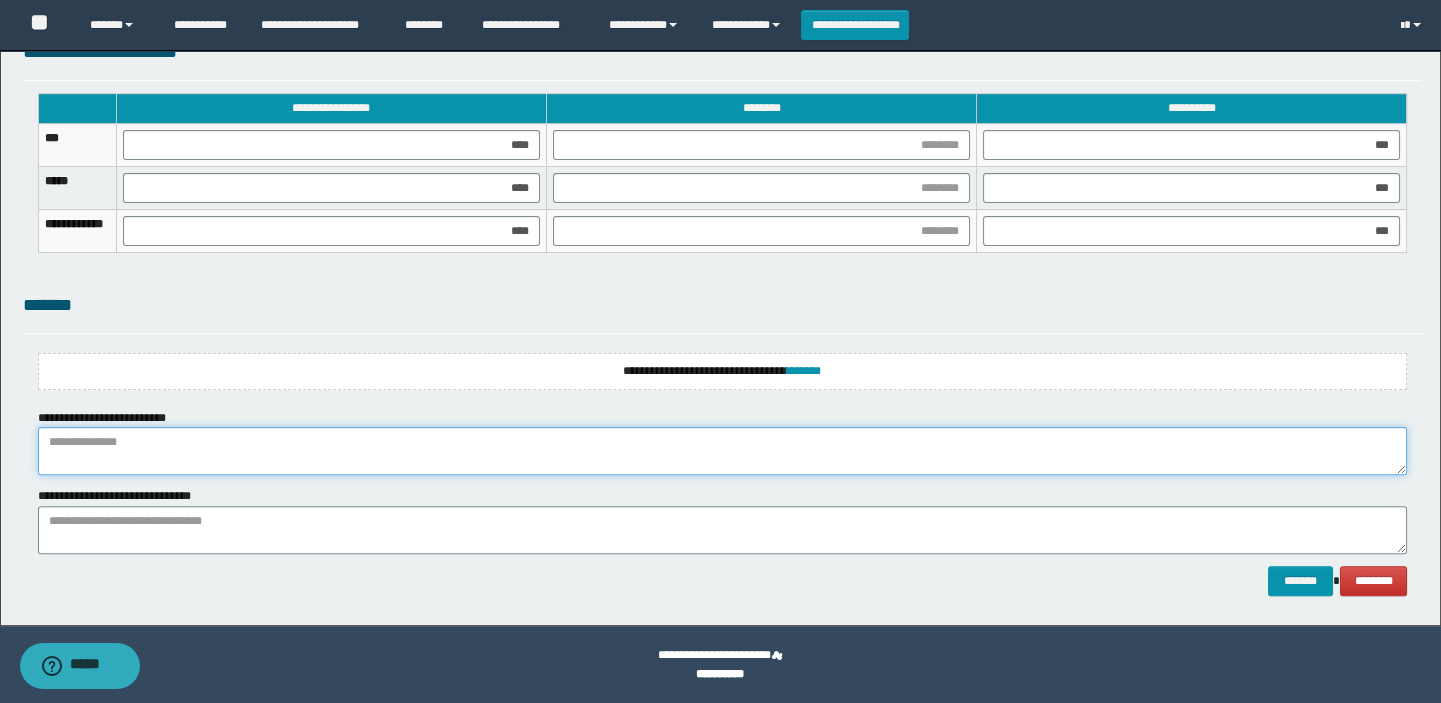 click at bounding box center [723, 451] 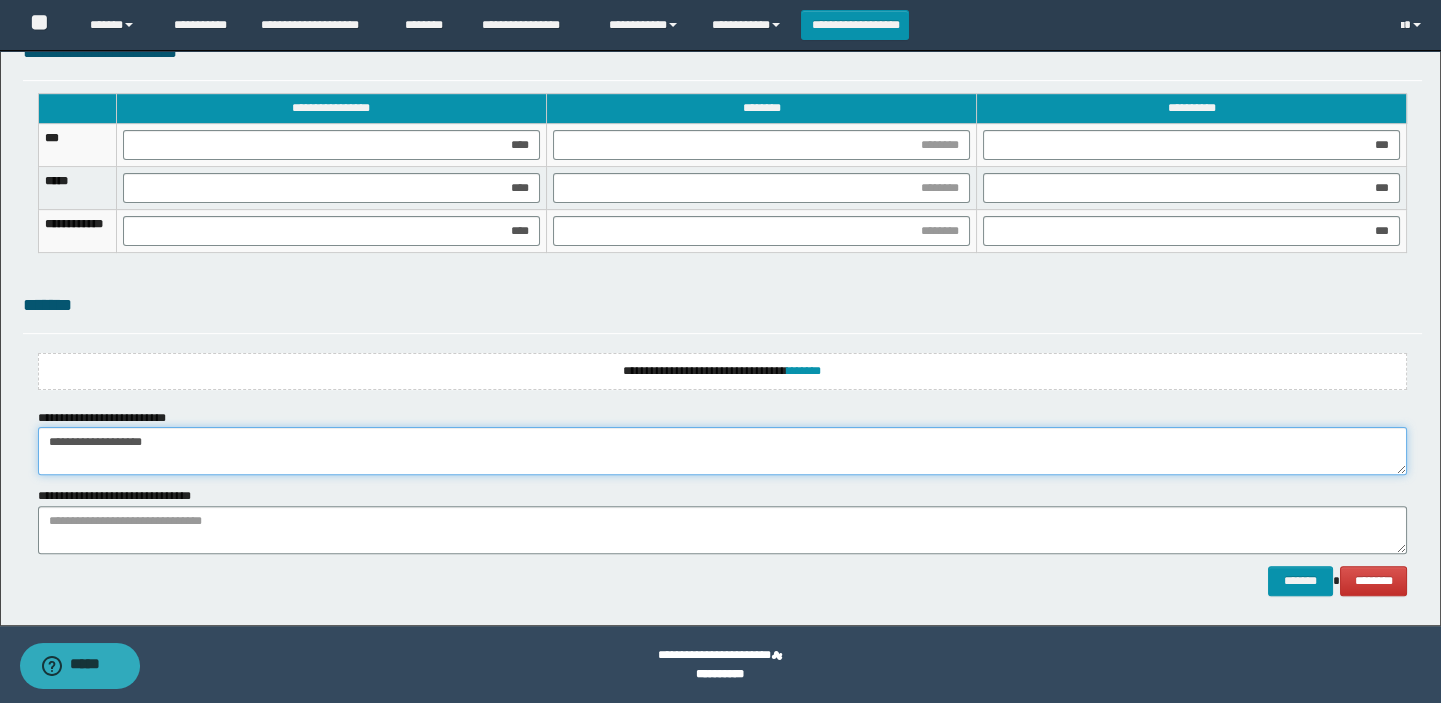 type on "**********" 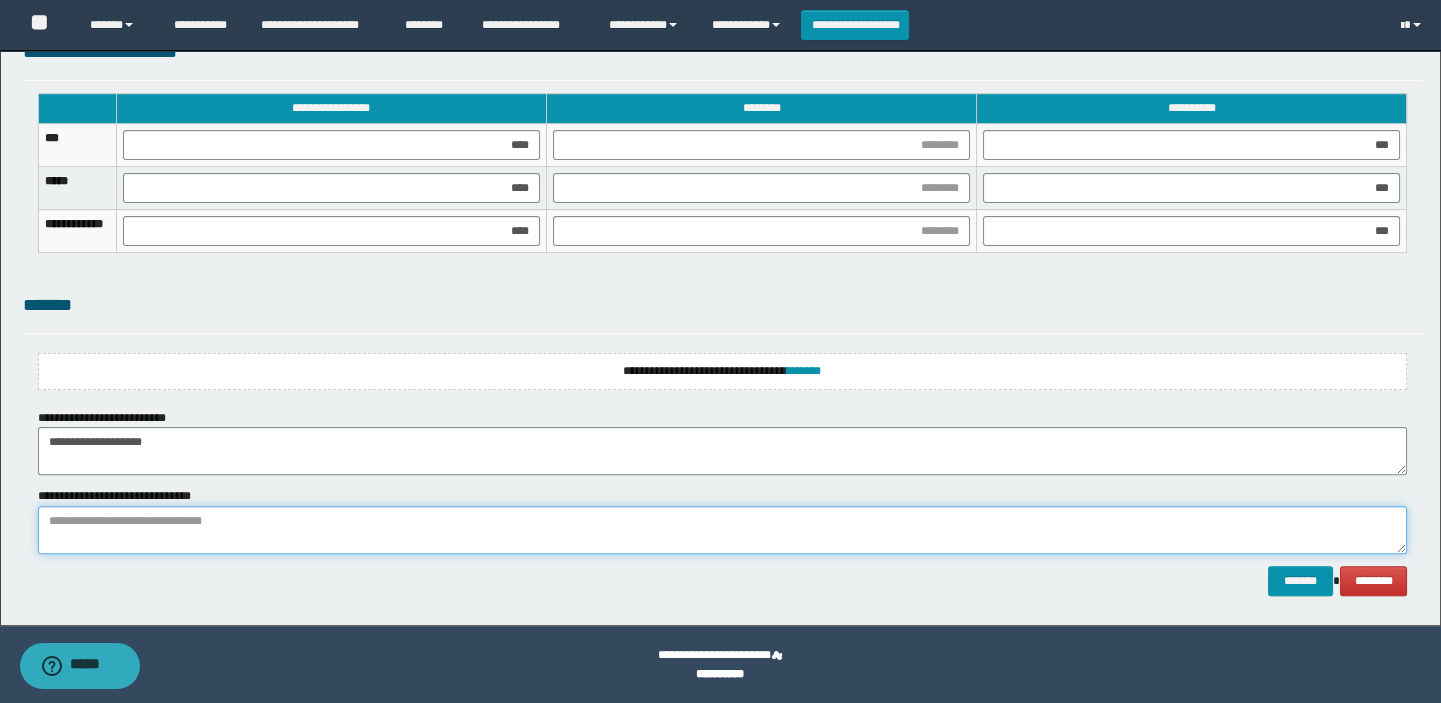 click at bounding box center (723, 530) 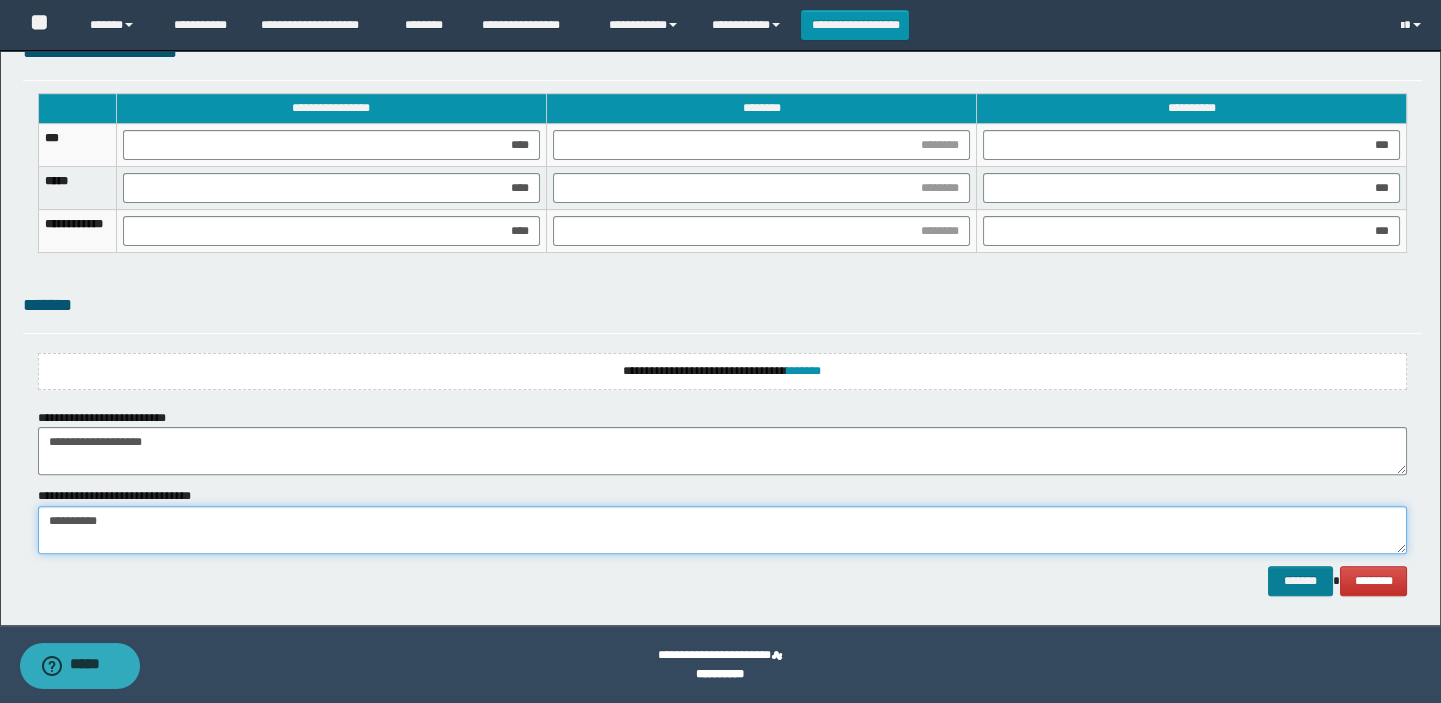 type on "**********" 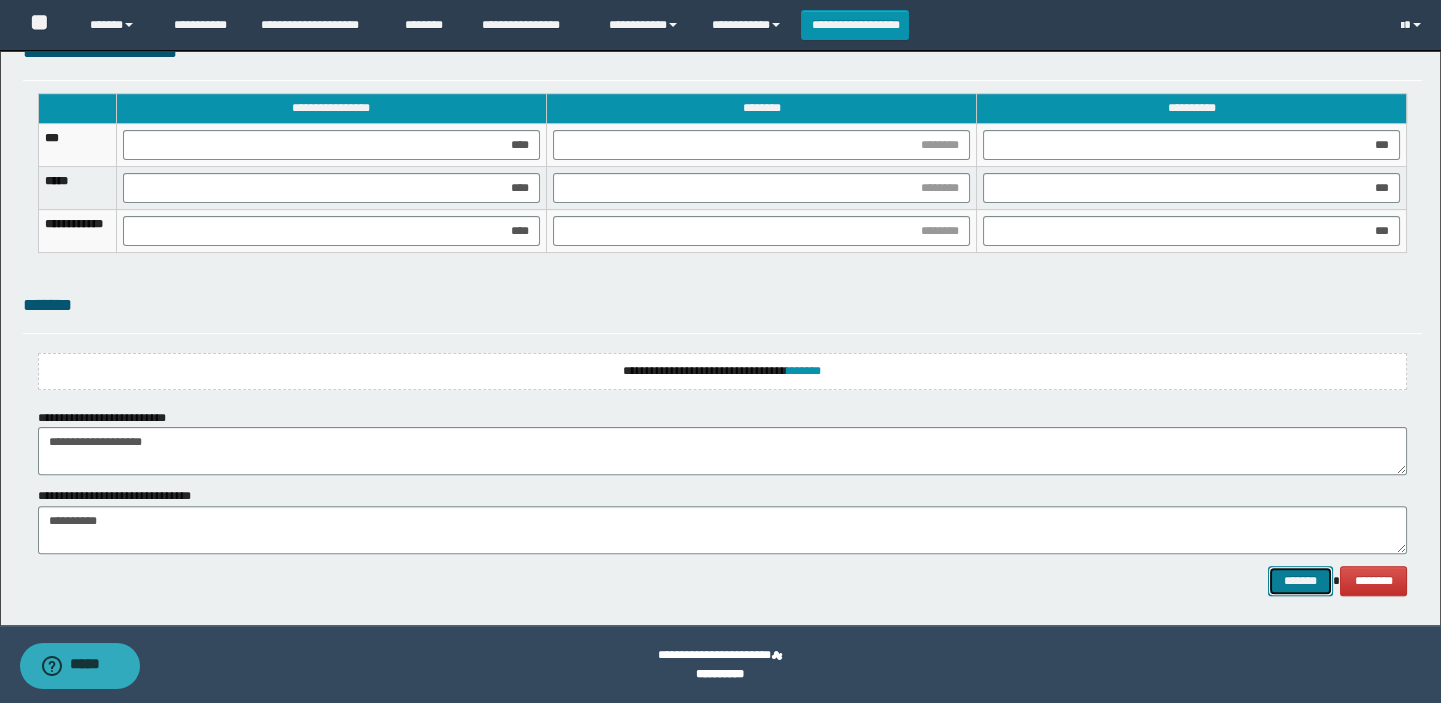 click on "*******" at bounding box center [1300, 581] 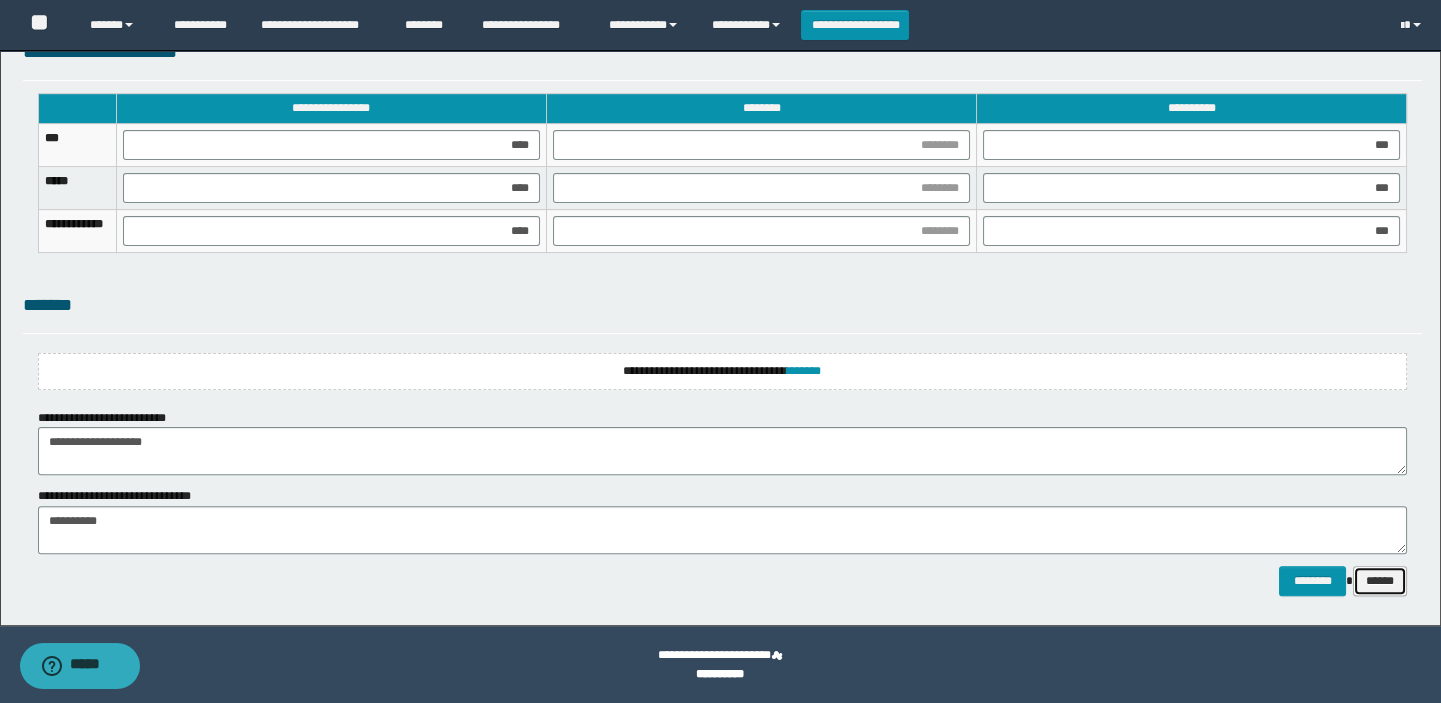 click on "******" at bounding box center (1380, 581) 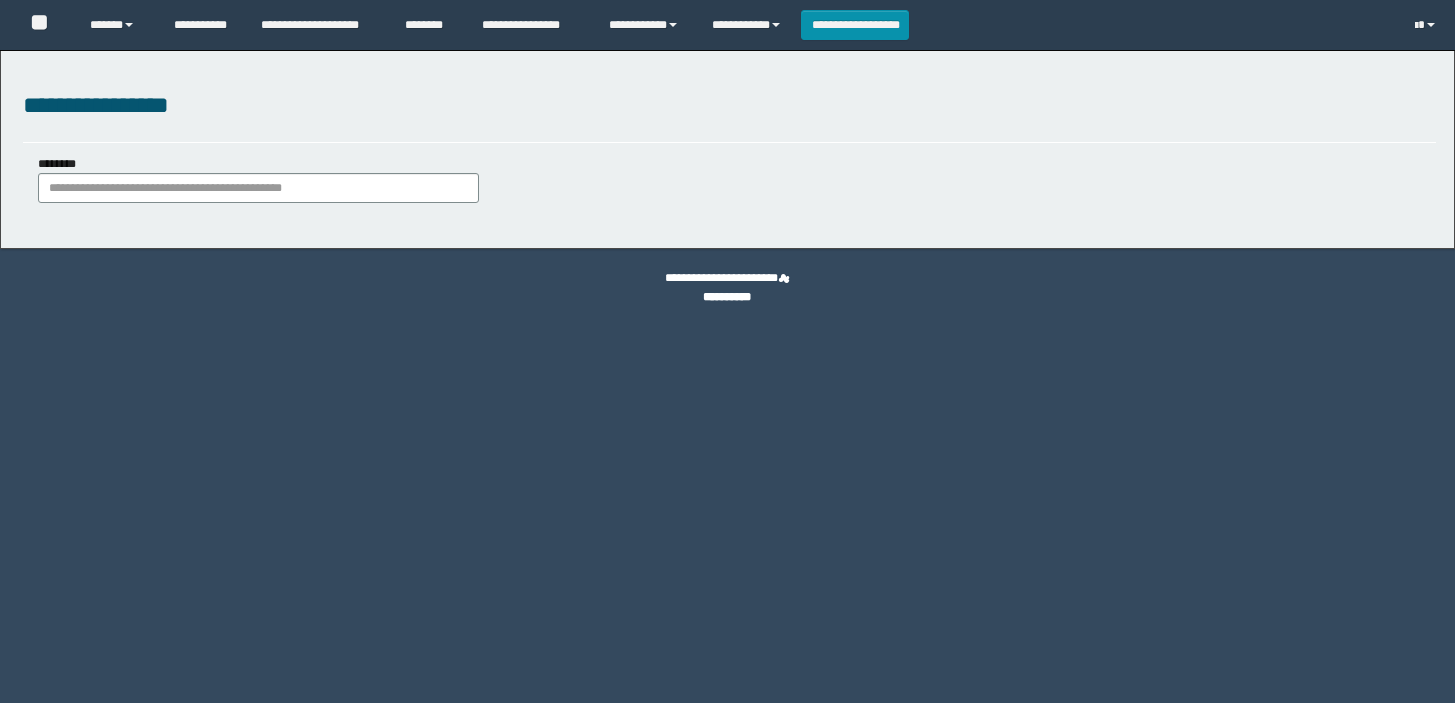 scroll, scrollTop: 0, scrollLeft: 0, axis: both 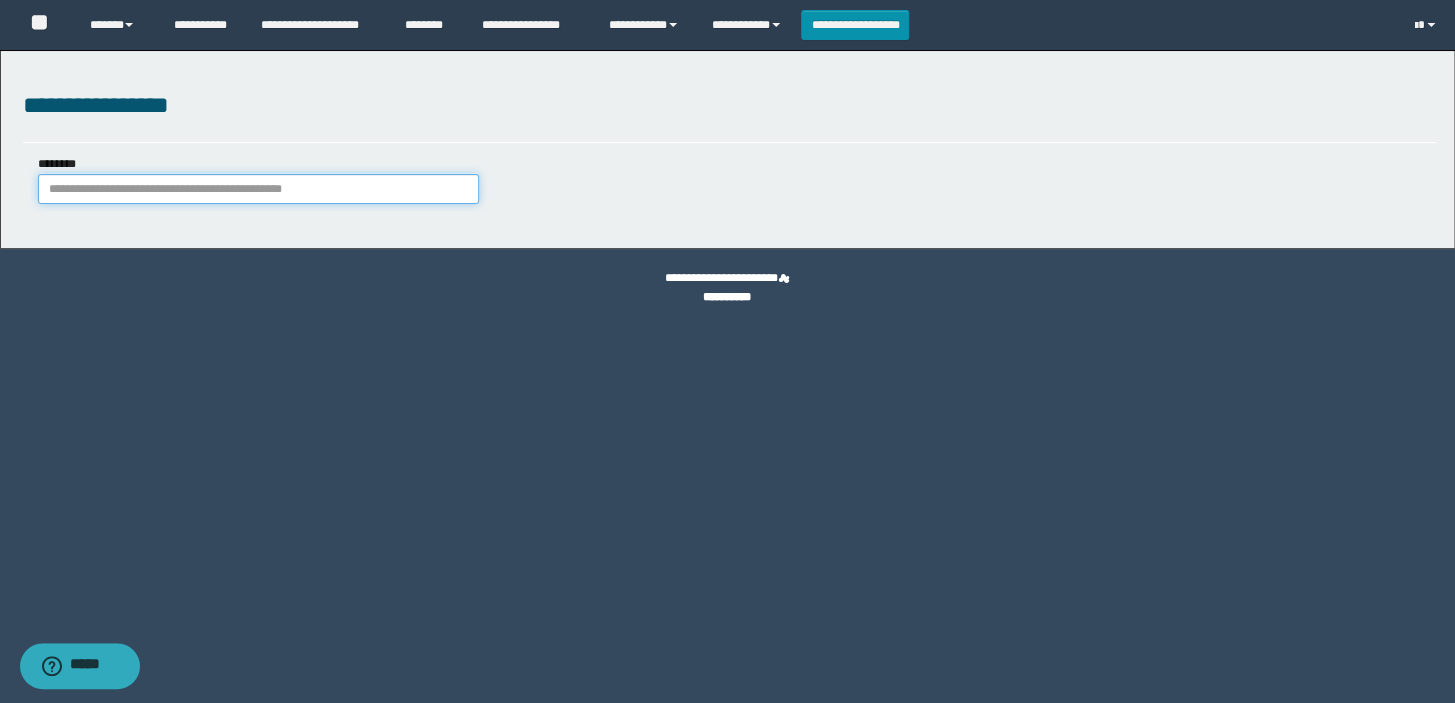 click on "********" at bounding box center (258, 189) 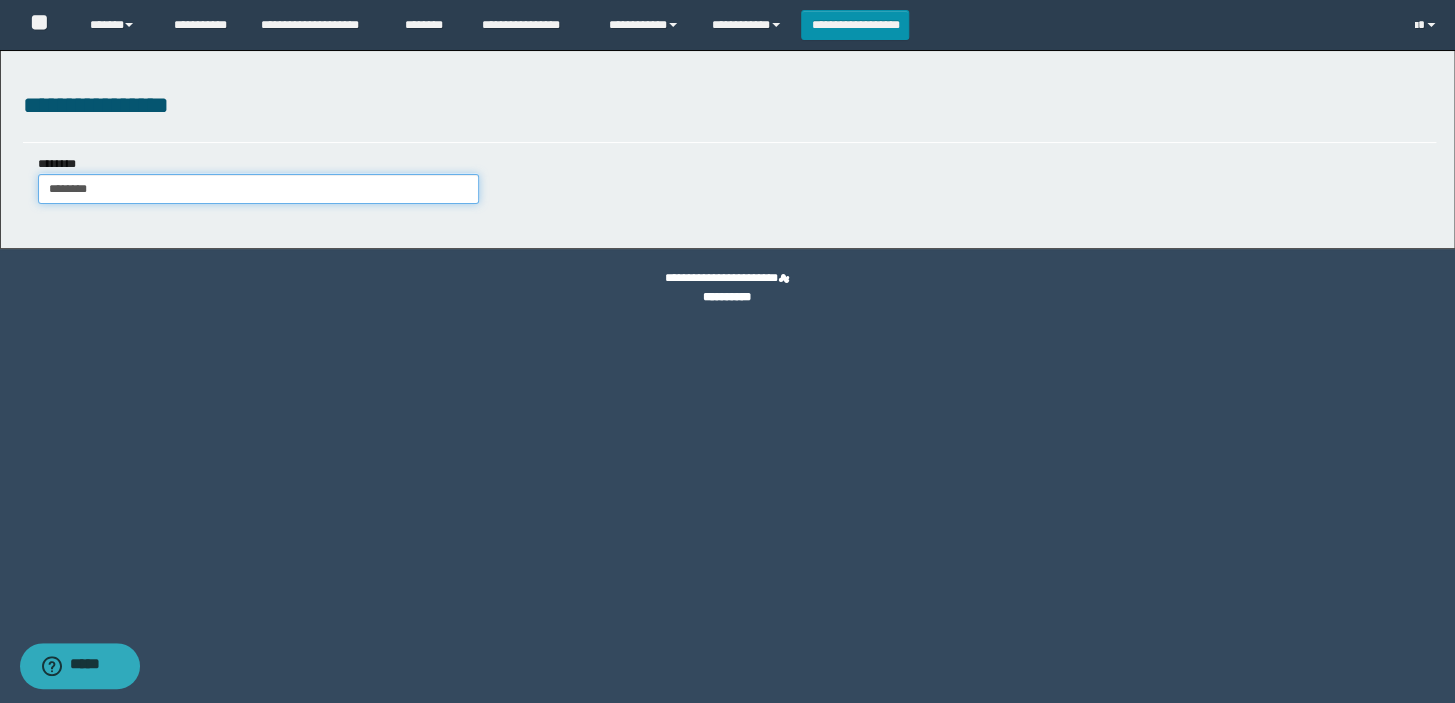 type on "********" 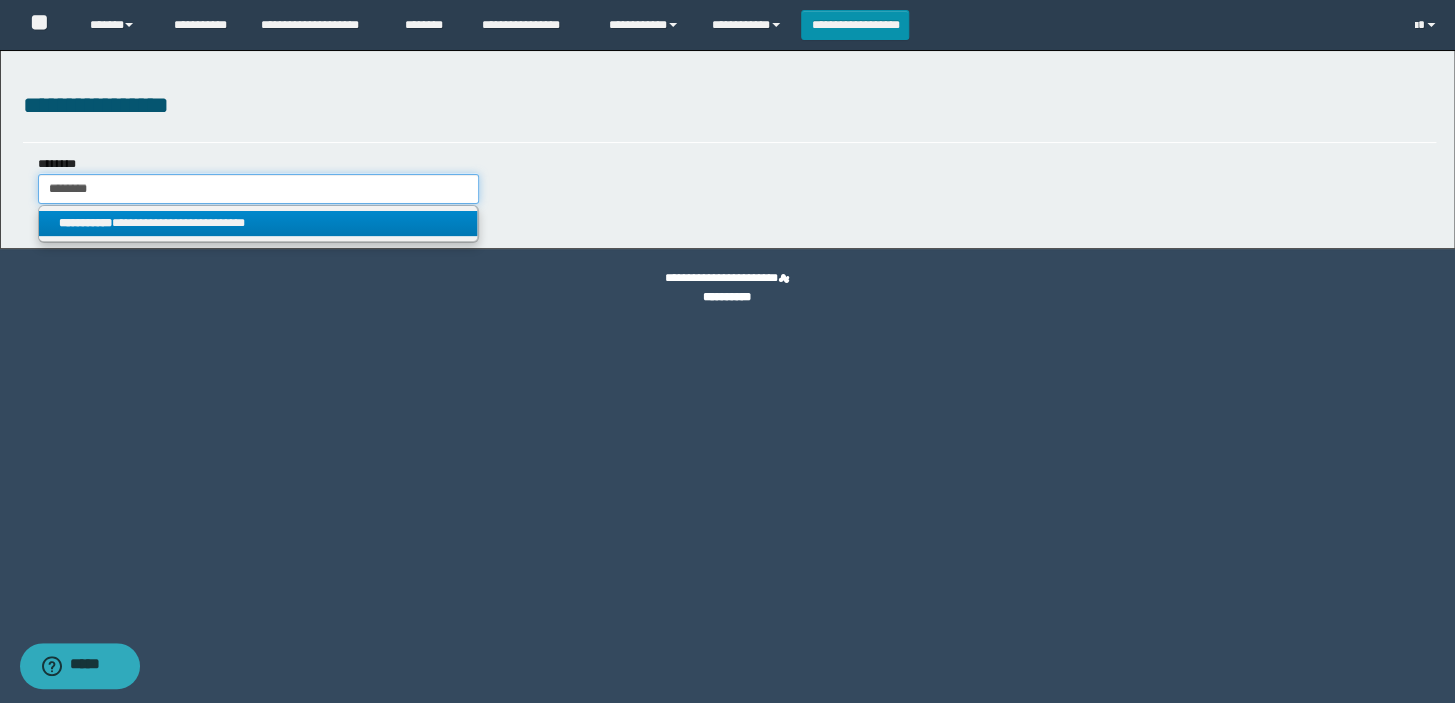 type on "********" 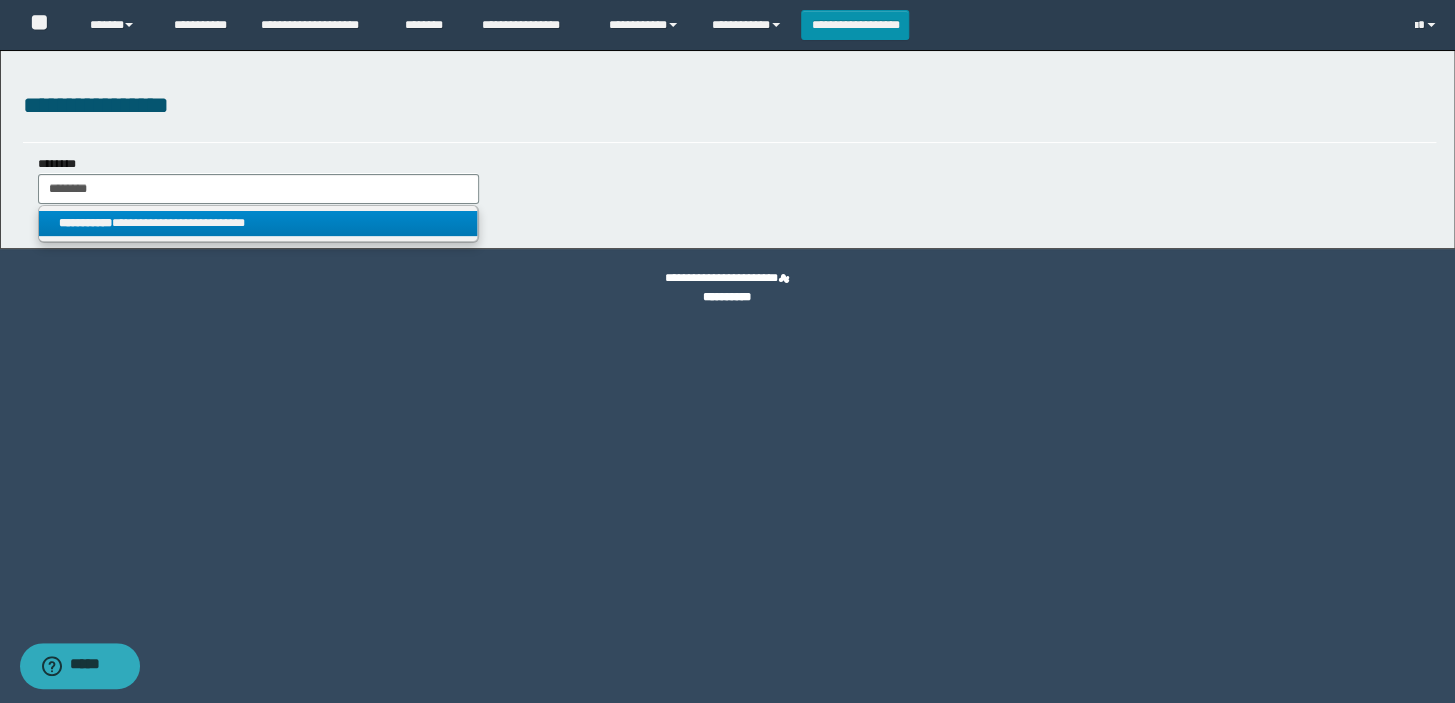 click on "**********" at bounding box center [85, 223] 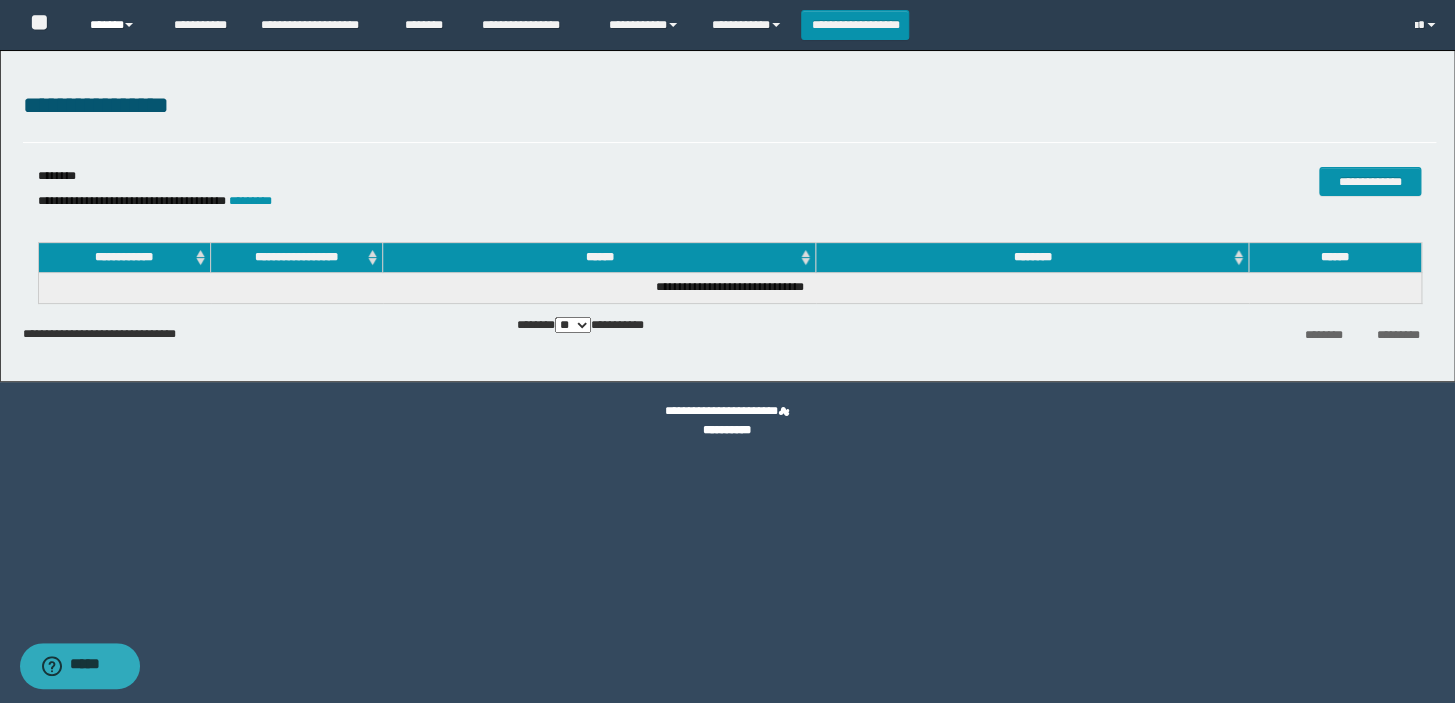 click on "******" at bounding box center (117, 25) 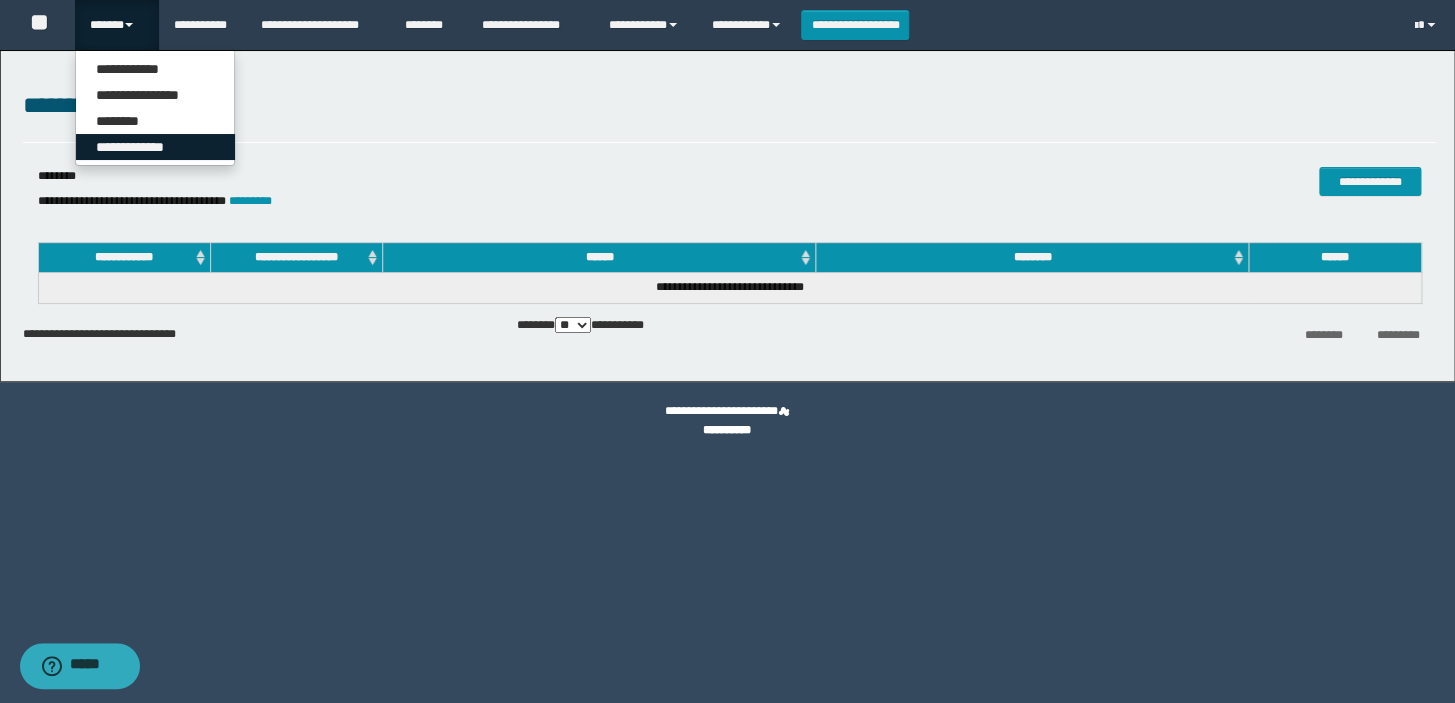 click on "**********" at bounding box center [155, 147] 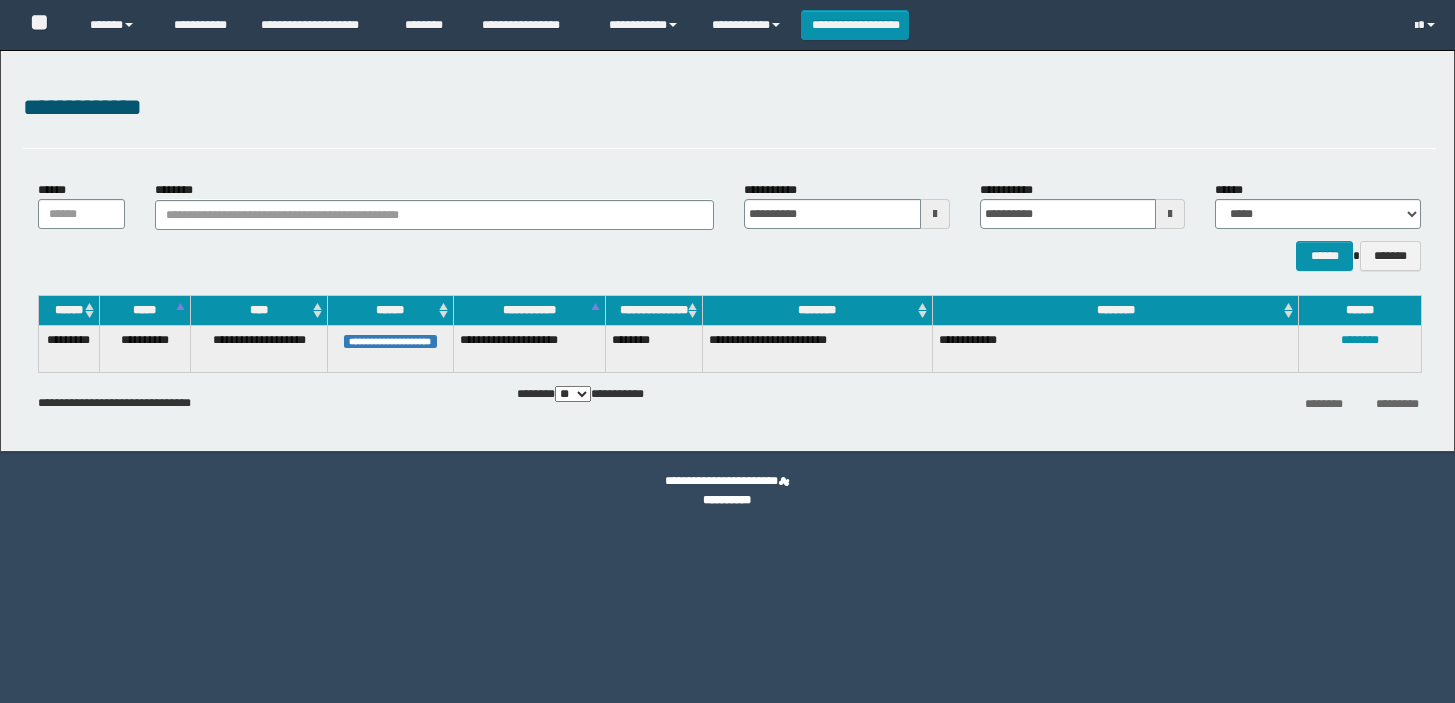 scroll, scrollTop: 0, scrollLeft: 0, axis: both 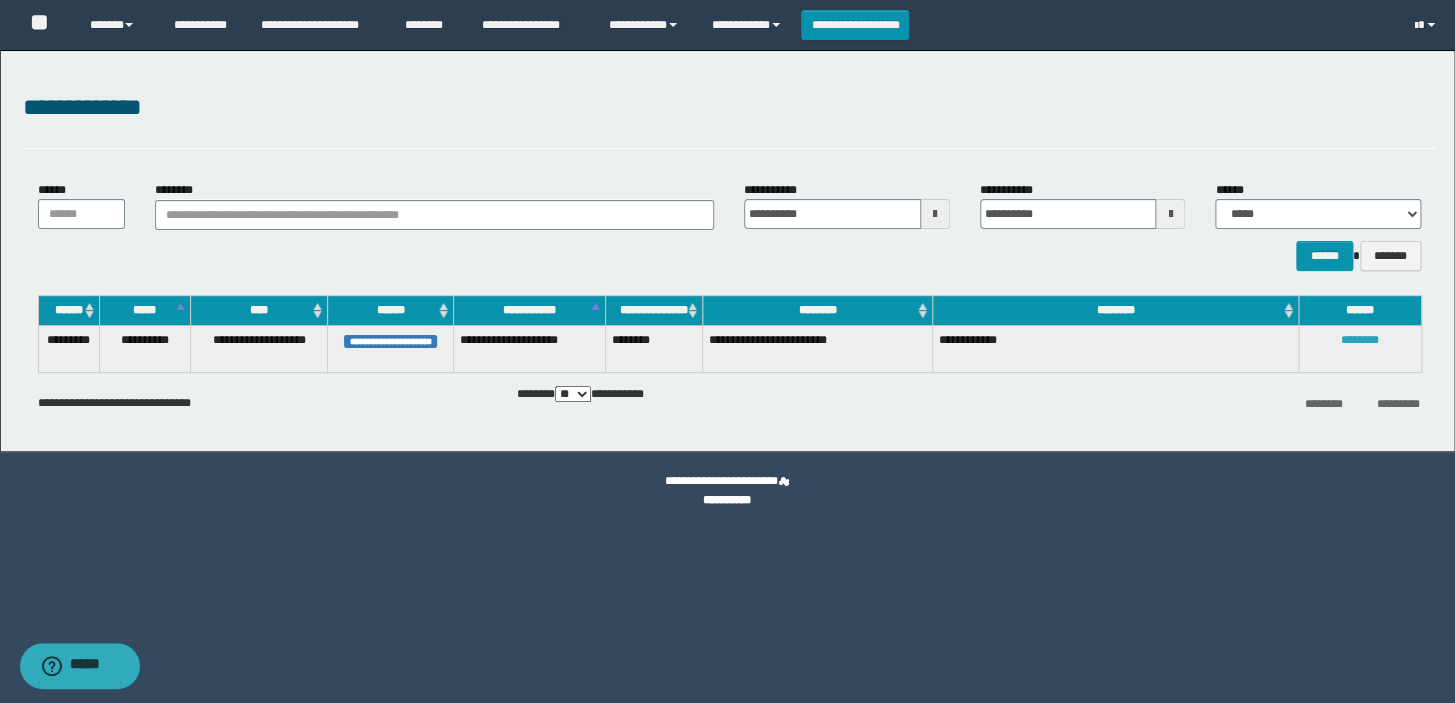 click on "********" at bounding box center (1360, 340) 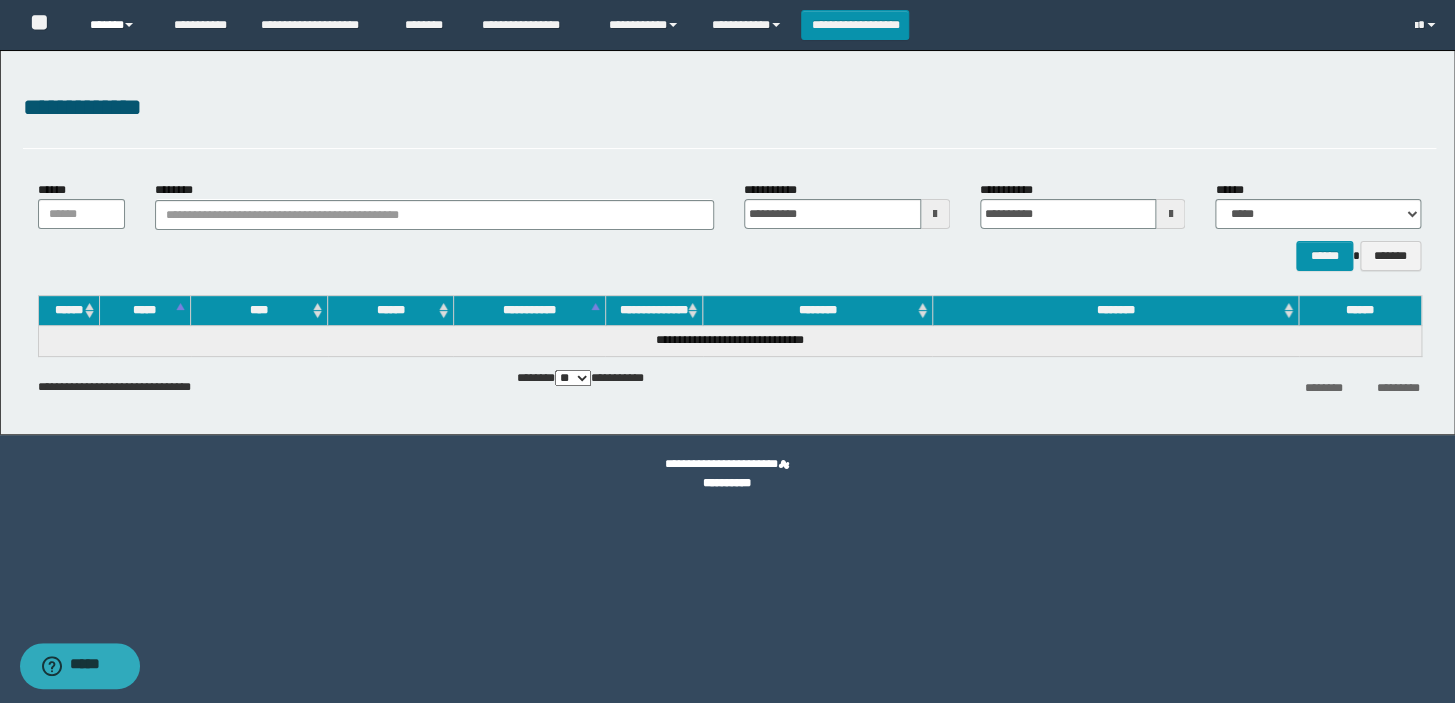click on "******" at bounding box center [117, 25] 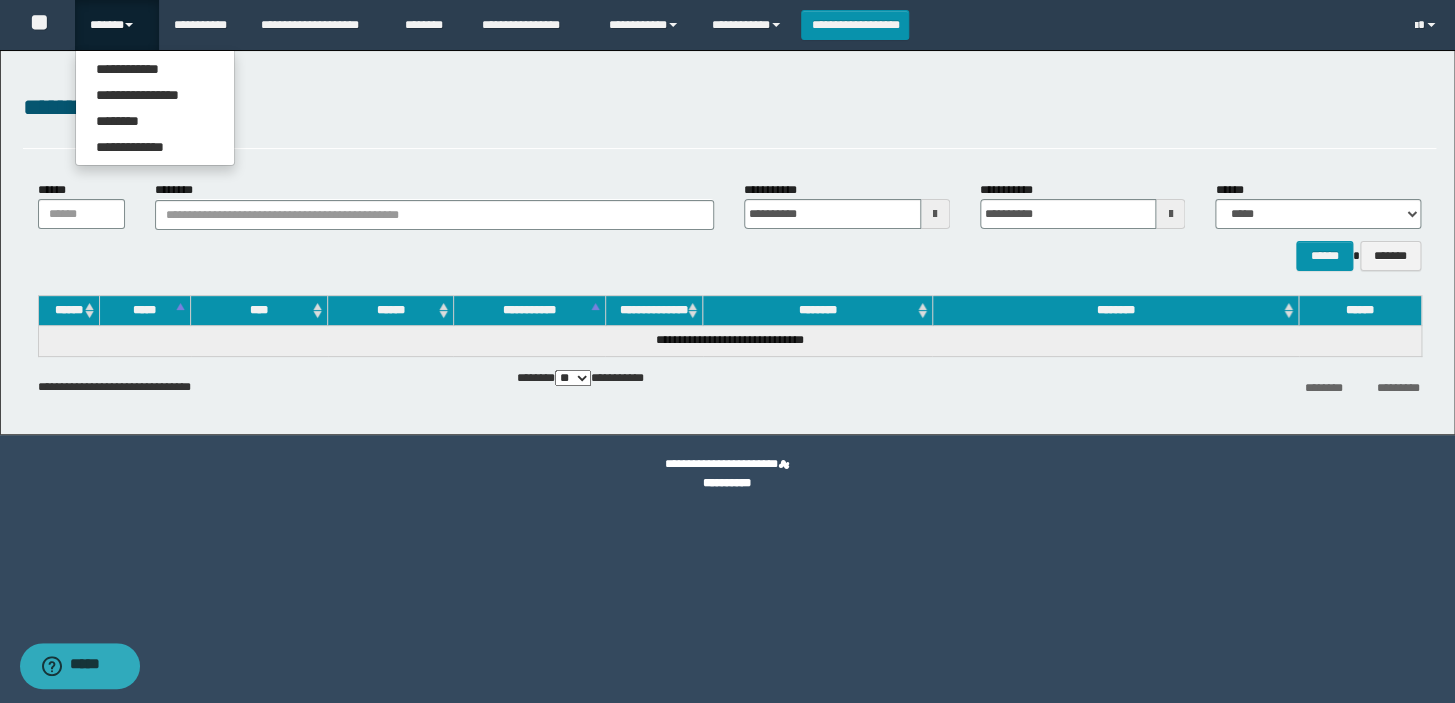 click on "******" at bounding box center [117, 25] 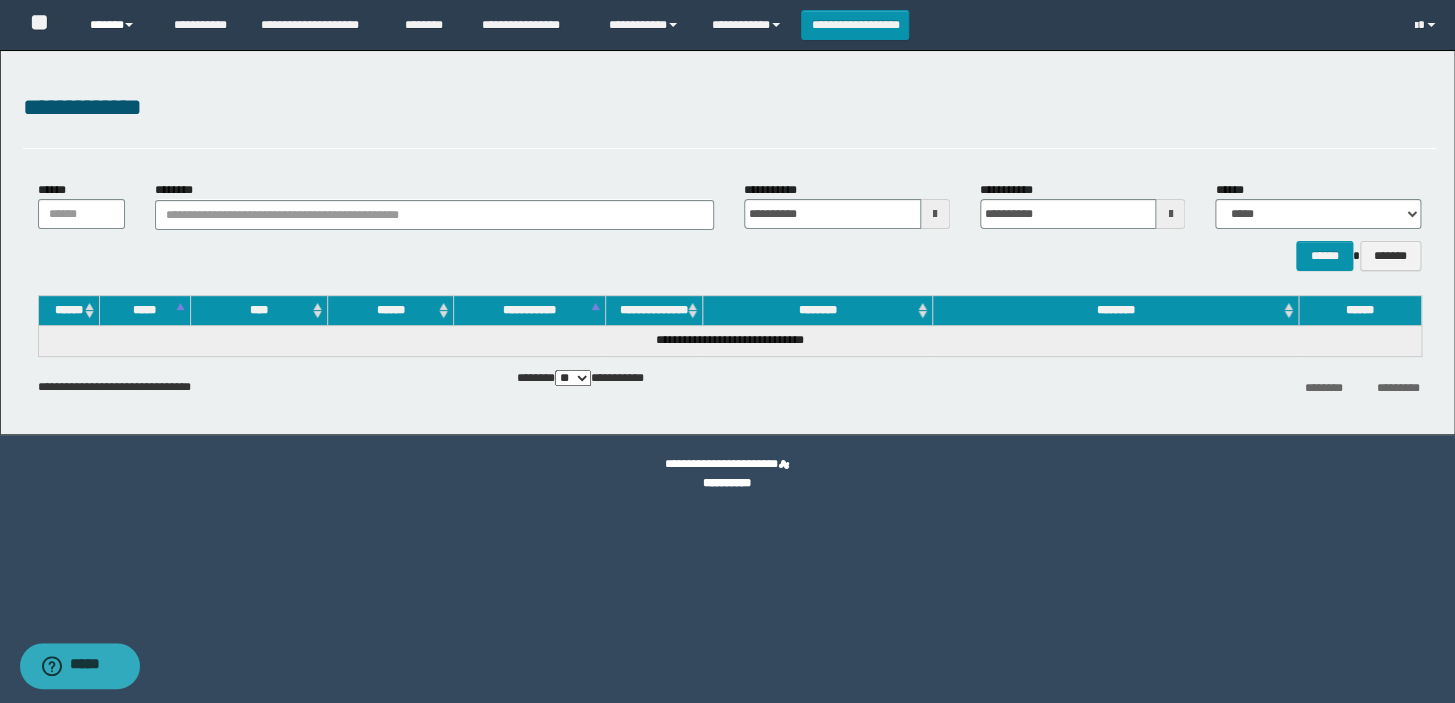 click on "******" at bounding box center (117, 25) 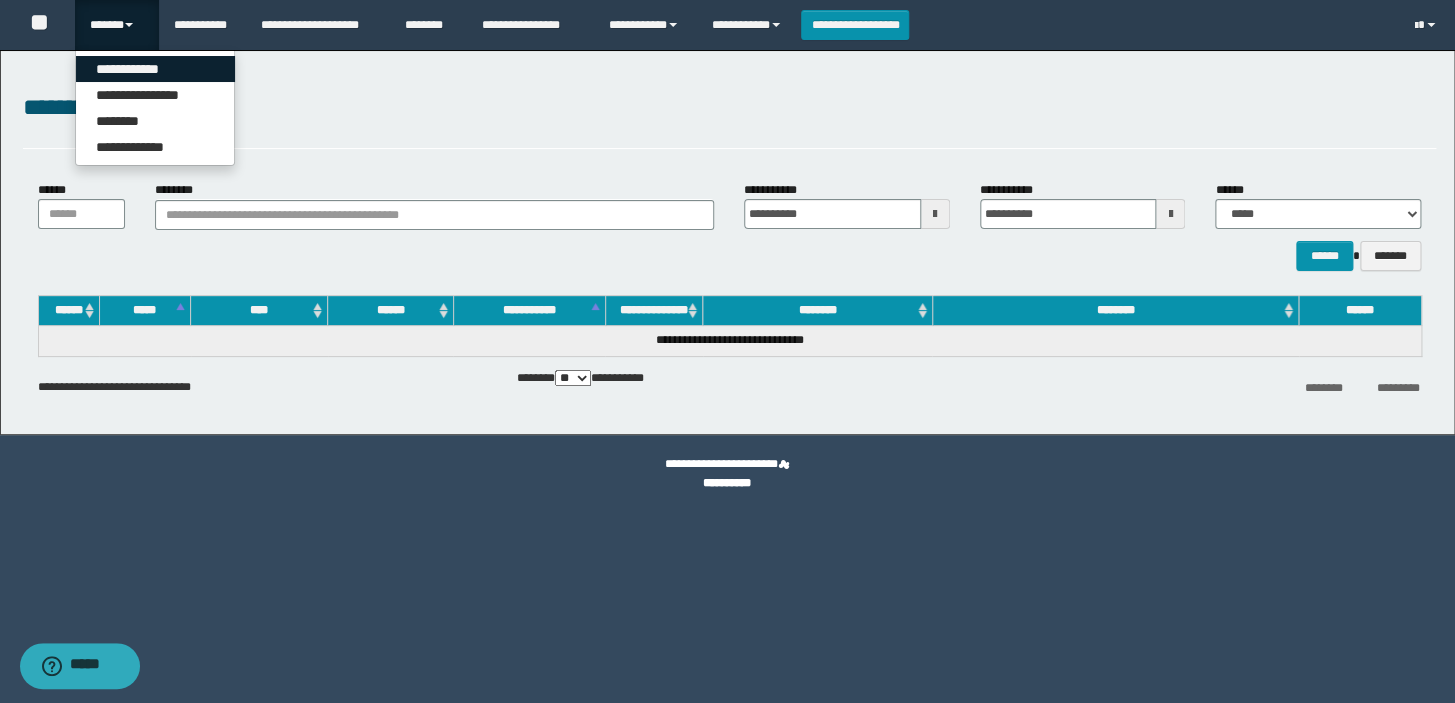 click on "**********" at bounding box center [155, 69] 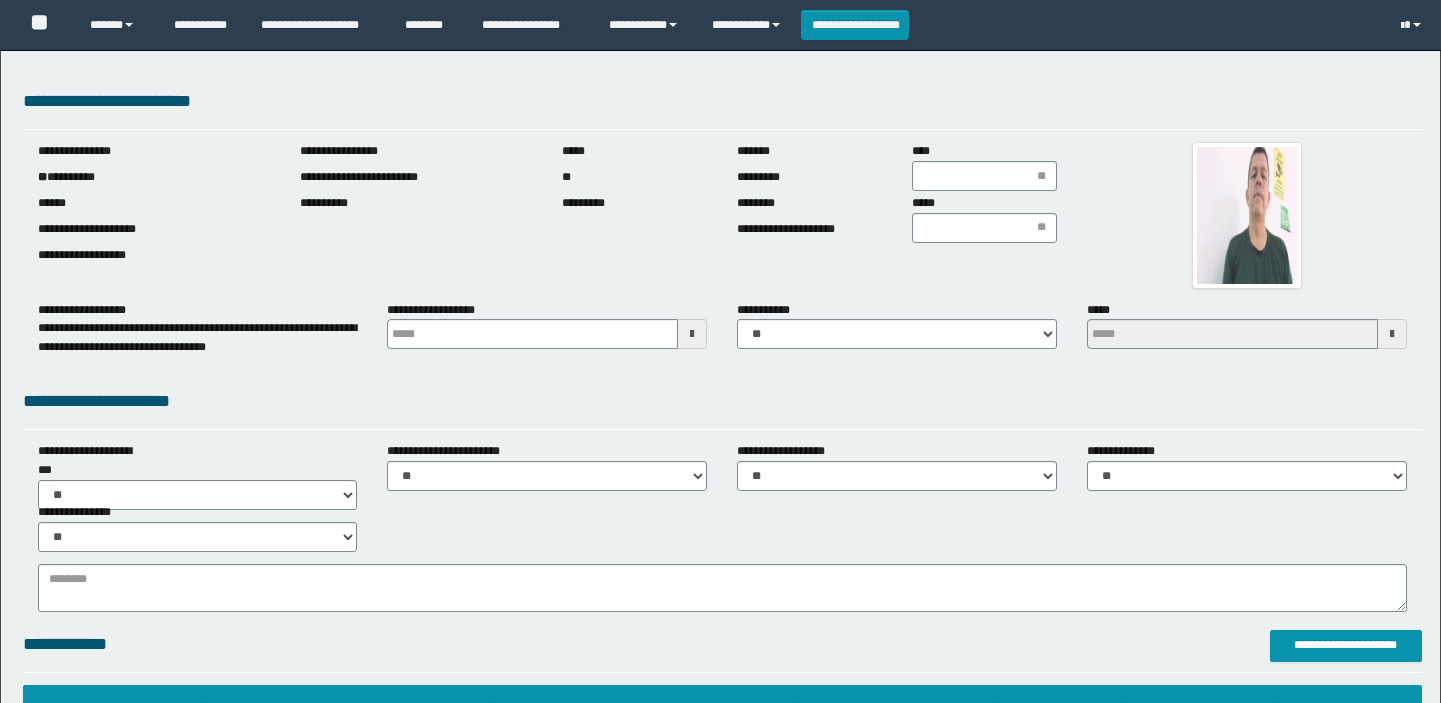 scroll, scrollTop: 0, scrollLeft: 0, axis: both 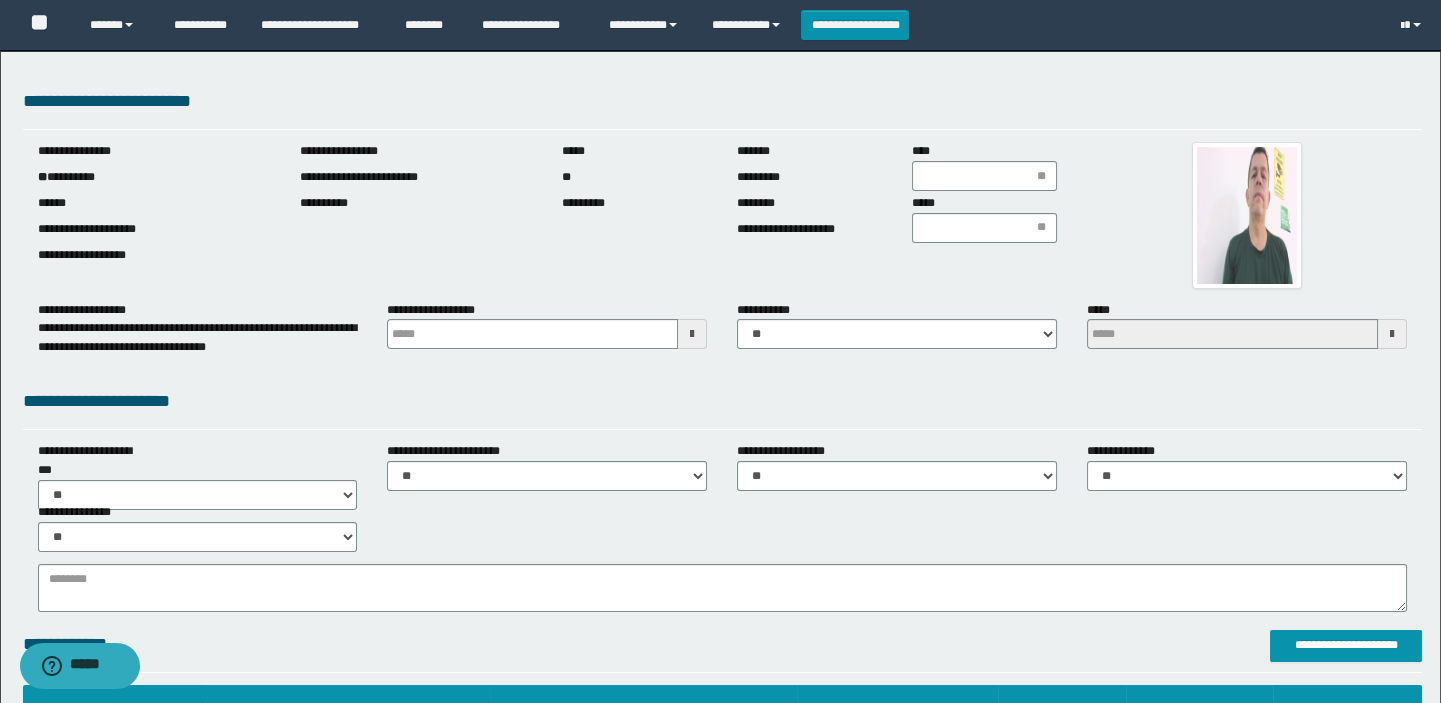 click on "**********" at bounding box center [154, 177] 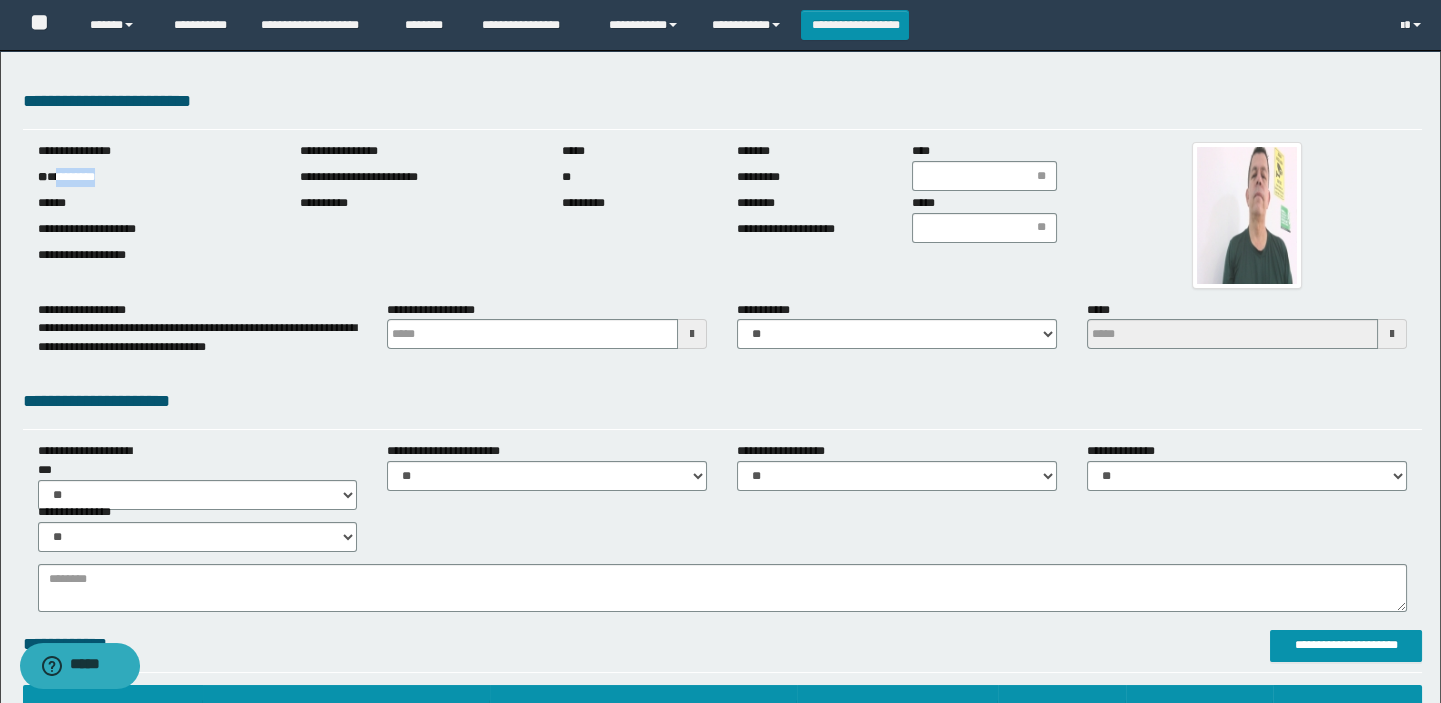click on "**********" at bounding box center (154, 177) 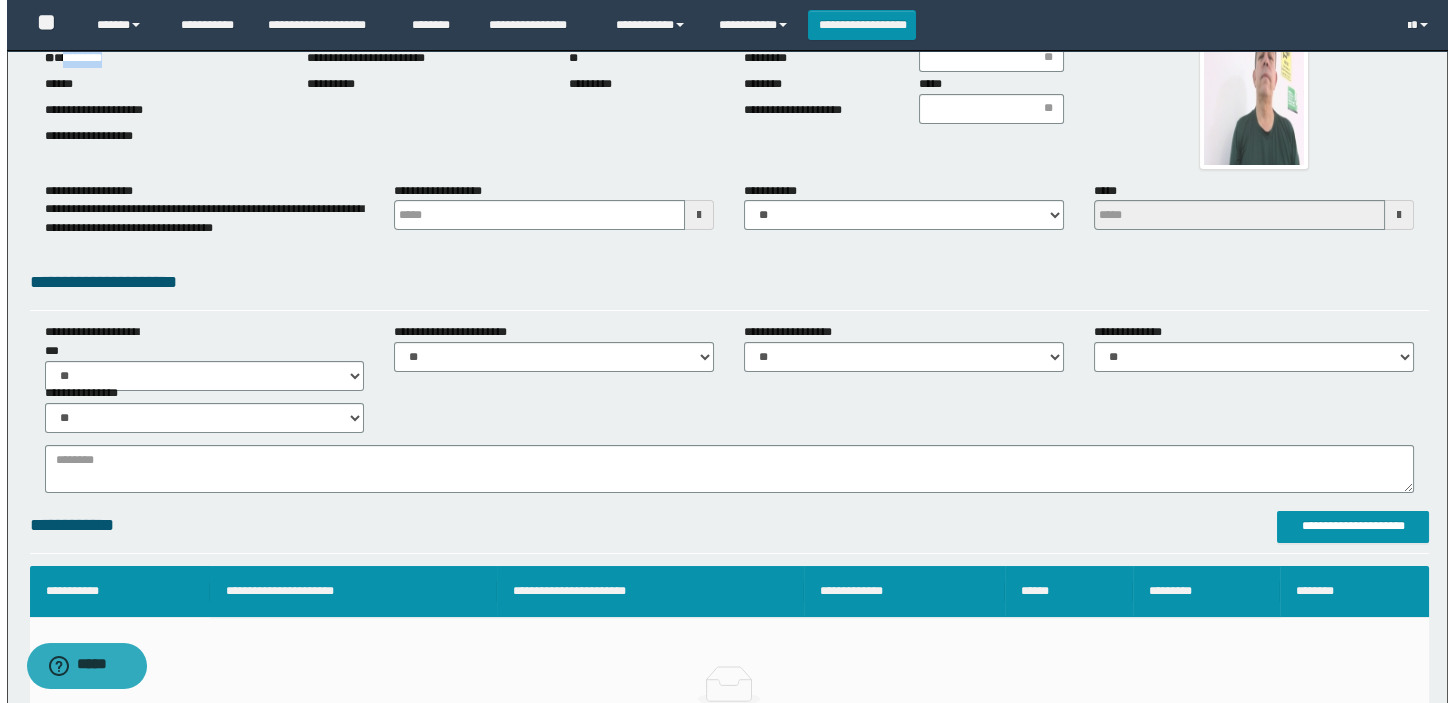 scroll, scrollTop: 272, scrollLeft: 0, axis: vertical 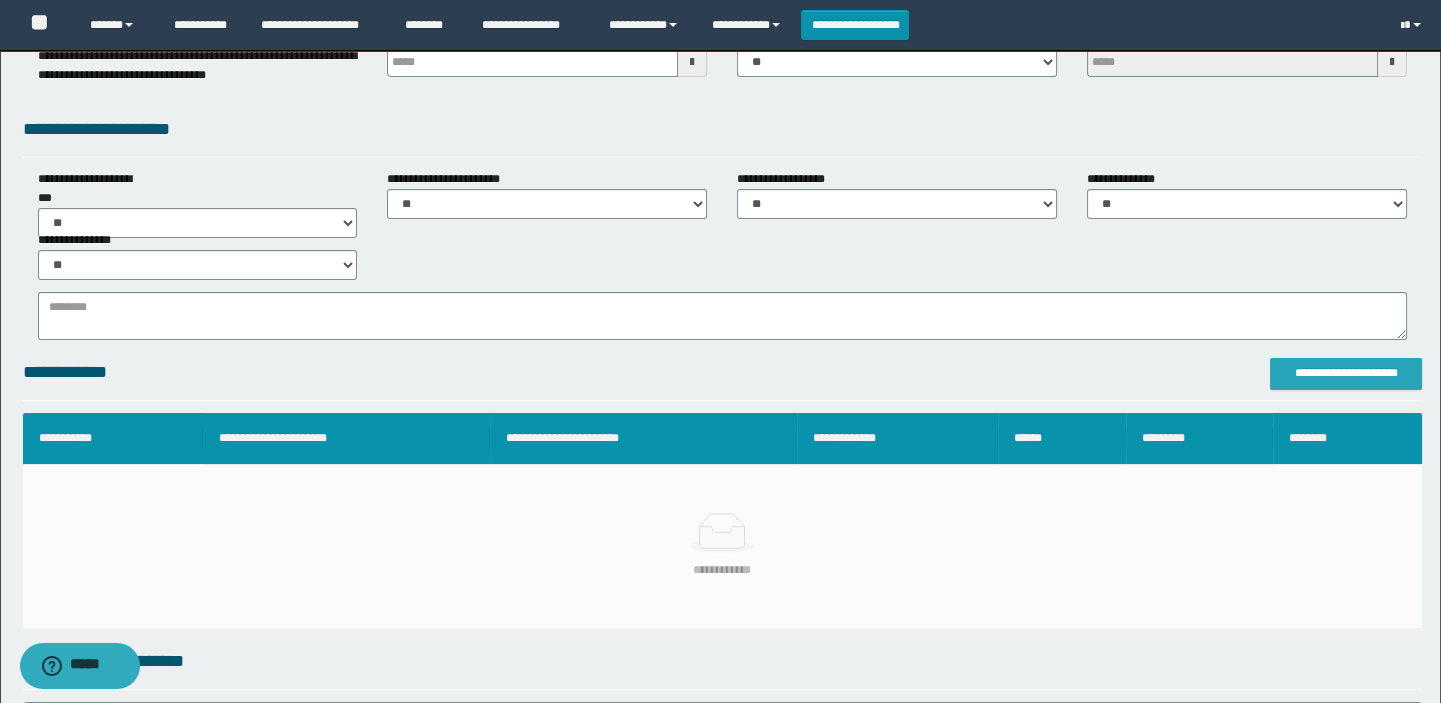 click on "**********" at bounding box center (1346, 373) 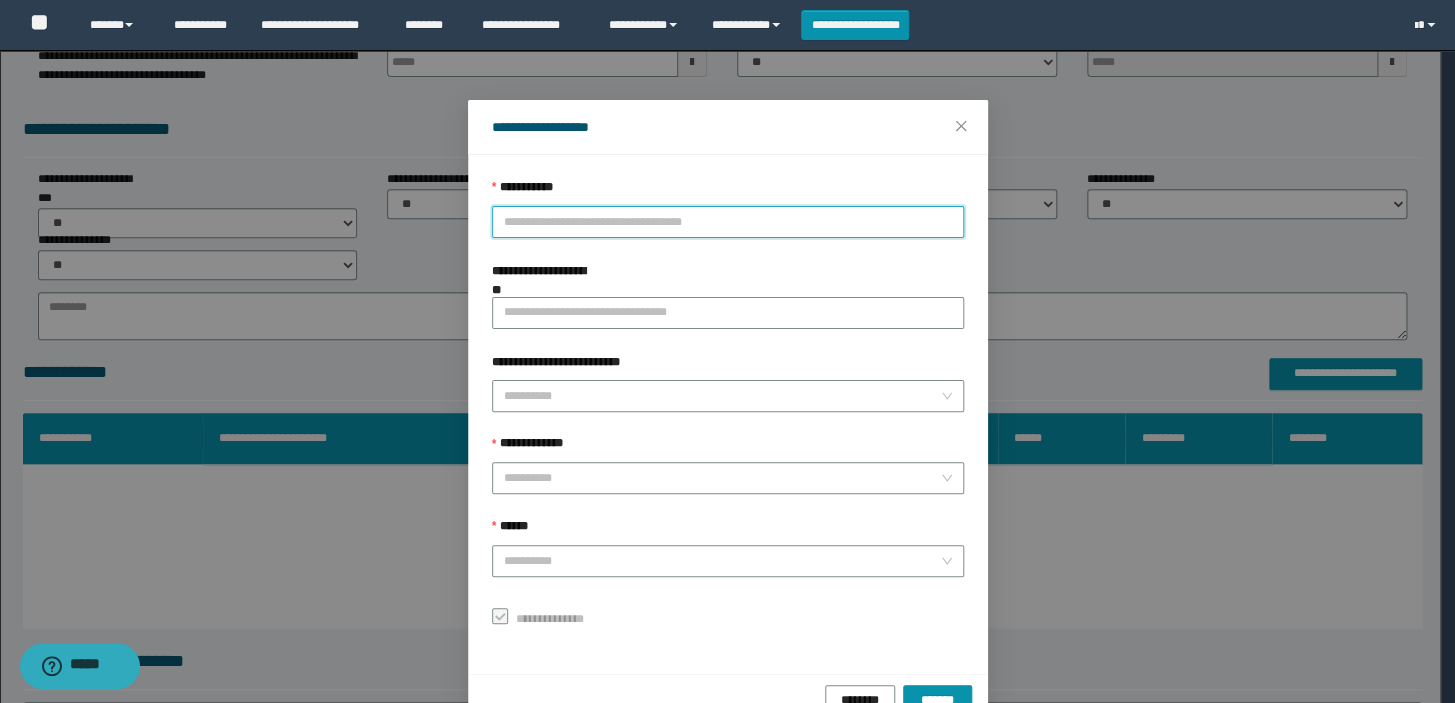 click on "**********" at bounding box center (728, 222) 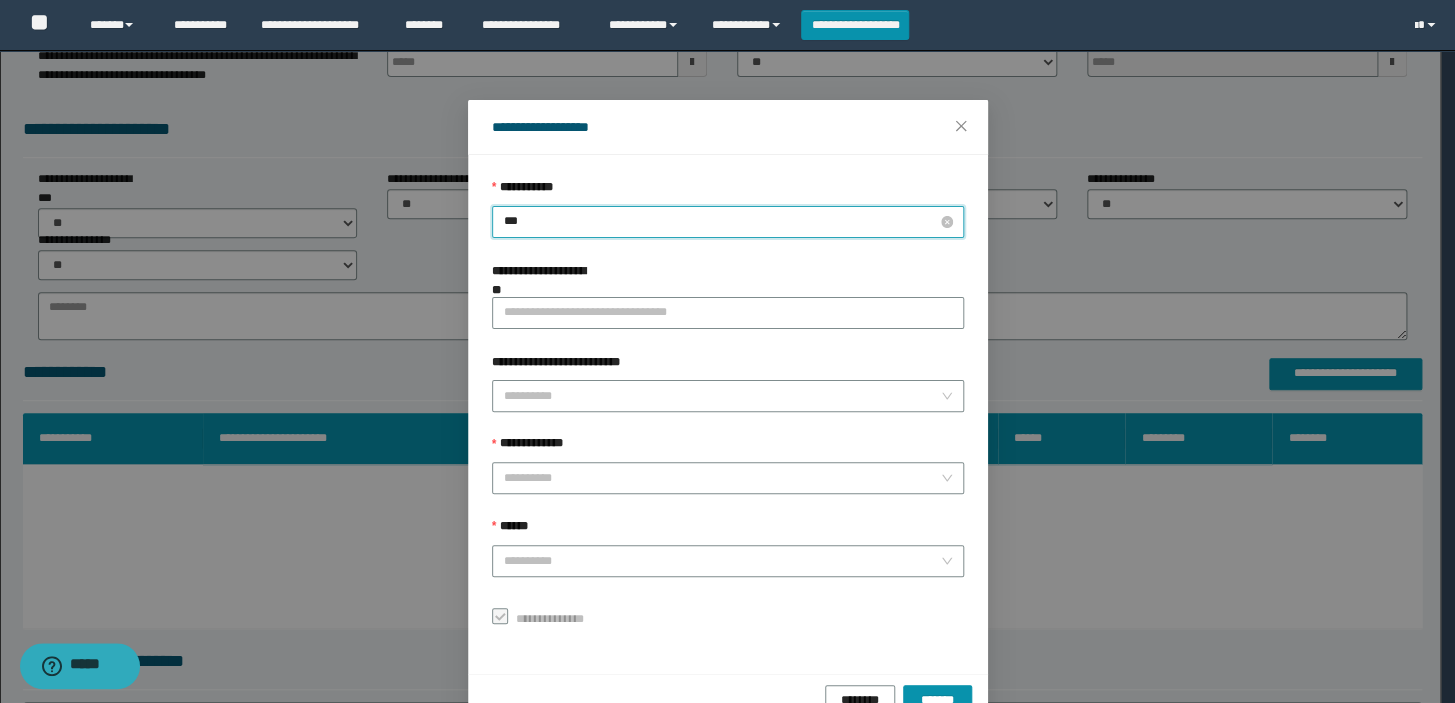 type on "****" 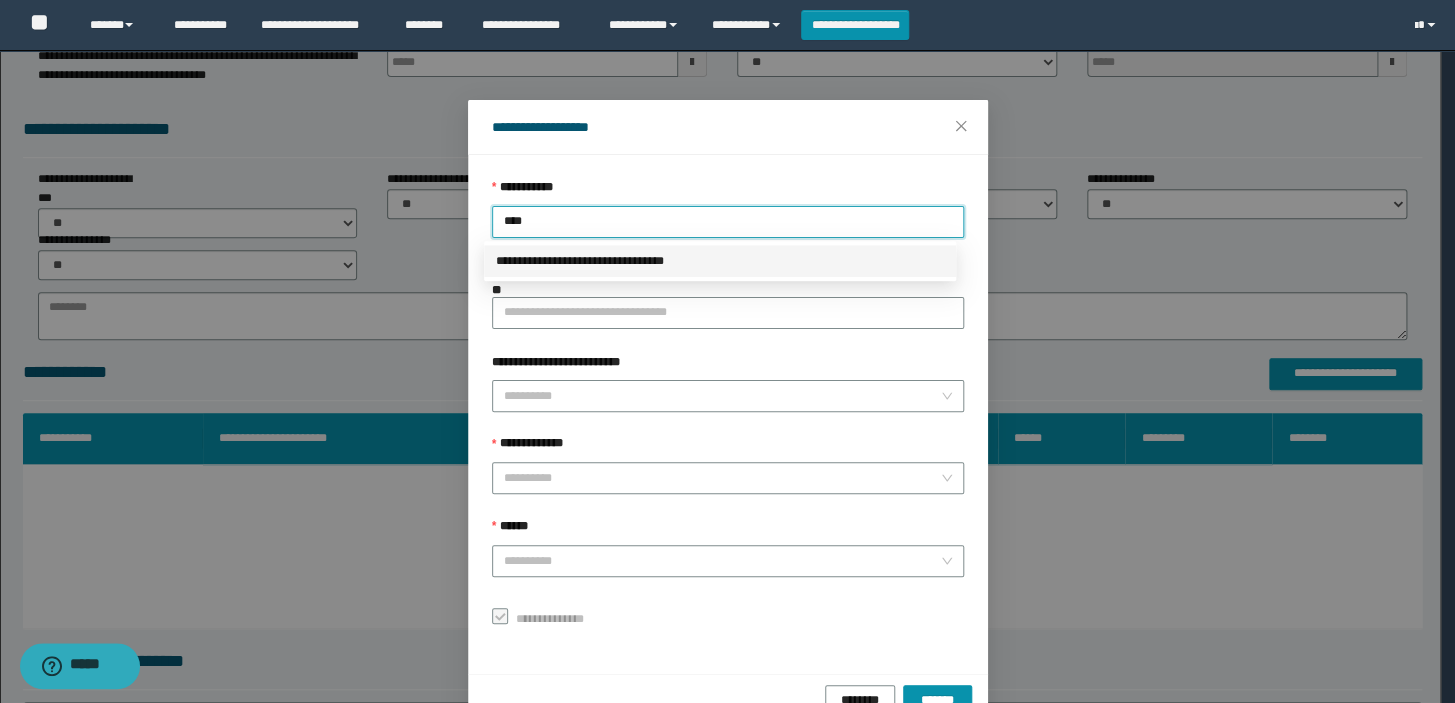 click on "**********" at bounding box center (720, 261) 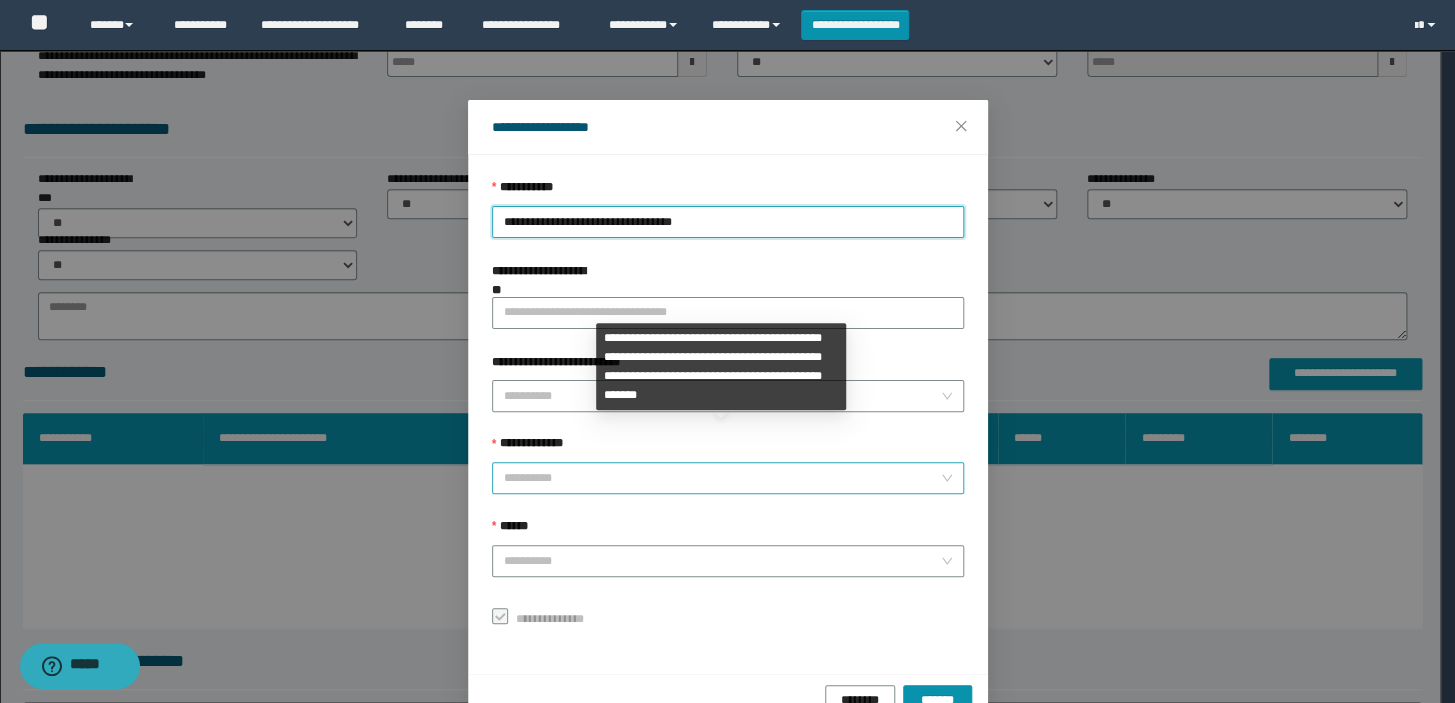 click on "**********" at bounding box center [722, 478] 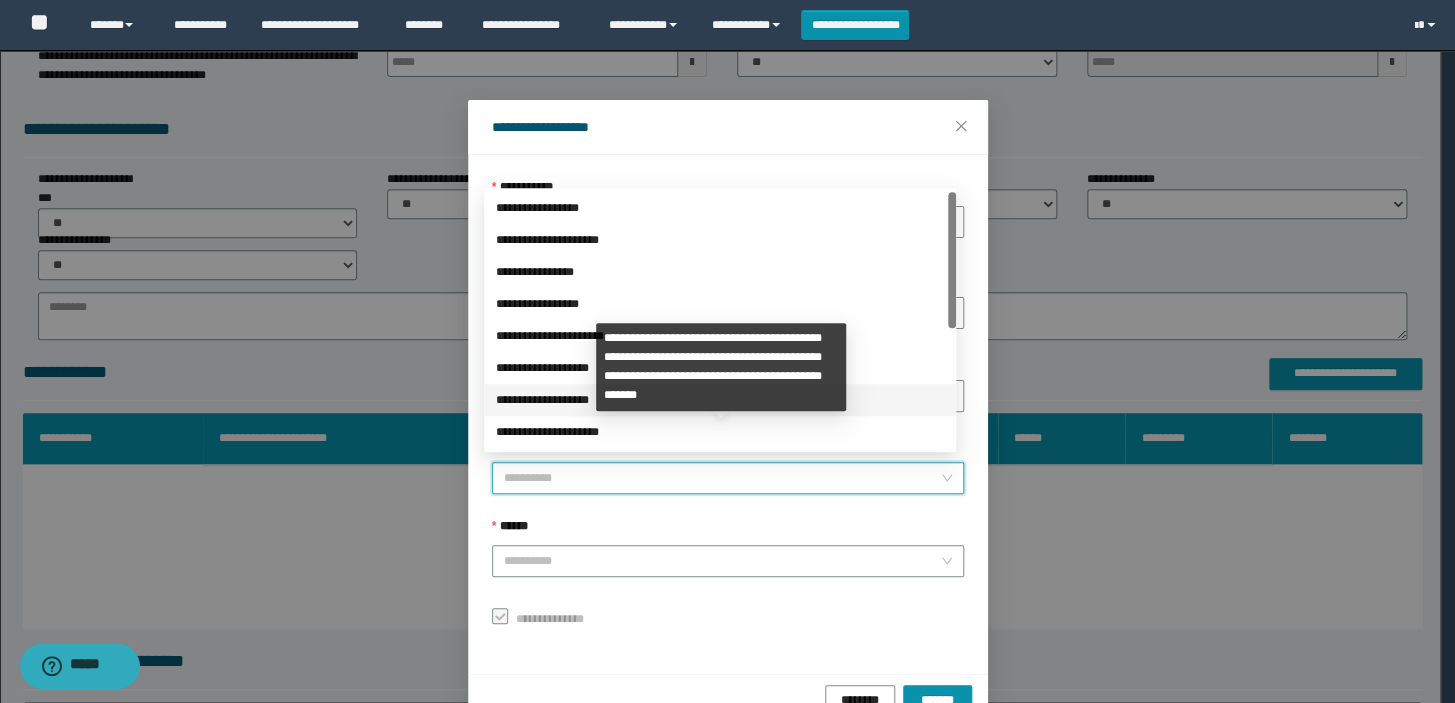 scroll, scrollTop: 223, scrollLeft: 0, axis: vertical 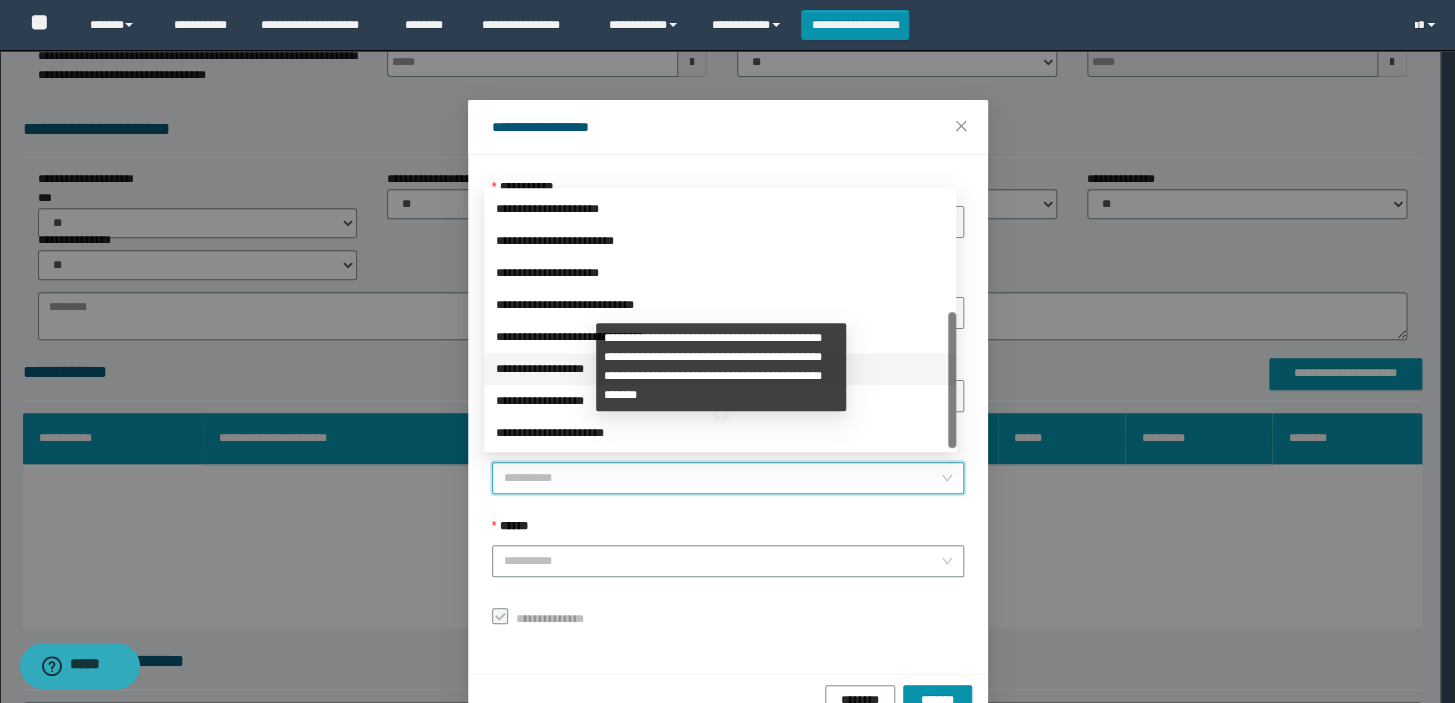click on "**********" at bounding box center (720, 369) 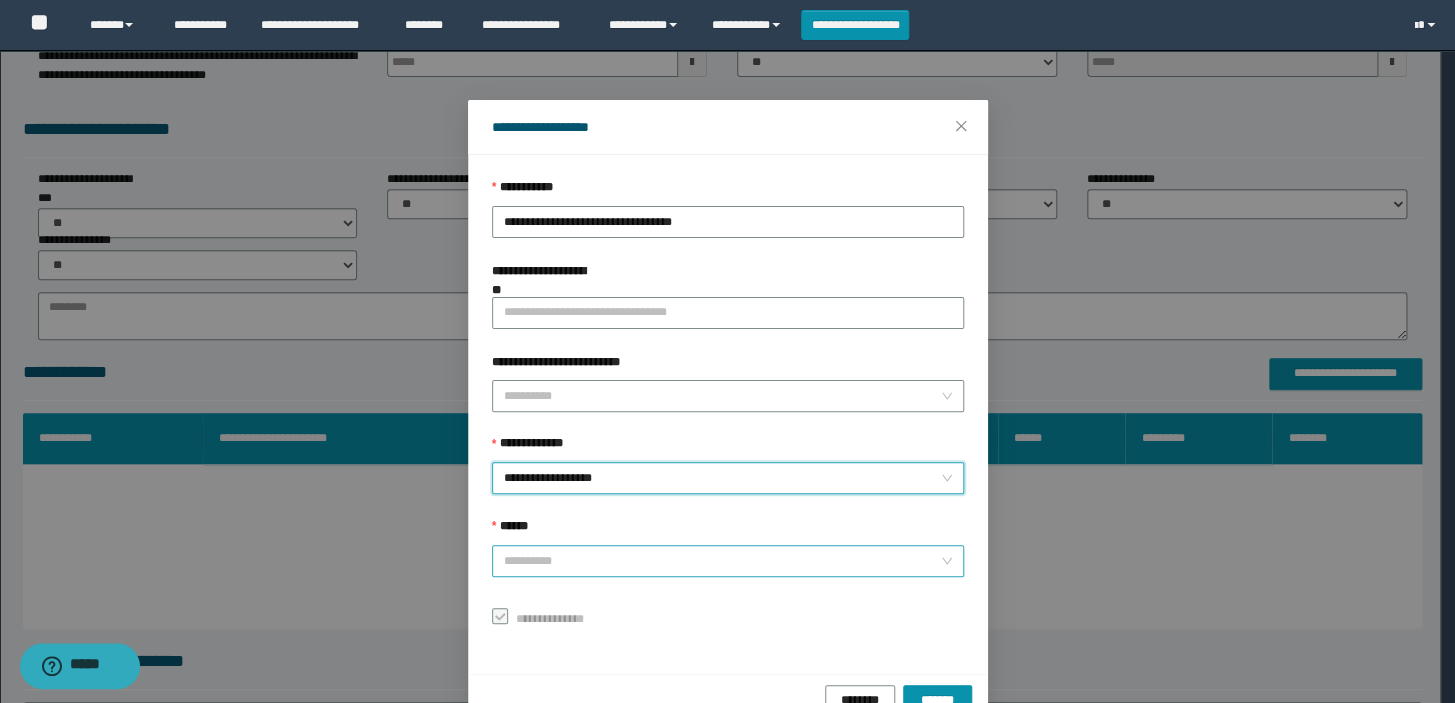 click on "******" at bounding box center [722, 561] 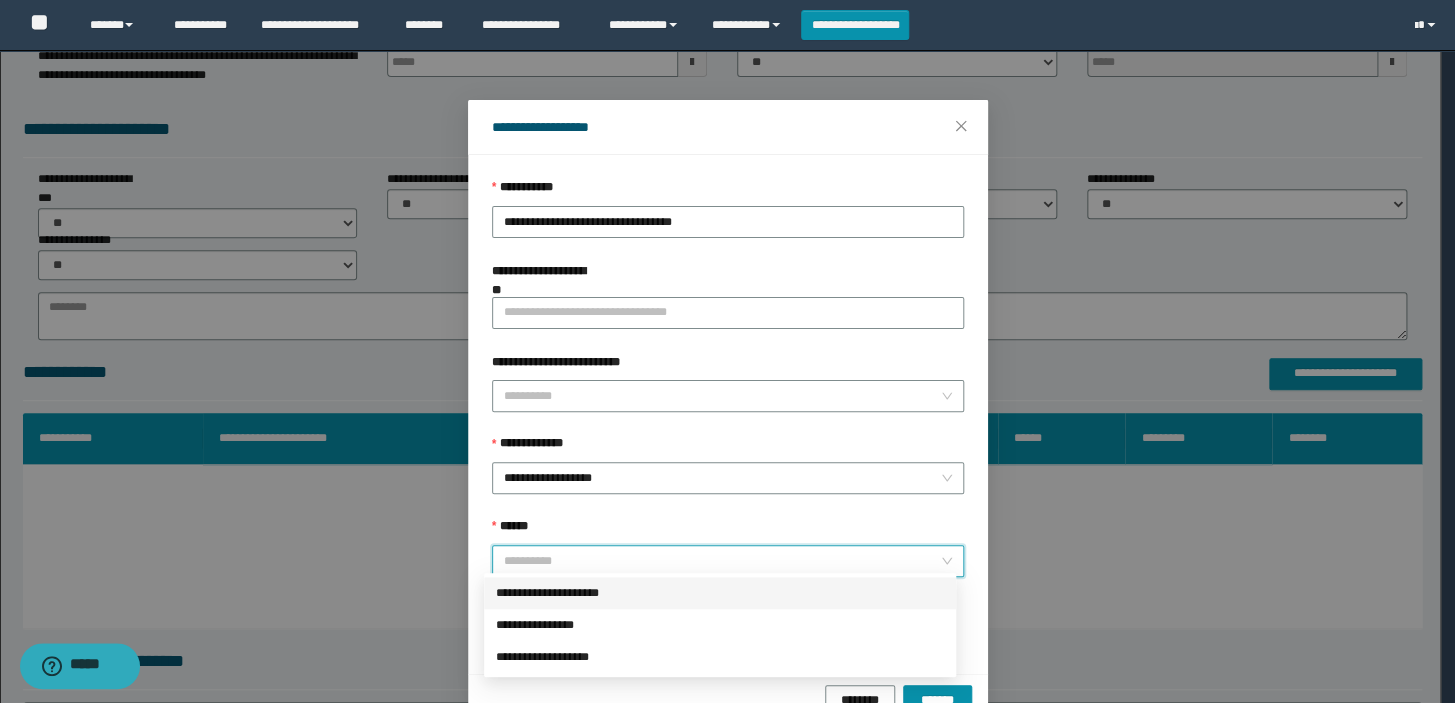 click on "**********" at bounding box center [720, 593] 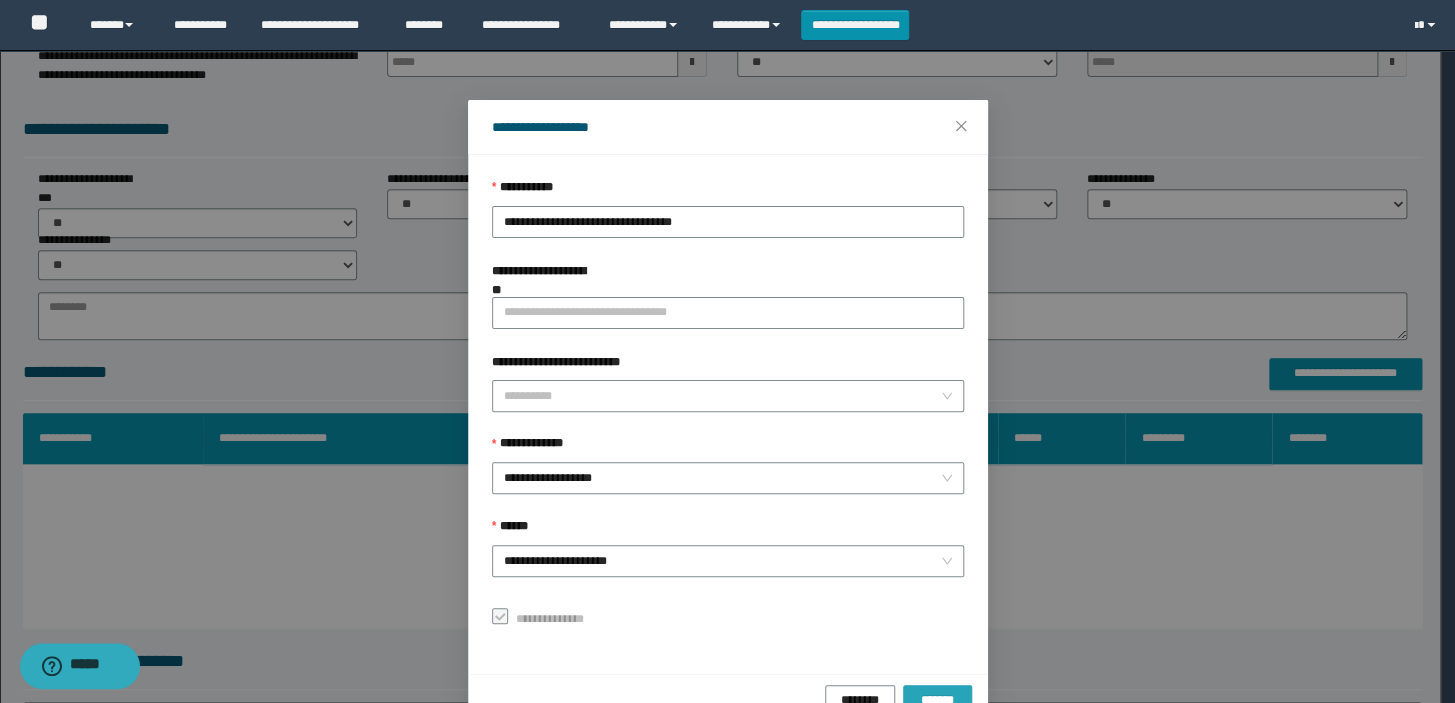 click on "*******" at bounding box center (937, 699) 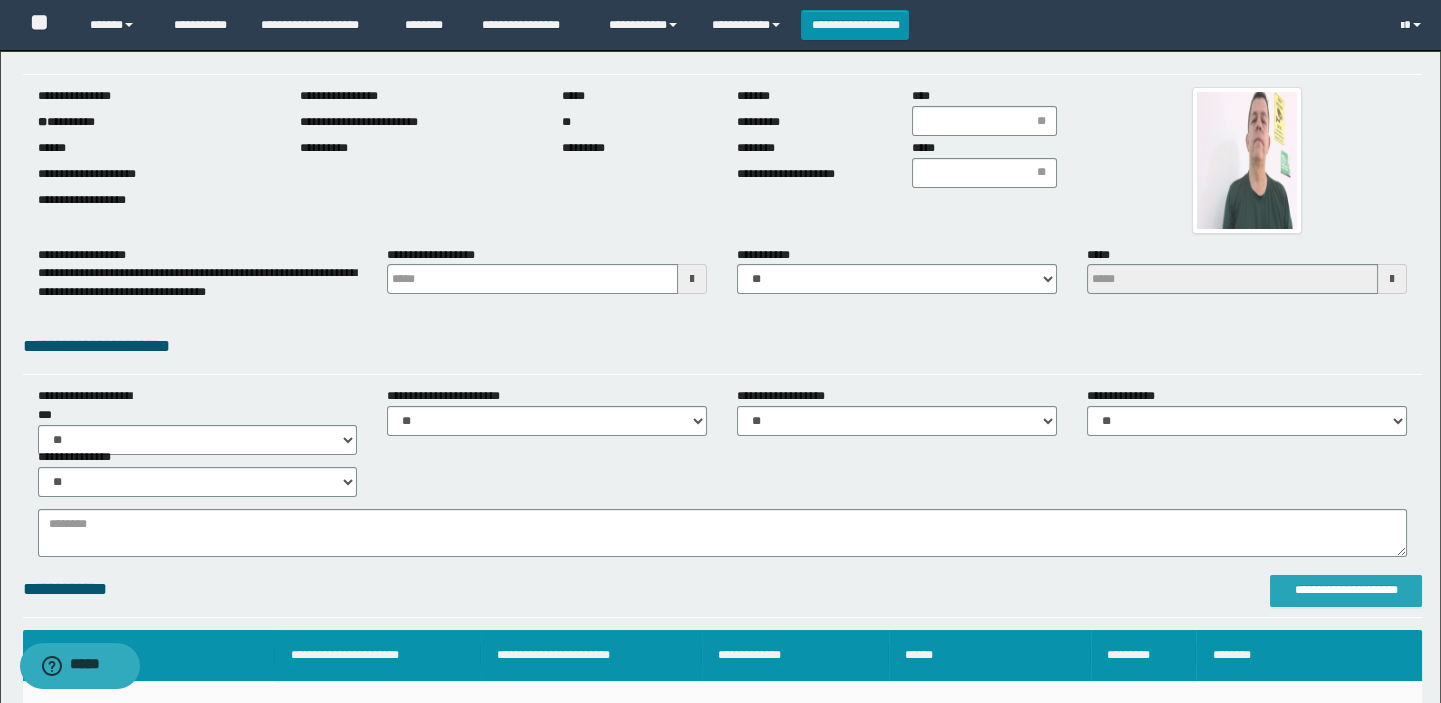 scroll, scrollTop: 0, scrollLeft: 0, axis: both 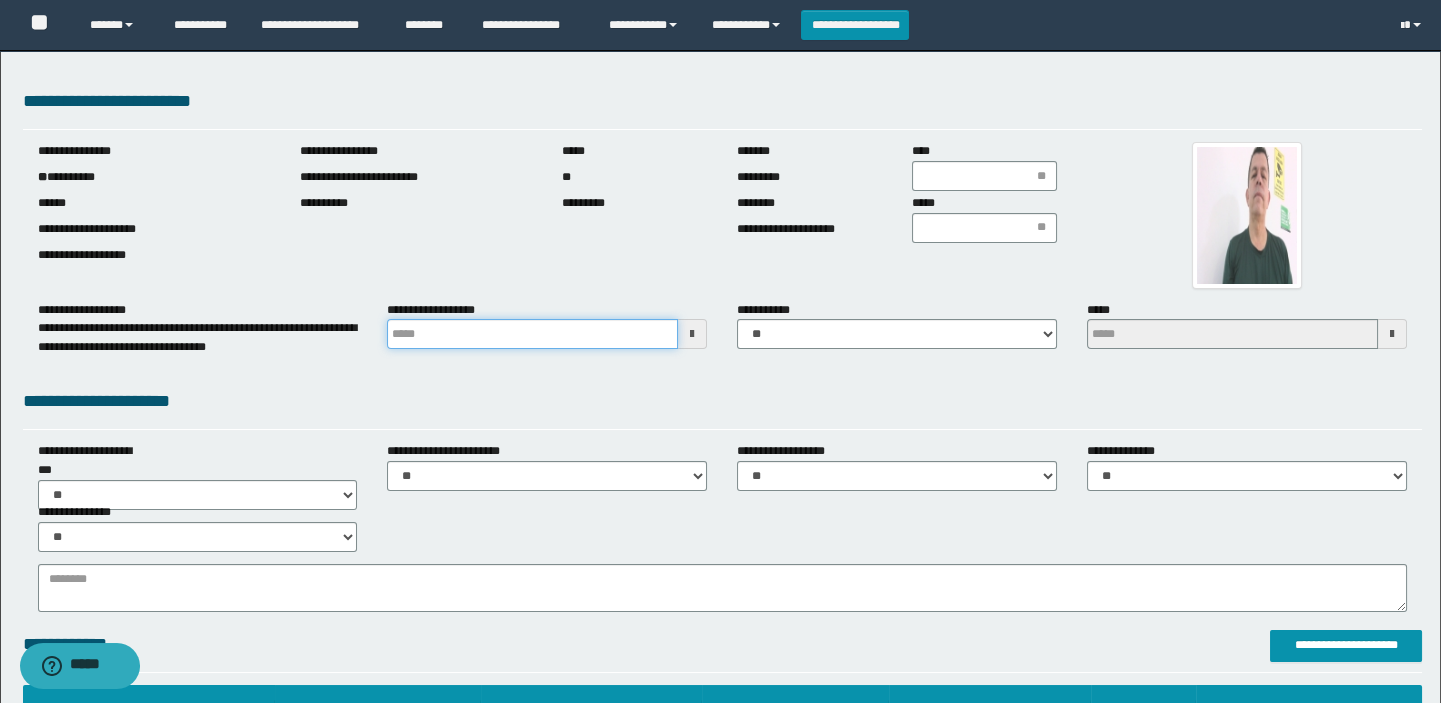 click at bounding box center [532, 334] 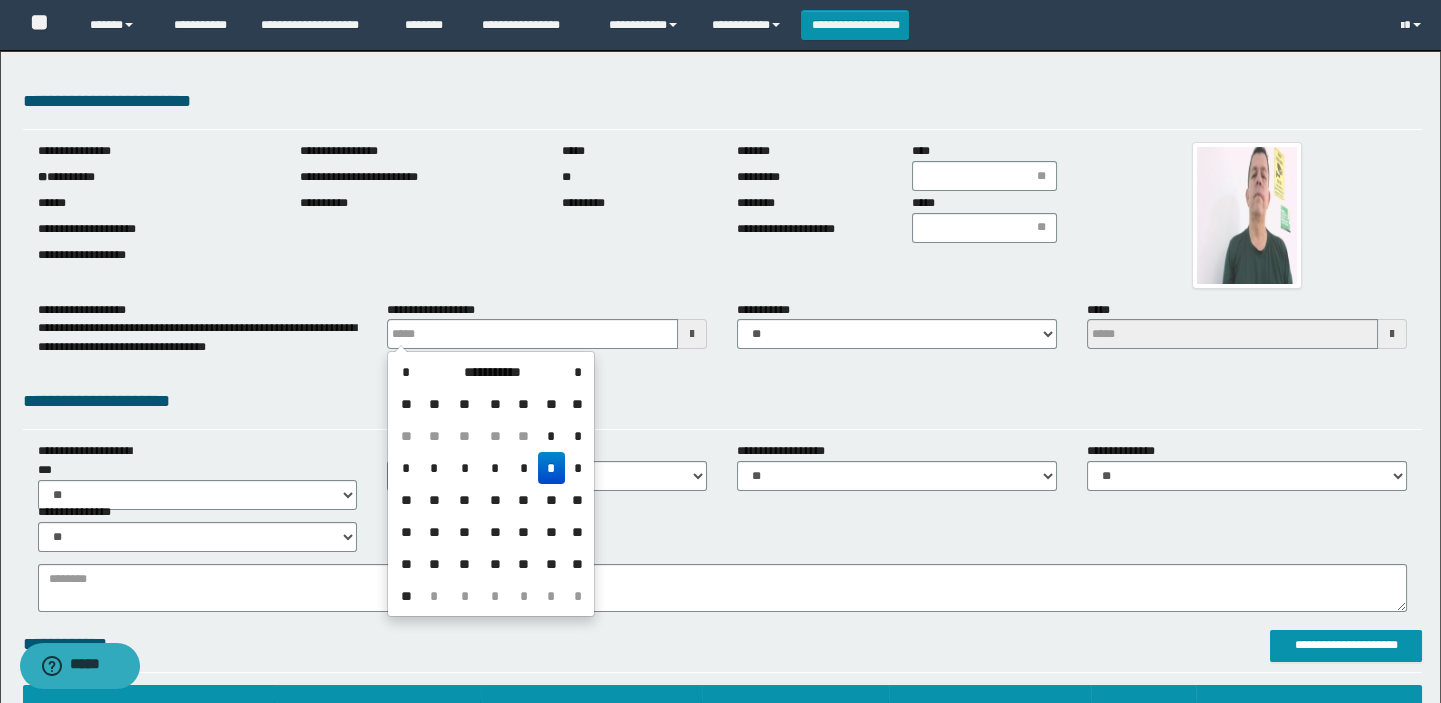 click on "**********" at bounding box center [723, 408] 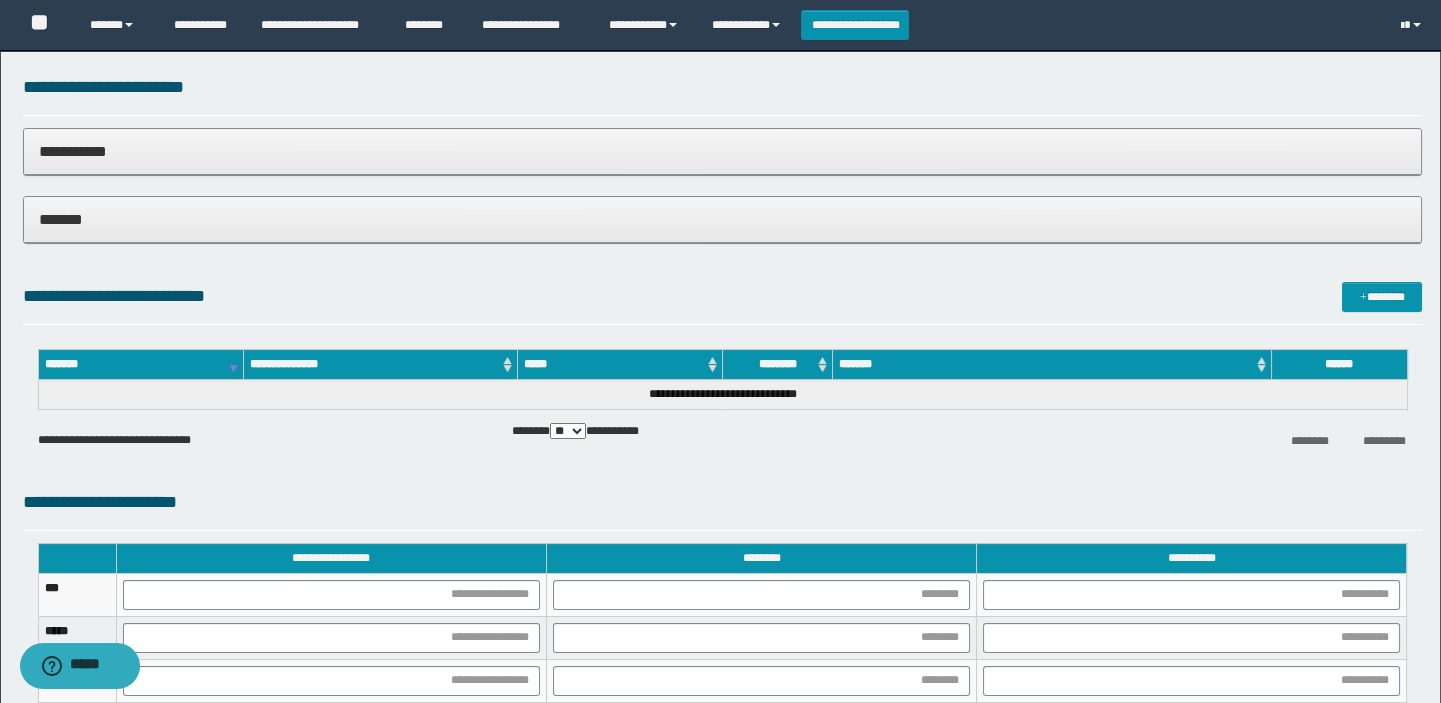 scroll, scrollTop: 818, scrollLeft: 0, axis: vertical 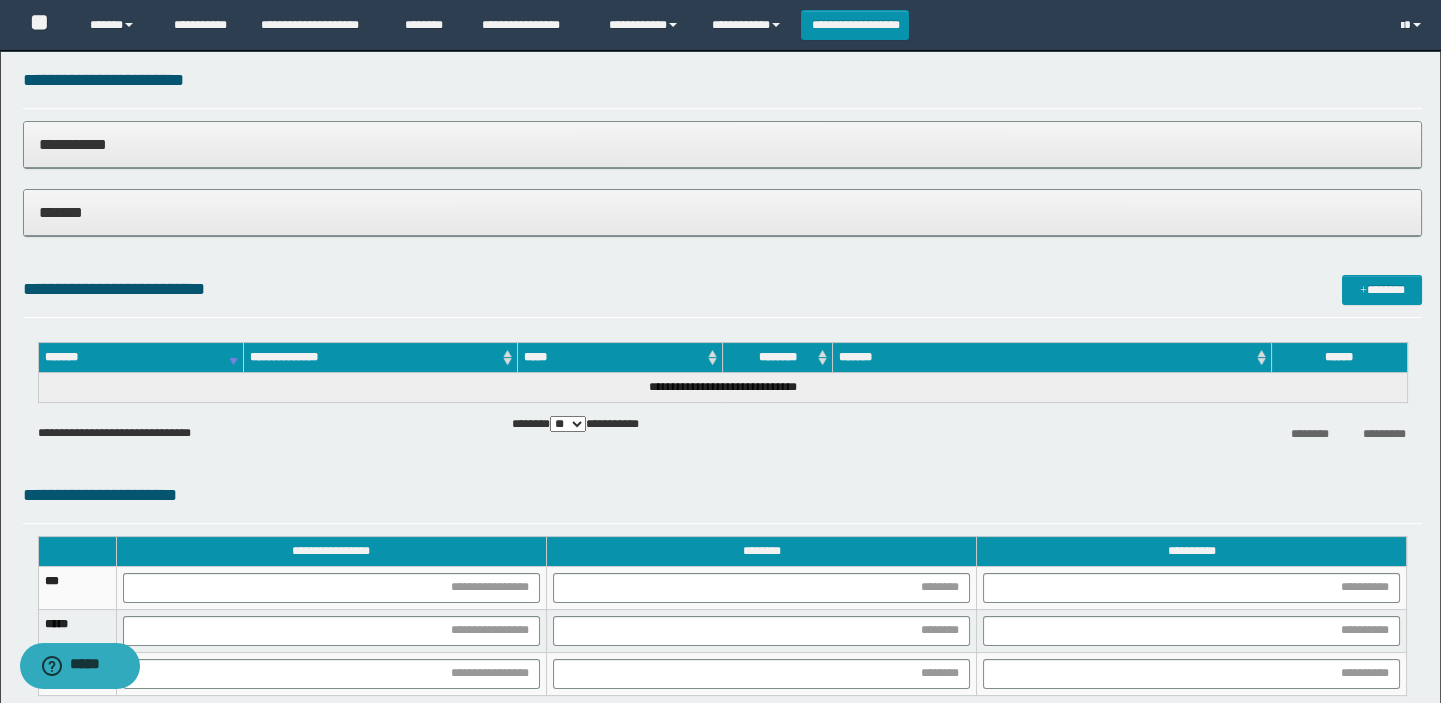 click on "**********" at bounding box center [723, 145] 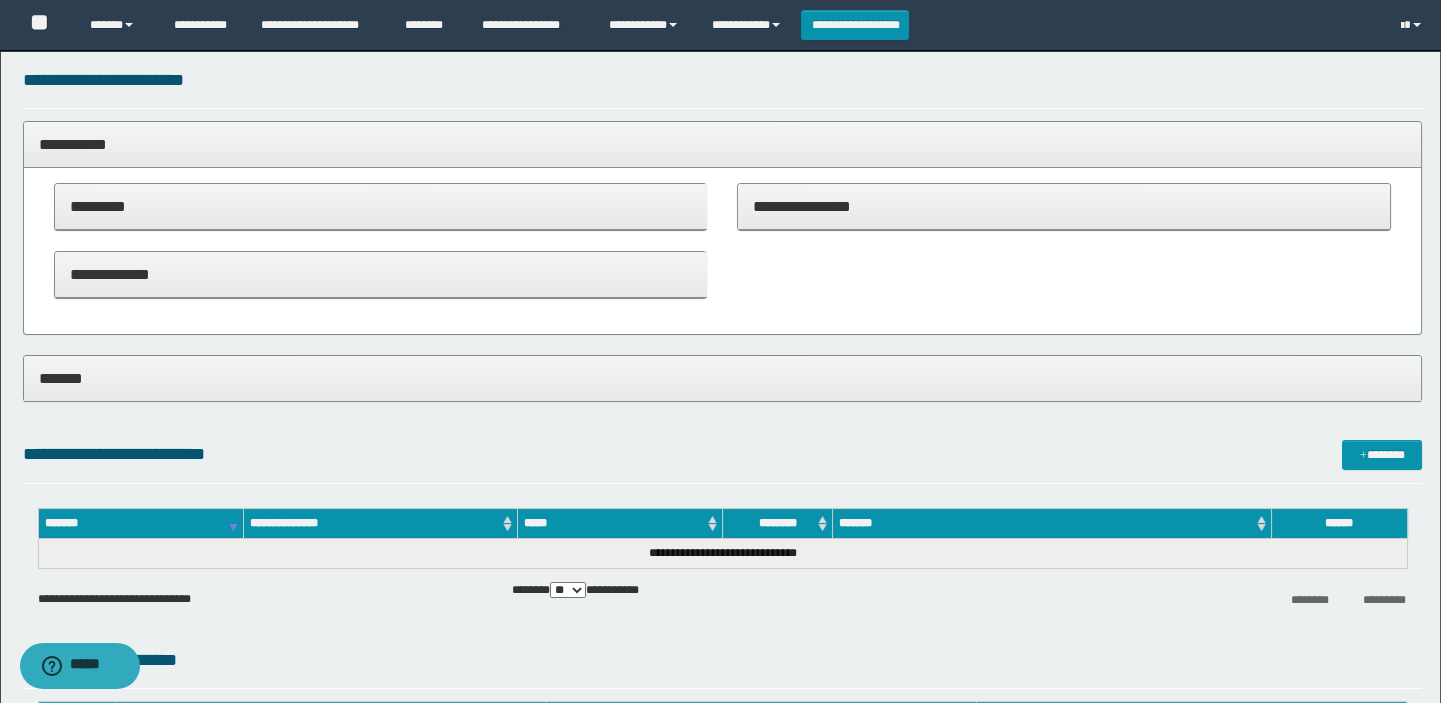 click on "*********" at bounding box center (381, 206) 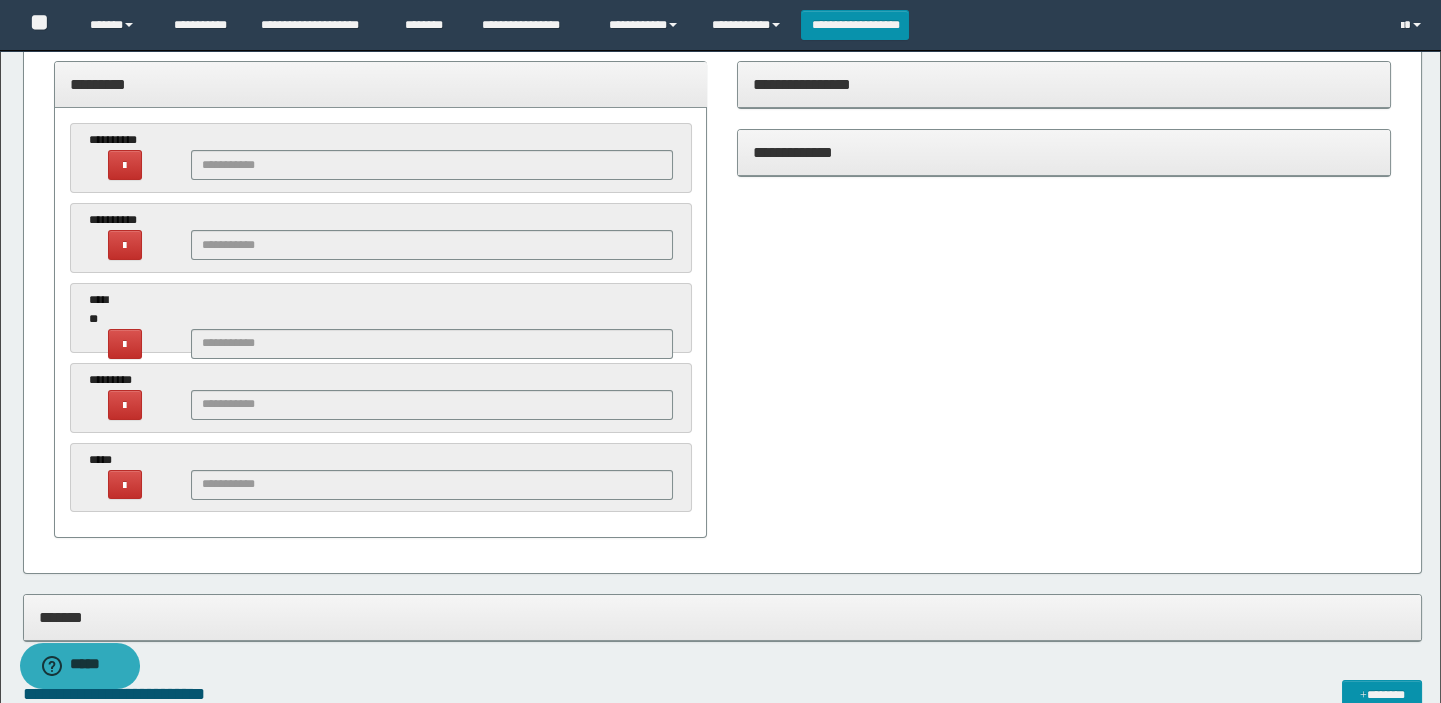scroll, scrollTop: 909, scrollLeft: 0, axis: vertical 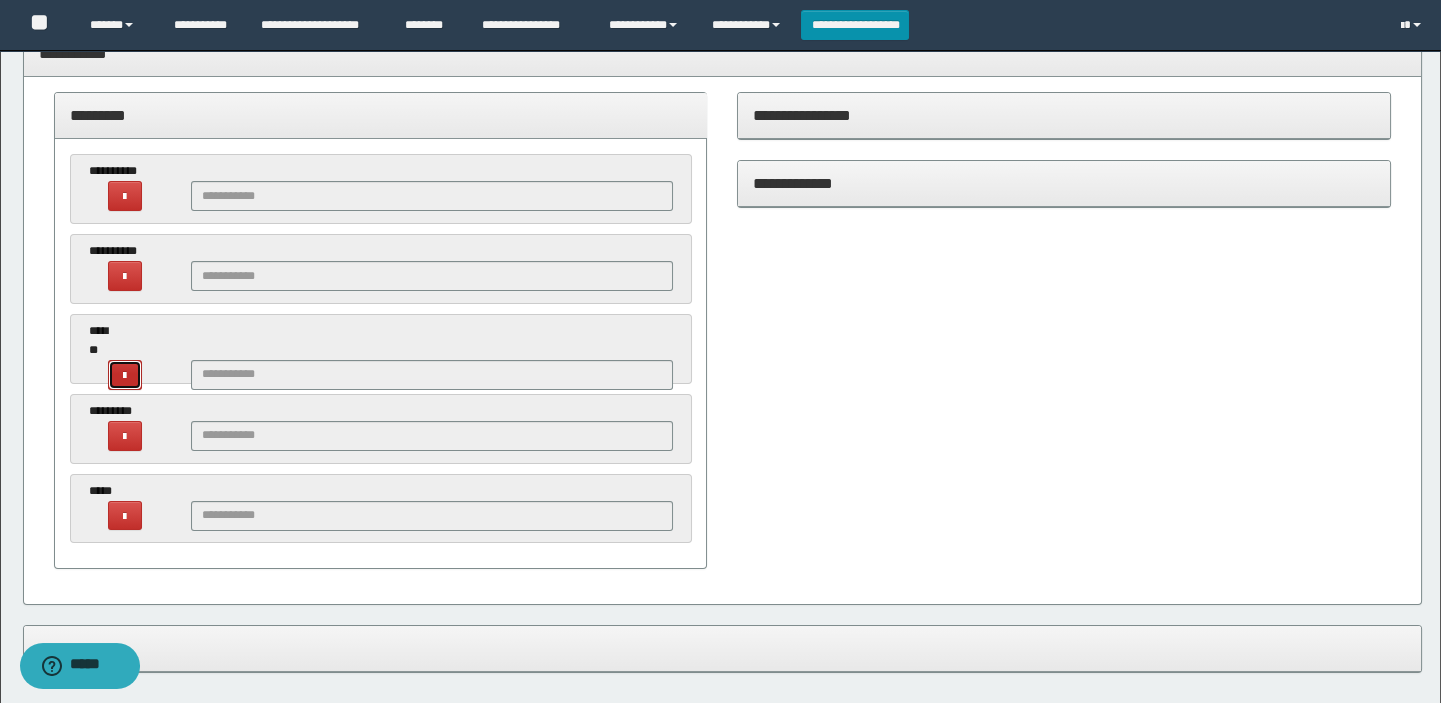 click at bounding box center [125, 375] 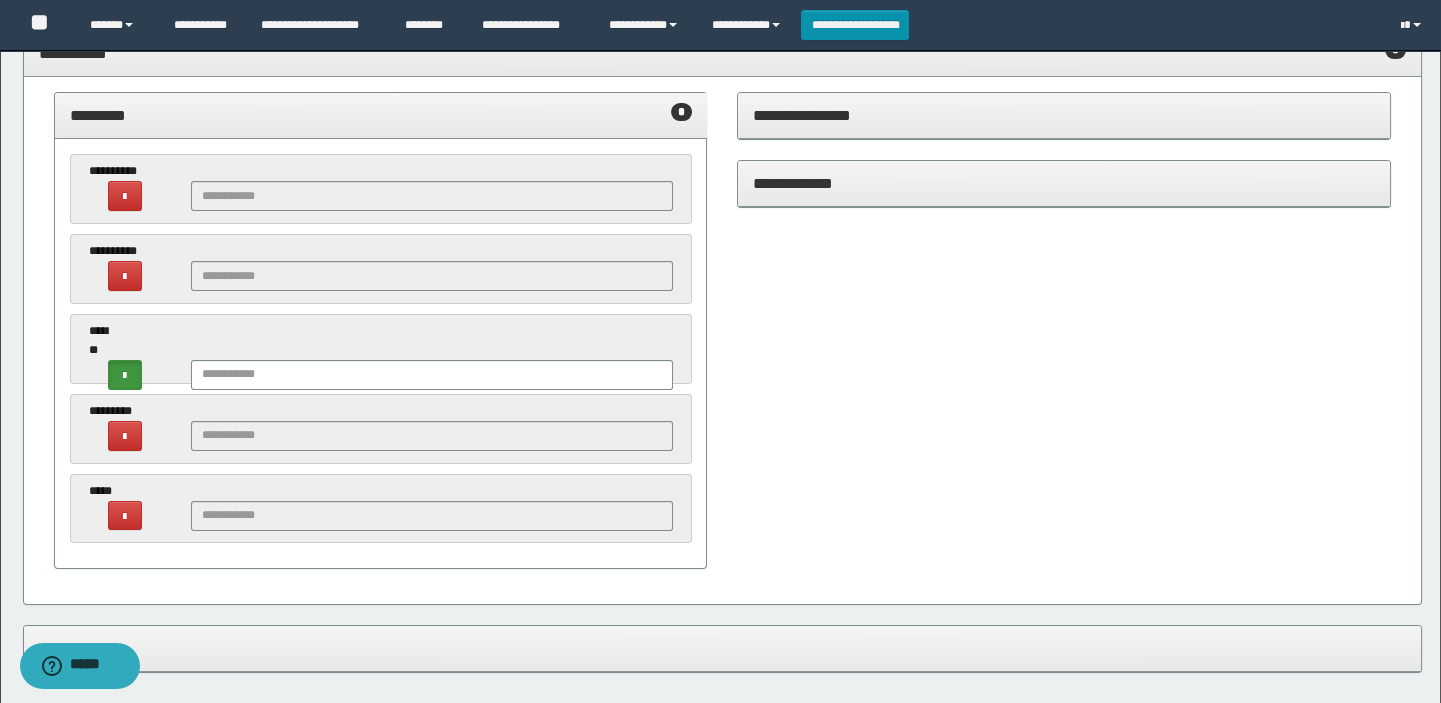 click on "********* *" at bounding box center [381, 115] 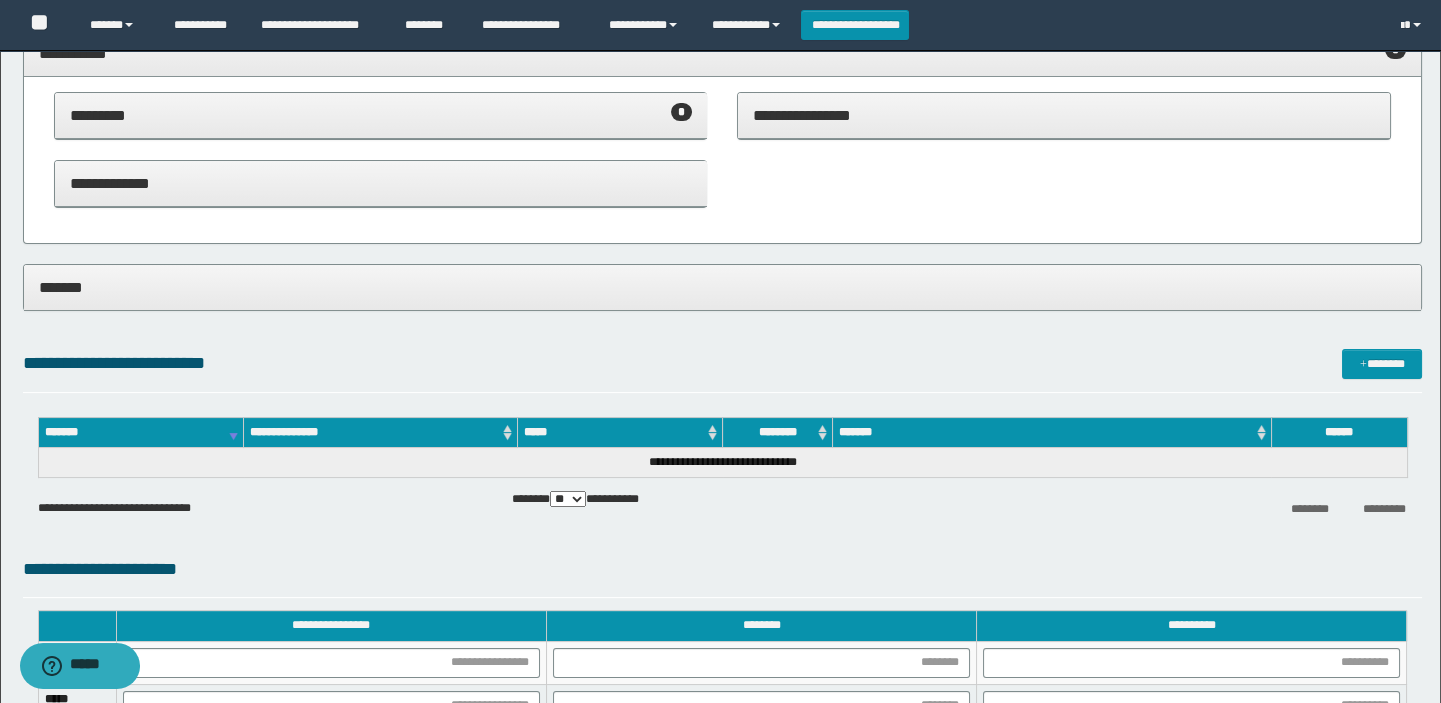 click on "*******" at bounding box center [723, 287] 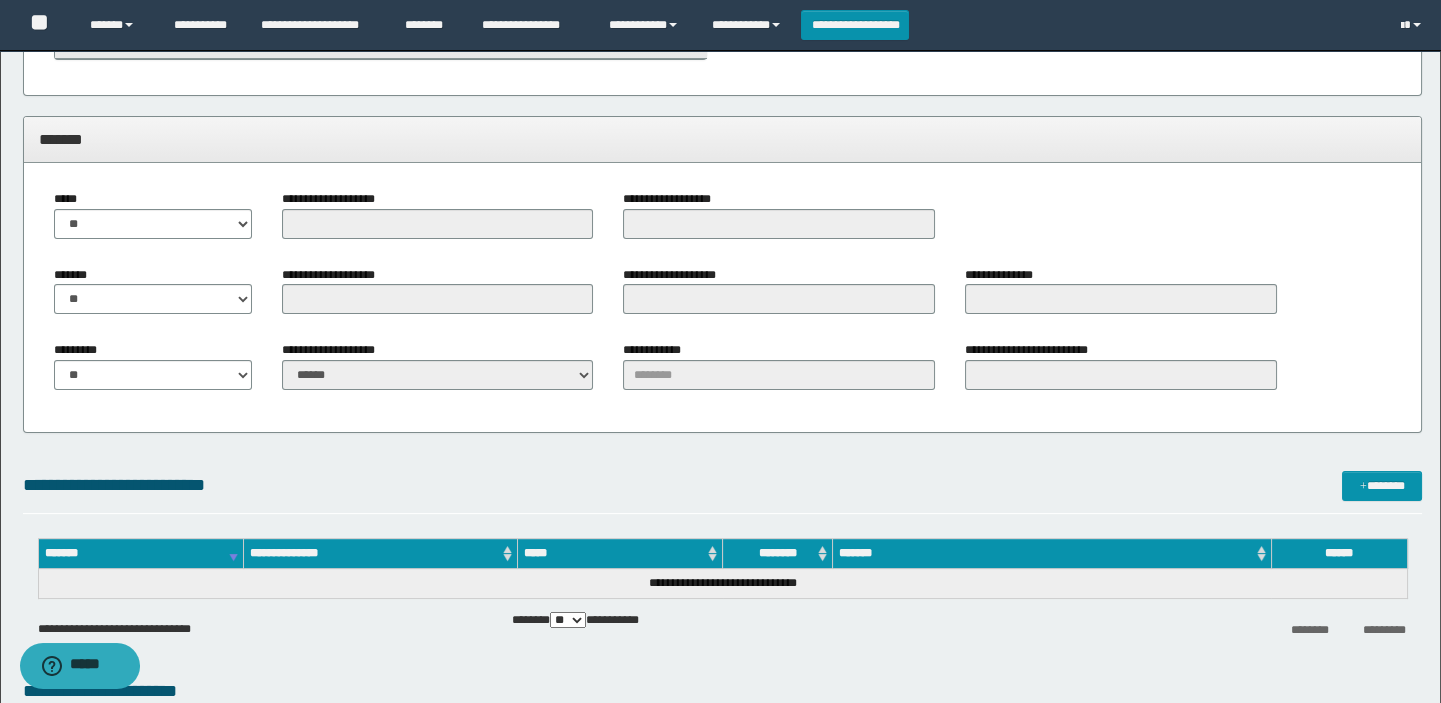 scroll, scrollTop: 909, scrollLeft: 0, axis: vertical 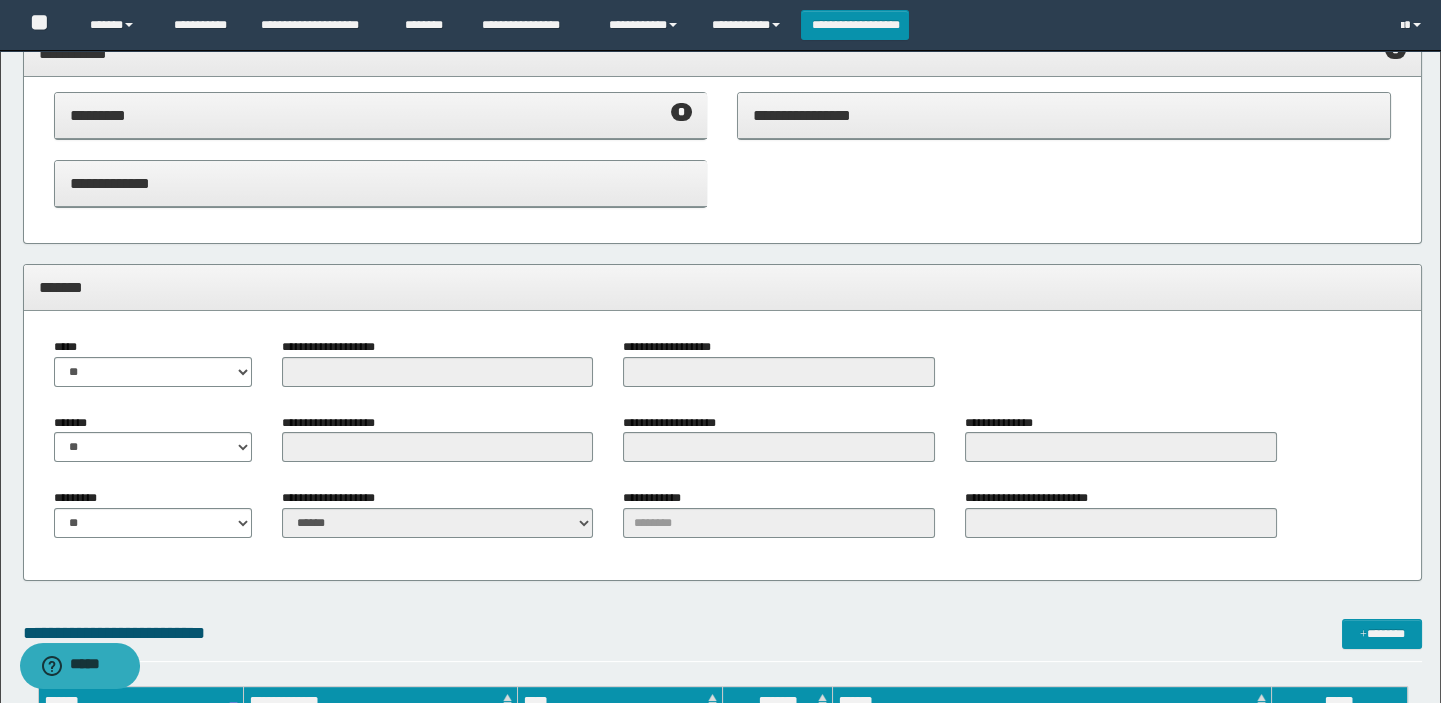 click on "**********" at bounding box center [723, 446] 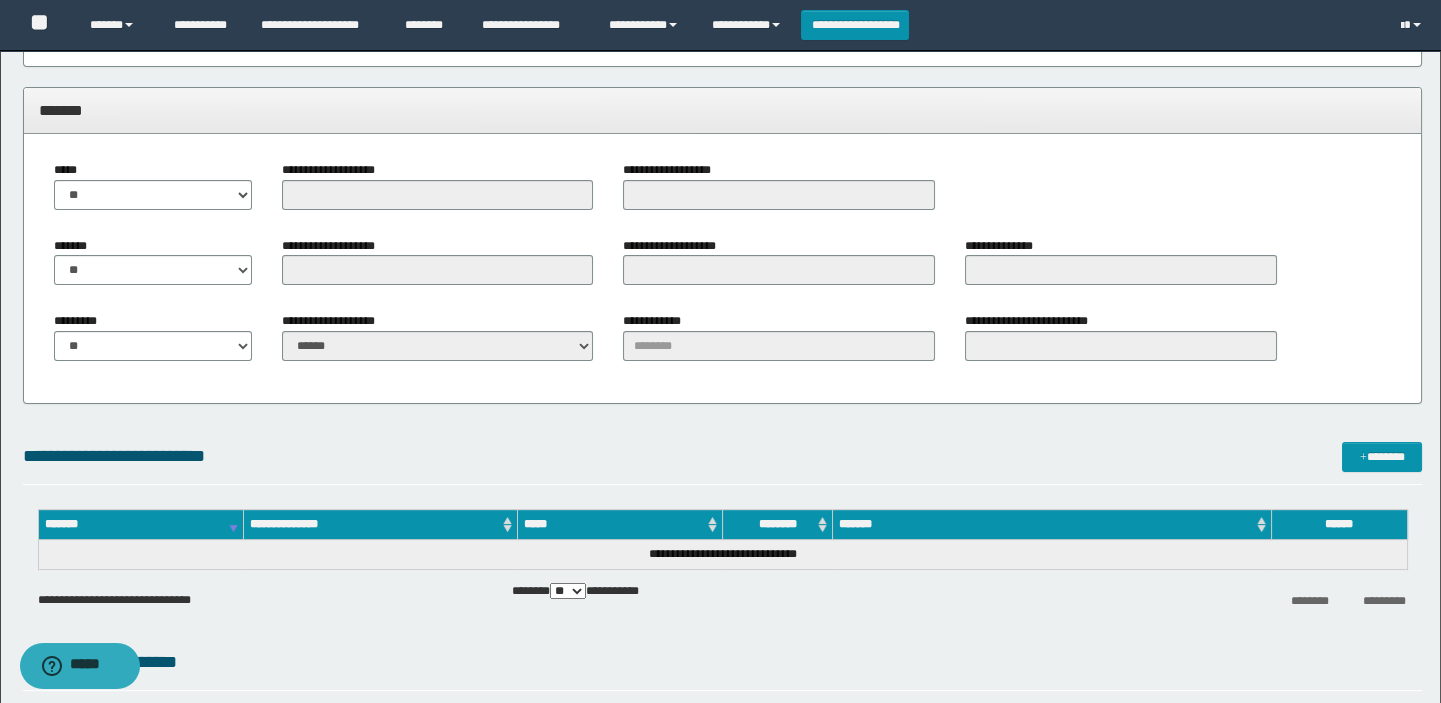 scroll, scrollTop: 1090, scrollLeft: 0, axis: vertical 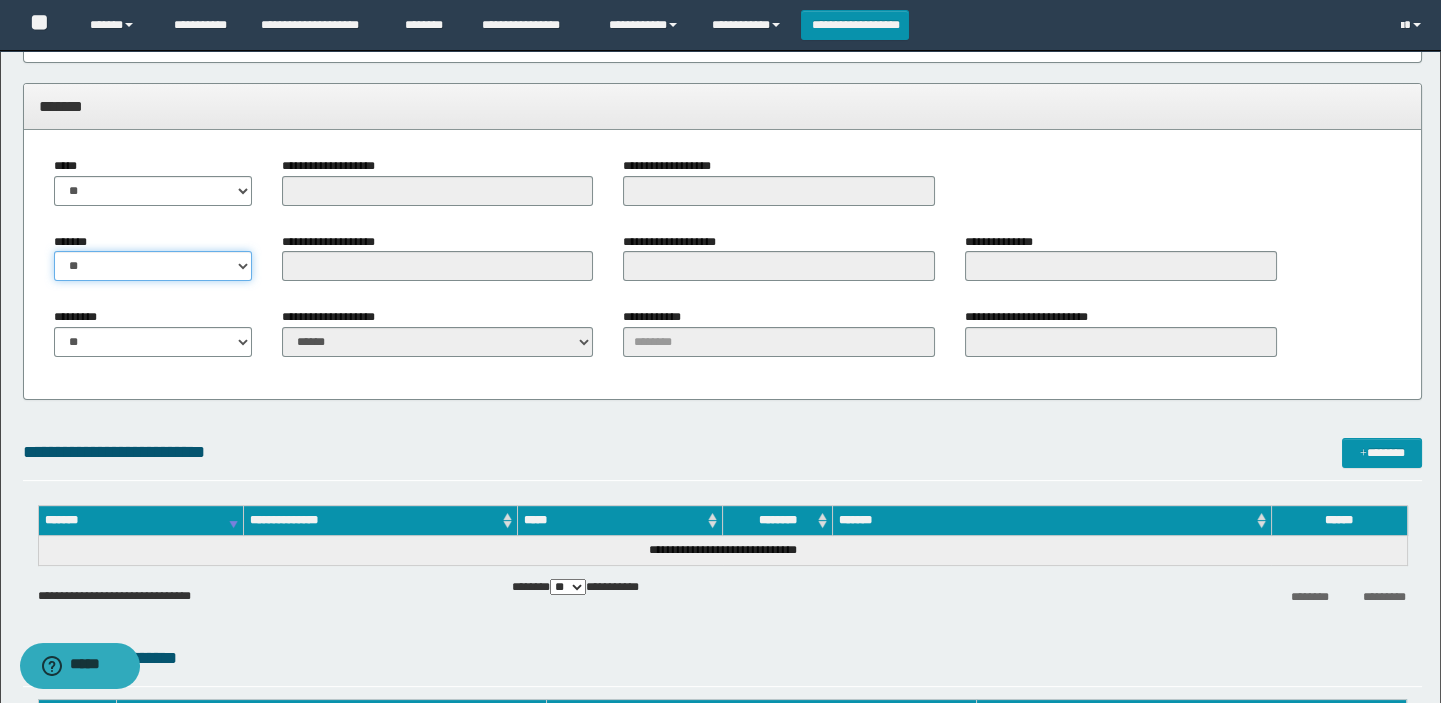 click on "**
**" at bounding box center [153, 266] 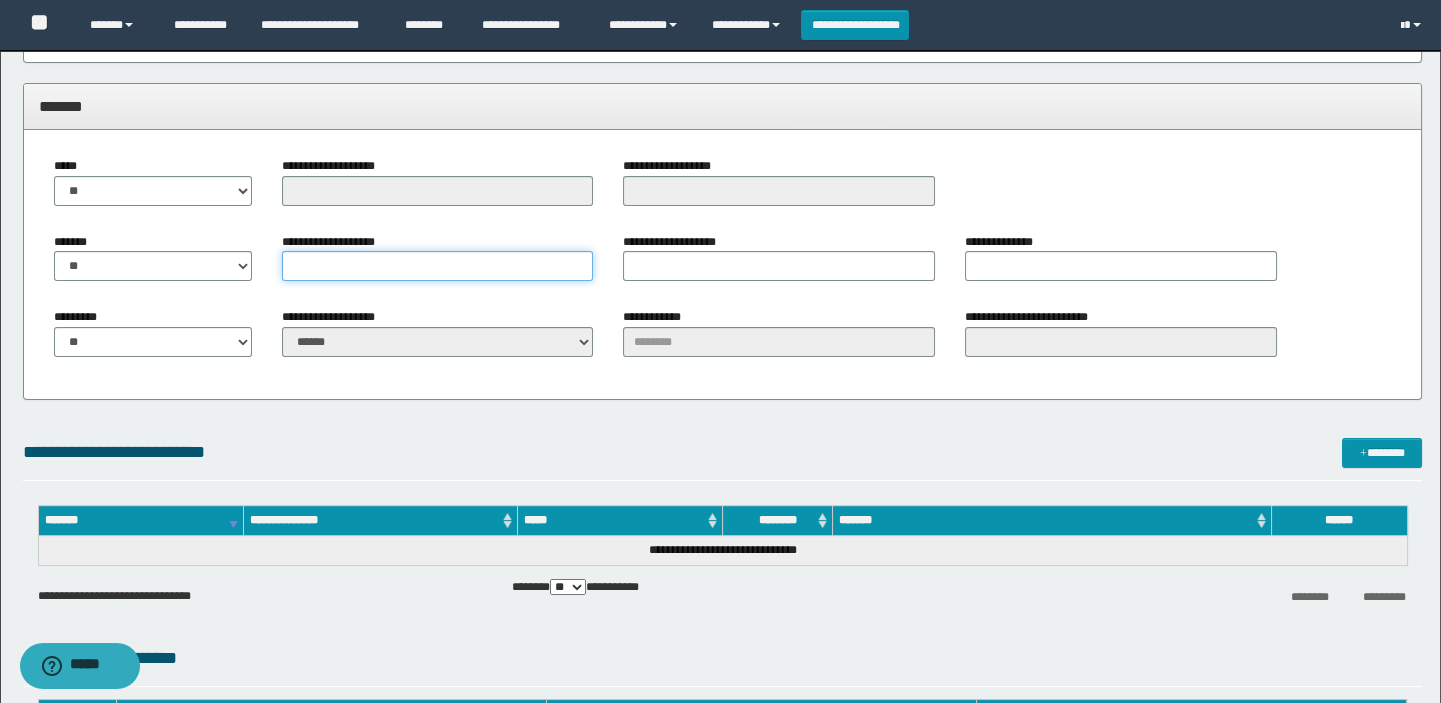 click on "**********" at bounding box center [438, 266] 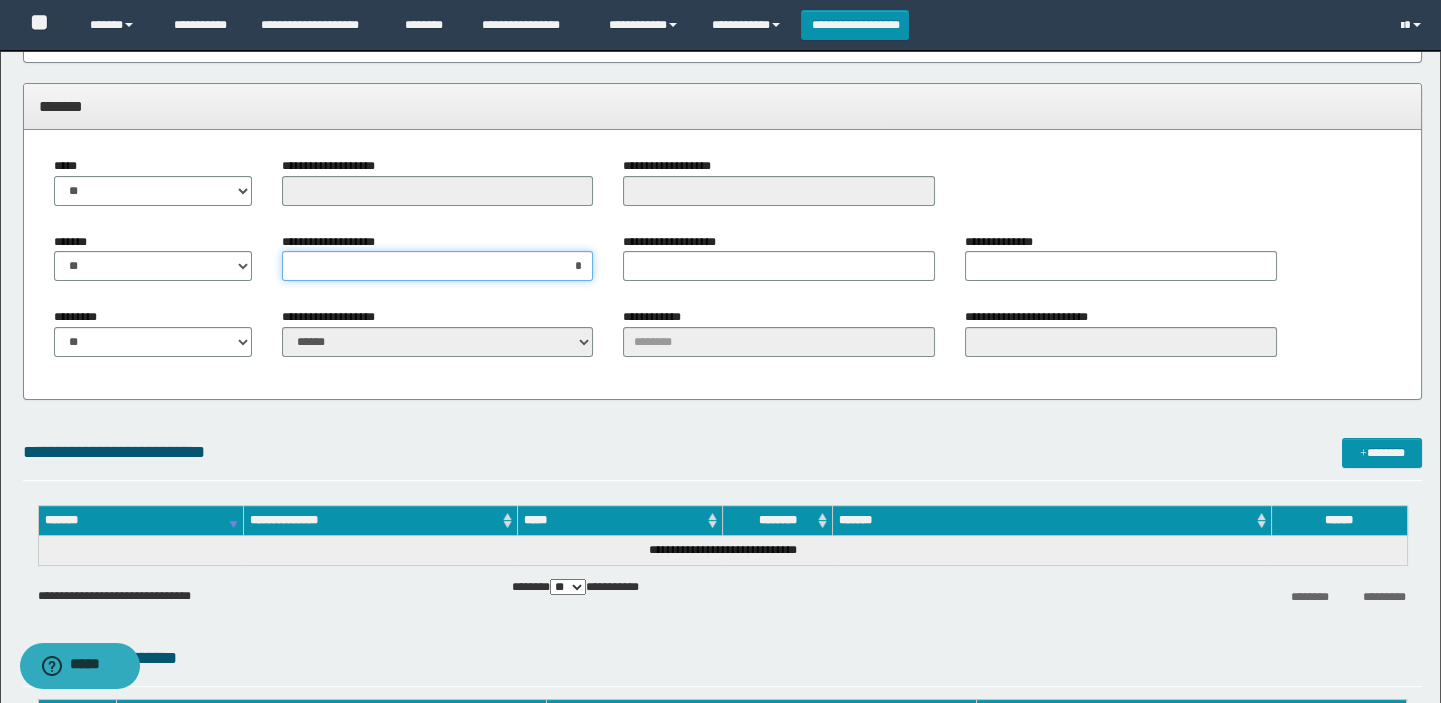 type on "**" 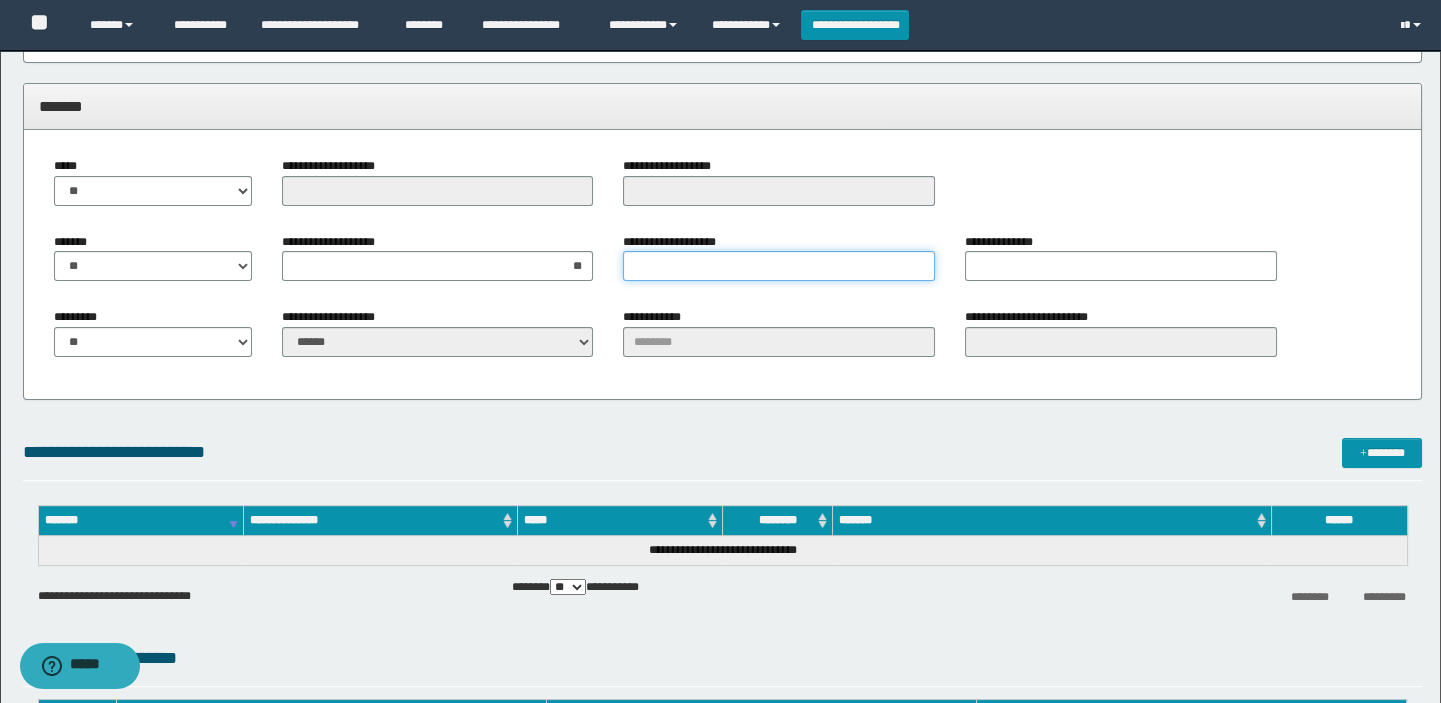 click on "**********" at bounding box center [779, 266] 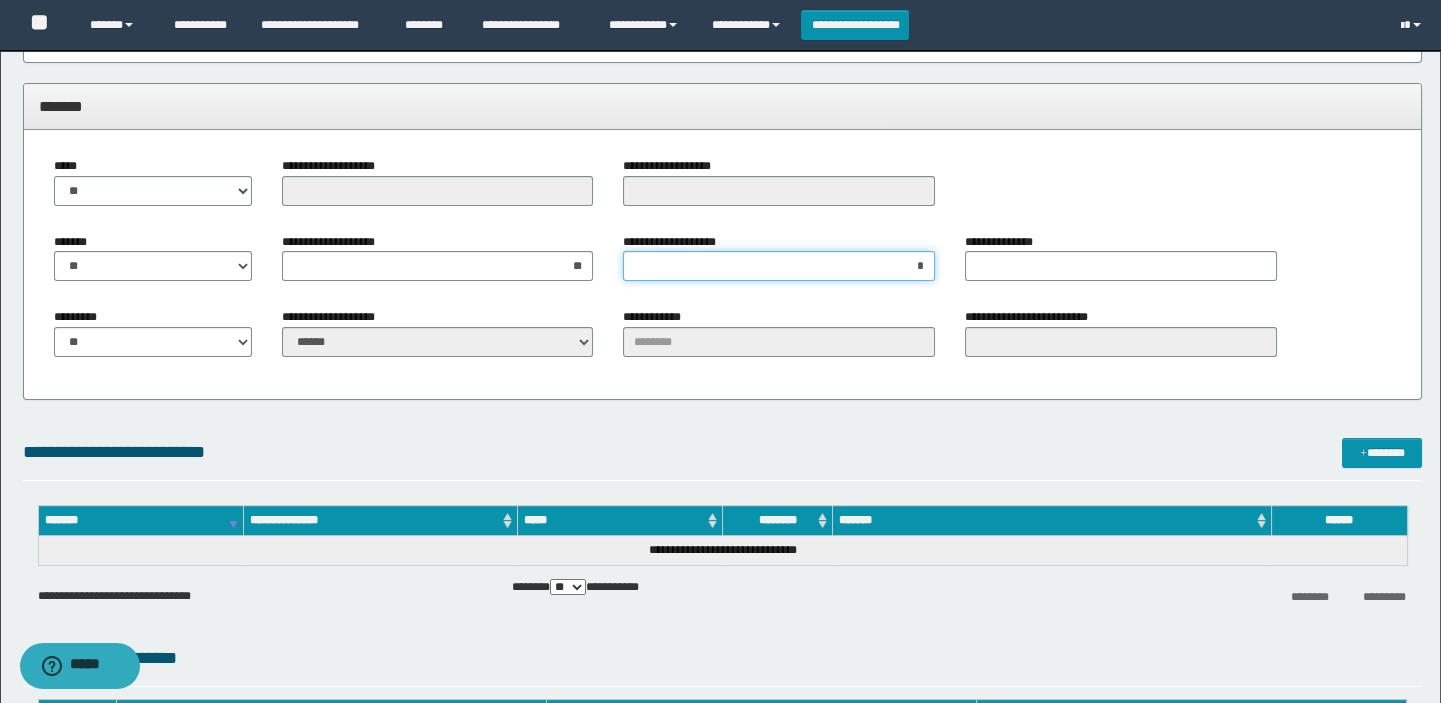 type on "**" 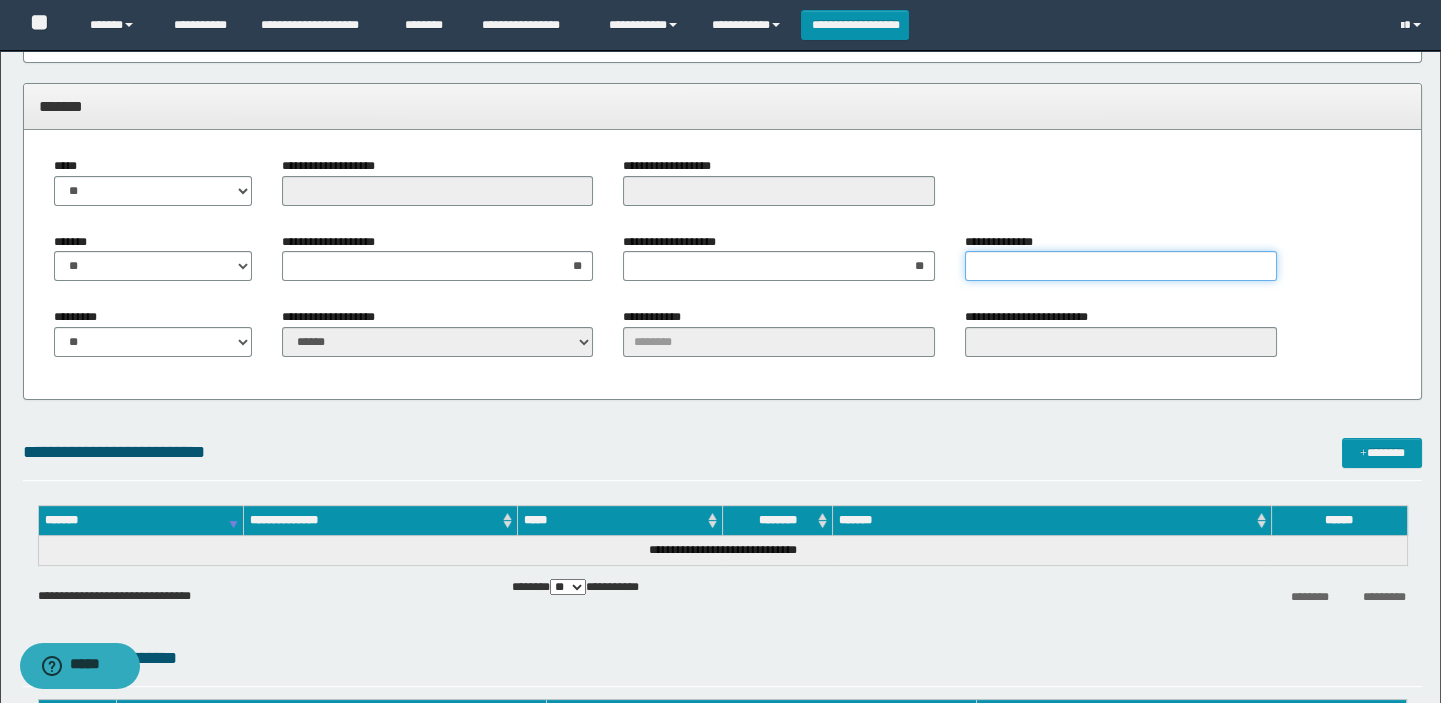 click on "**********" at bounding box center [1121, 266] 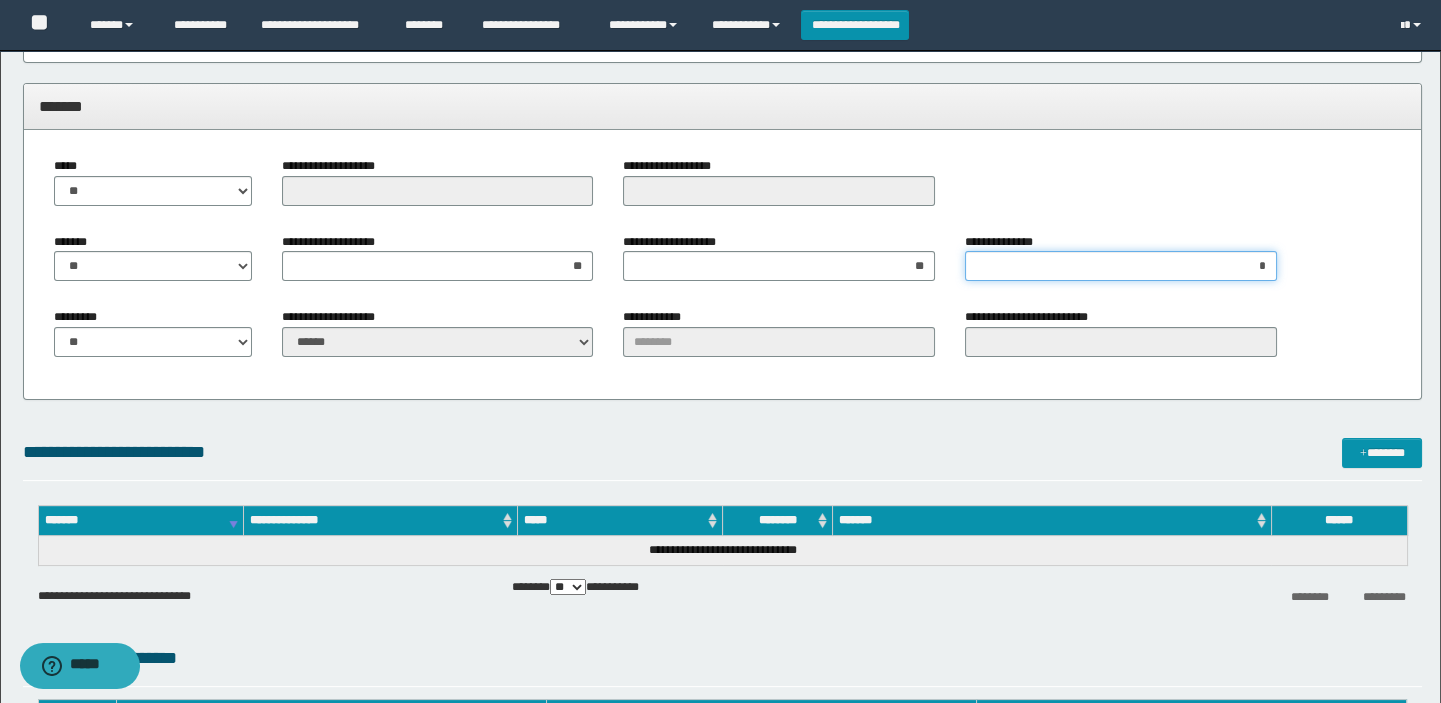 type on "**" 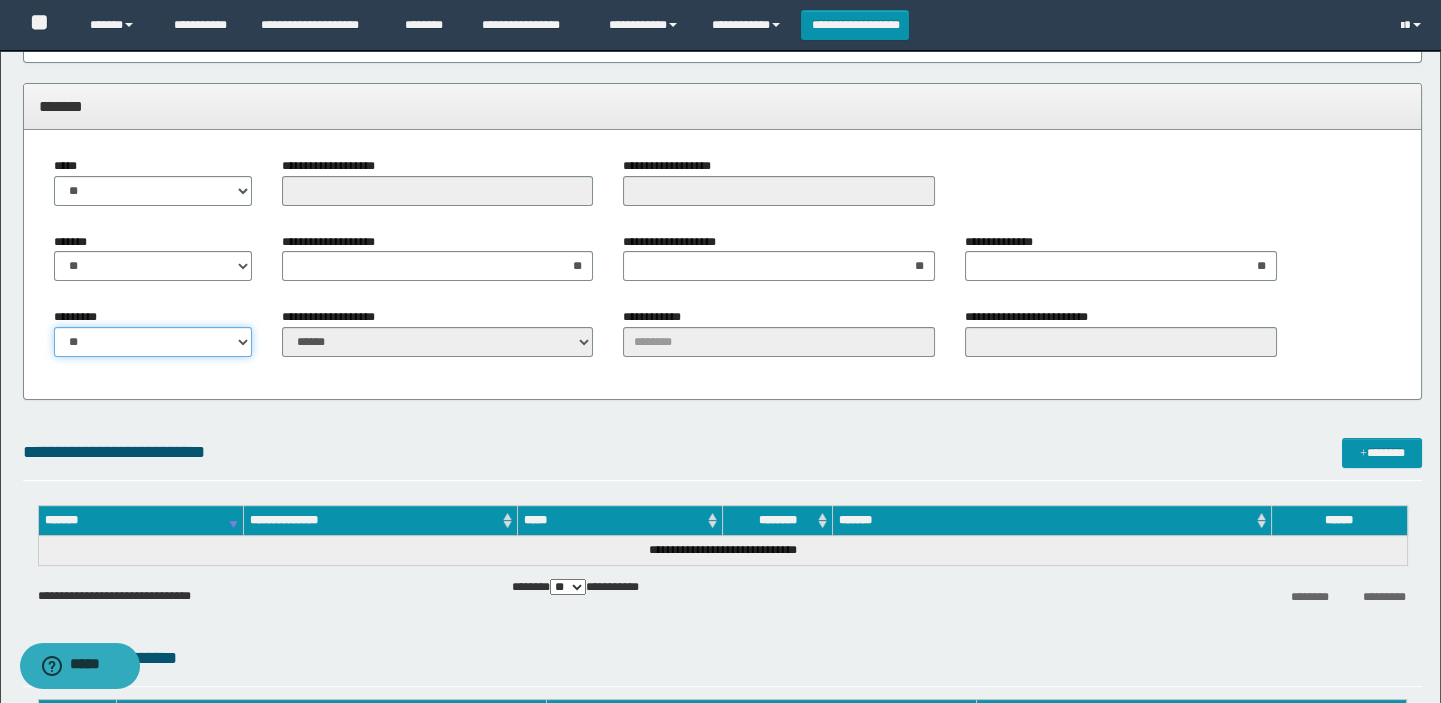 click on "**
**" at bounding box center (153, 342) 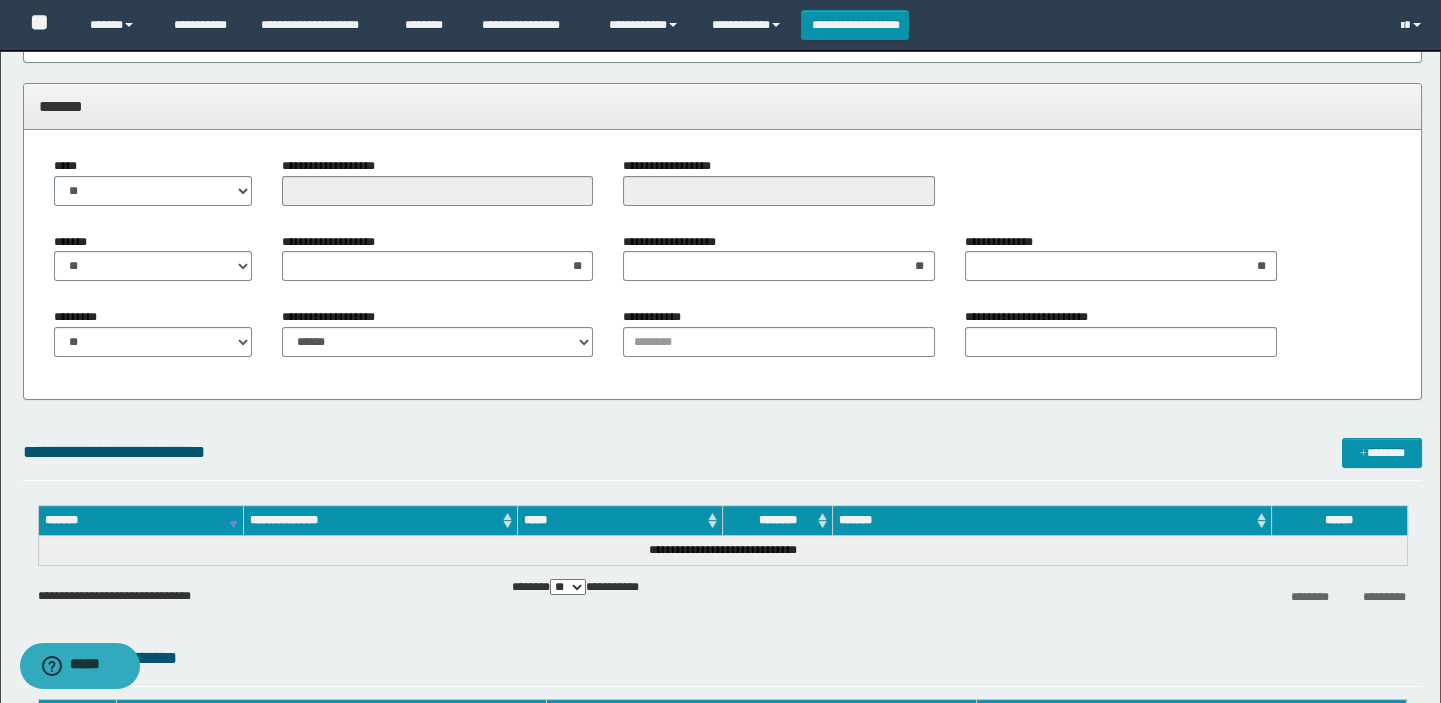 click on "**********" at bounding box center [779, 332] 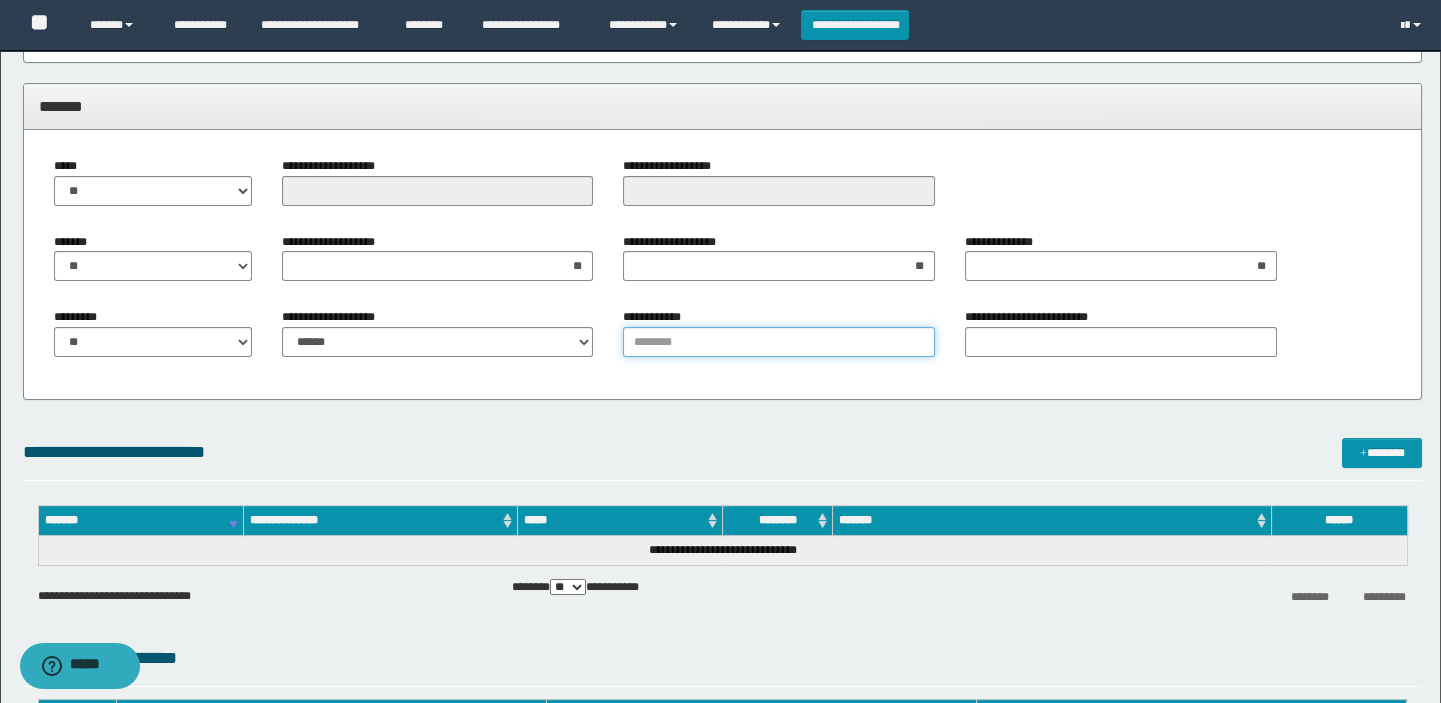 click on "**********" at bounding box center (779, 342) 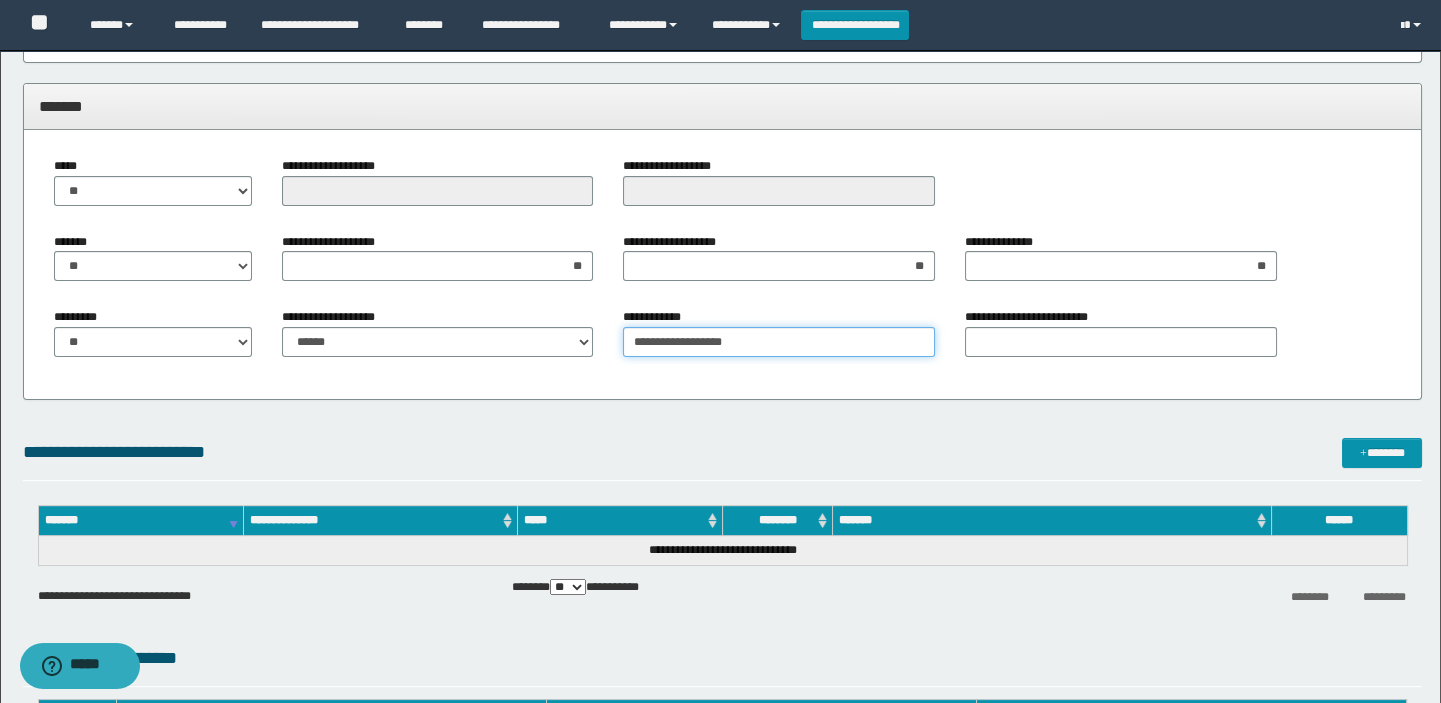 type on "**********" 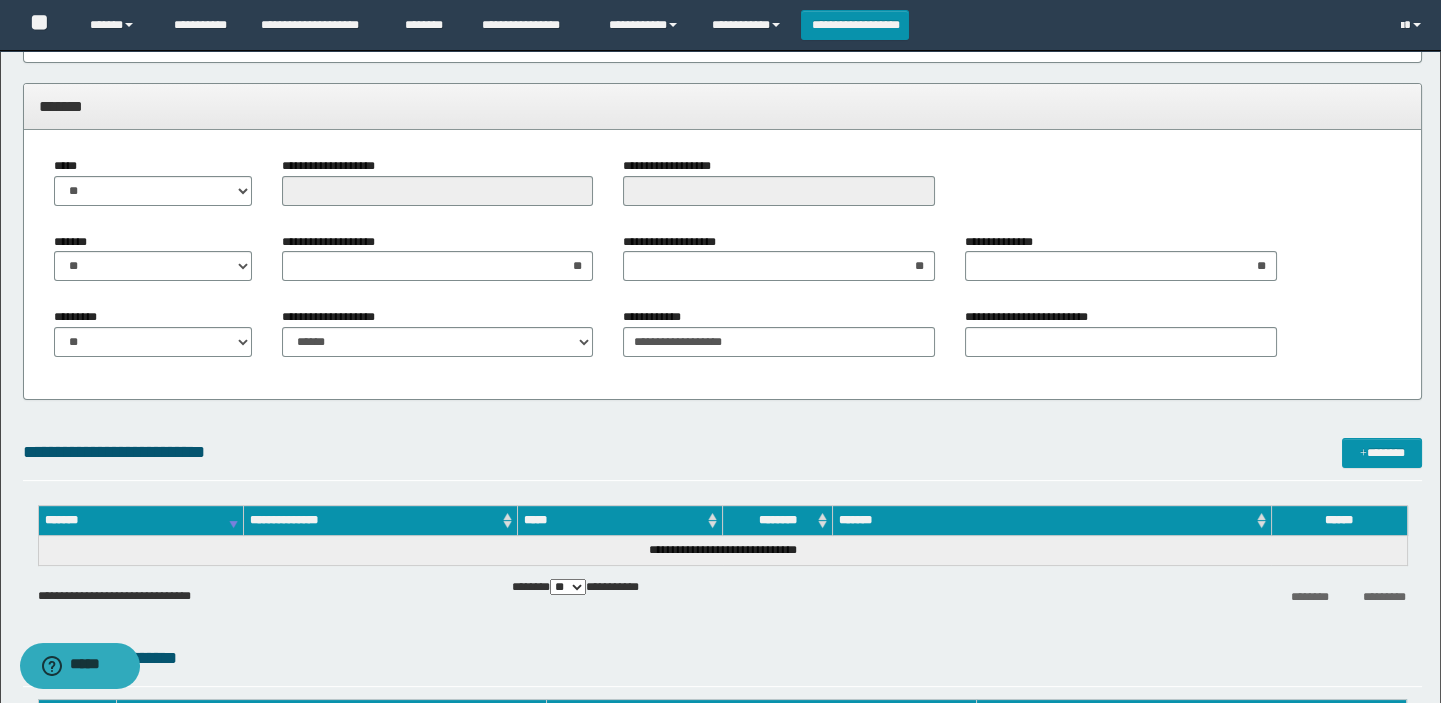 click on "**********" at bounding box center [335, 317] 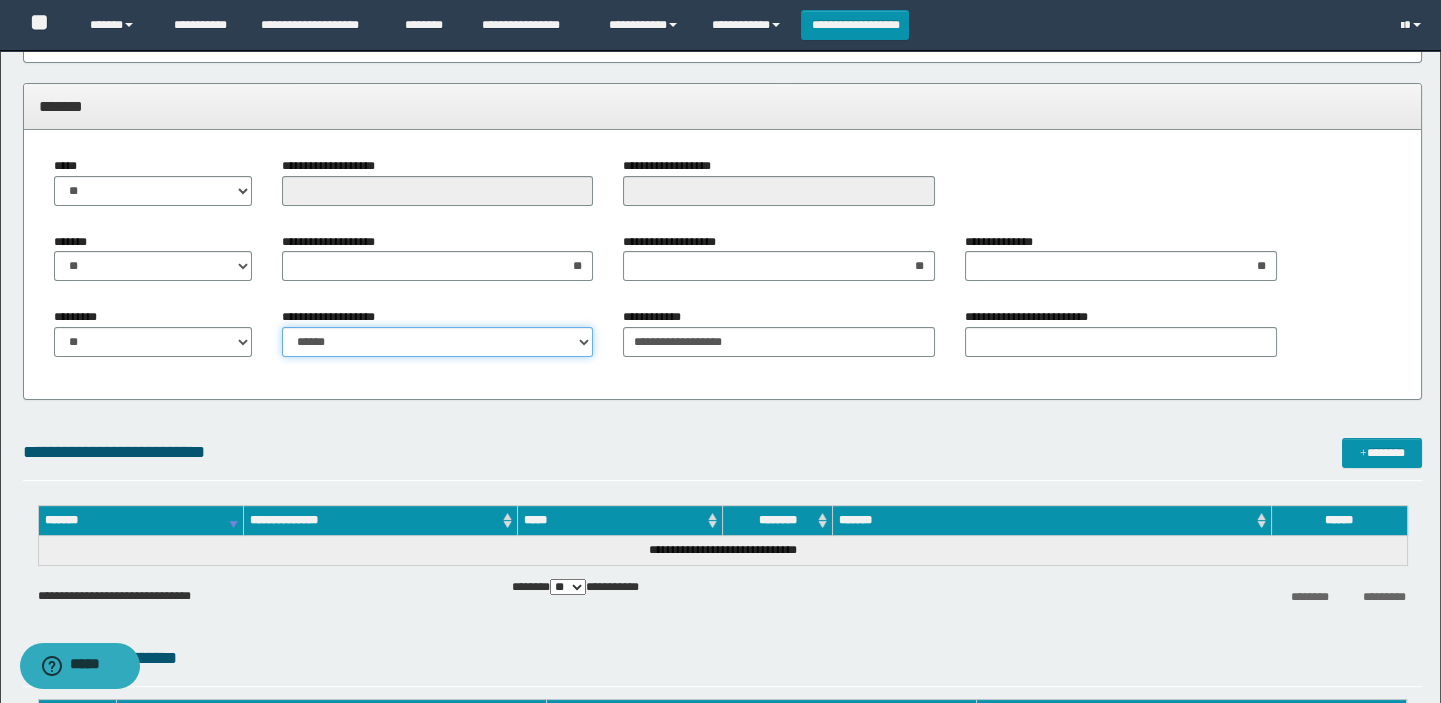 click on "**********" at bounding box center (438, 342) 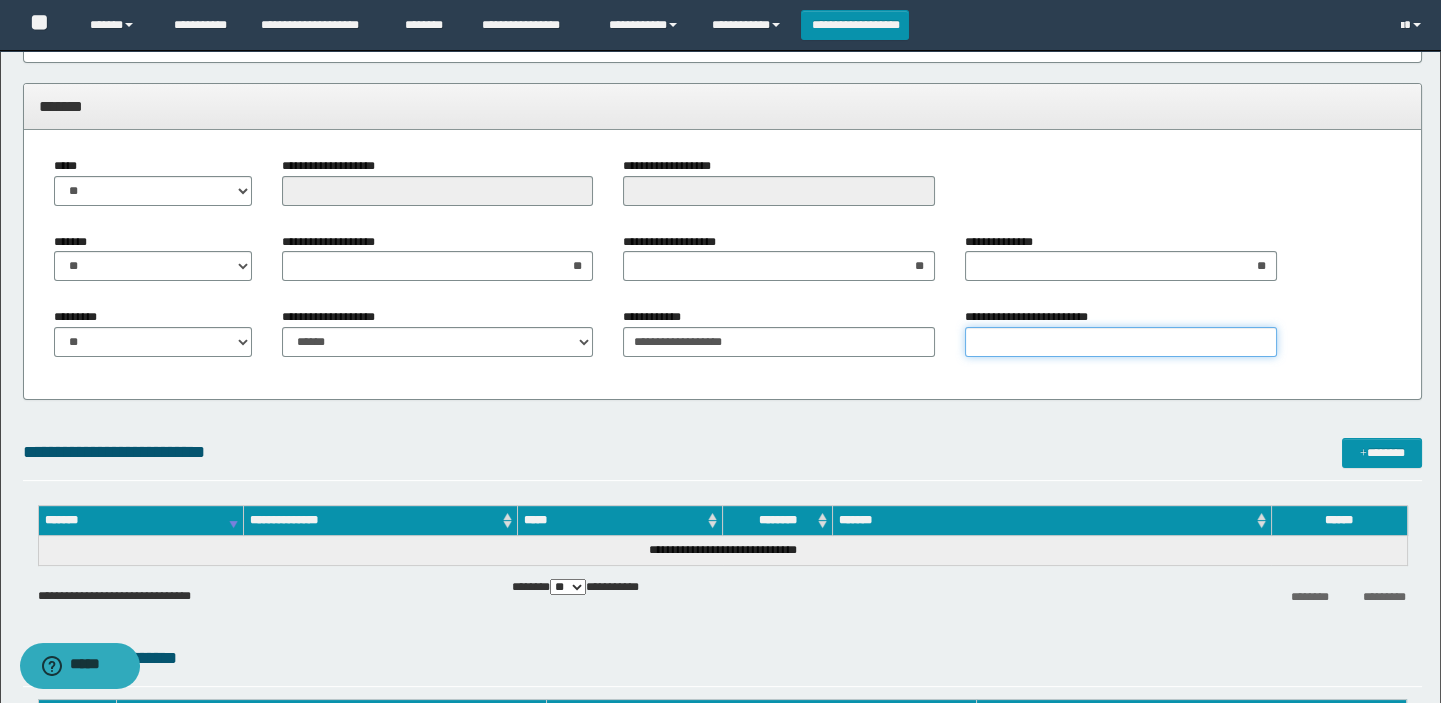 click on "**********" at bounding box center (1121, 342) 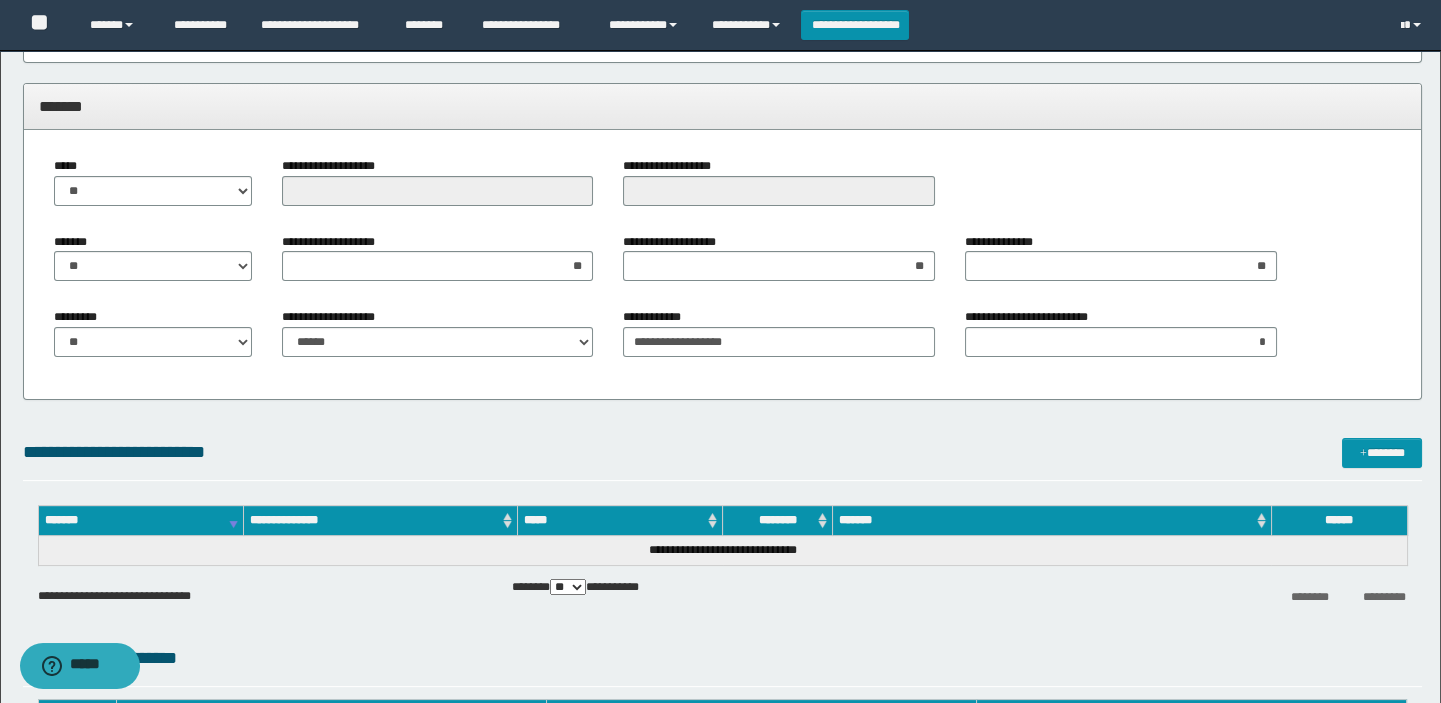 click on "**********" at bounding box center (723, 189) 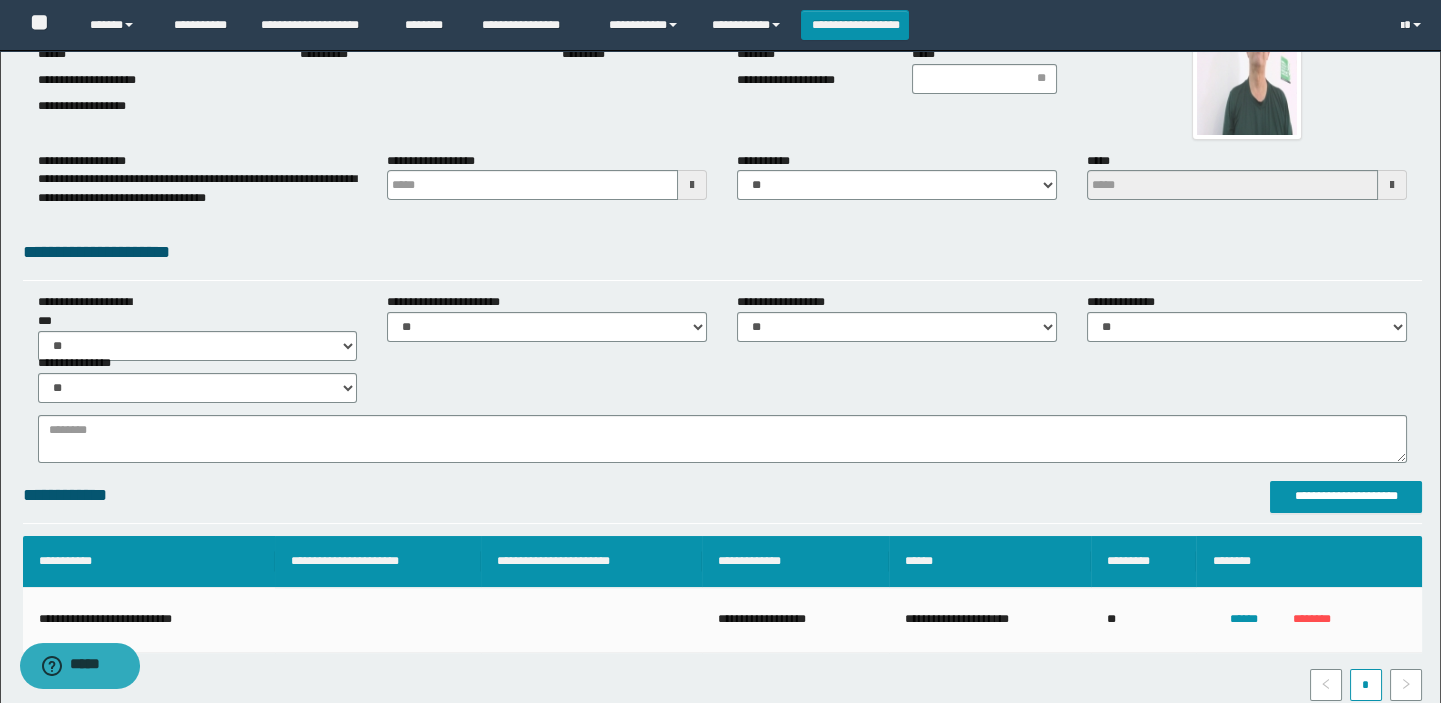 scroll, scrollTop: 0, scrollLeft: 0, axis: both 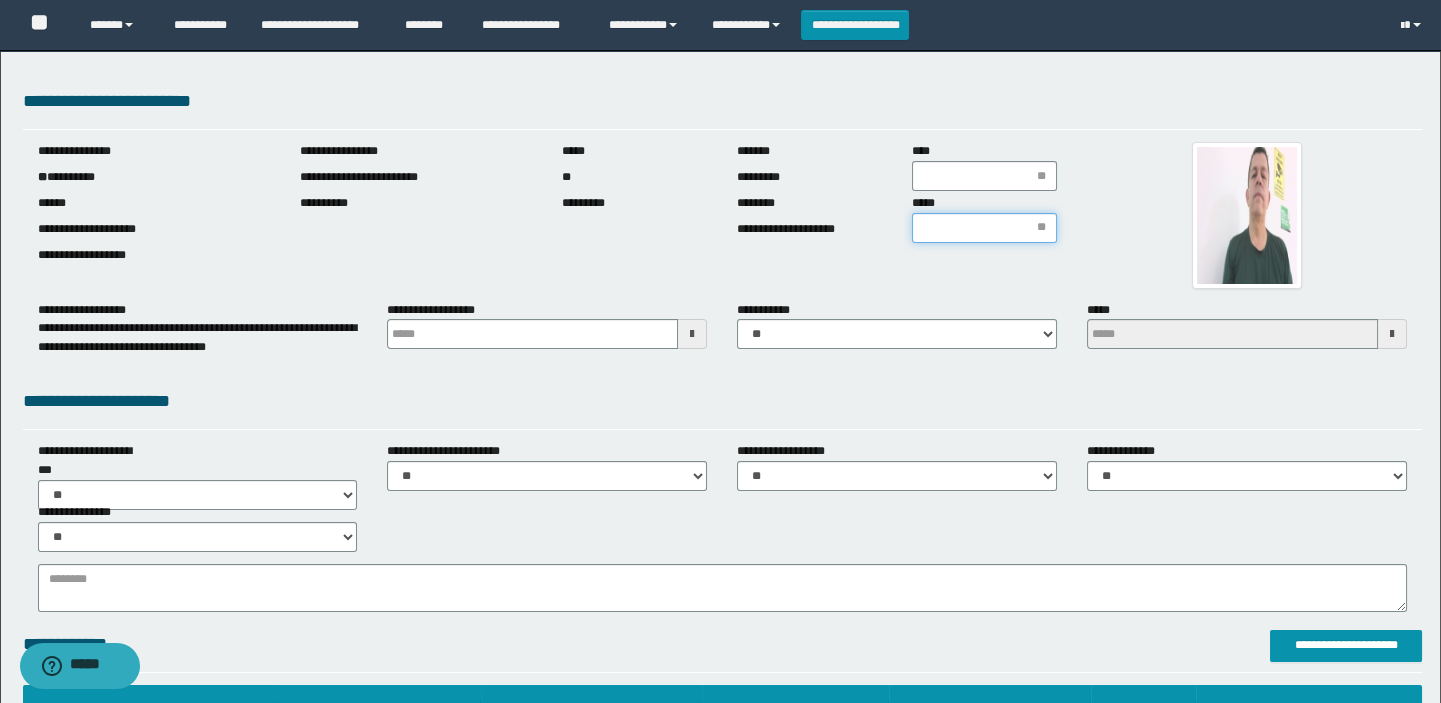 click on "*****" at bounding box center [984, 228] 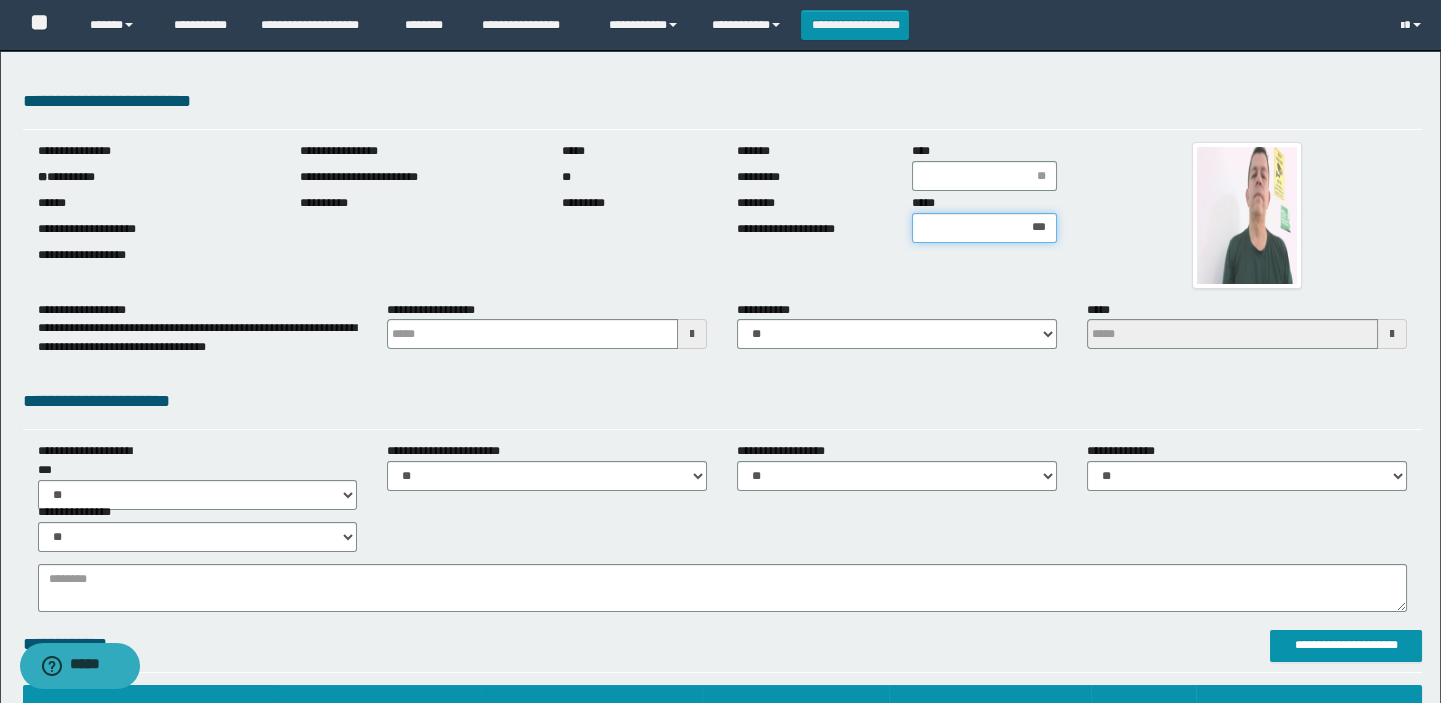 type on "****" 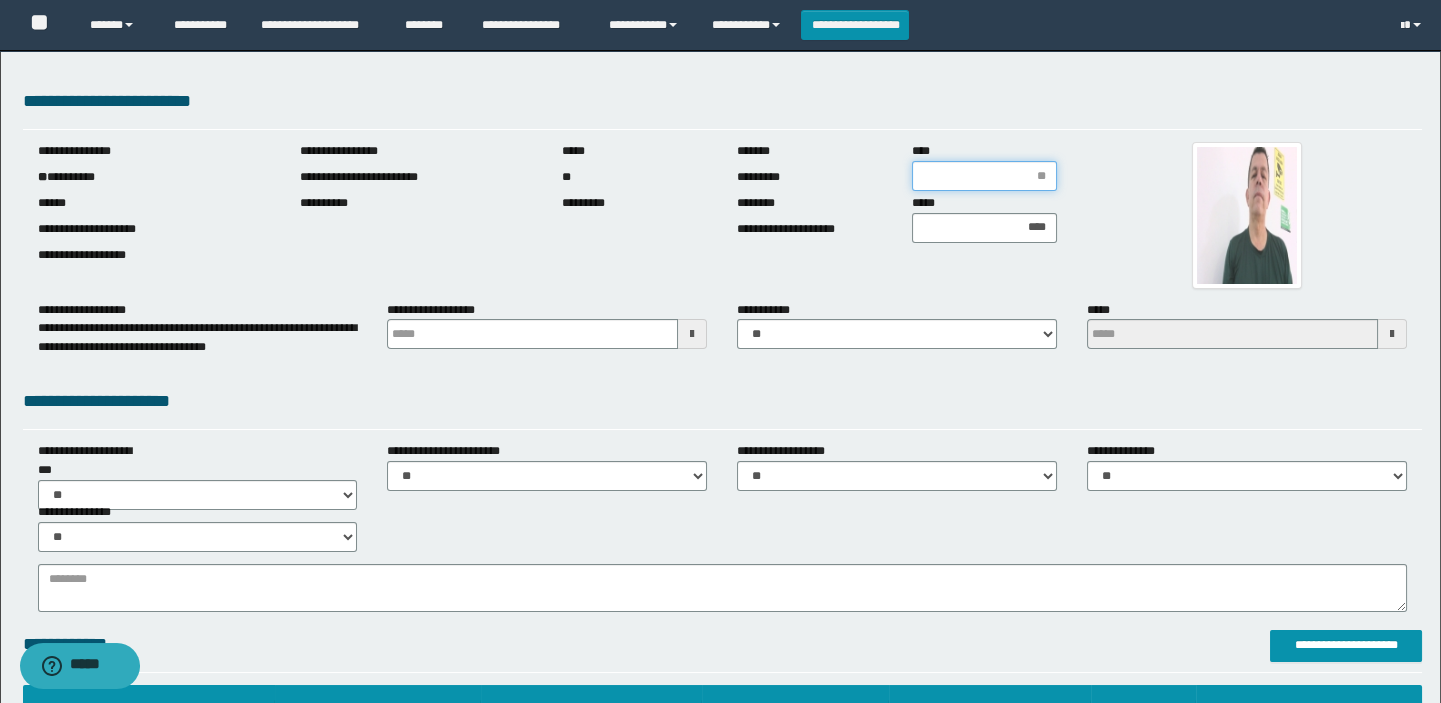 click on "****" at bounding box center [984, 176] 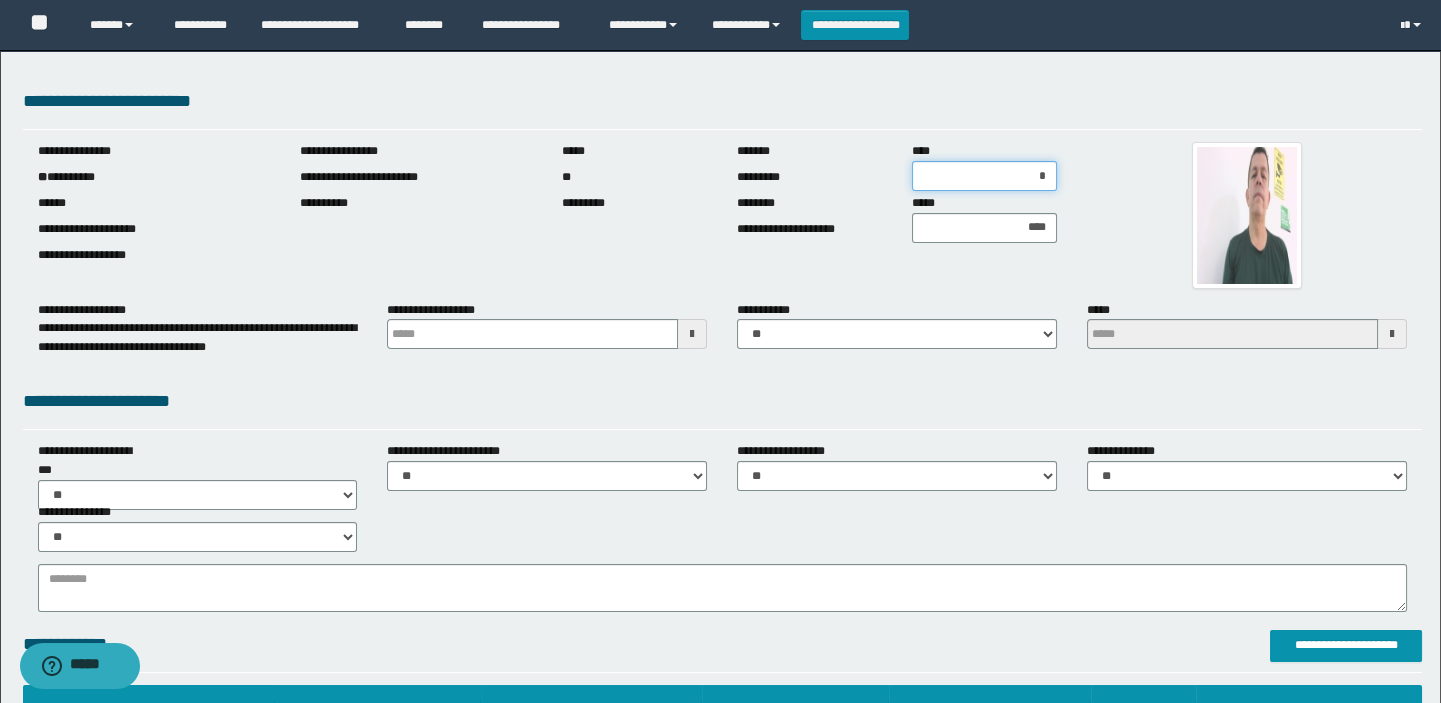 type on "**" 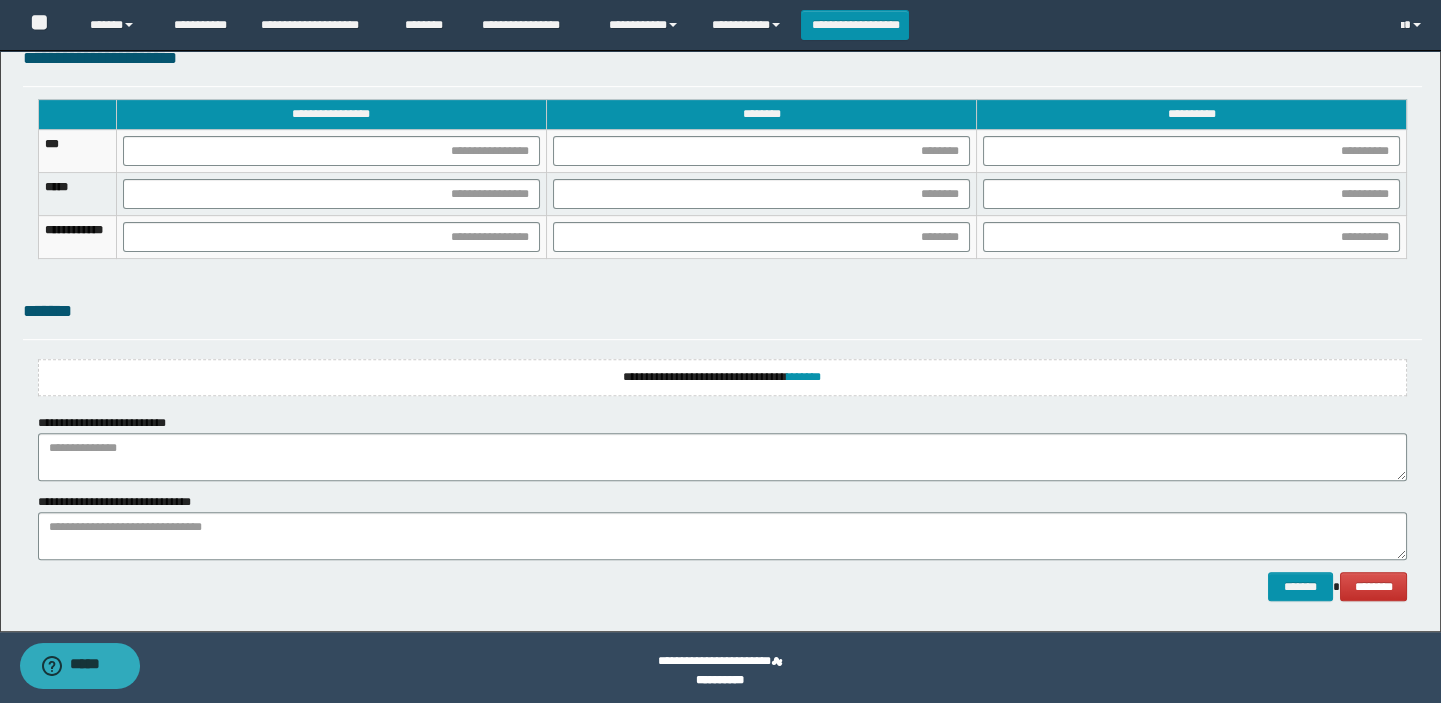 scroll, scrollTop: 1697, scrollLeft: 0, axis: vertical 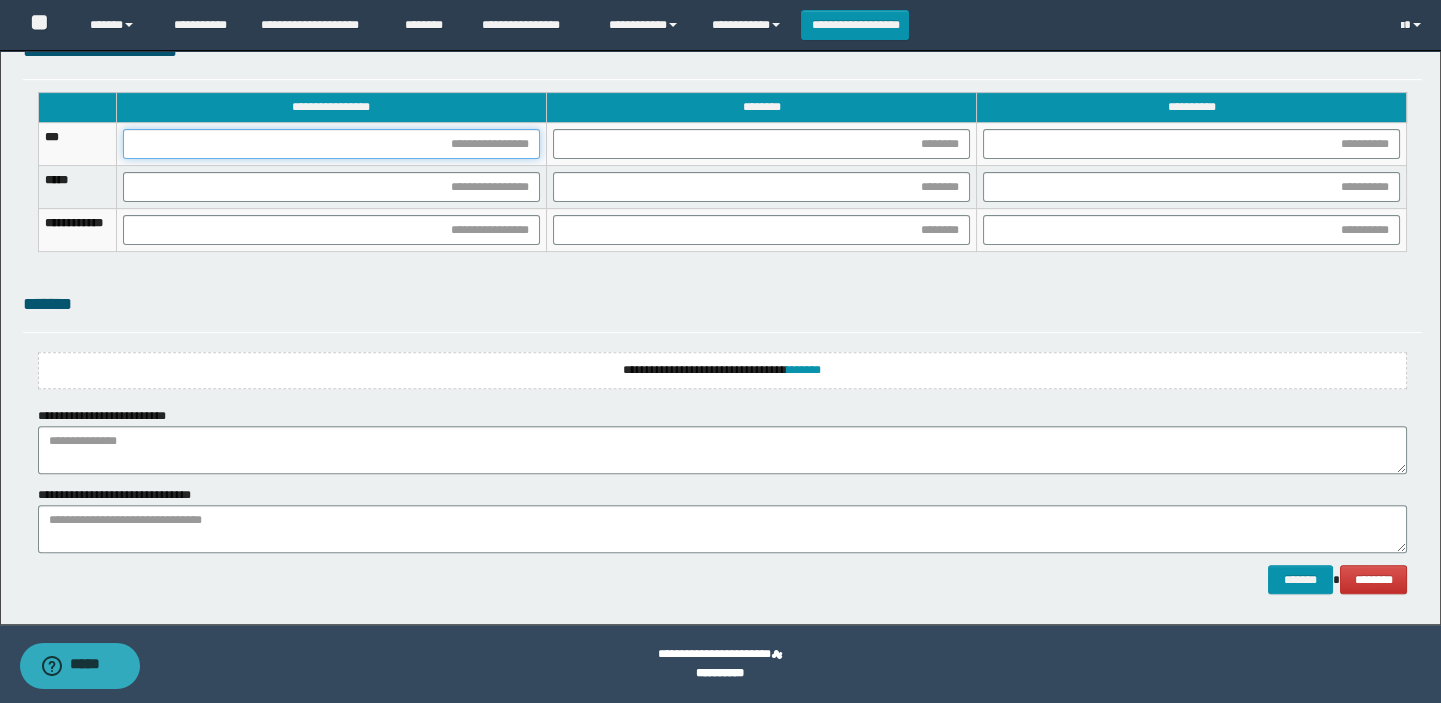 click at bounding box center (331, 144) 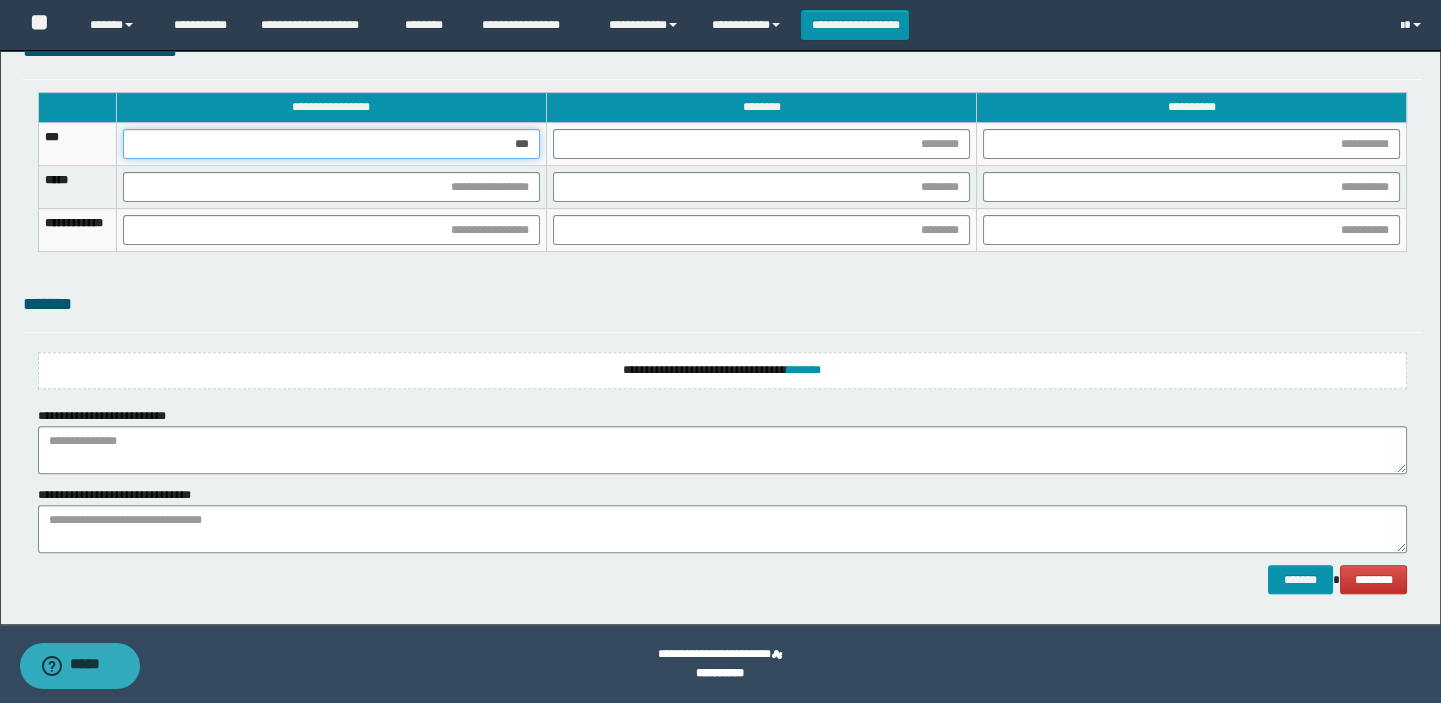 type on "****" 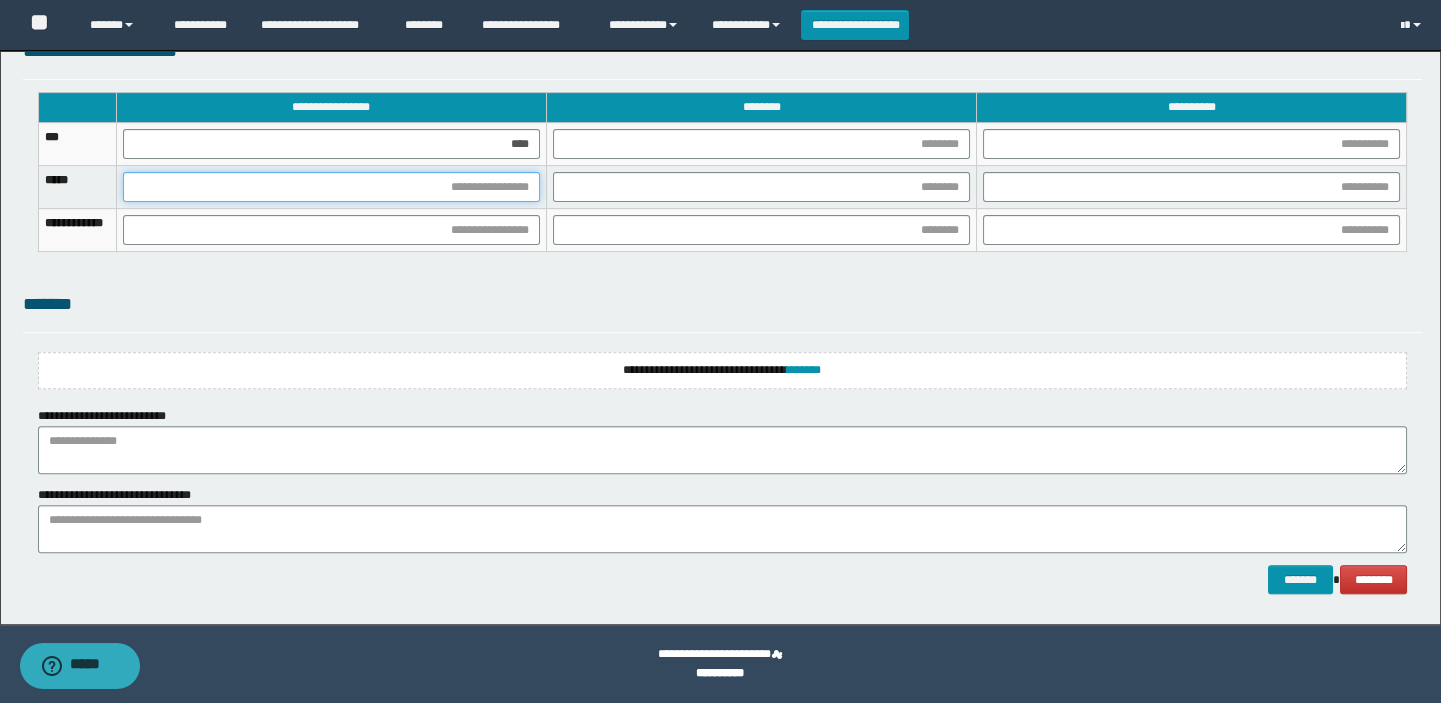 click at bounding box center (331, 187) 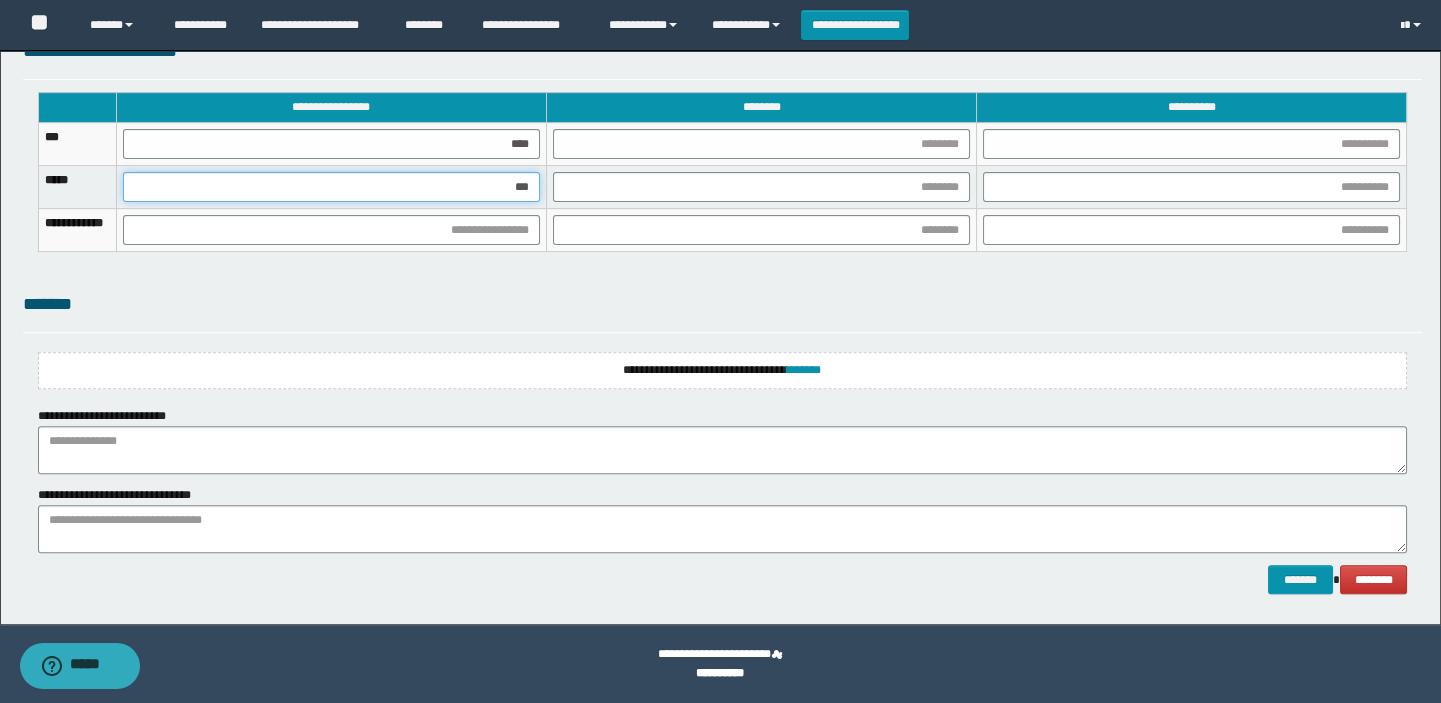 type on "****" 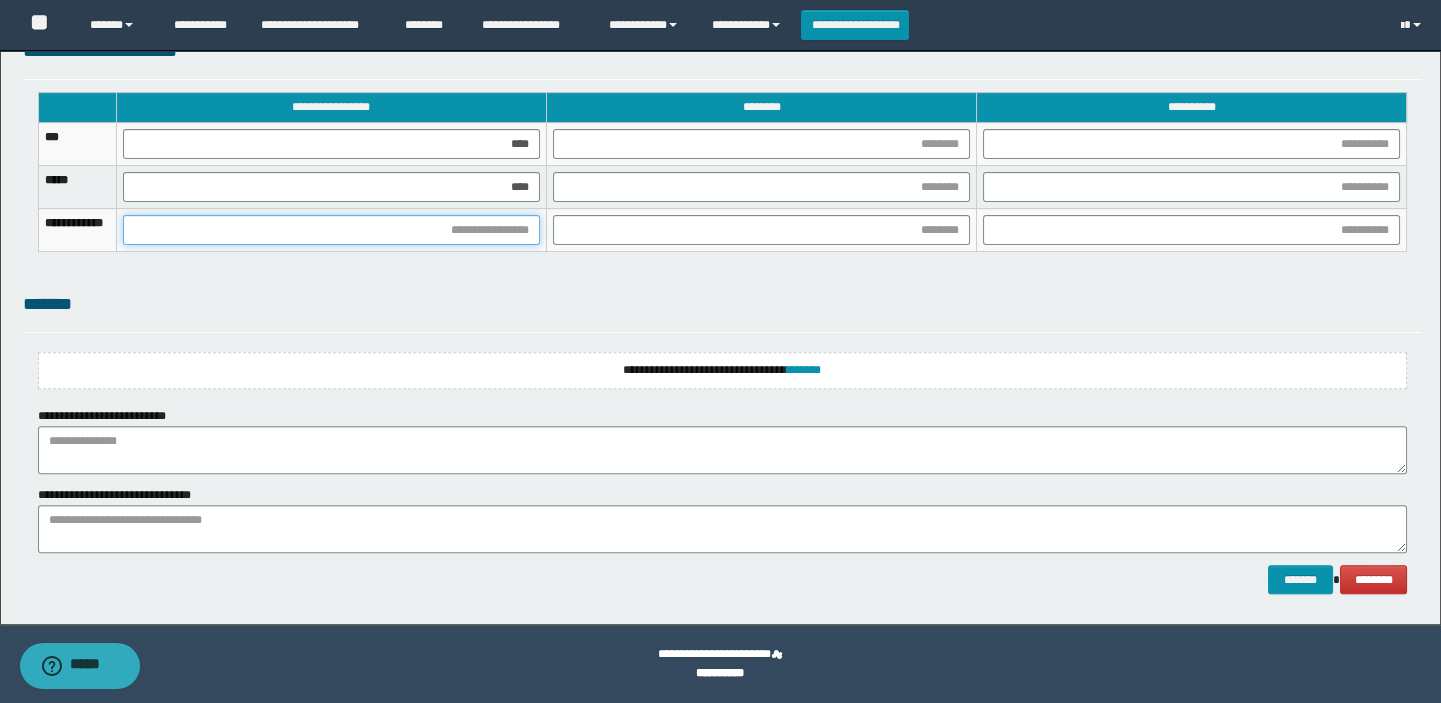 click at bounding box center (331, 230) 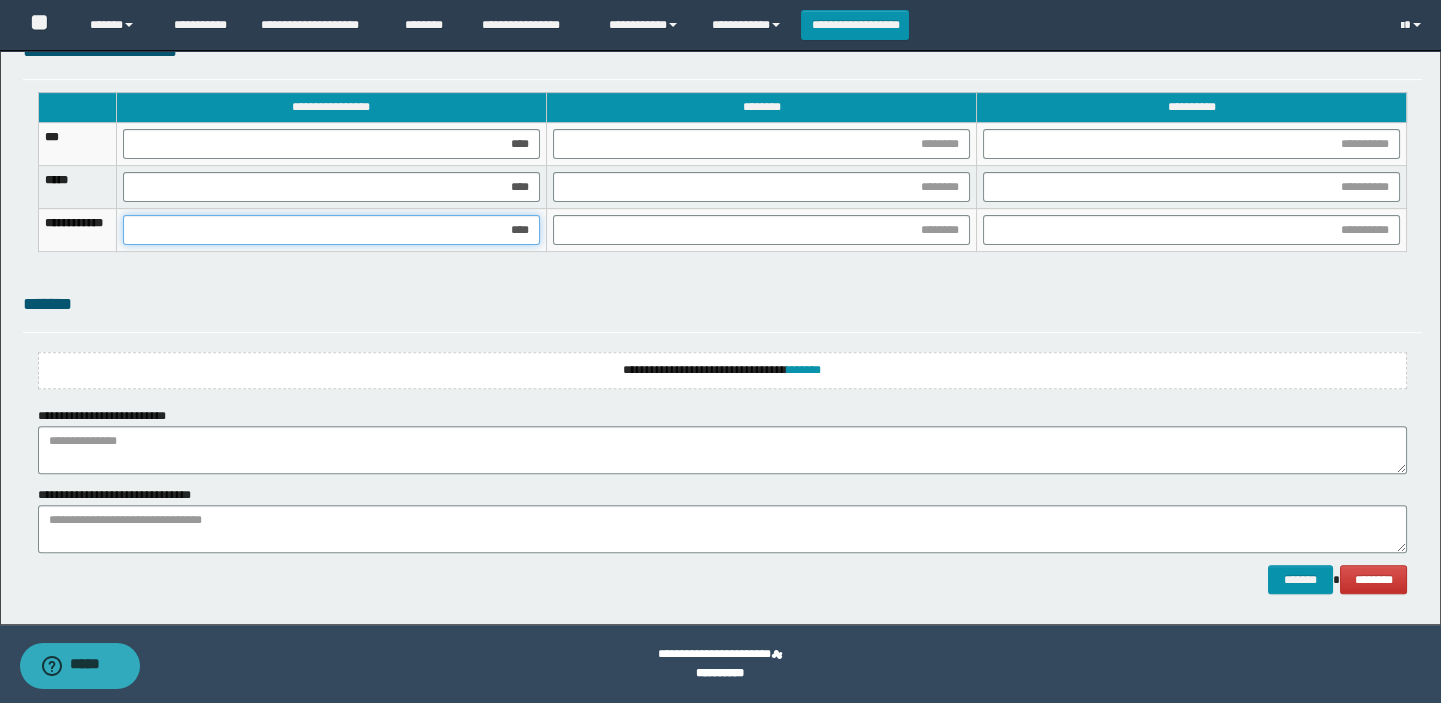 type on "*****" 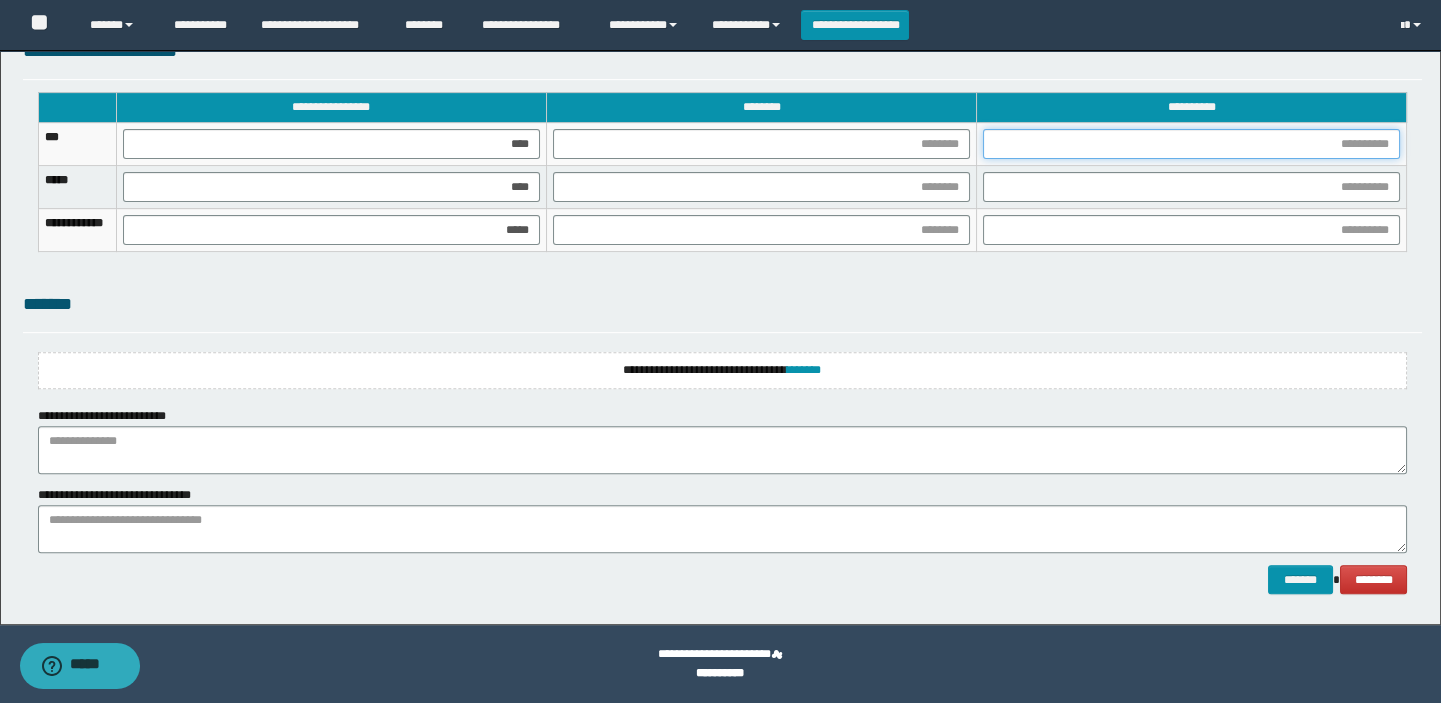 click at bounding box center [1191, 144] 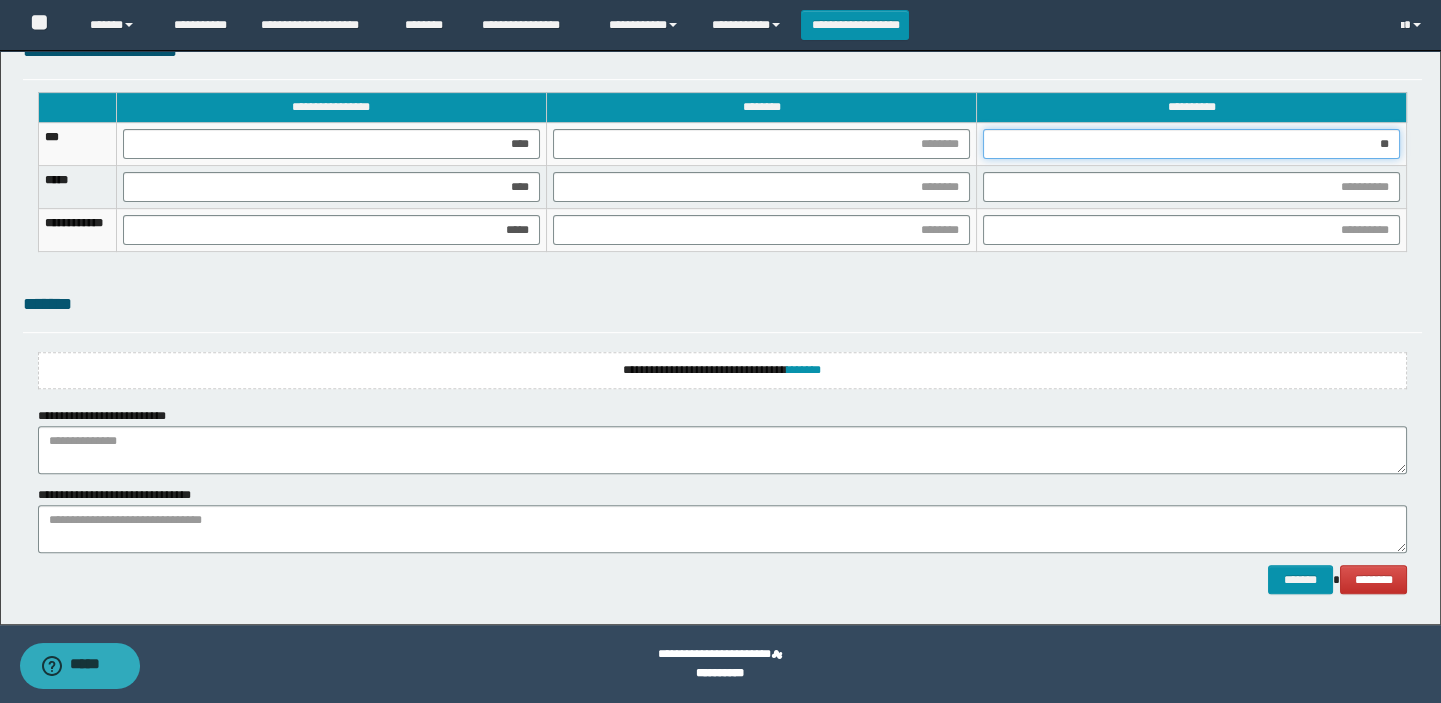 type on "***" 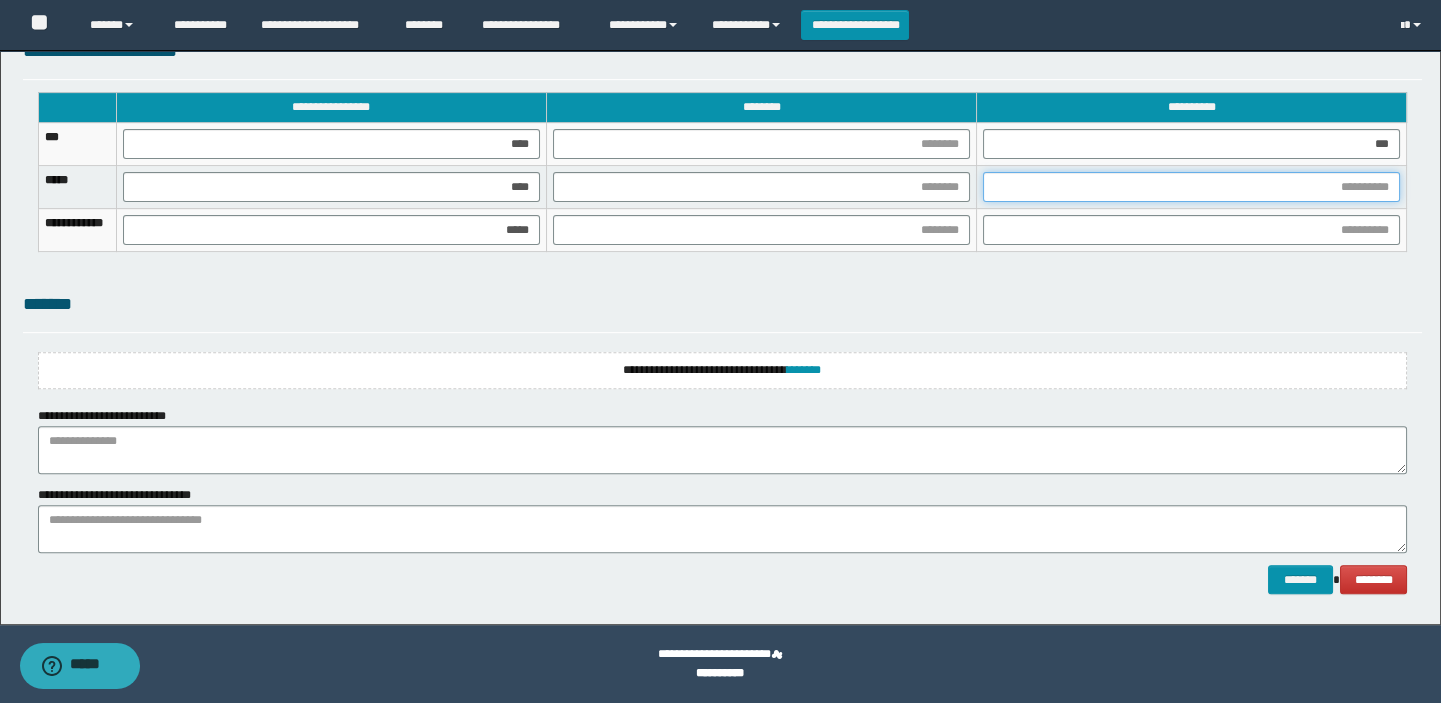 click at bounding box center (1191, 187) 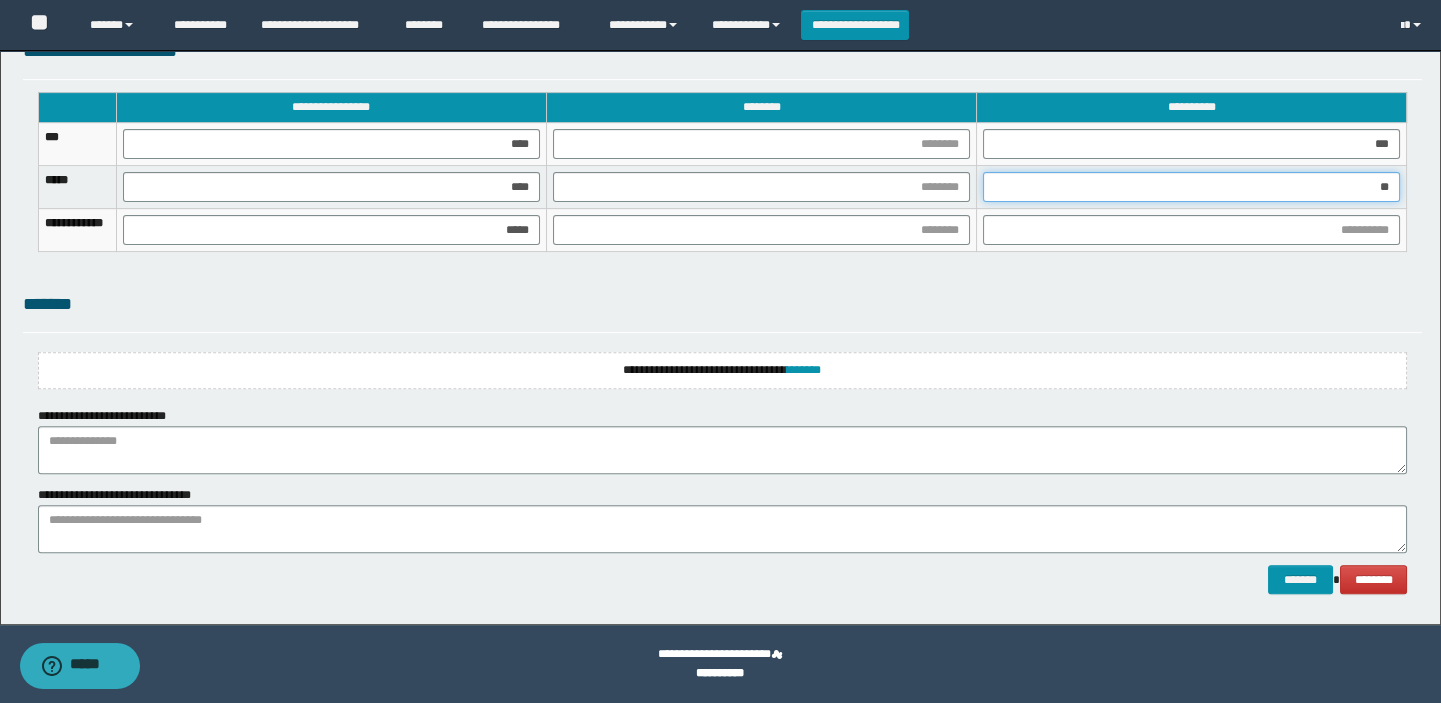 type on "***" 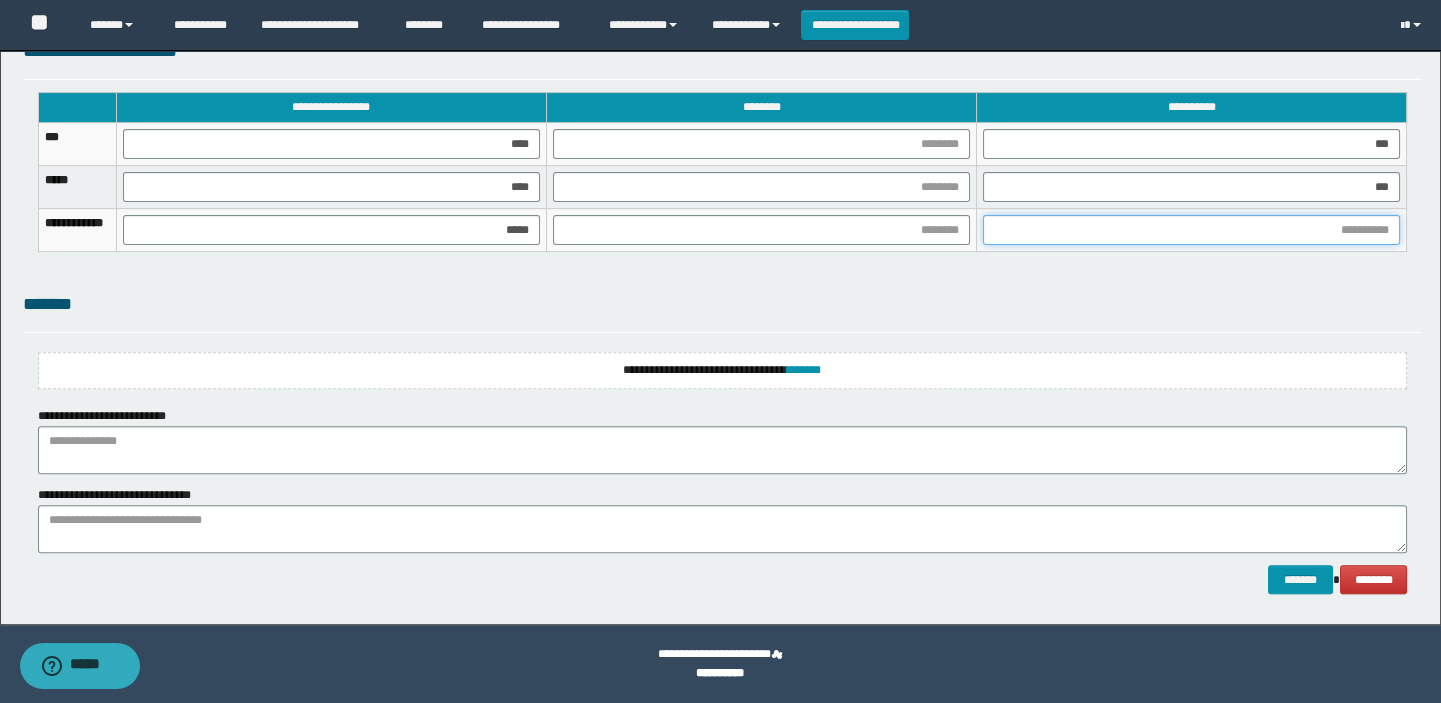 click at bounding box center [1191, 230] 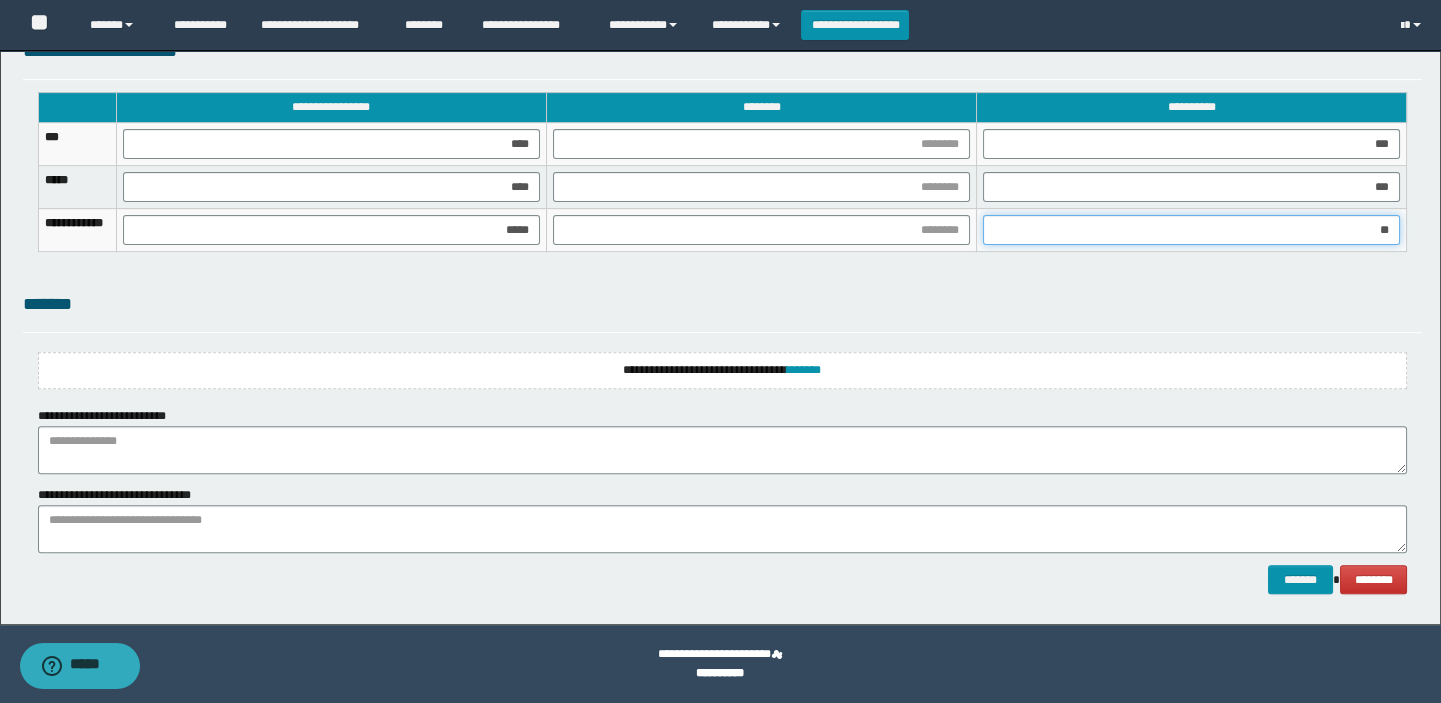 type on "***" 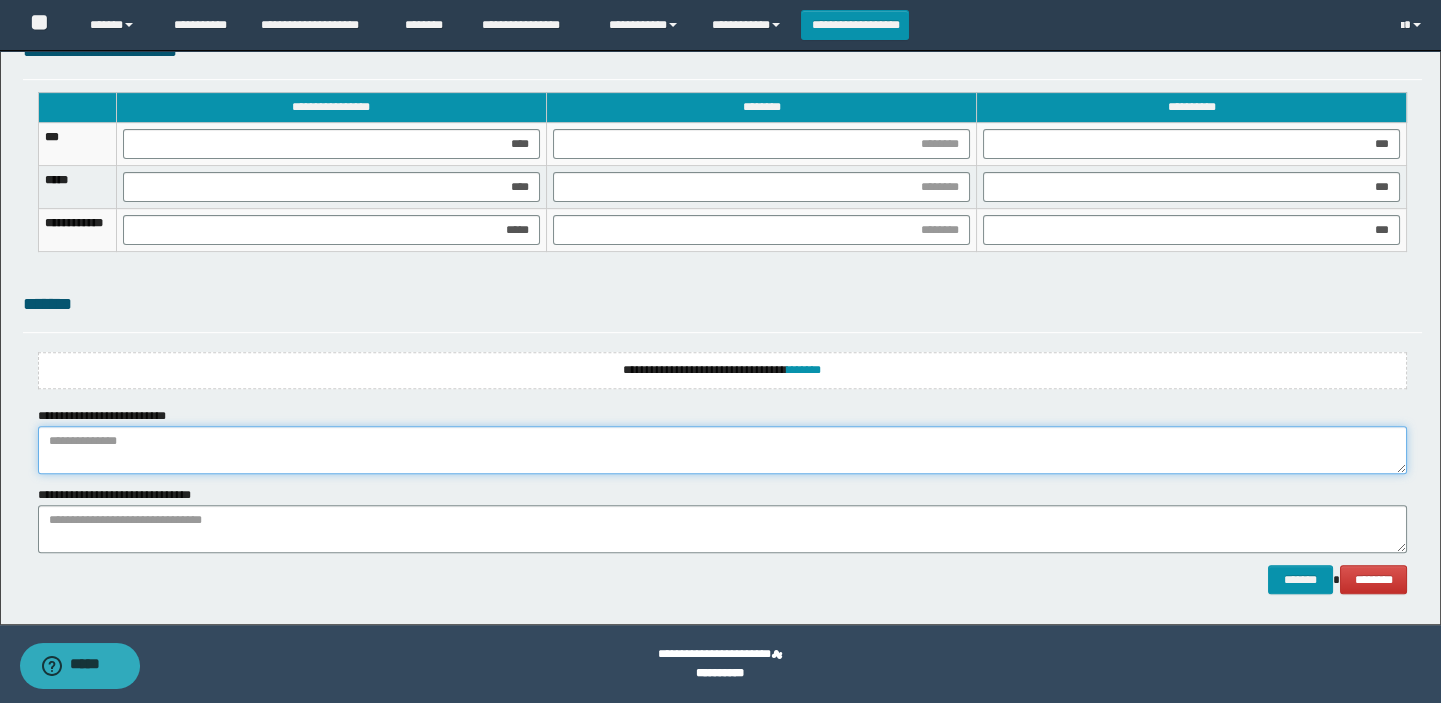 click at bounding box center [723, 450] 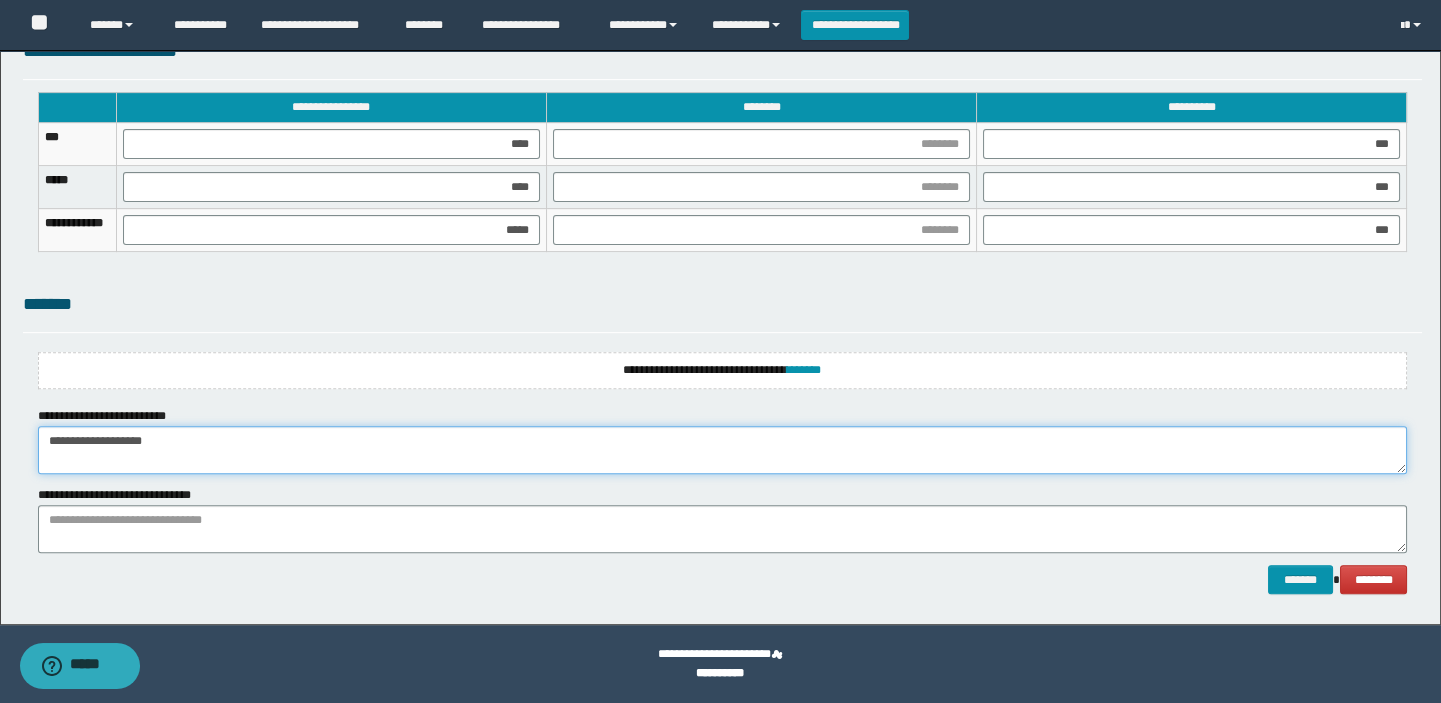 type on "**********" 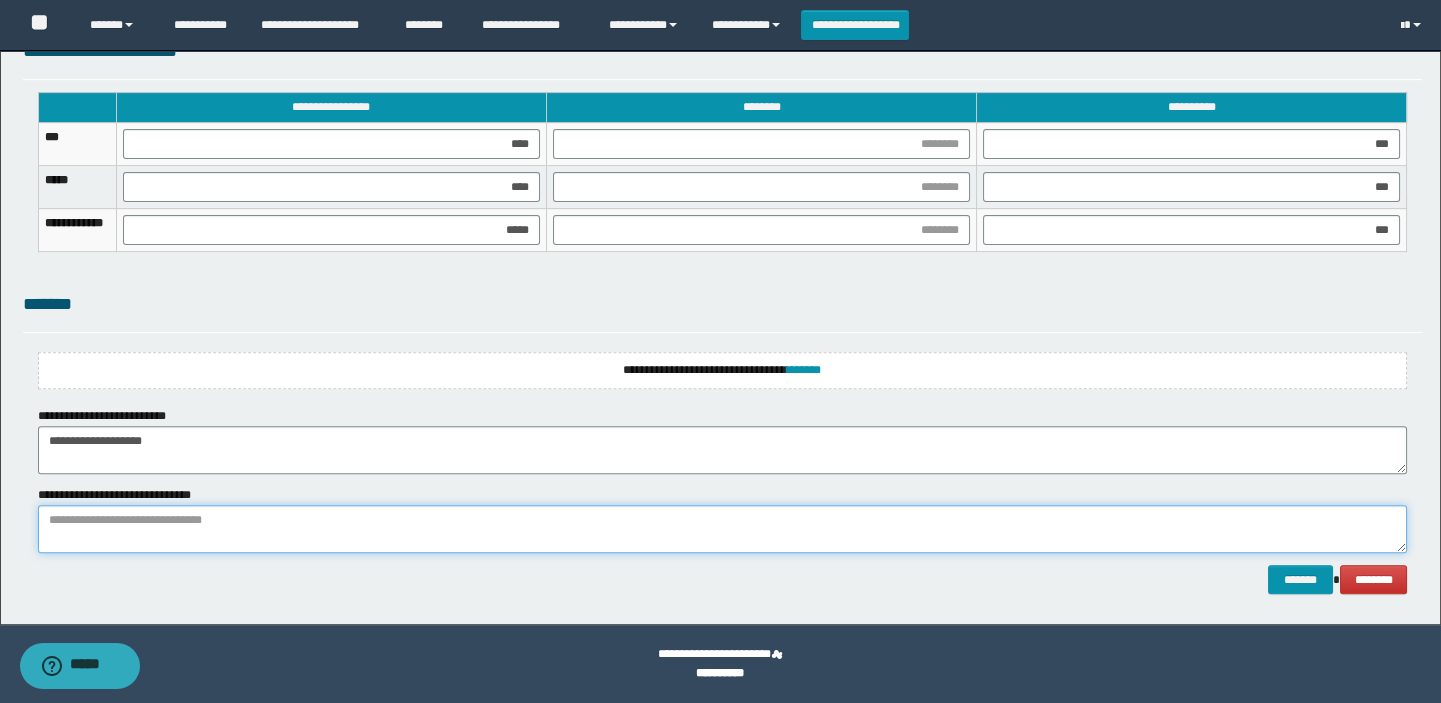 click at bounding box center (723, 529) 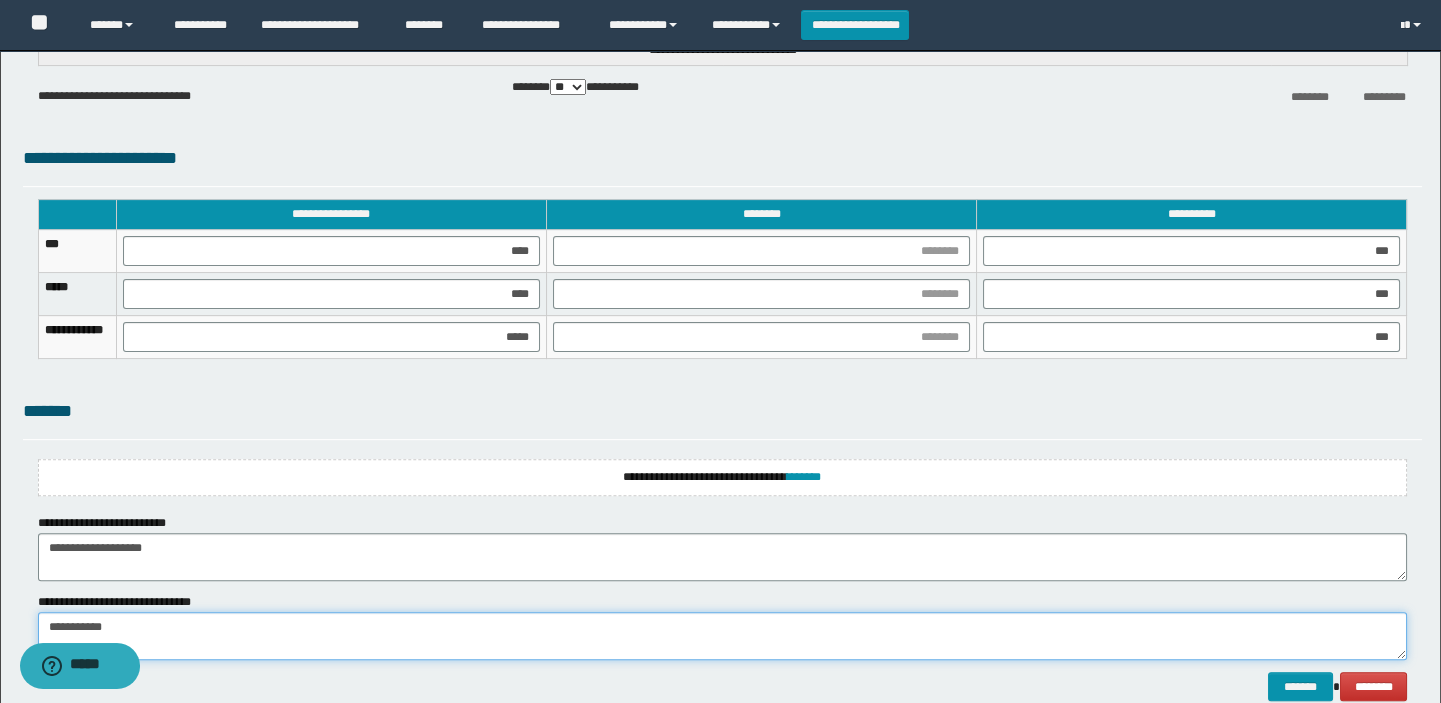 scroll, scrollTop: 1697, scrollLeft: 0, axis: vertical 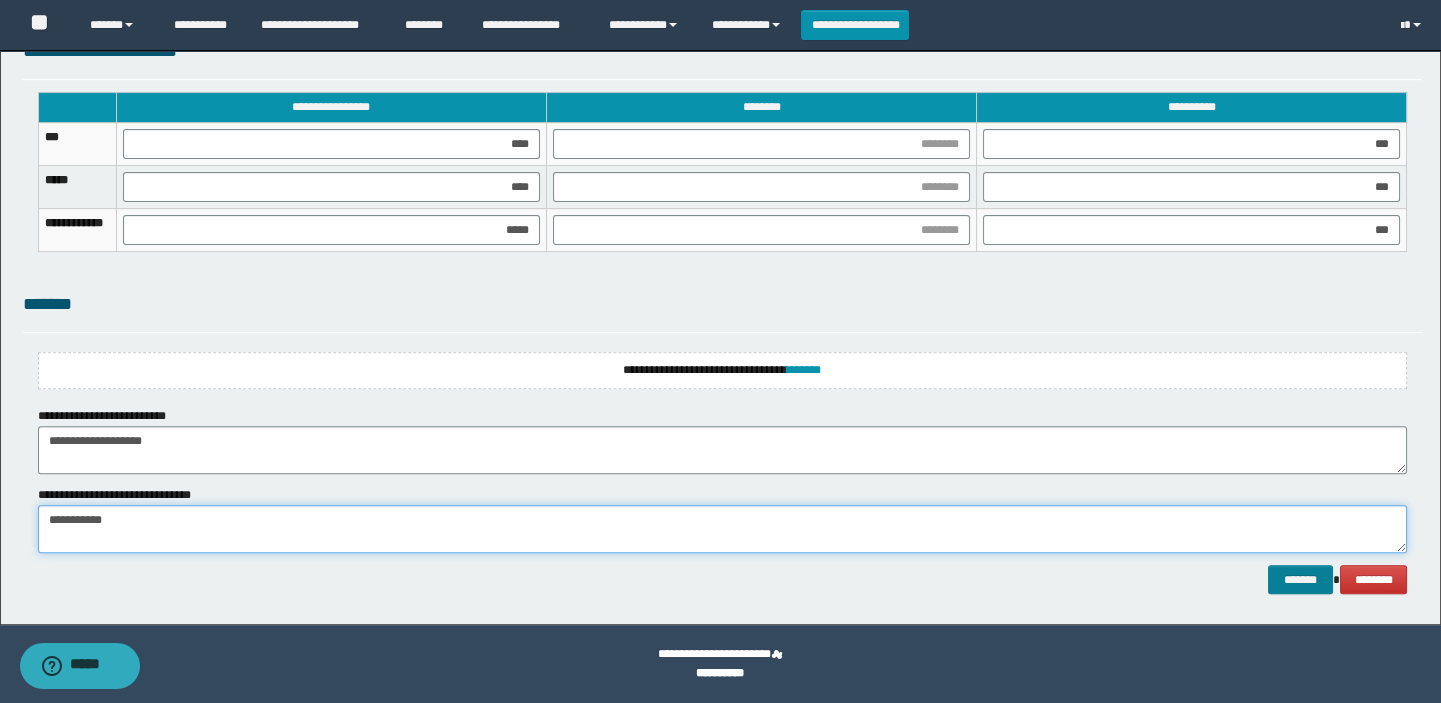 type on "**********" 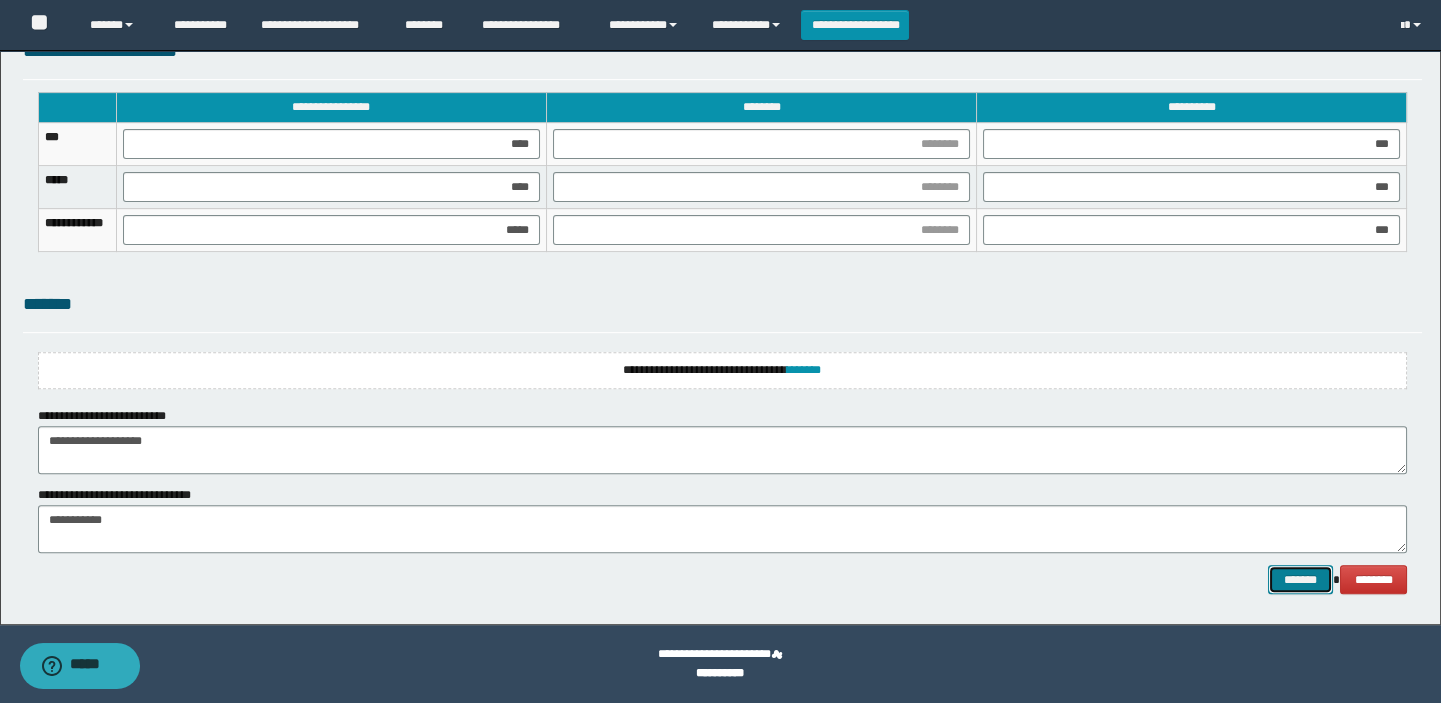 click on "*******" at bounding box center (1300, 580) 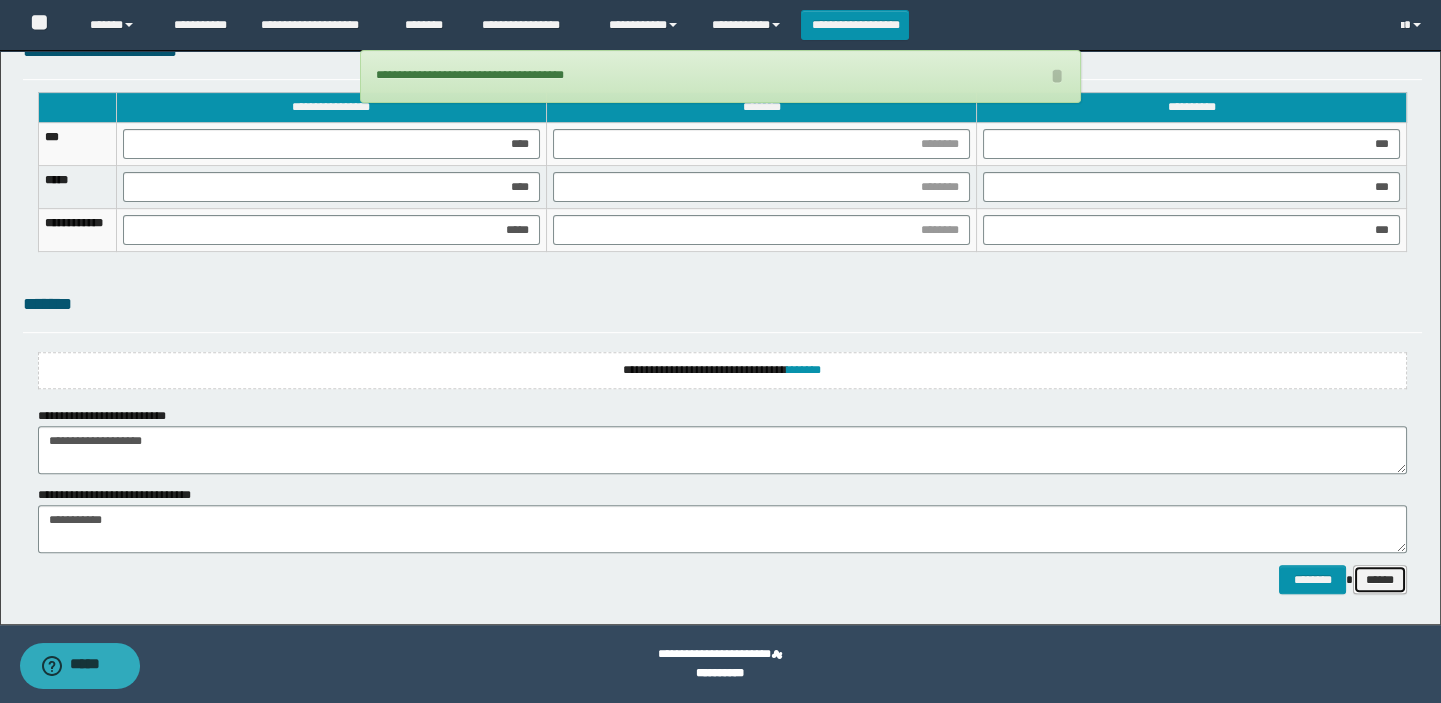 click on "******" at bounding box center [1380, 580] 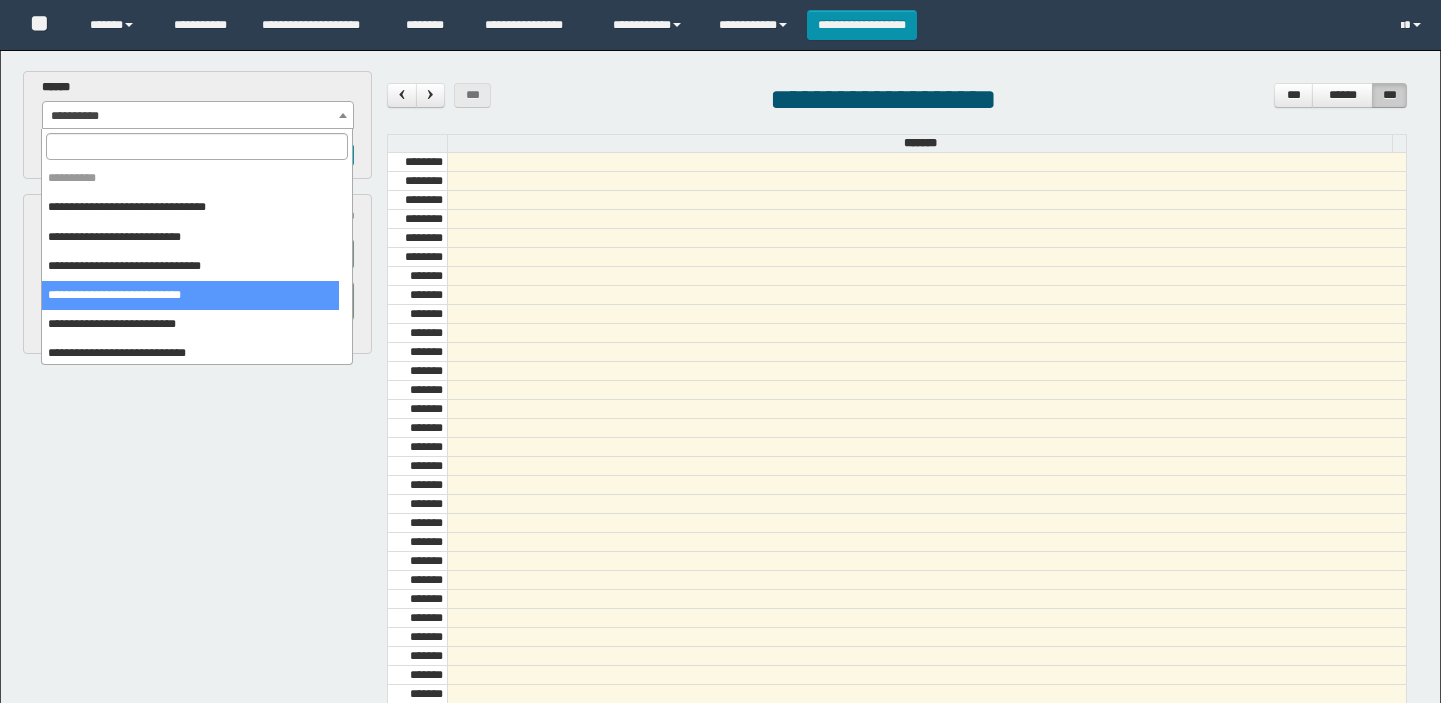 scroll, scrollTop: 0, scrollLeft: 0, axis: both 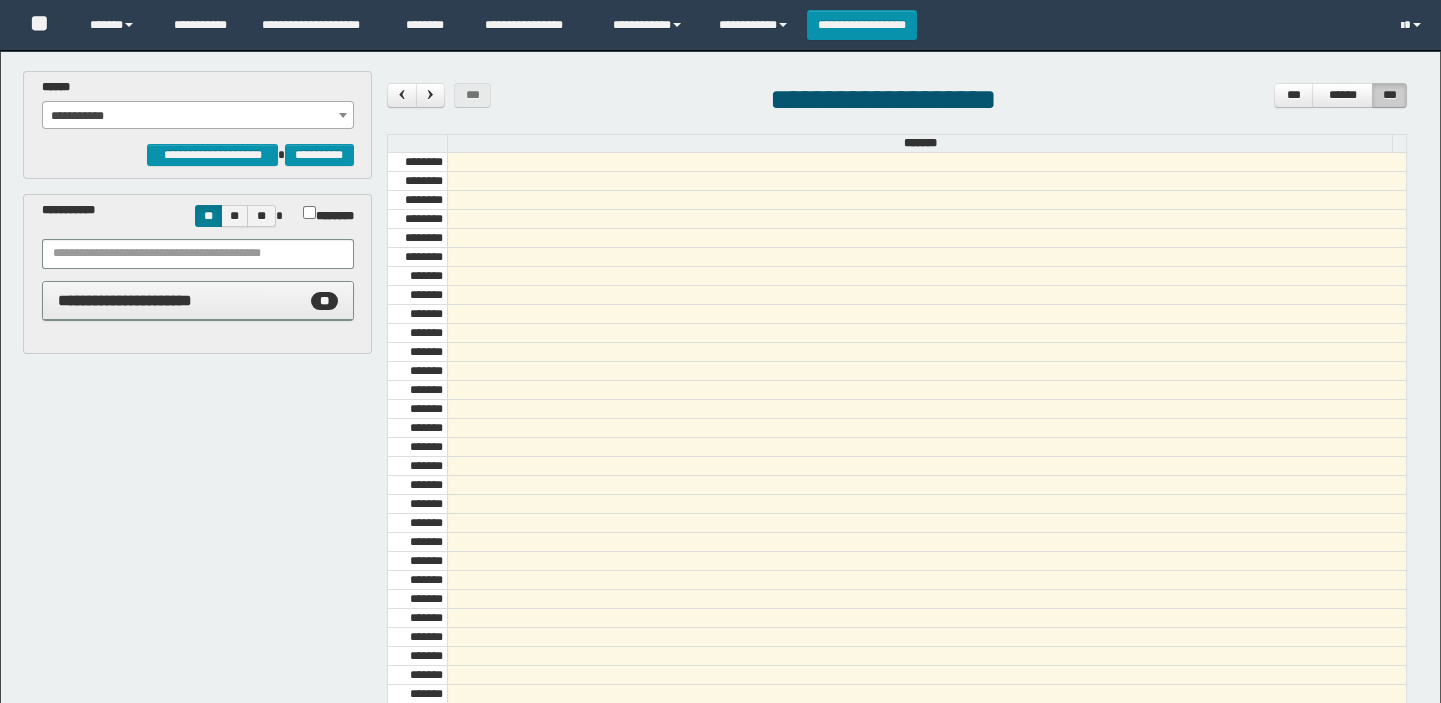 select on "******" 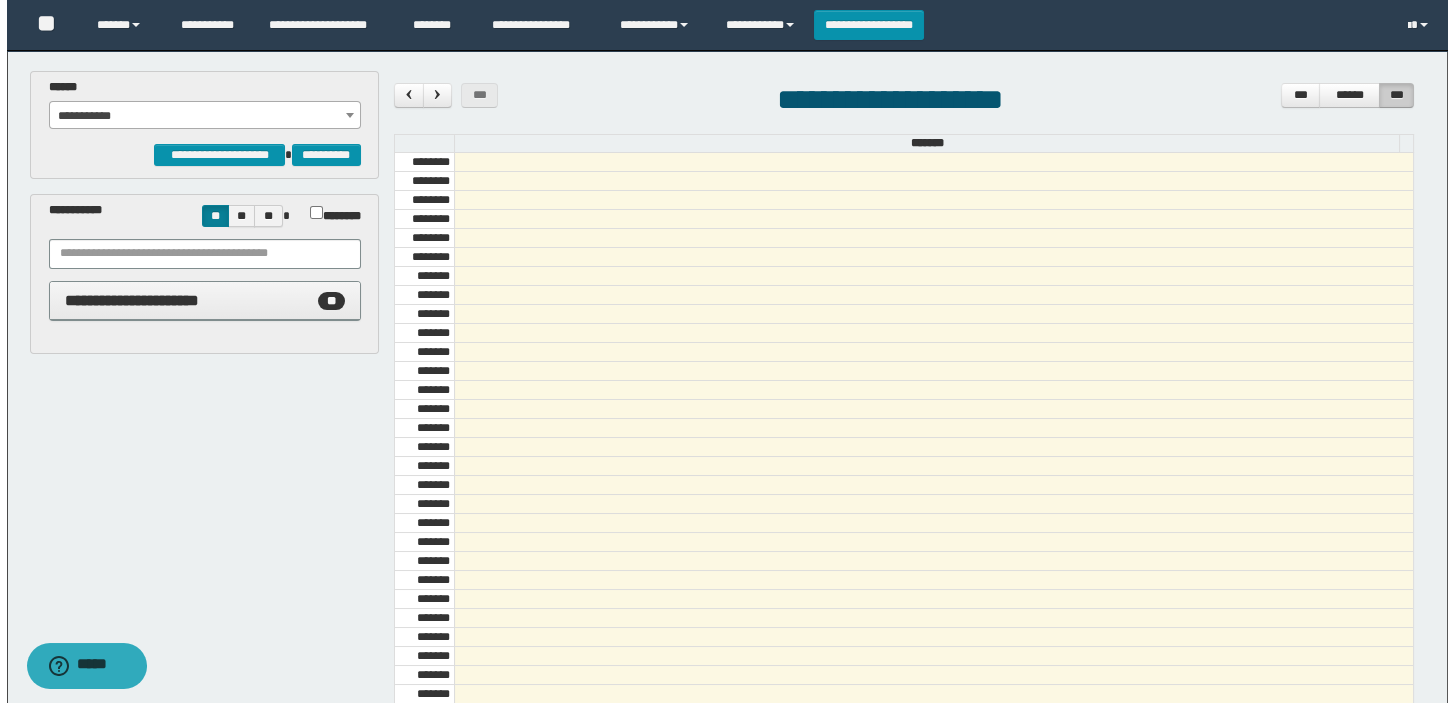 scroll, scrollTop: 0, scrollLeft: 0, axis: both 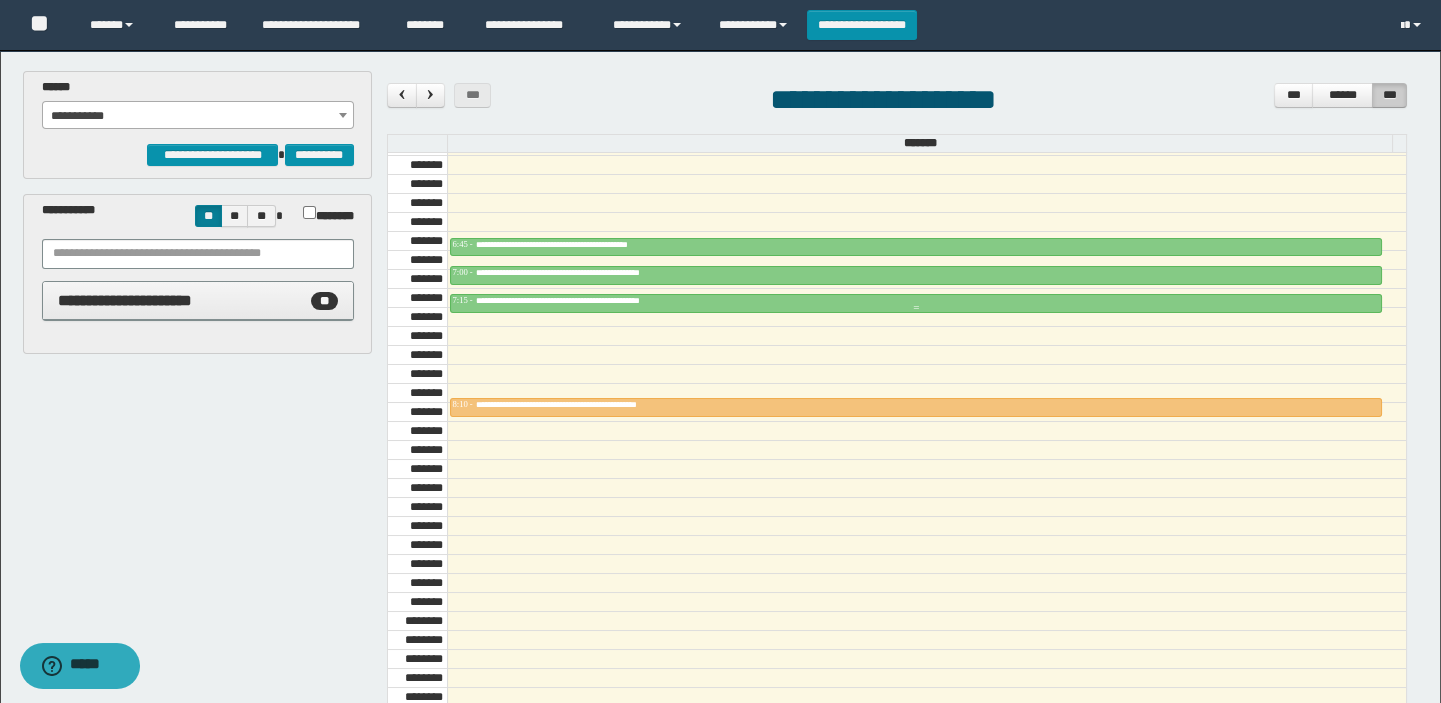 click on "**********" at bounding box center (600, 300) 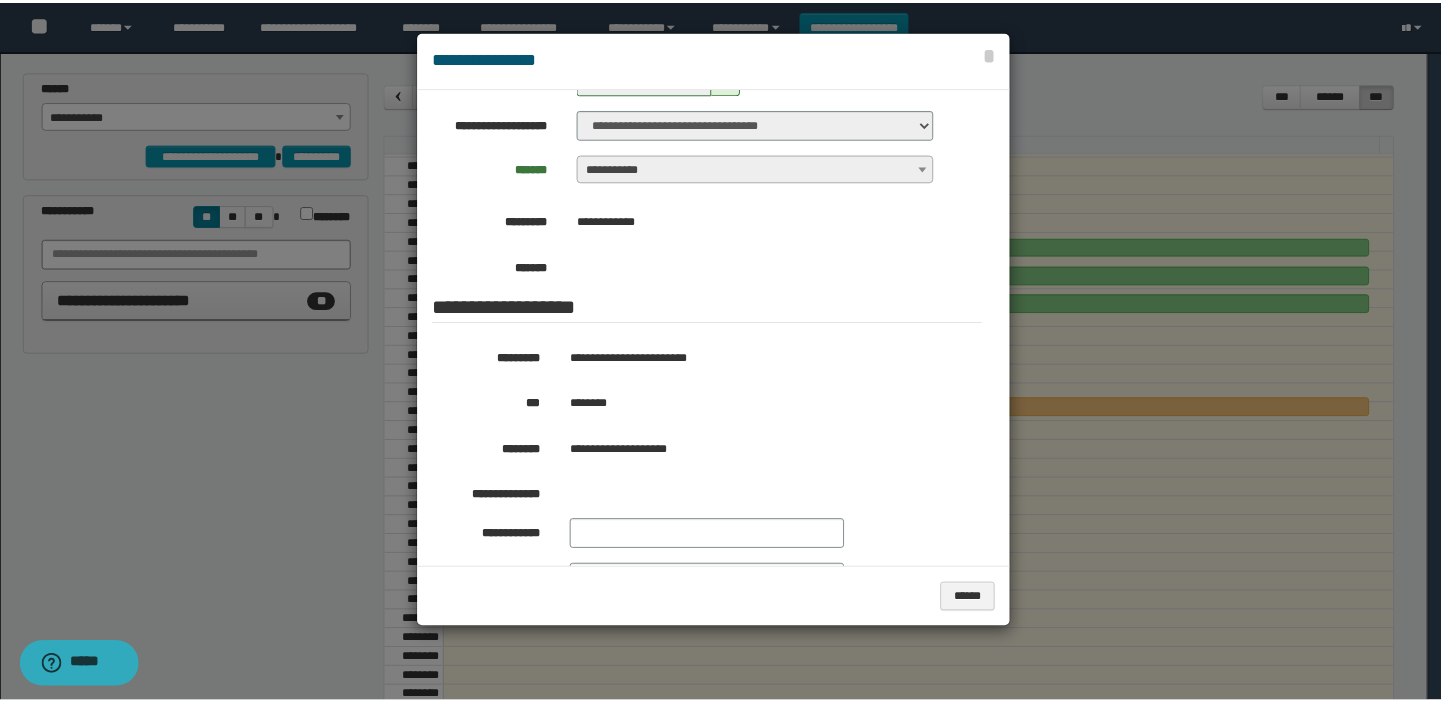 scroll, scrollTop: 181, scrollLeft: 0, axis: vertical 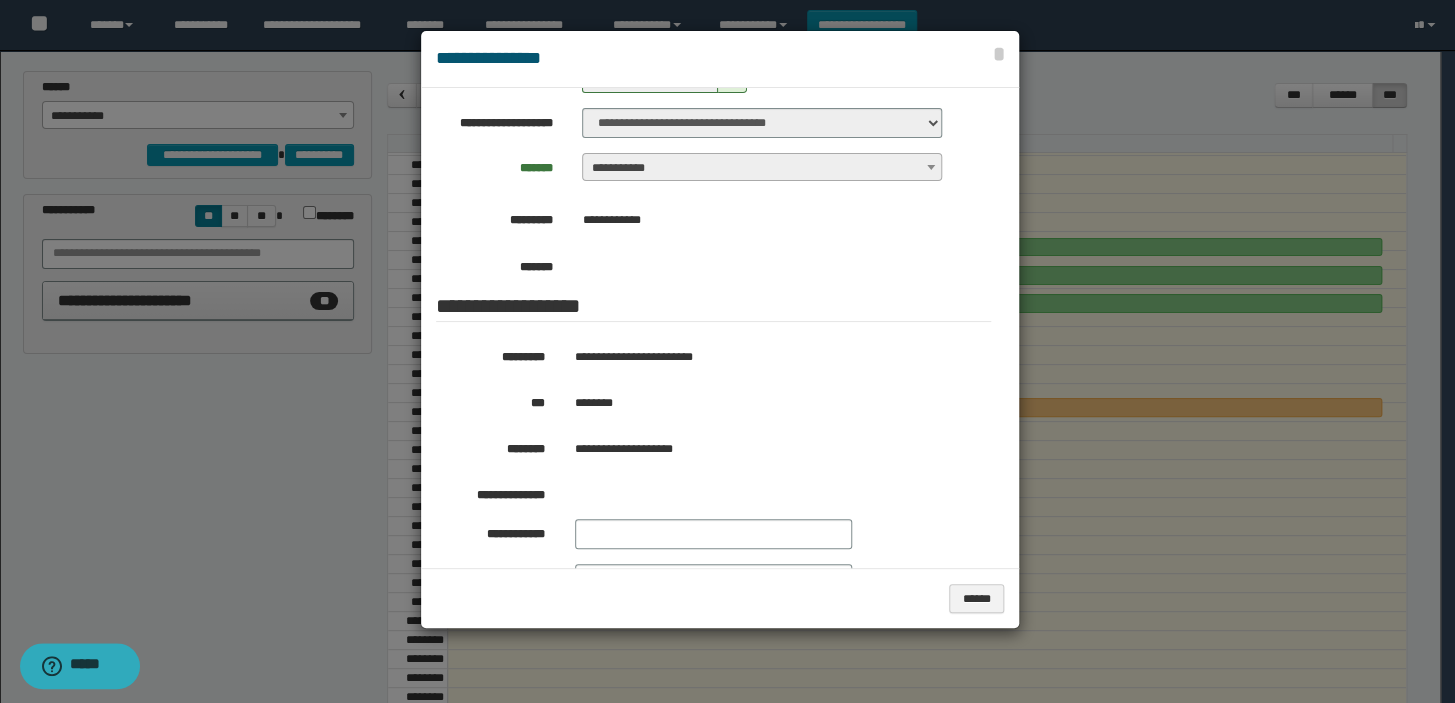 click on "********" at bounding box center [765, 403] 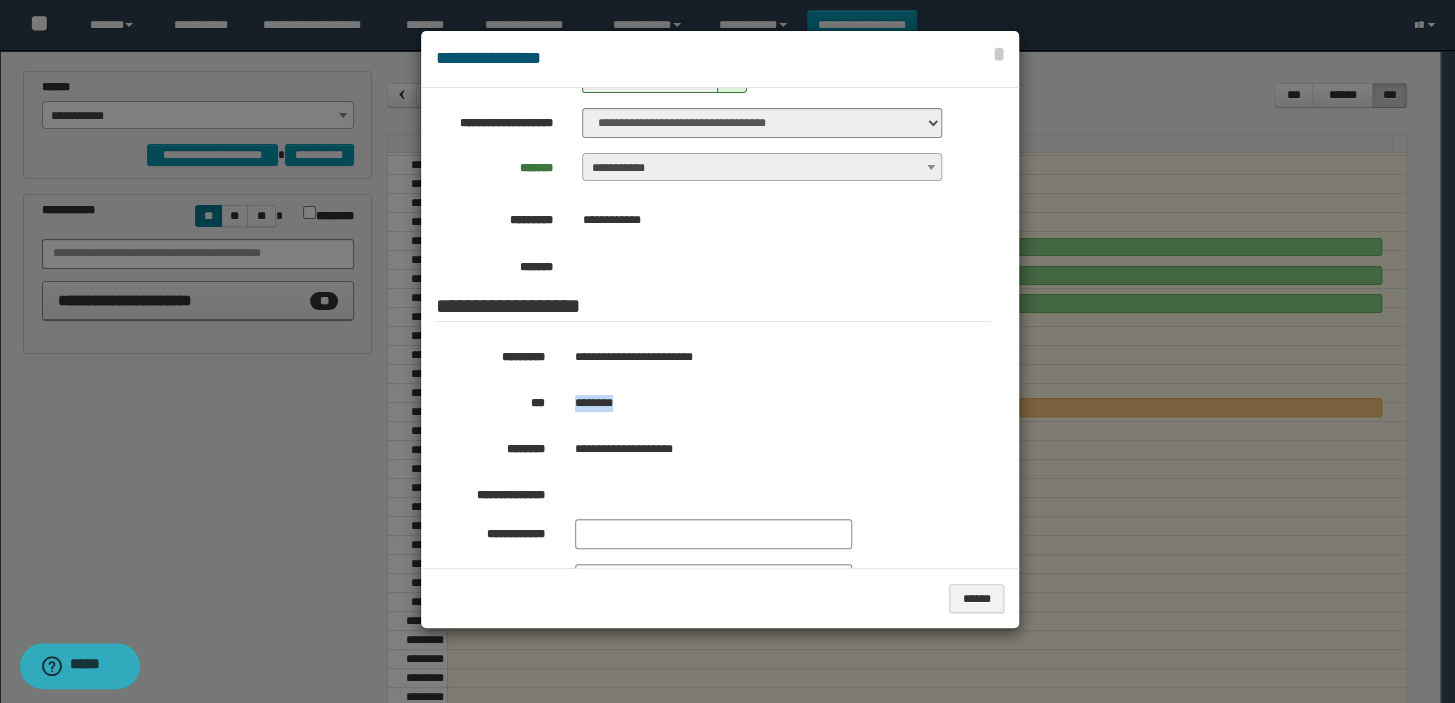 click on "********" at bounding box center [765, 403] 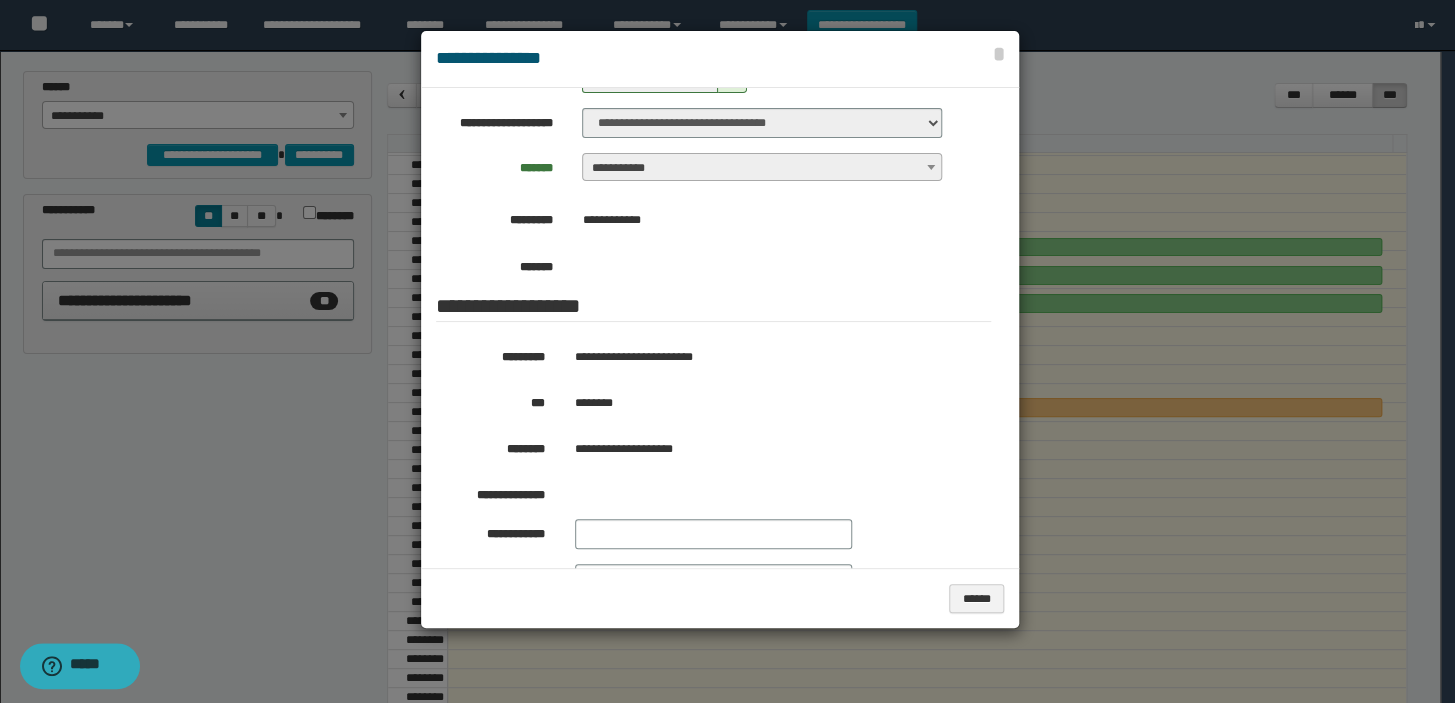 click at bounding box center [727, 351] 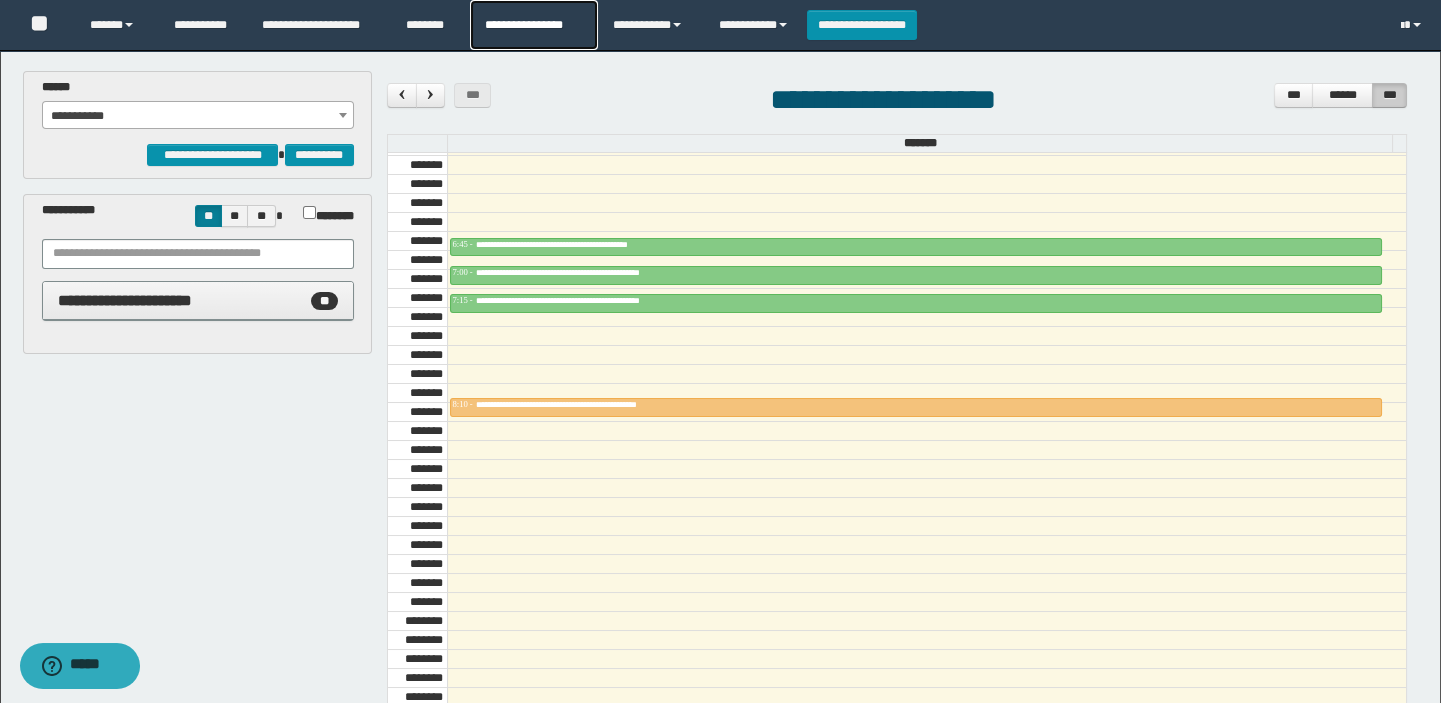 click on "**********" at bounding box center (534, 25) 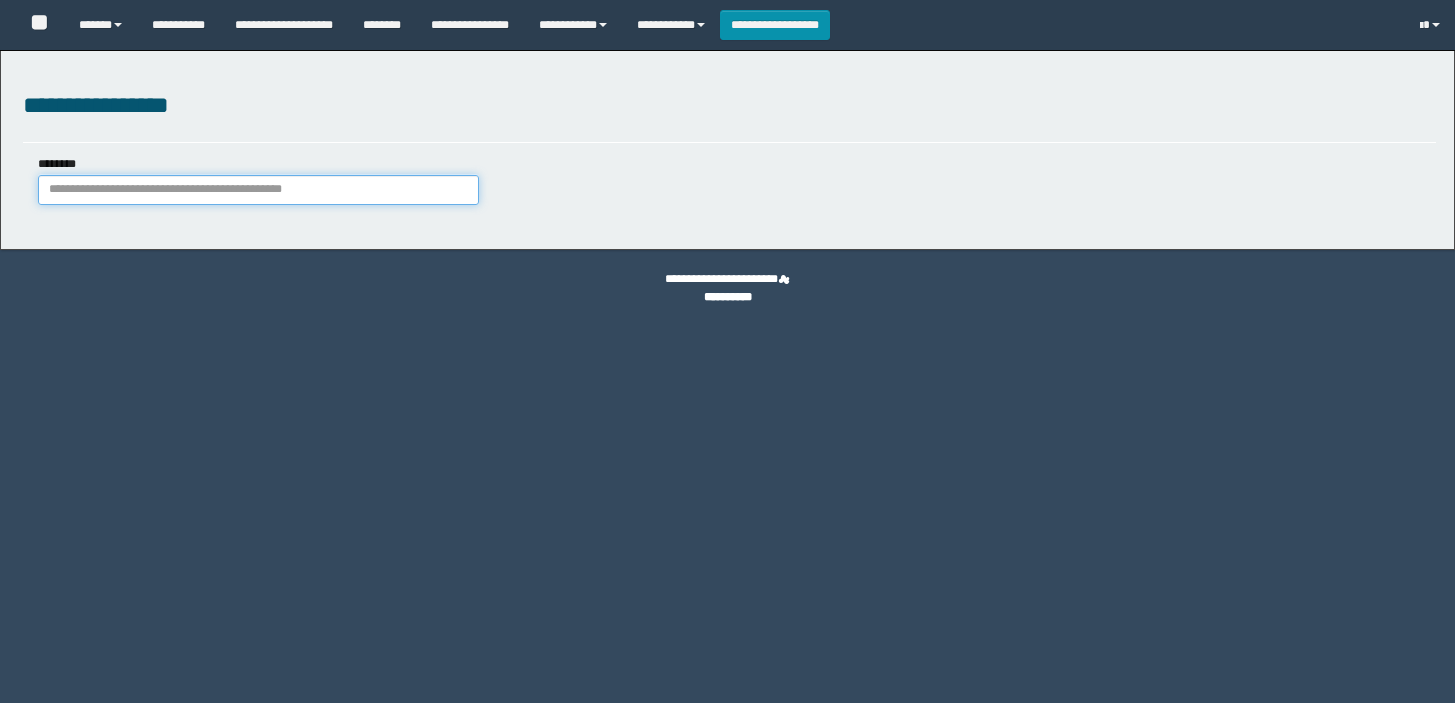 scroll, scrollTop: 0, scrollLeft: 0, axis: both 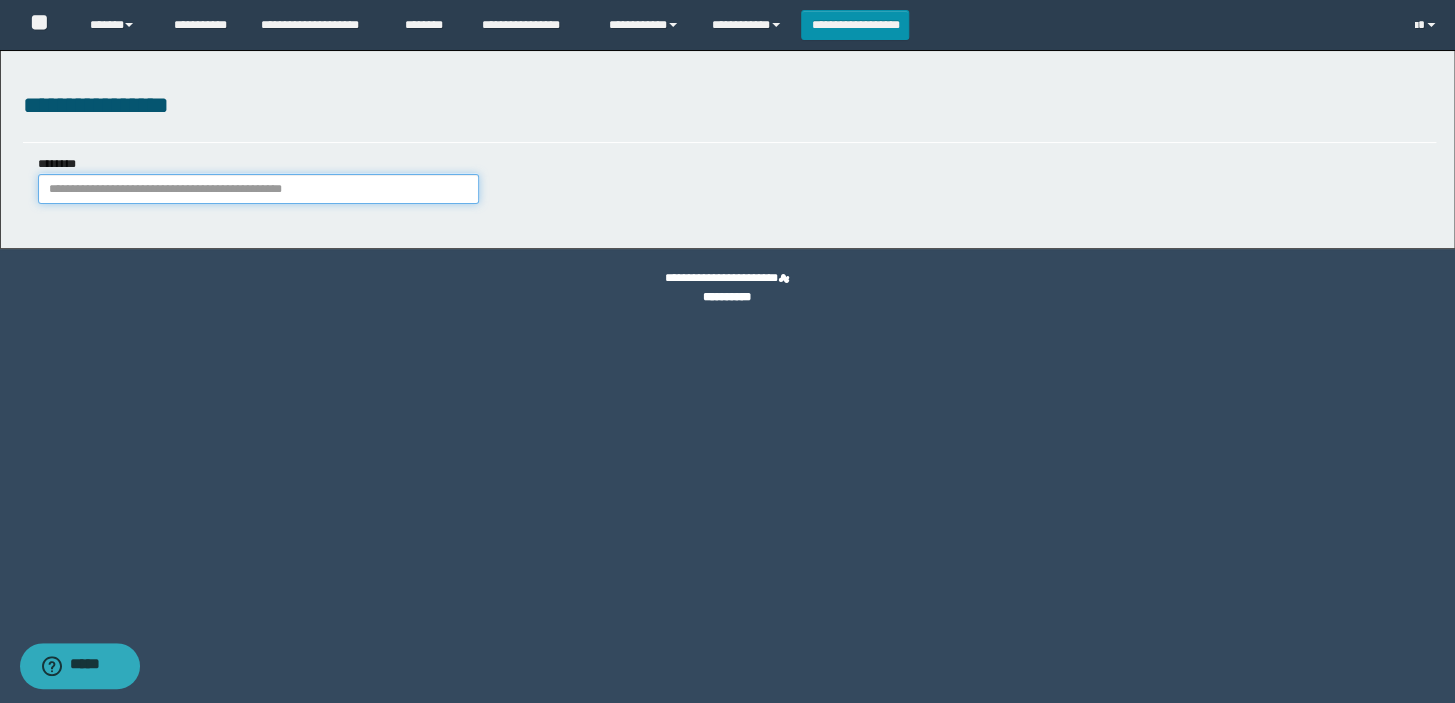 paste on "********" 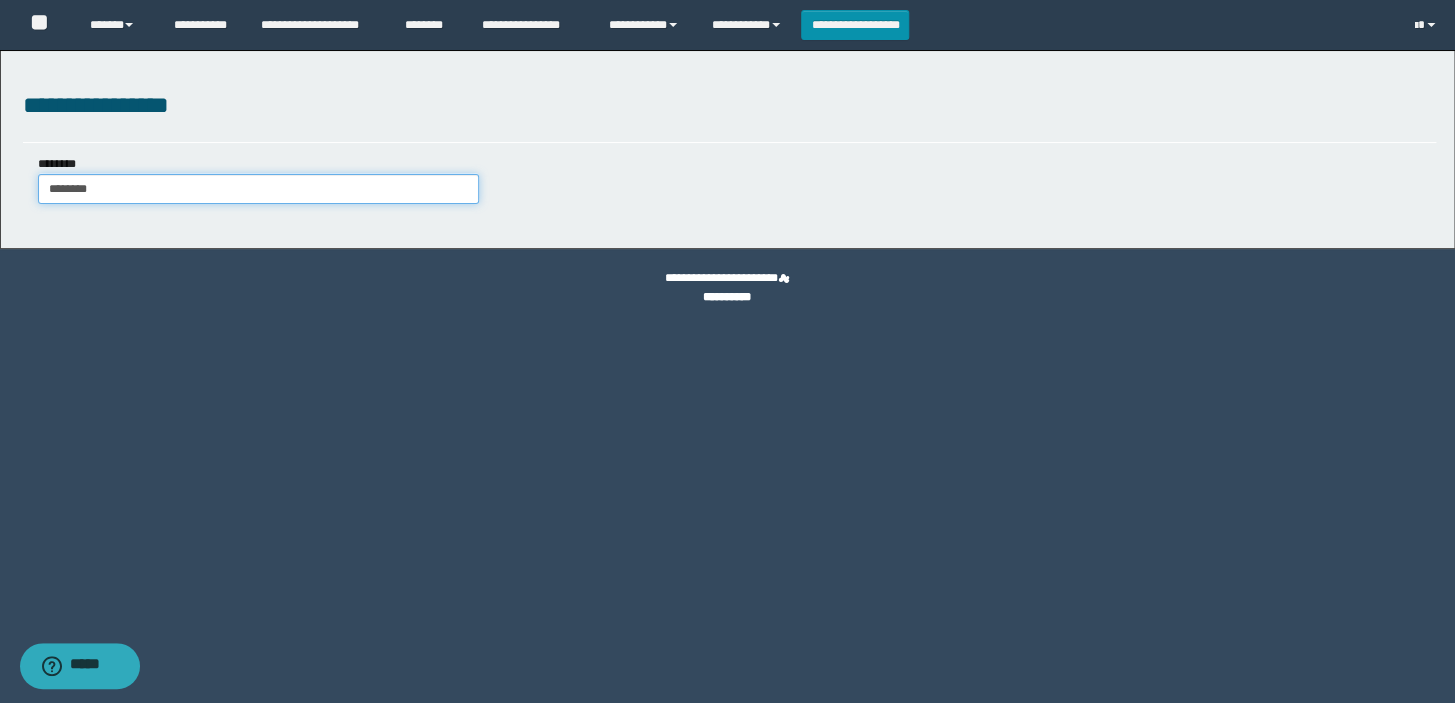 type on "********" 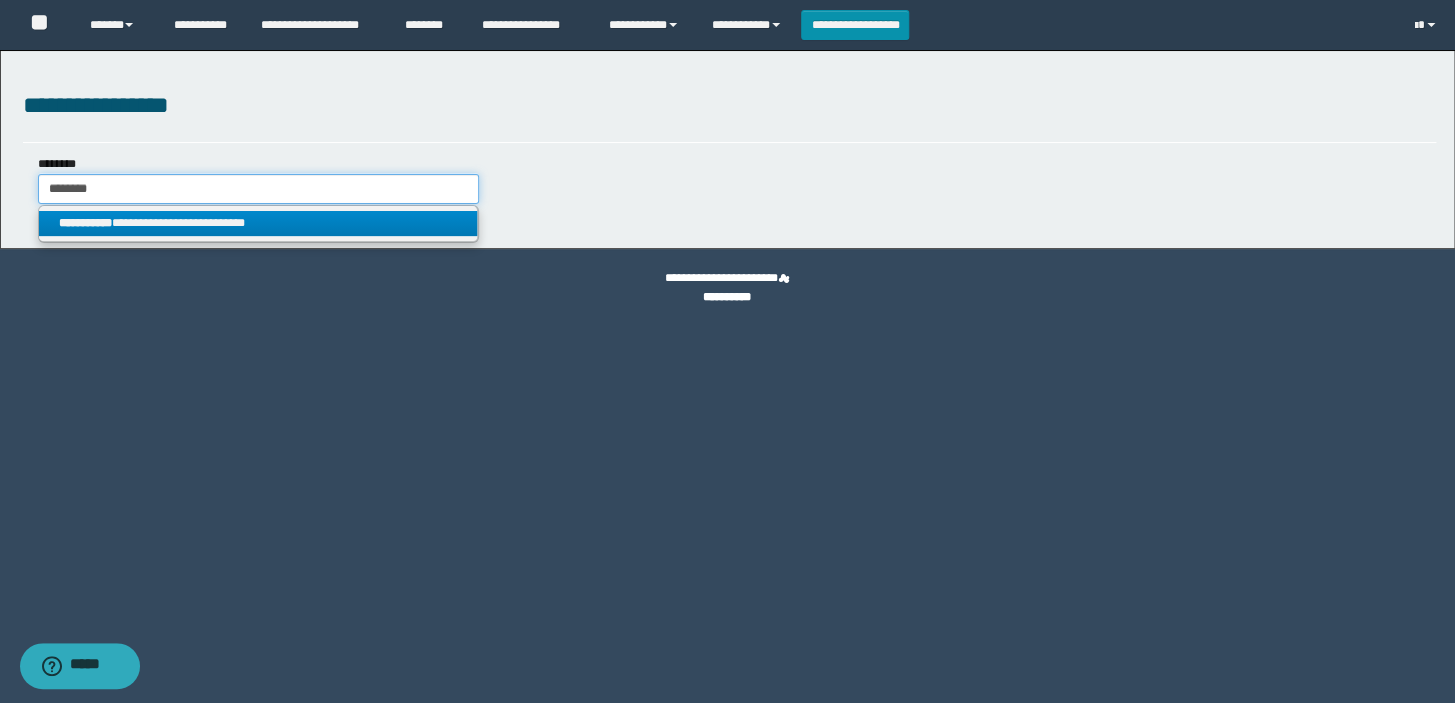 type on "********" 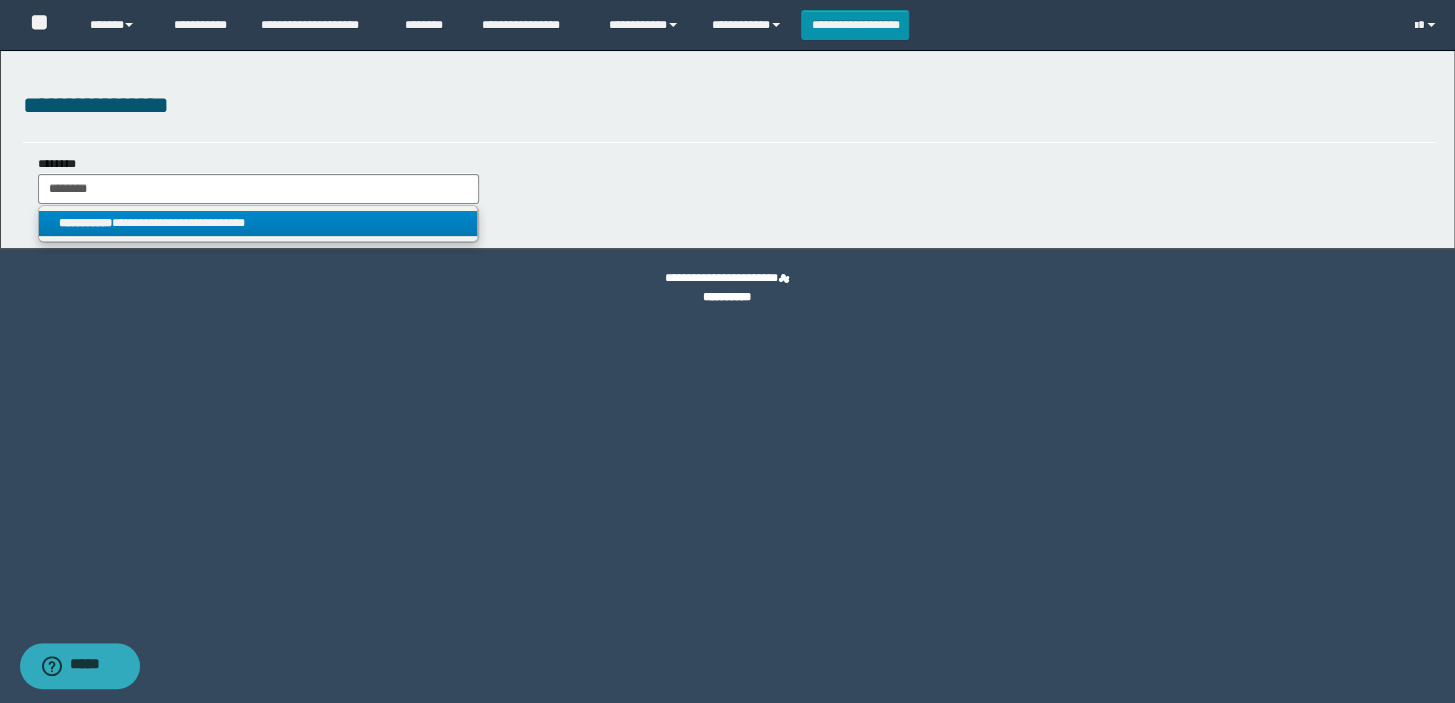 click on "**********" at bounding box center (85, 223) 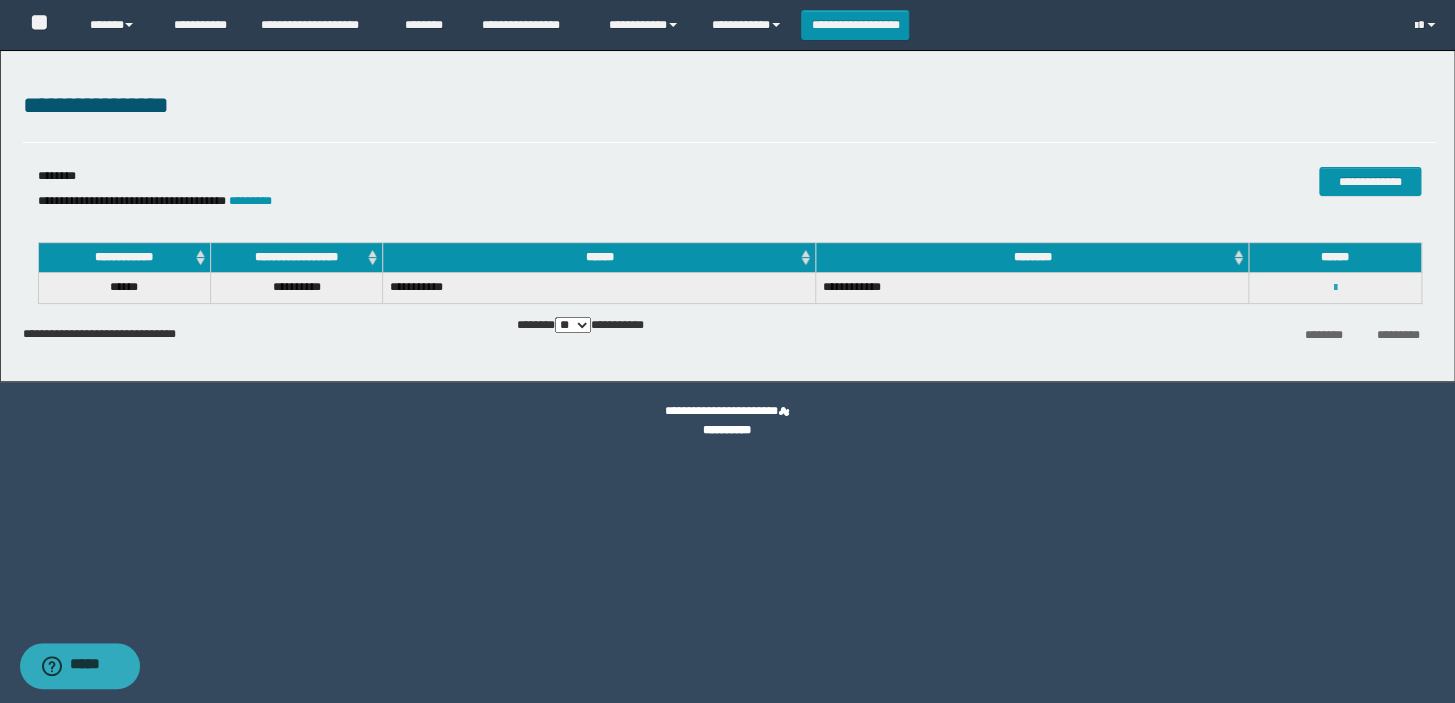 click at bounding box center (1335, 288) 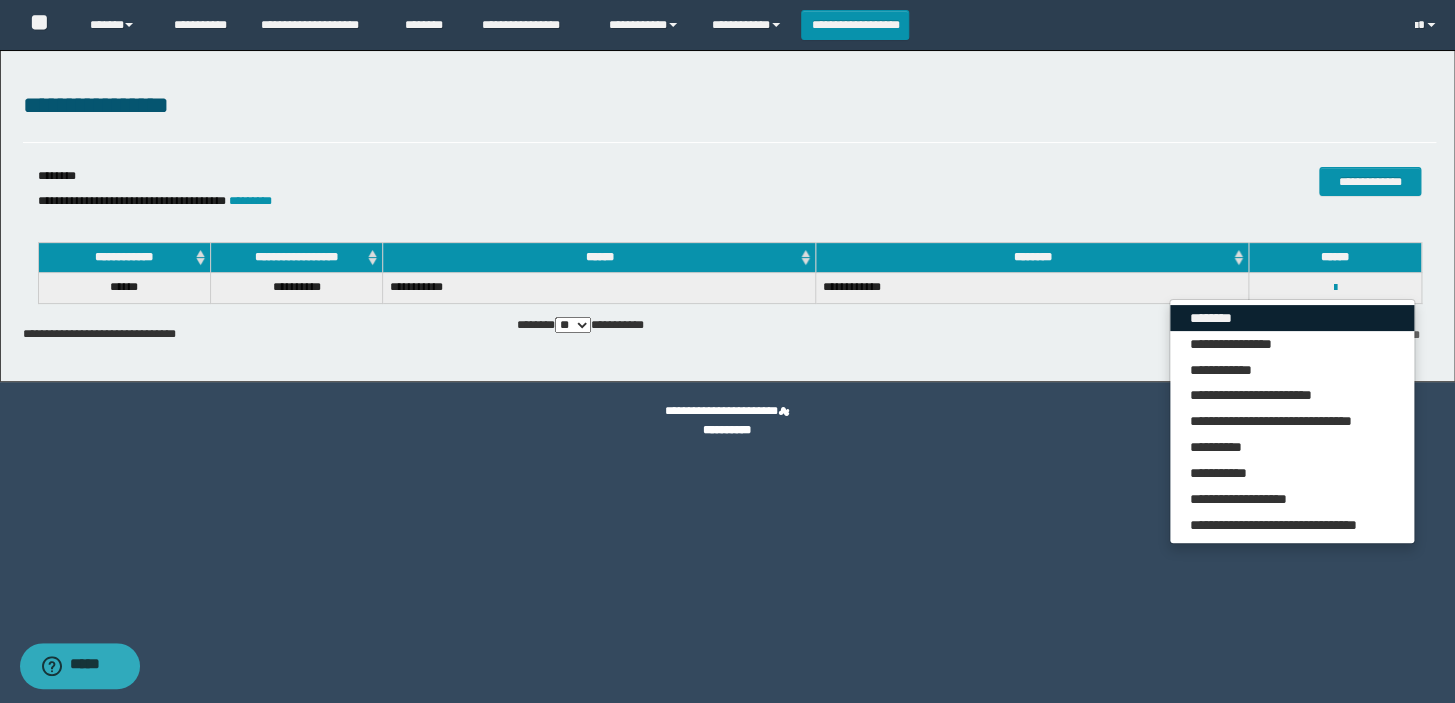 click on "********" at bounding box center (1292, 318) 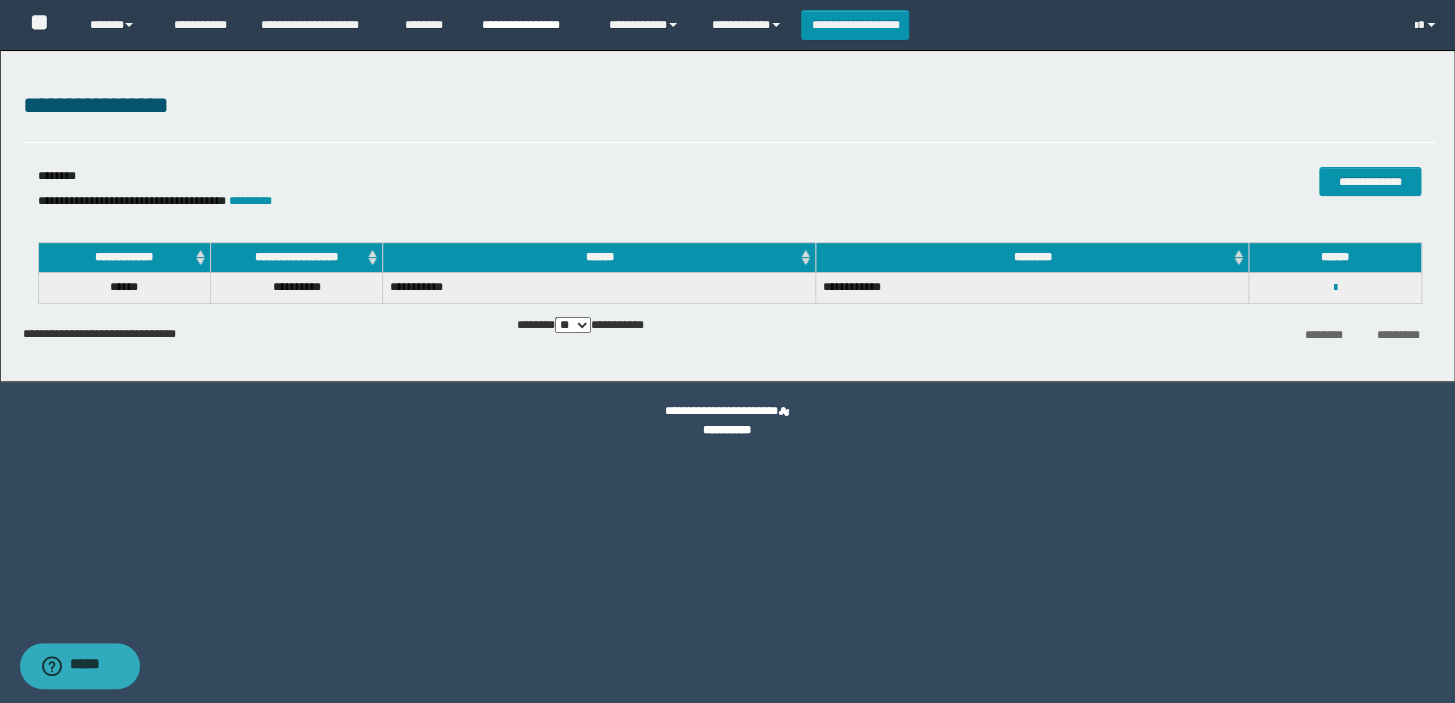 click on "**********" at bounding box center (530, 25) 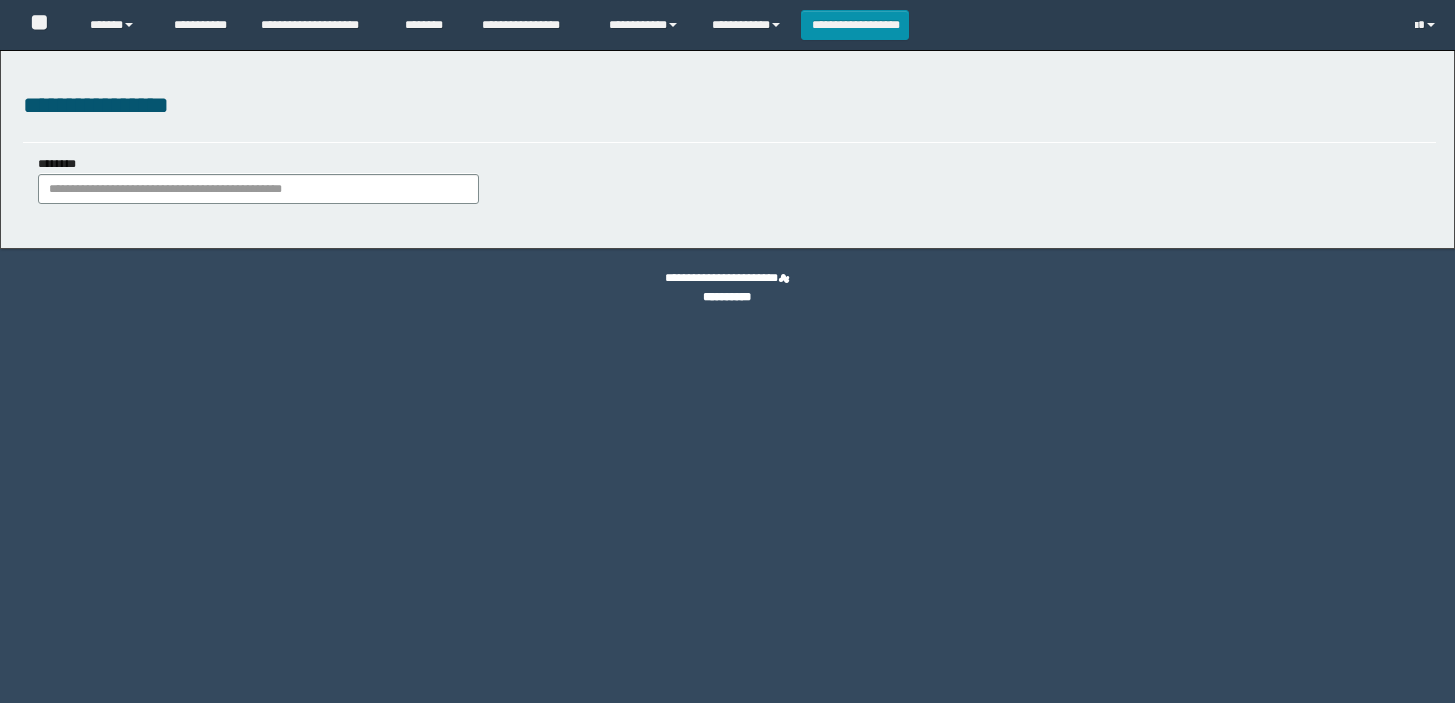 scroll, scrollTop: 0, scrollLeft: 0, axis: both 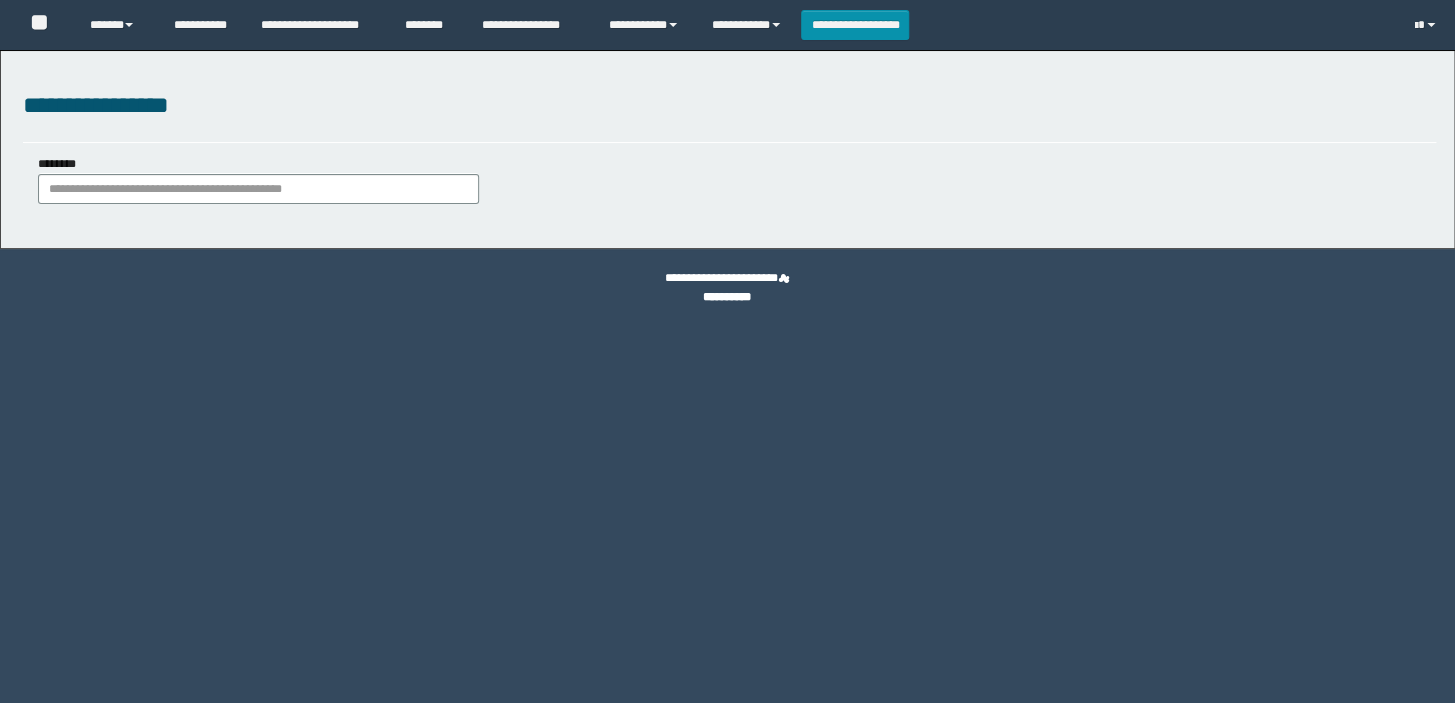 type on "**********" 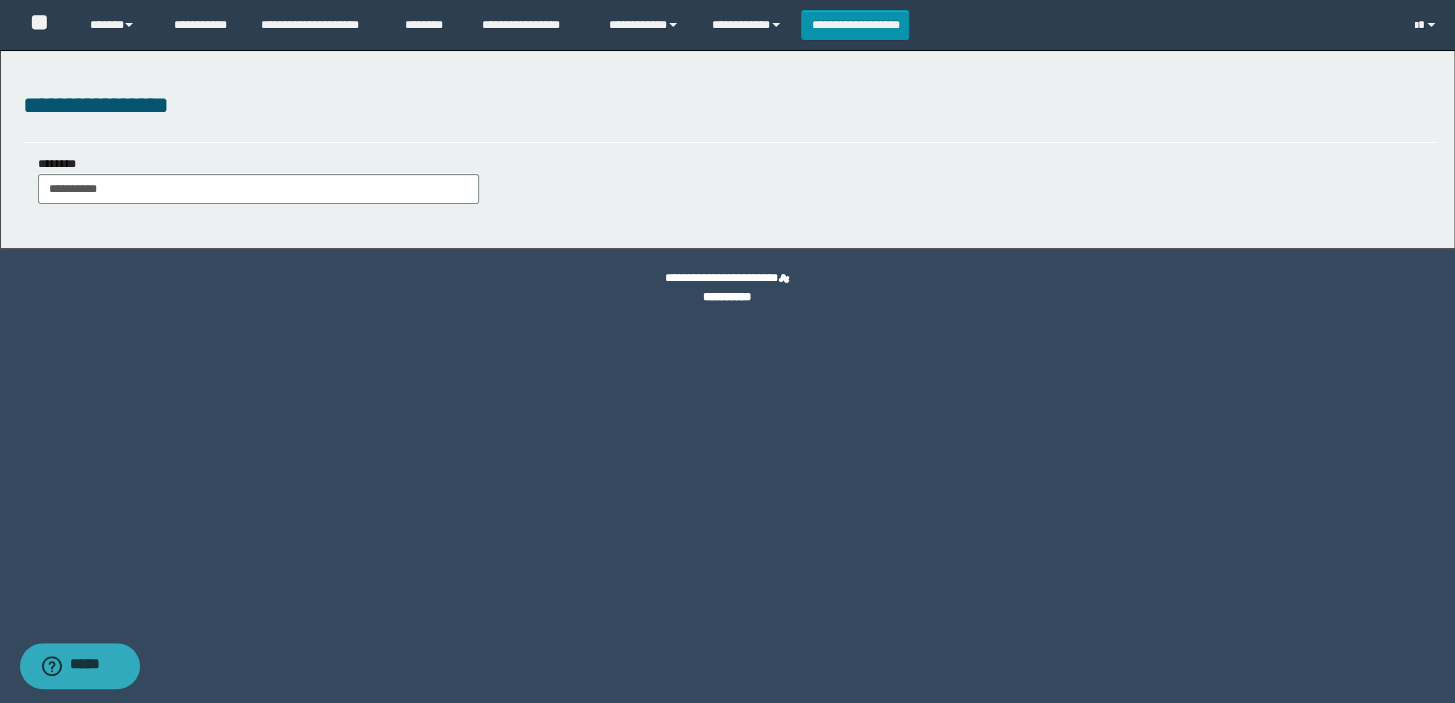 scroll, scrollTop: 0, scrollLeft: 0, axis: both 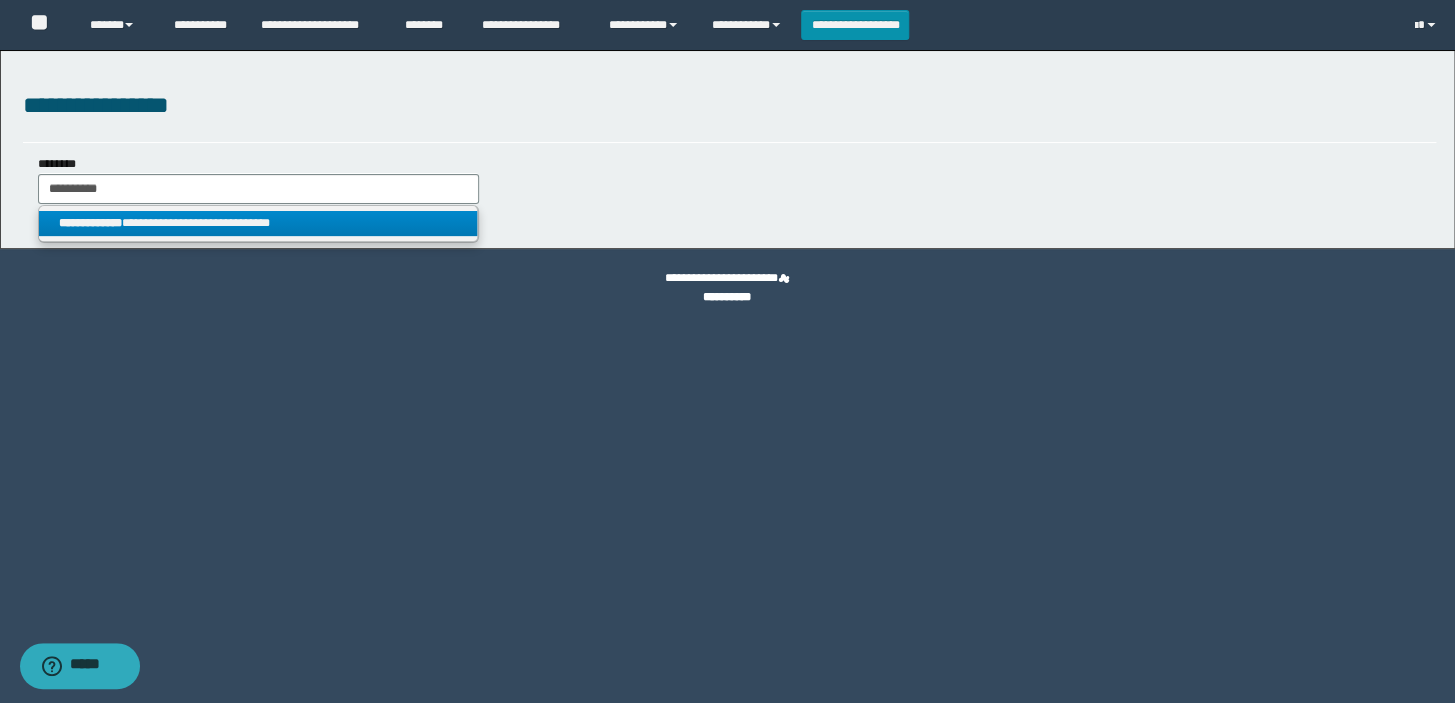 type on "**********" 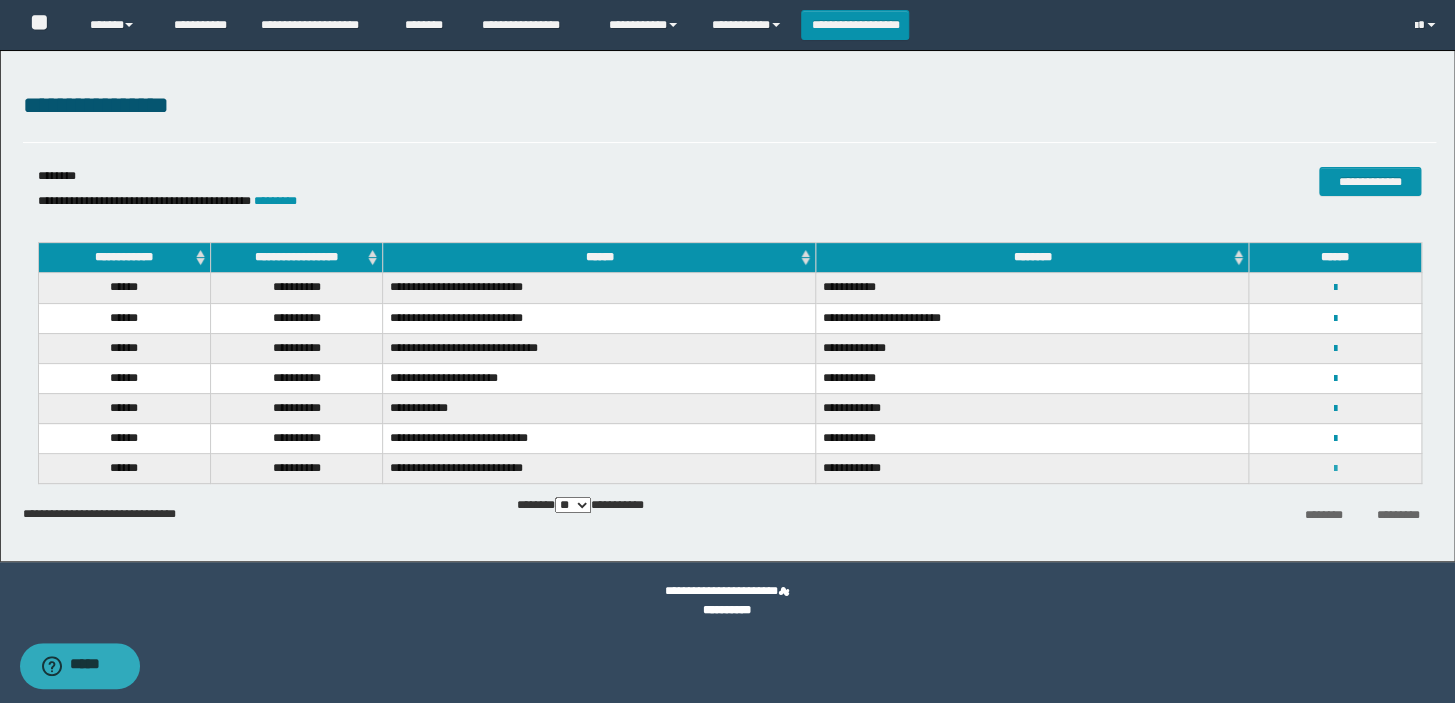click at bounding box center (1335, 469) 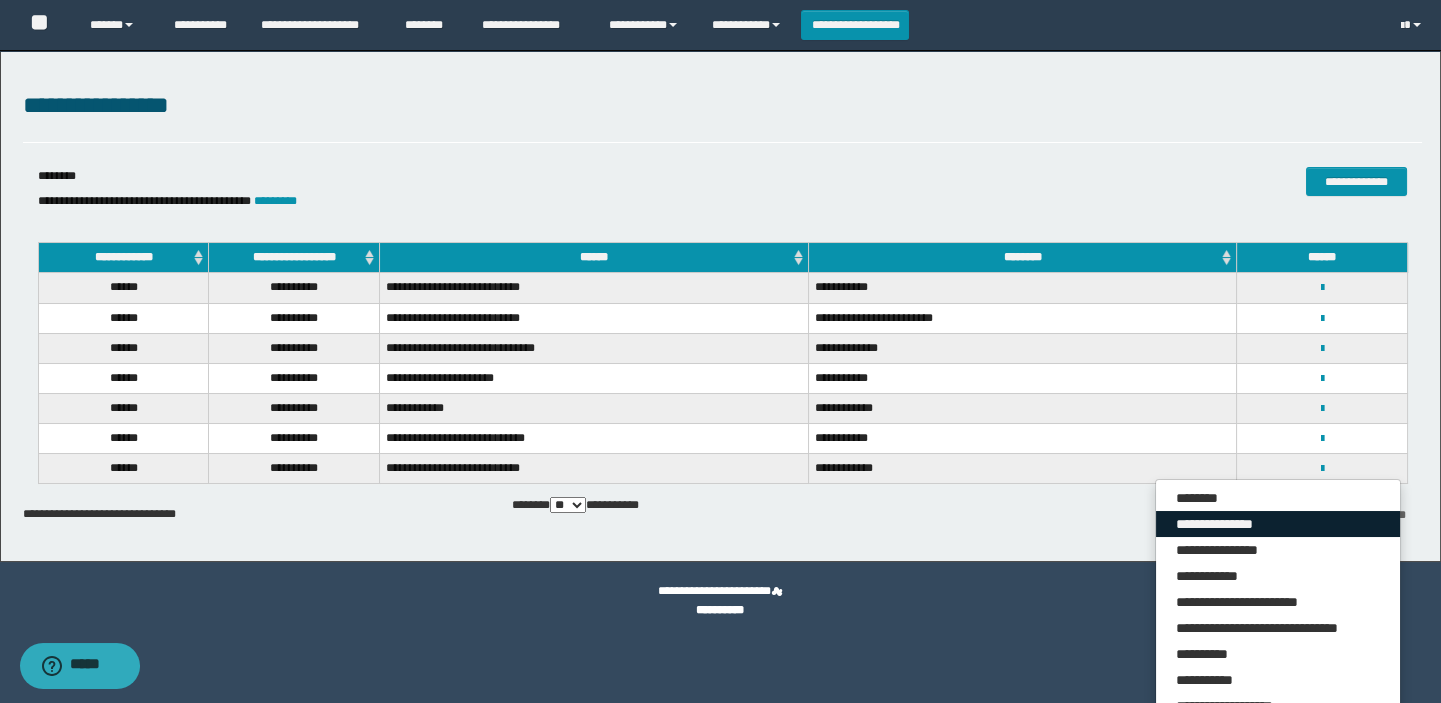 click on "**********" at bounding box center (1278, 524) 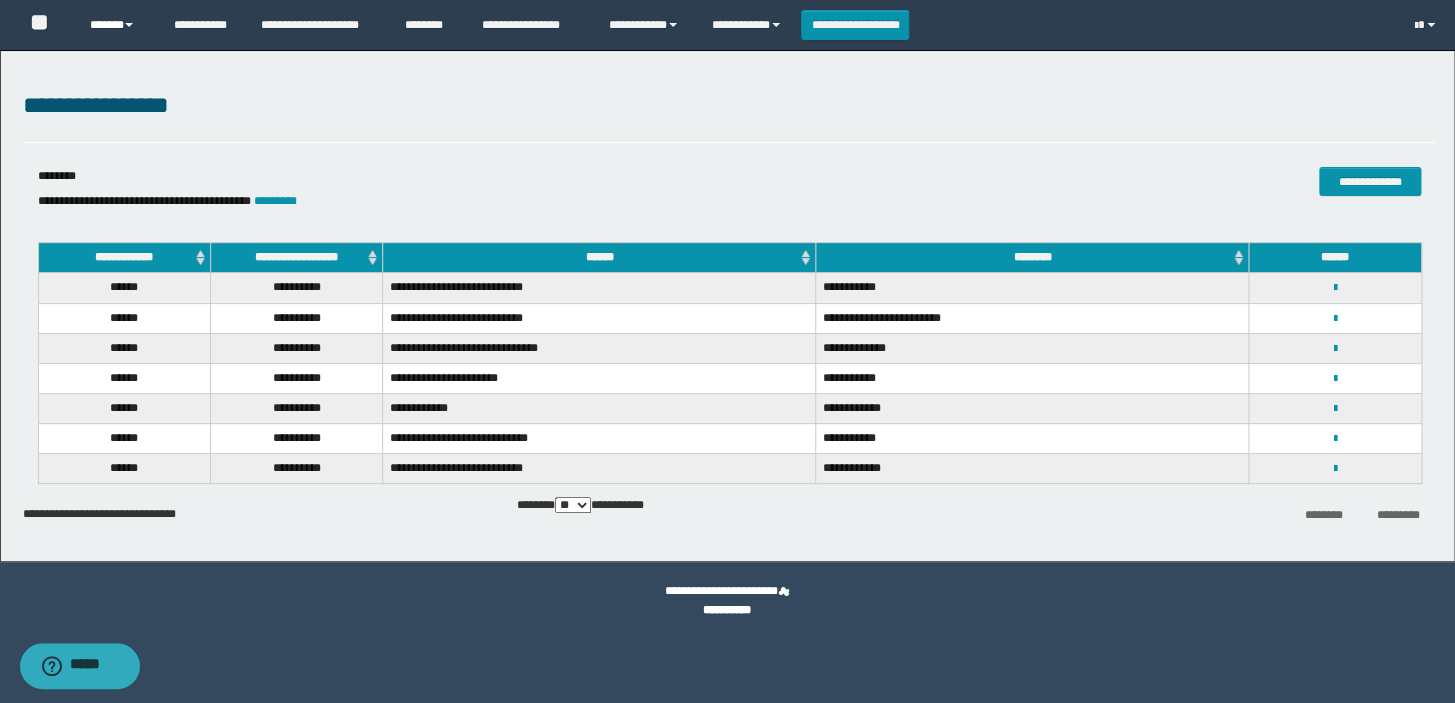 click on "******" at bounding box center (117, 25) 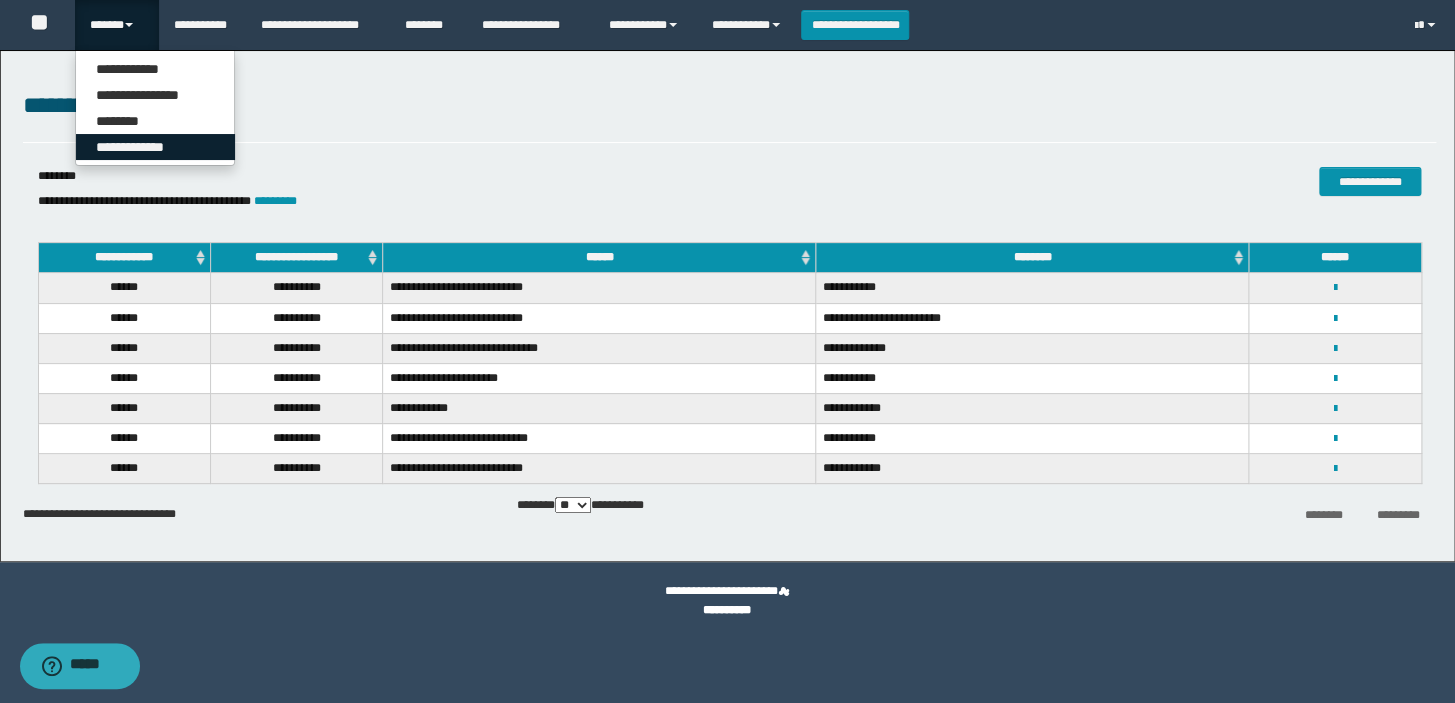 click on "**********" at bounding box center [155, 147] 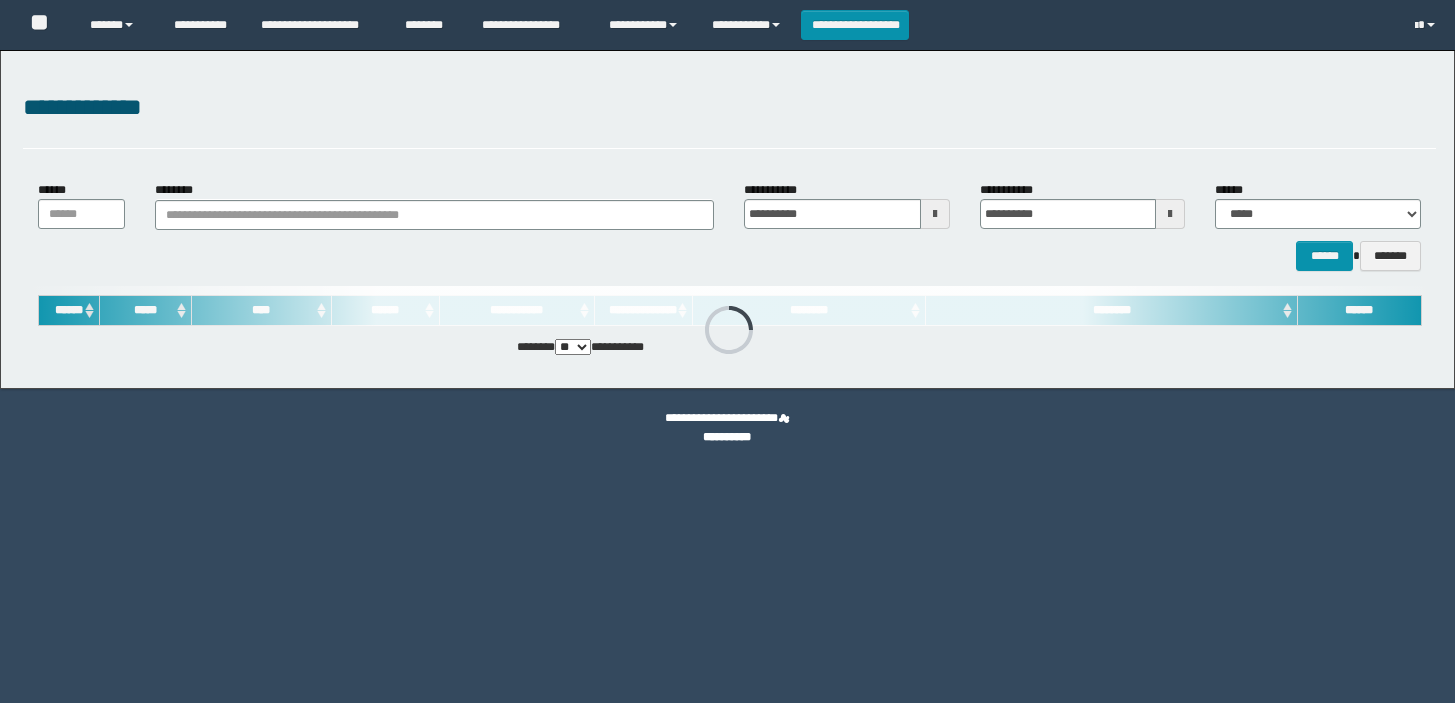 scroll, scrollTop: 0, scrollLeft: 0, axis: both 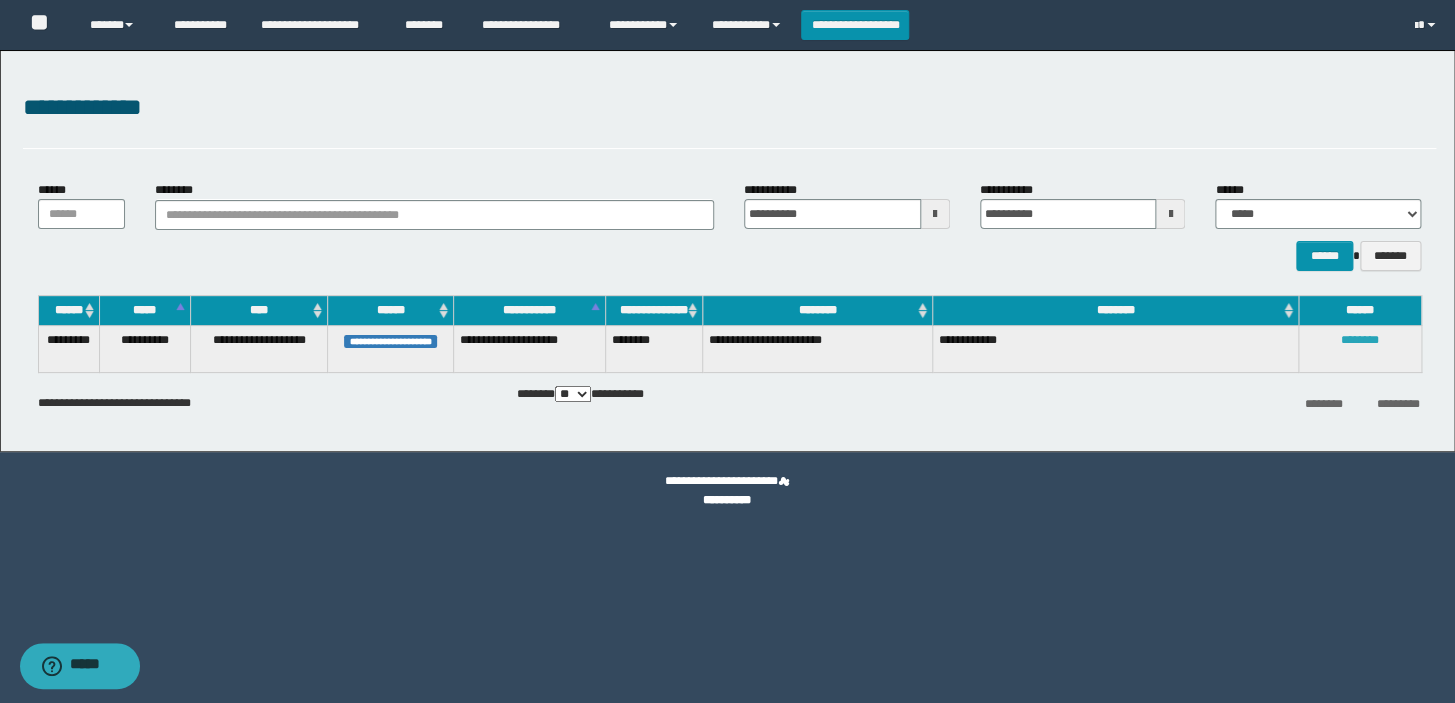 click on "********" at bounding box center (1360, 340) 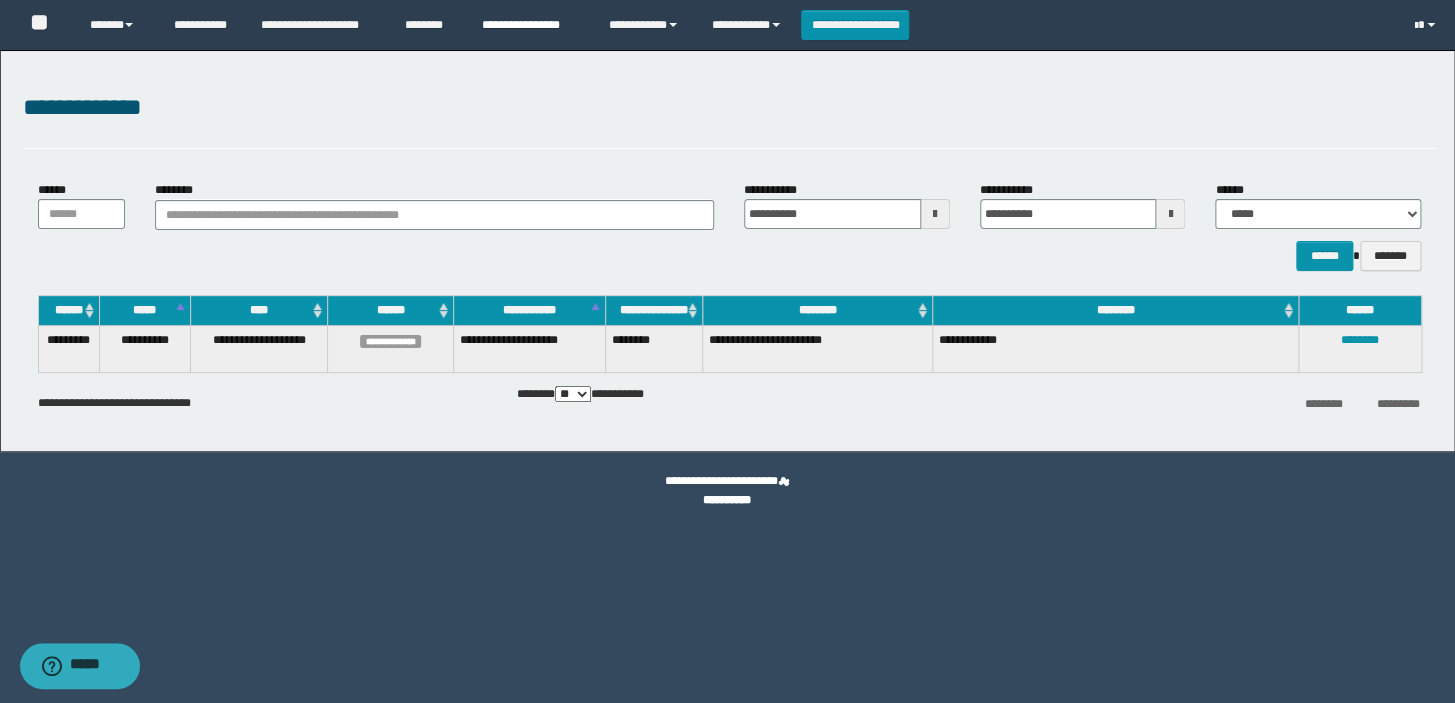 click on "**********" at bounding box center (530, 25) 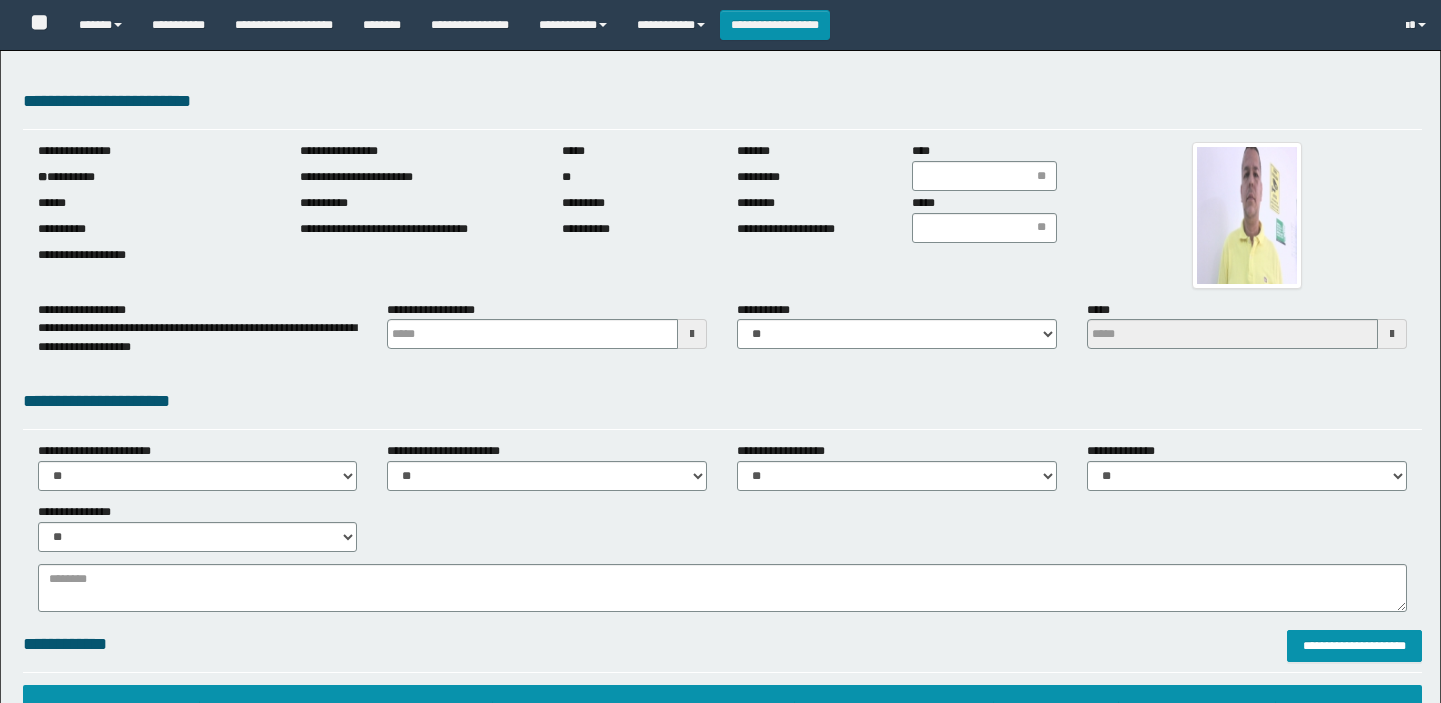 click on "**********" at bounding box center [154, 177] 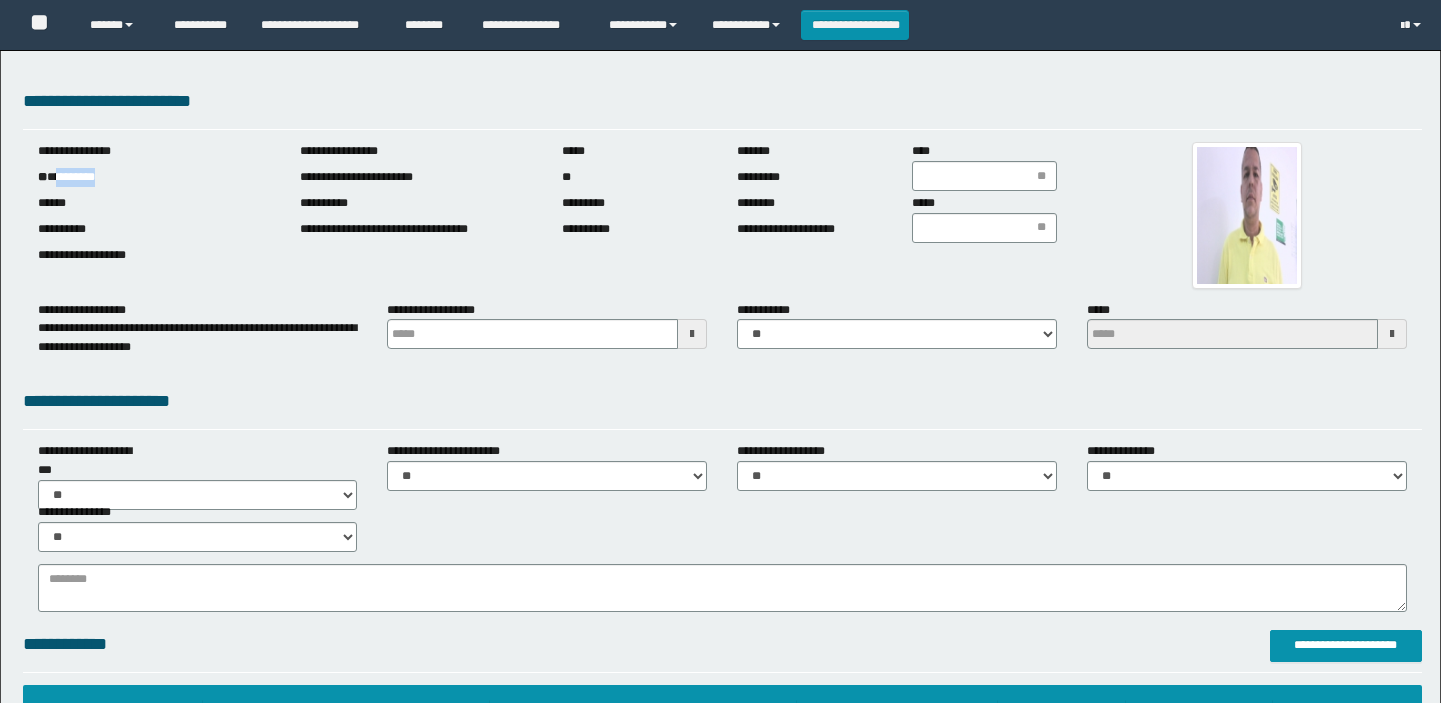 scroll, scrollTop: 0, scrollLeft: 0, axis: both 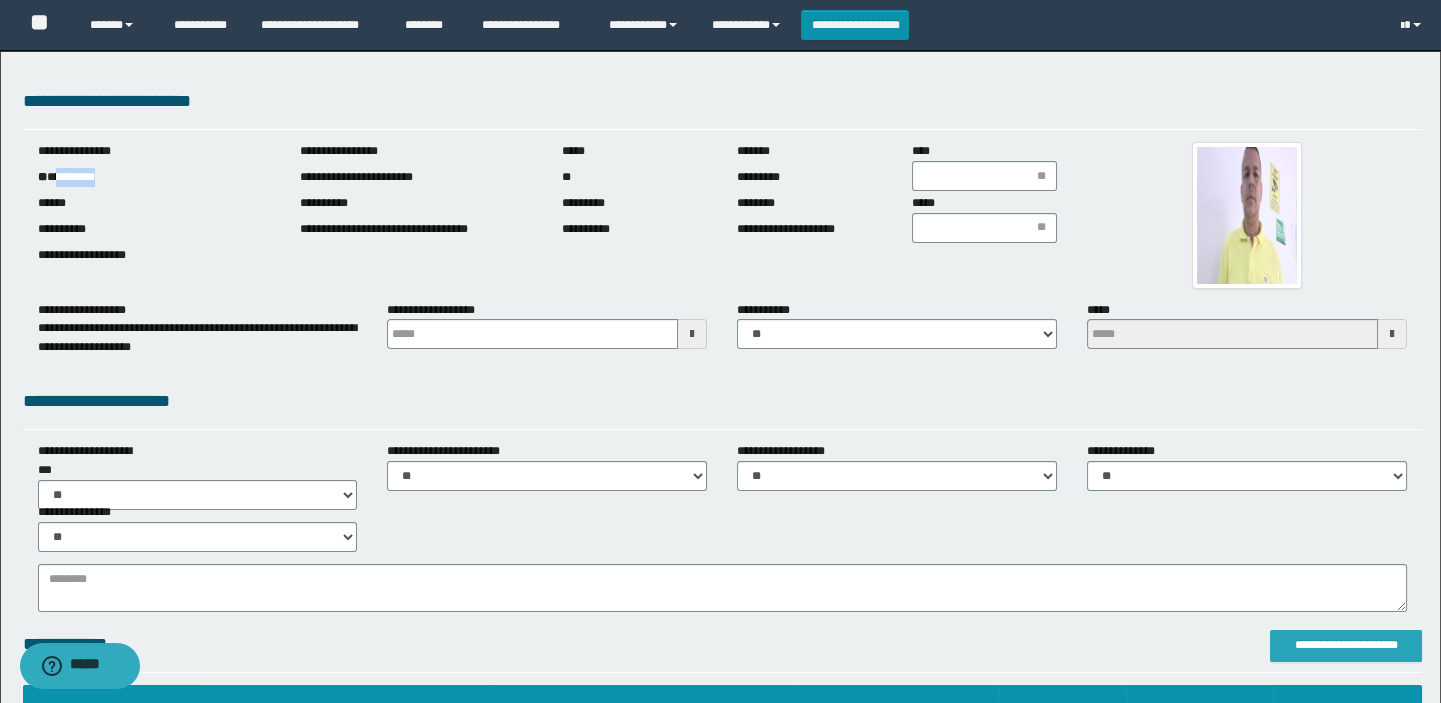 click on "**********" at bounding box center [1346, 646] 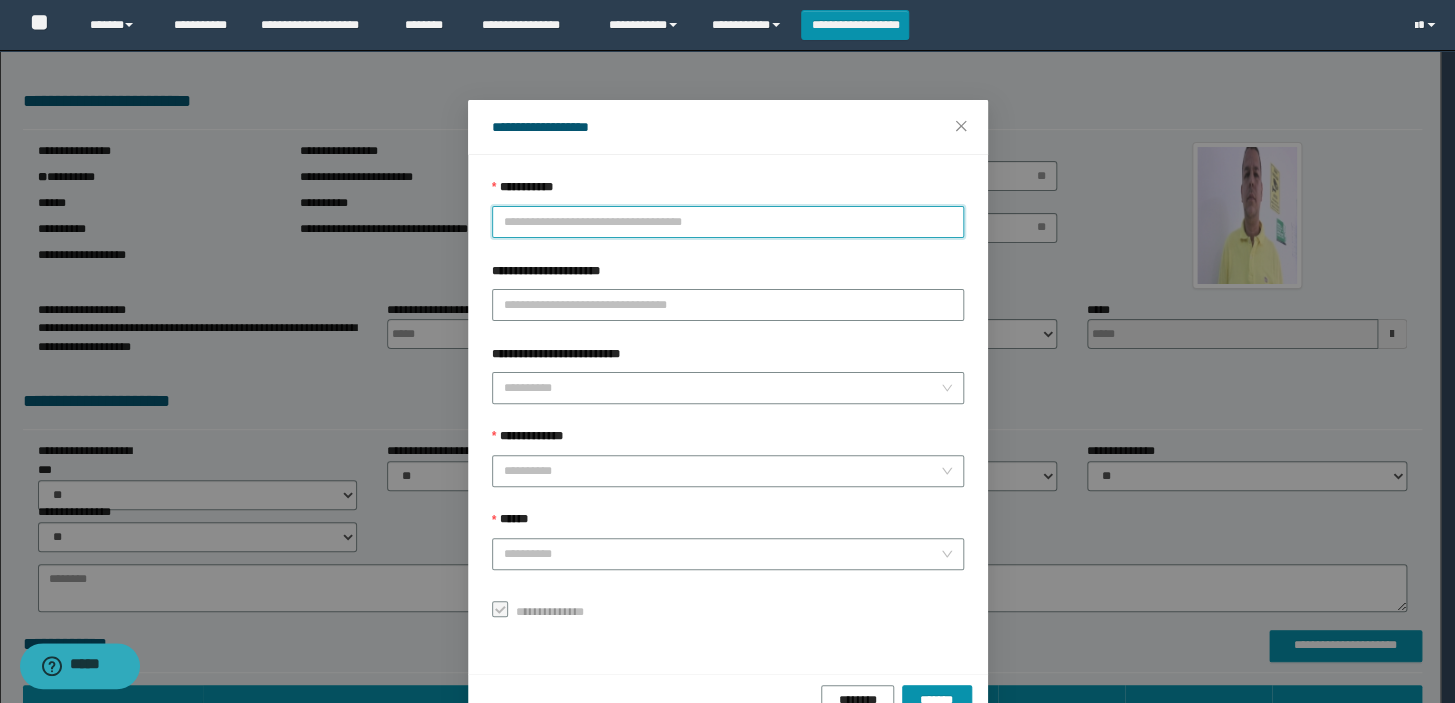 click on "**********" at bounding box center (728, 222) 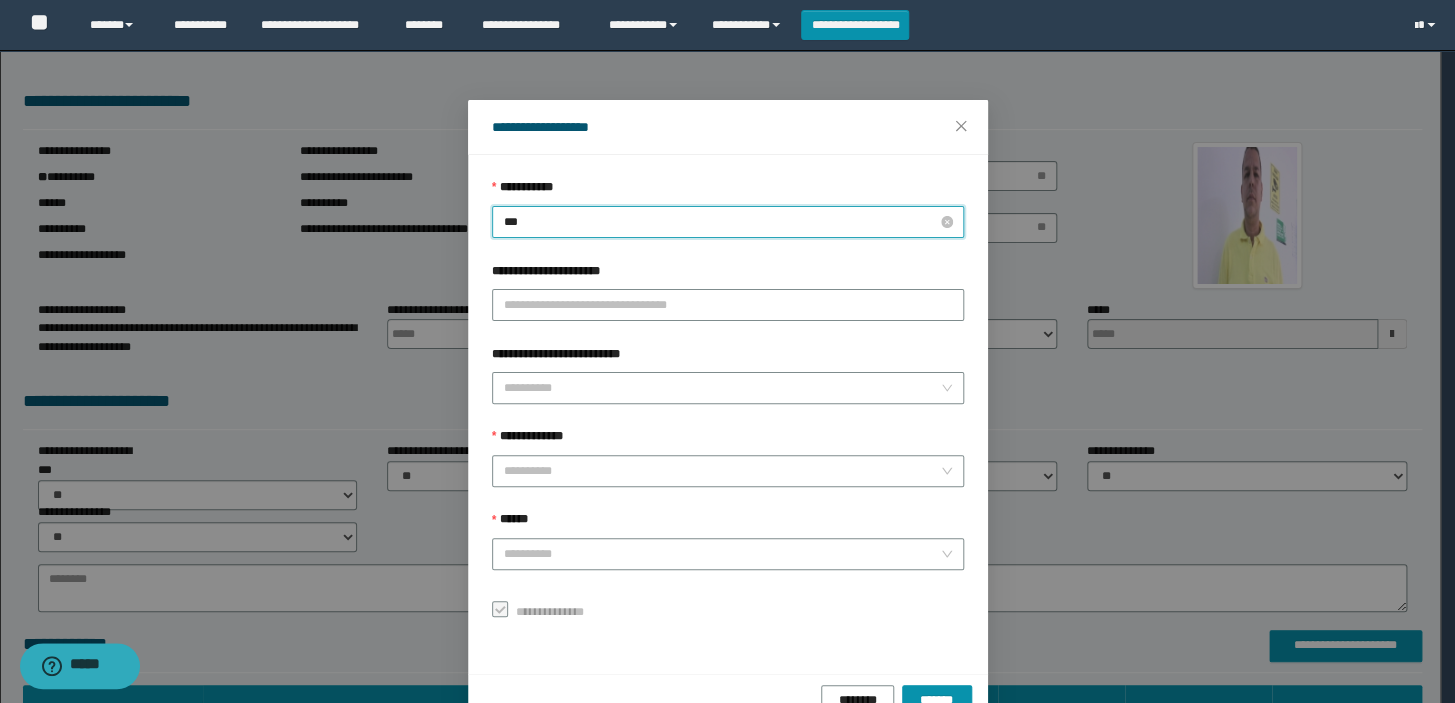 type on "****" 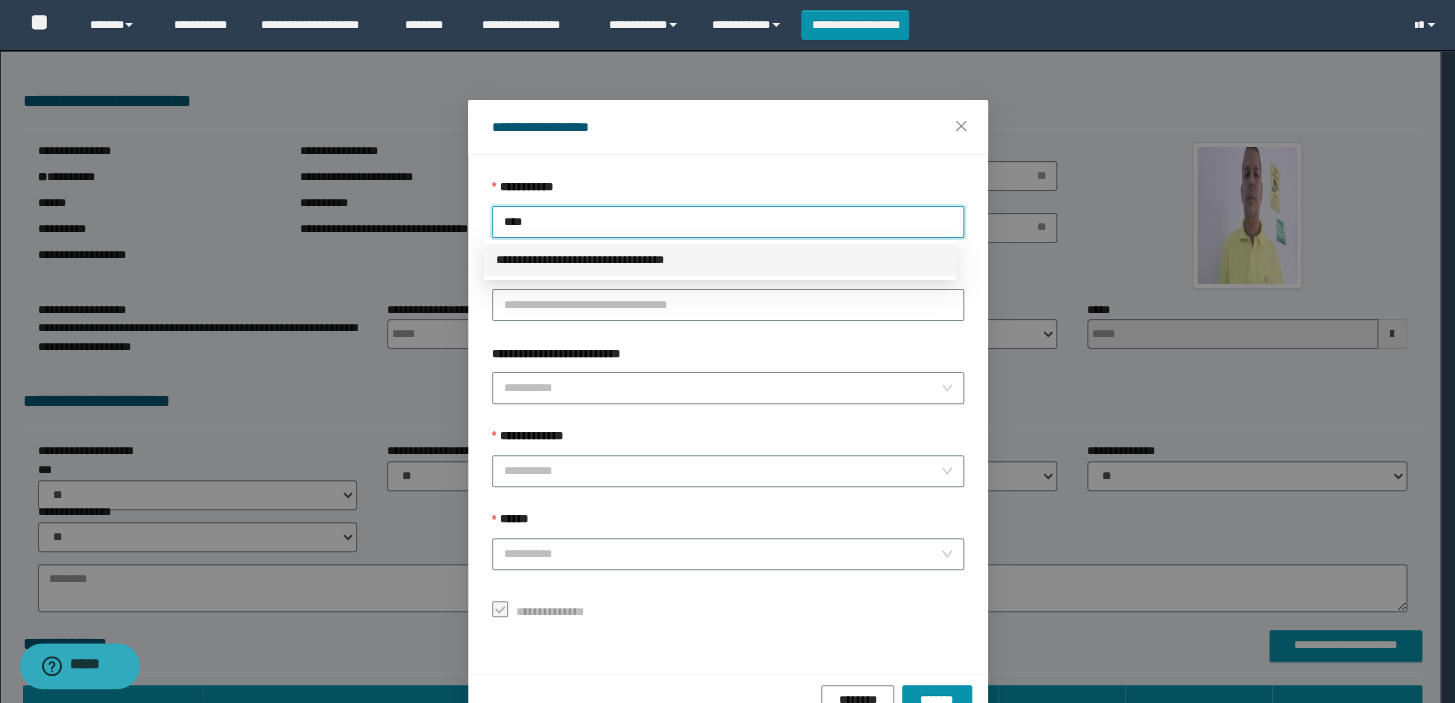 drag, startPoint x: 577, startPoint y: 259, endPoint x: 582, endPoint y: 413, distance: 154.08115 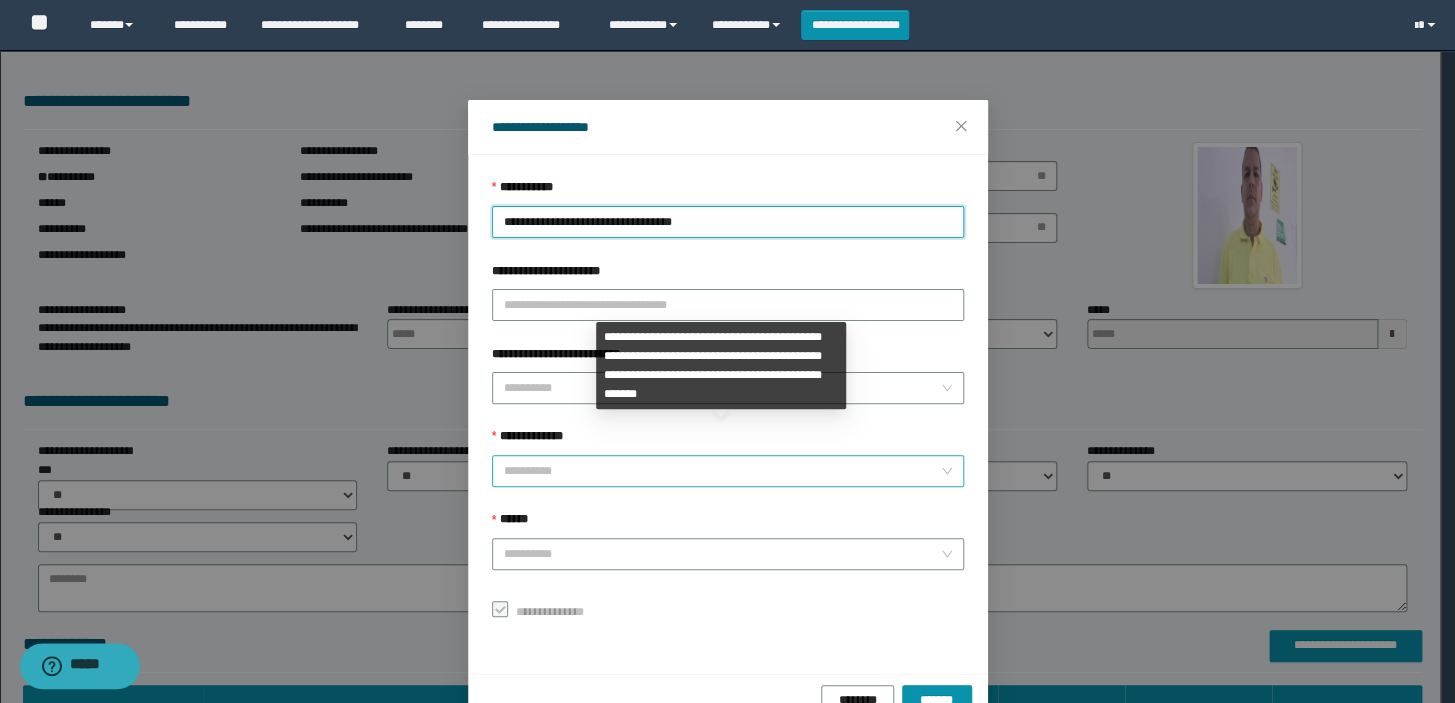 click on "**********" at bounding box center [722, 471] 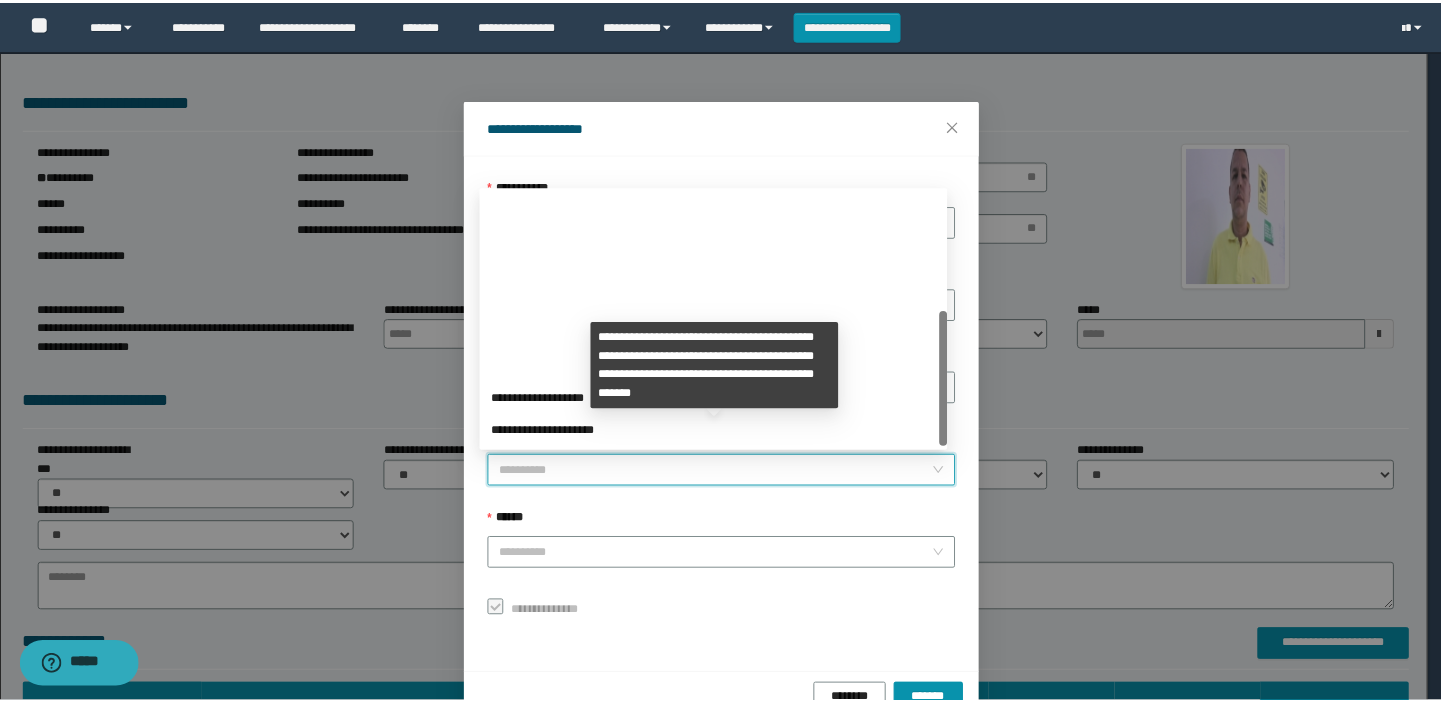 scroll, scrollTop: 223, scrollLeft: 0, axis: vertical 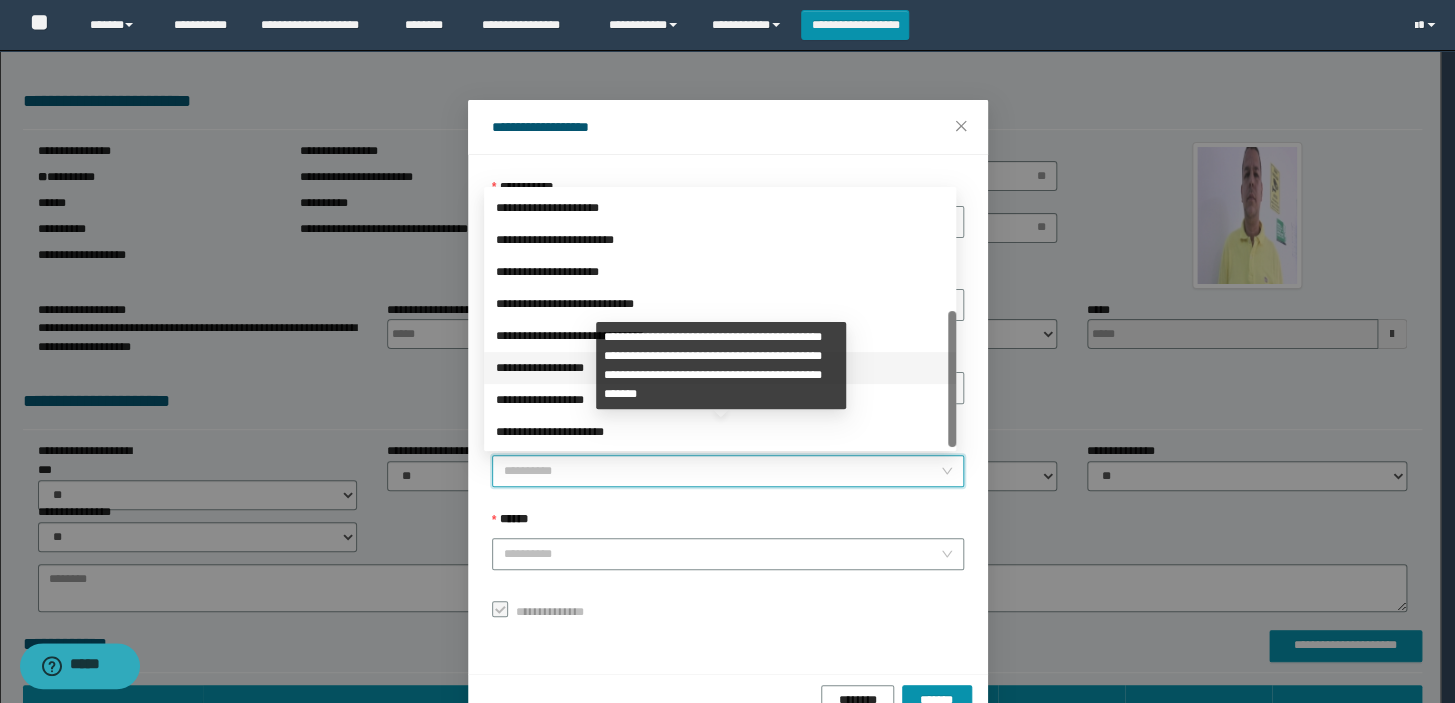 click on "**********" at bounding box center (720, 368) 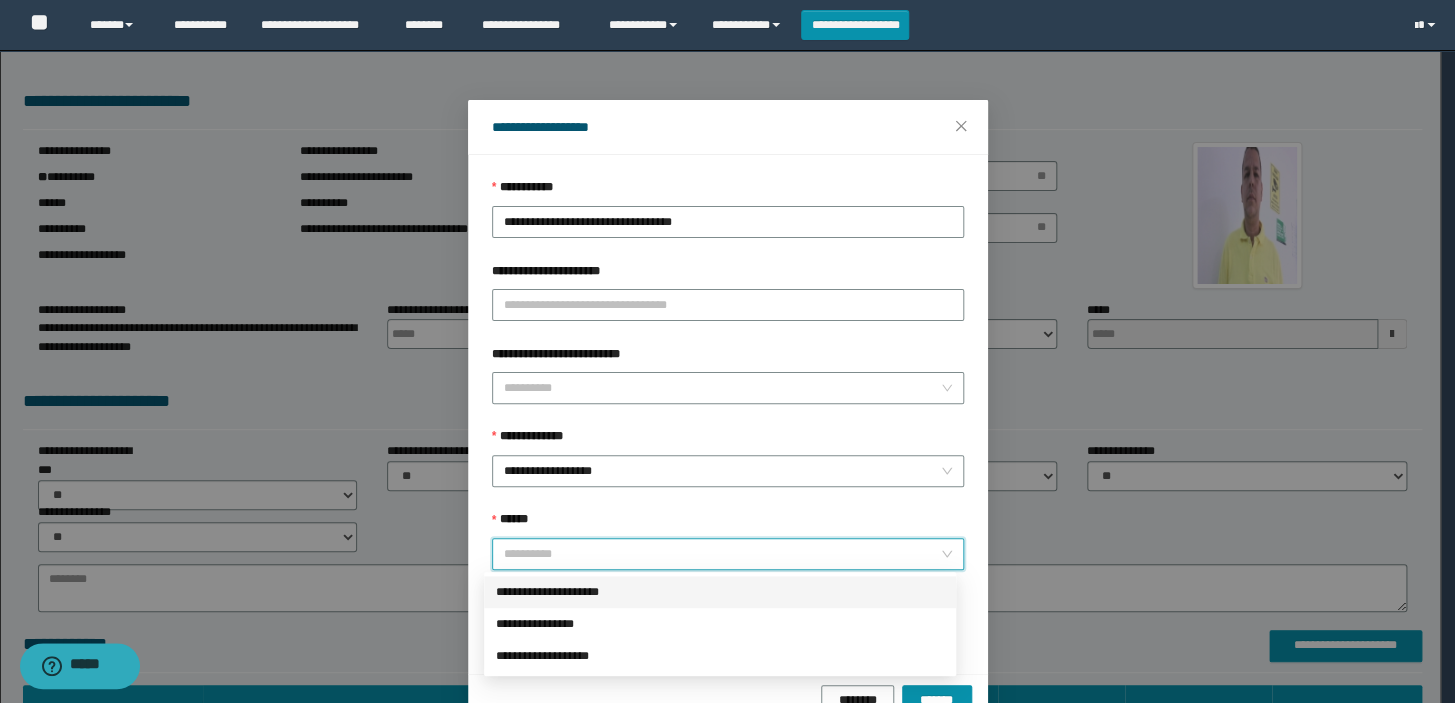 click on "******" at bounding box center (722, 554) 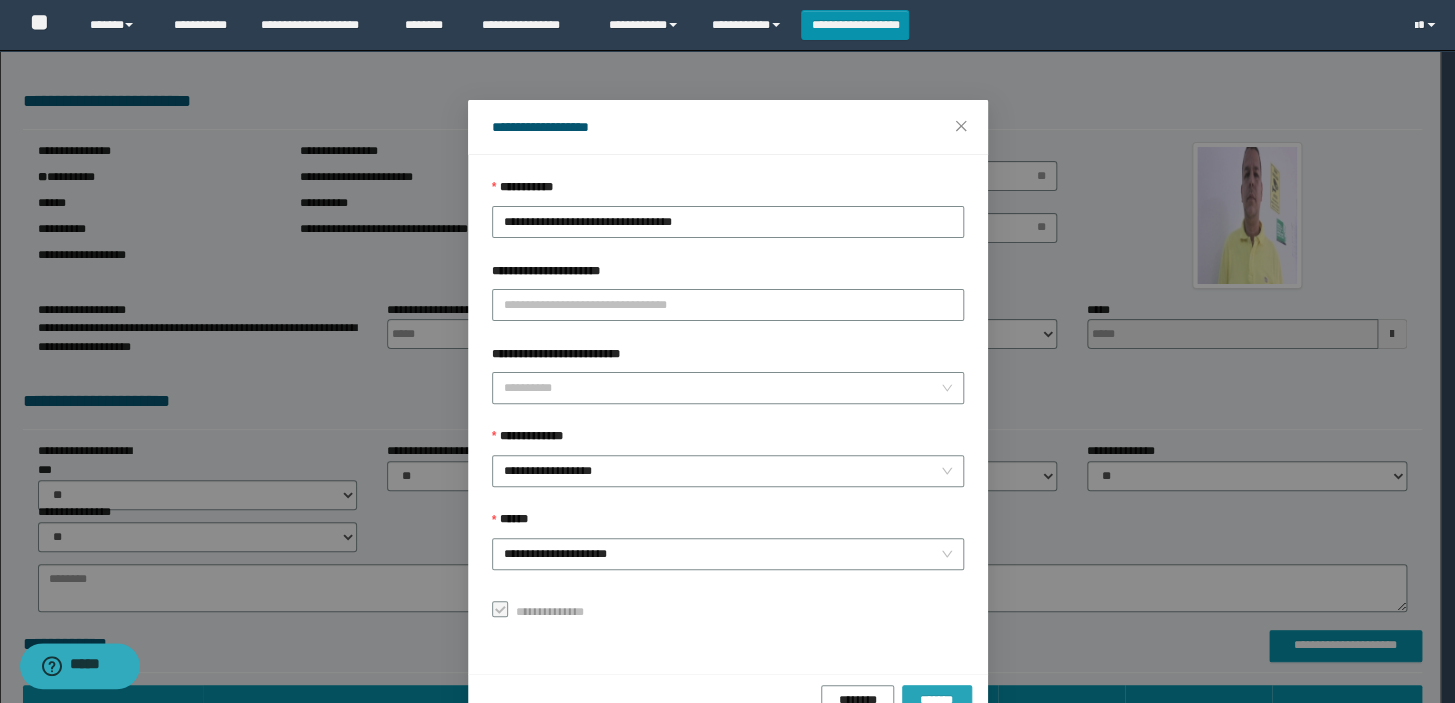 click on "*******" at bounding box center (937, 701) 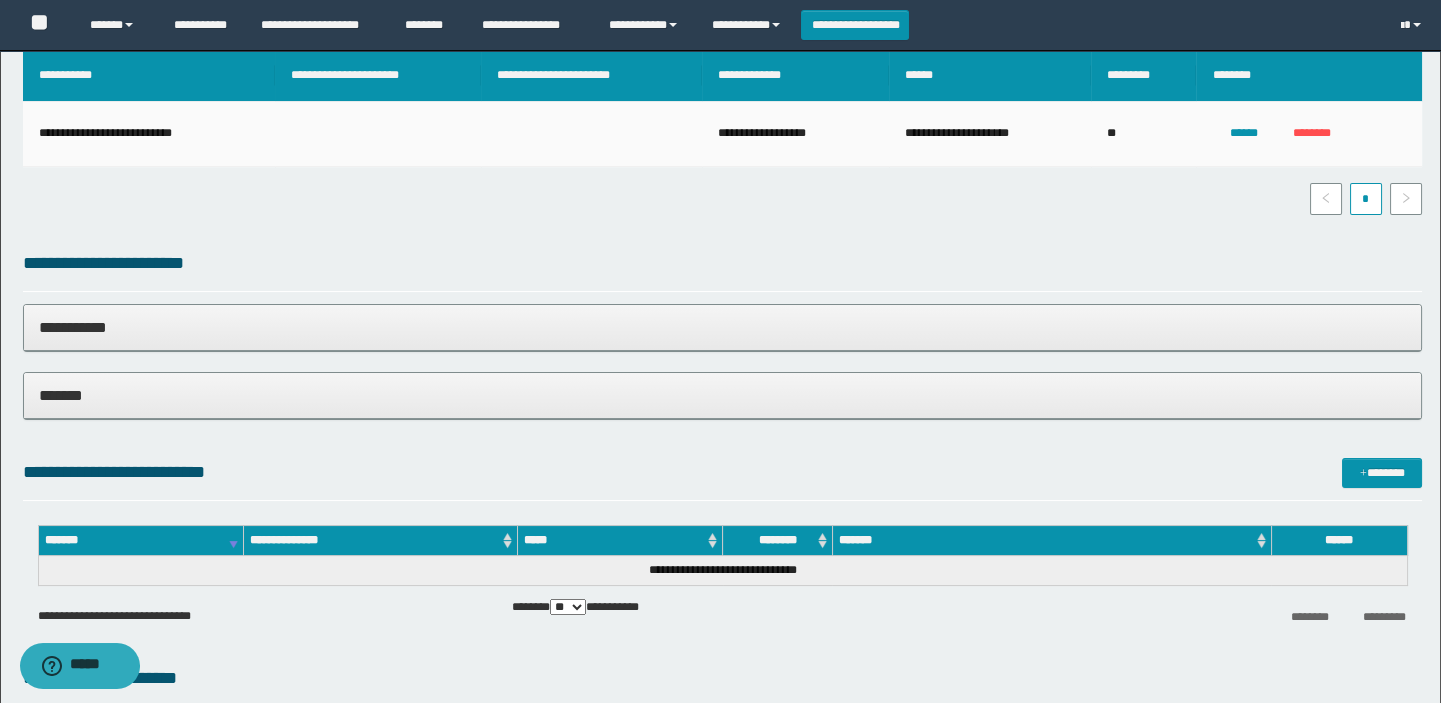 scroll, scrollTop: 636, scrollLeft: 0, axis: vertical 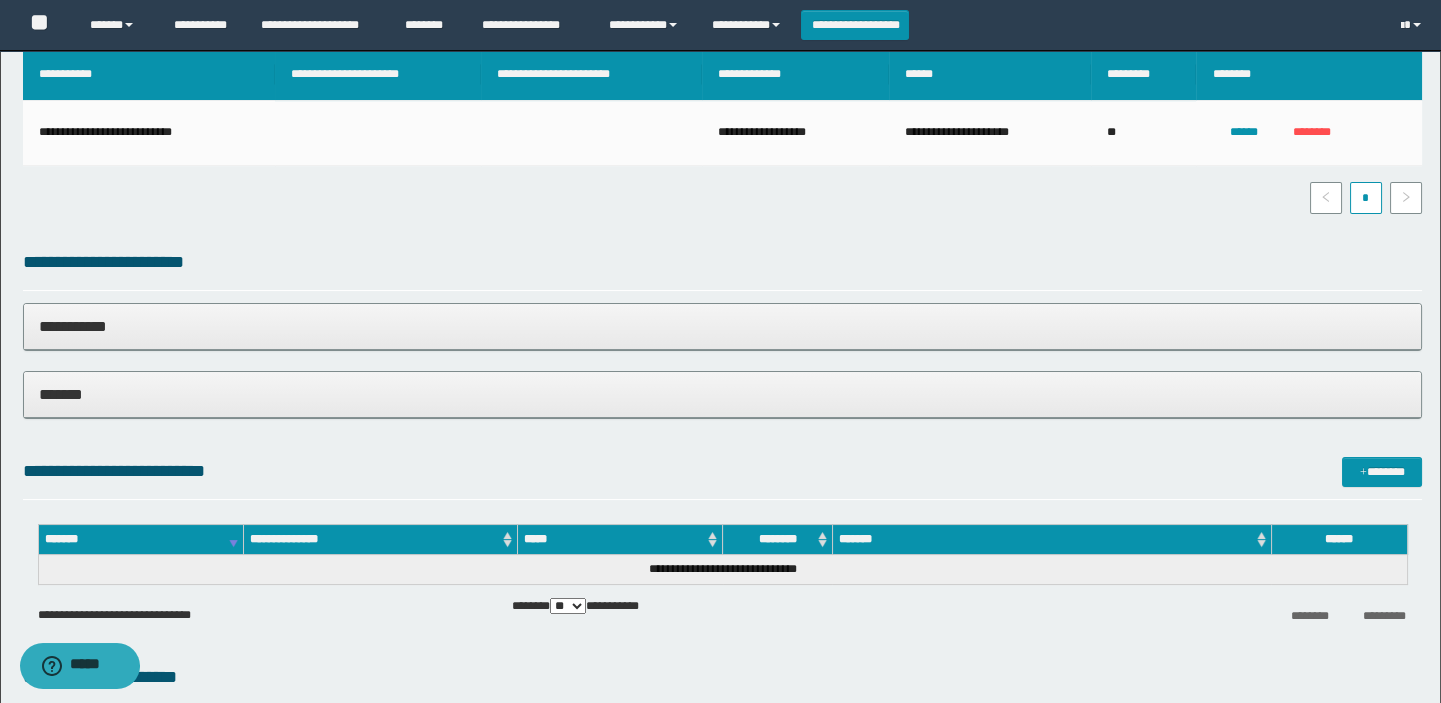 click on "*******" at bounding box center [723, 394] 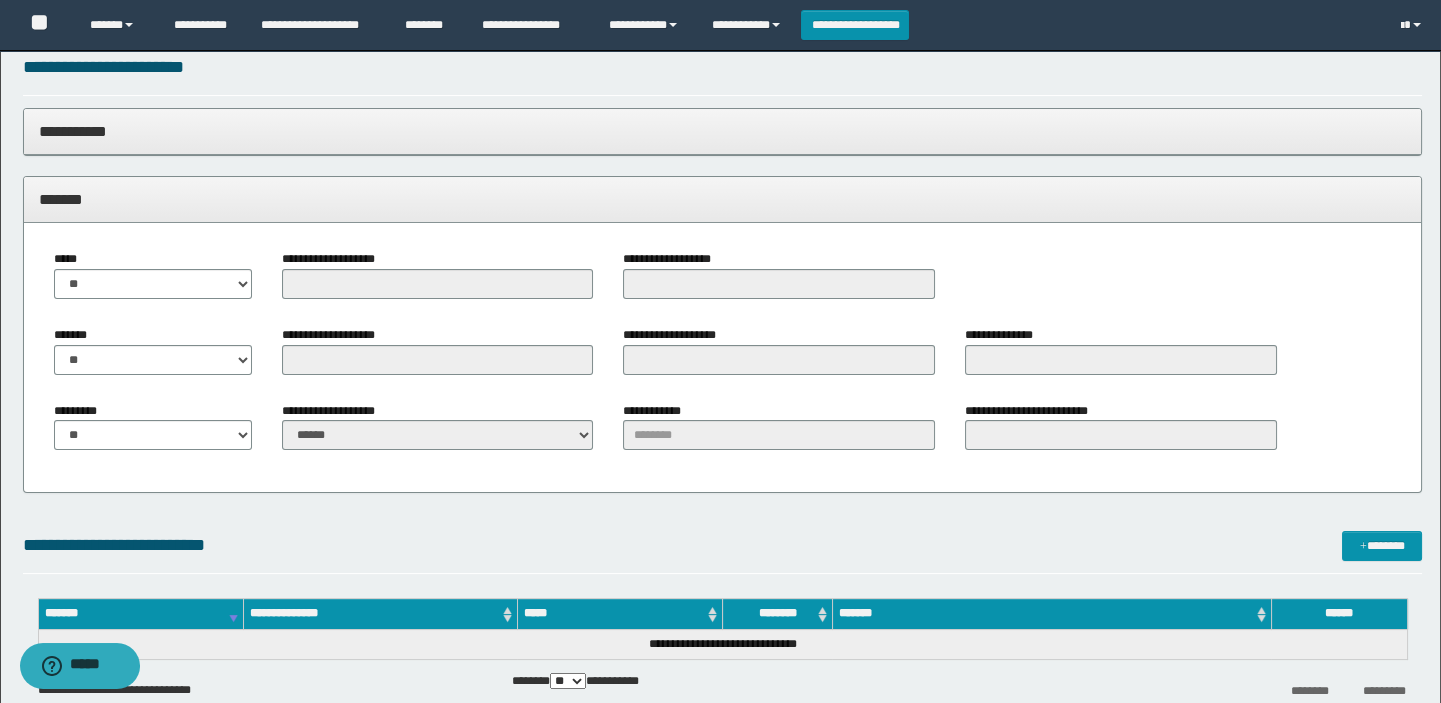 scroll, scrollTop: 1000, scrollLeft: 0, axis: vertical 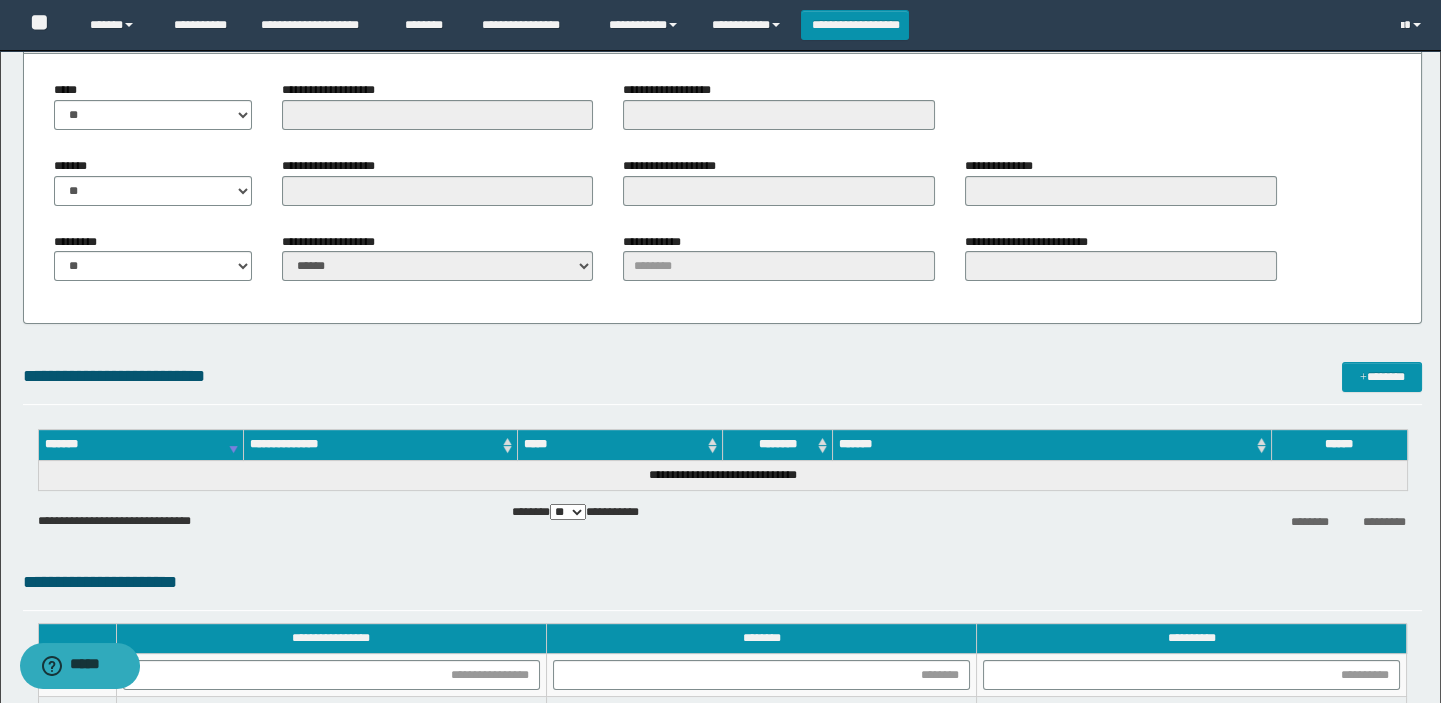 click on "*********" at bounding box center [81, 242] 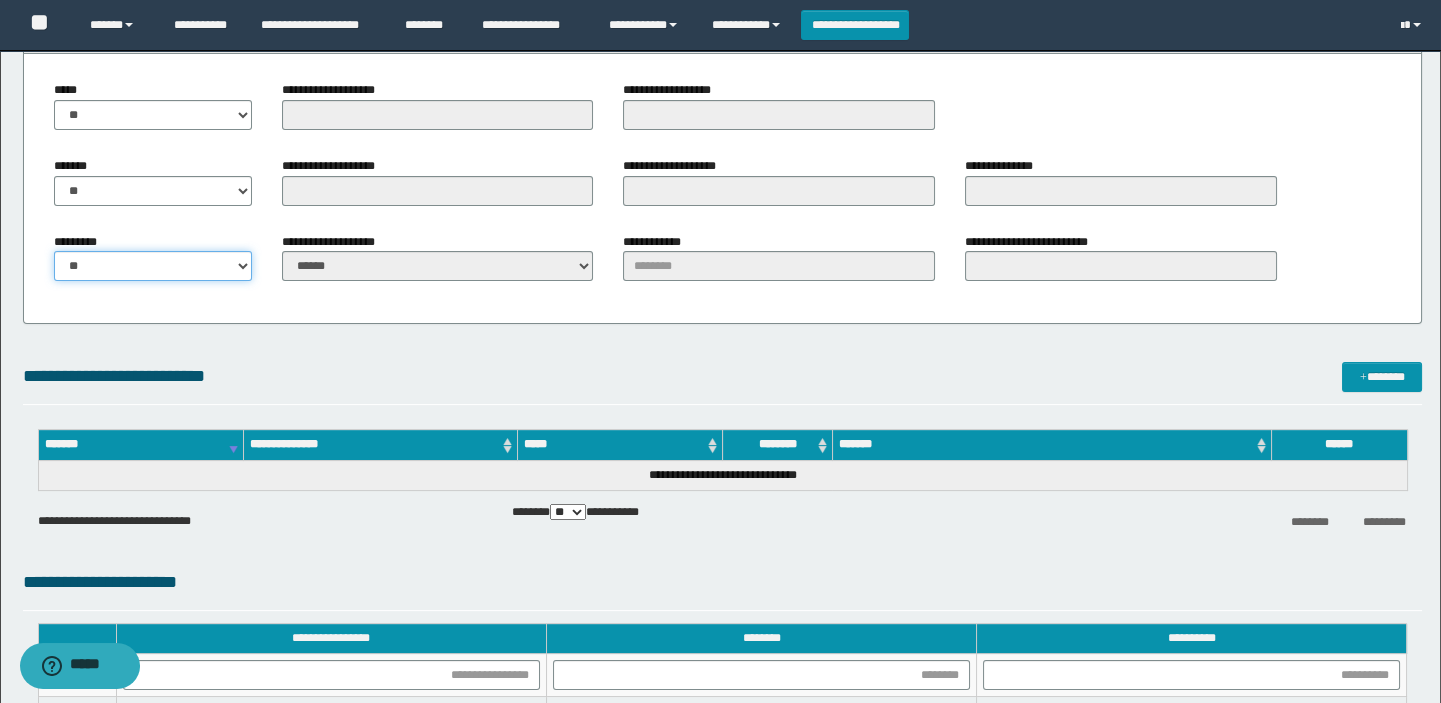 click on "**
**" at bounding box center [153, 266] 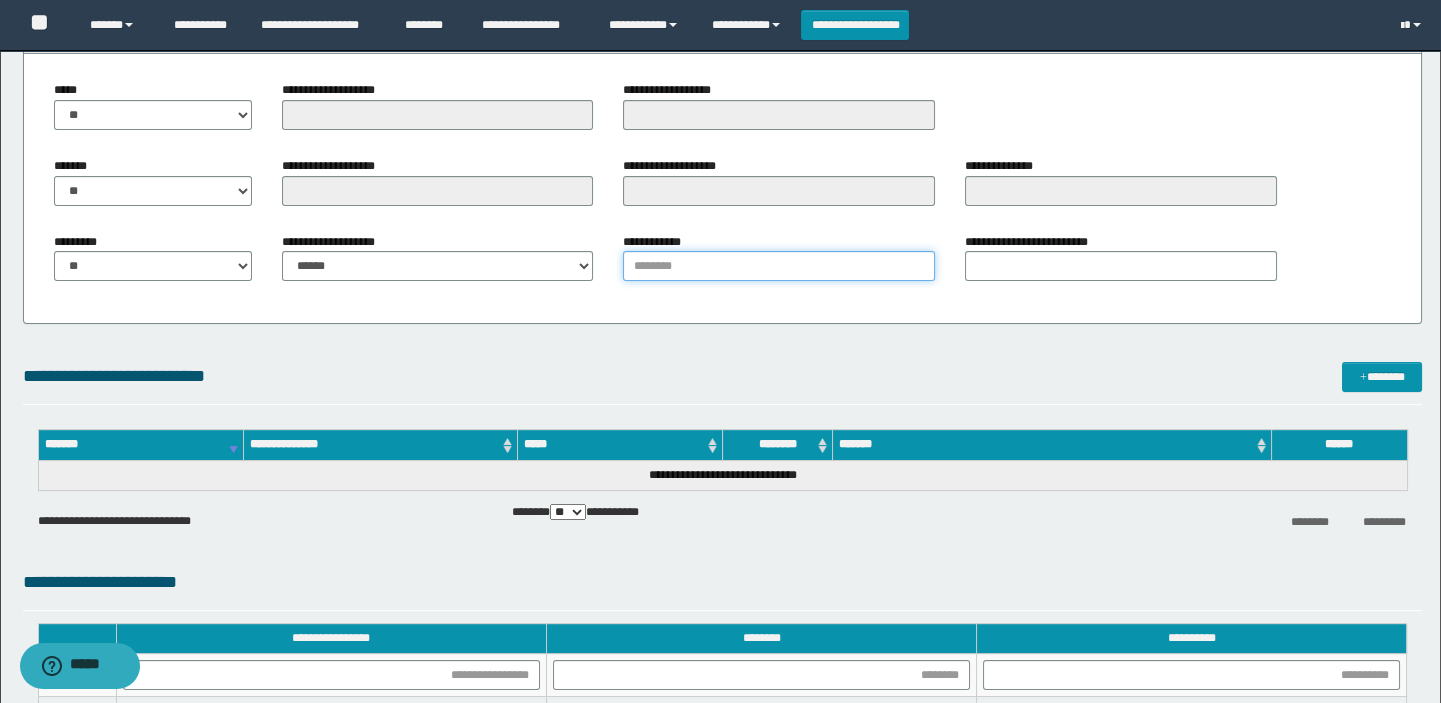 click on "**********" at bounding box center (779, 266) 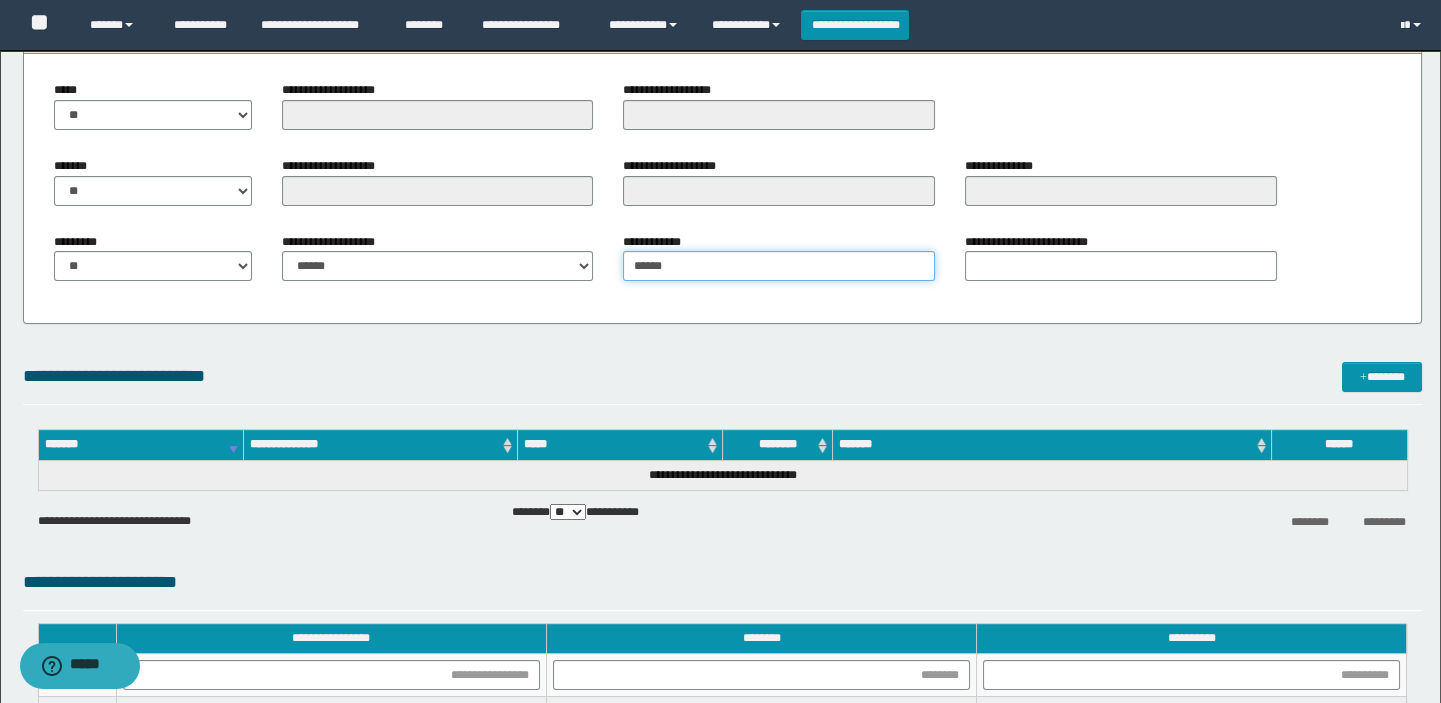 type on "******" 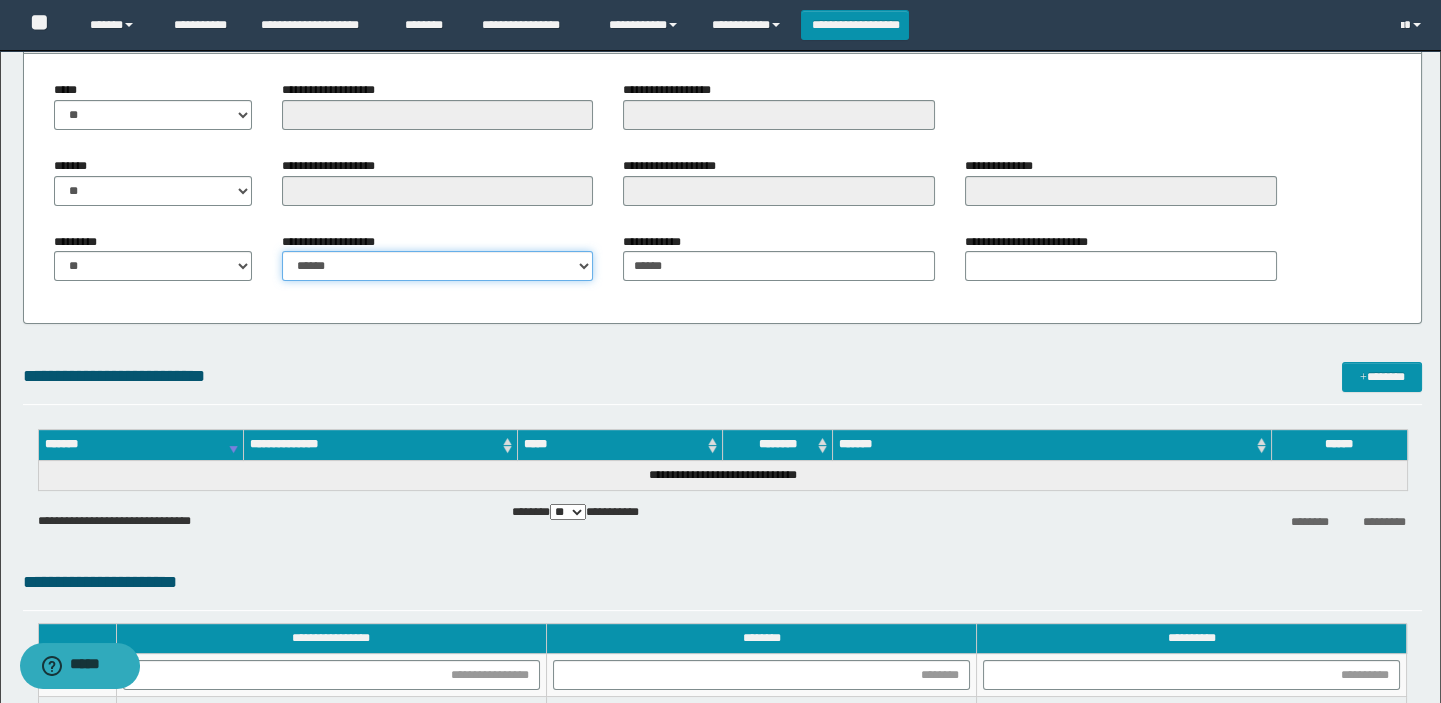 drag, startPoint x: 468, startPoint y: 273, endPoint x: 431, endPoint y: 262, distance: 38.600517 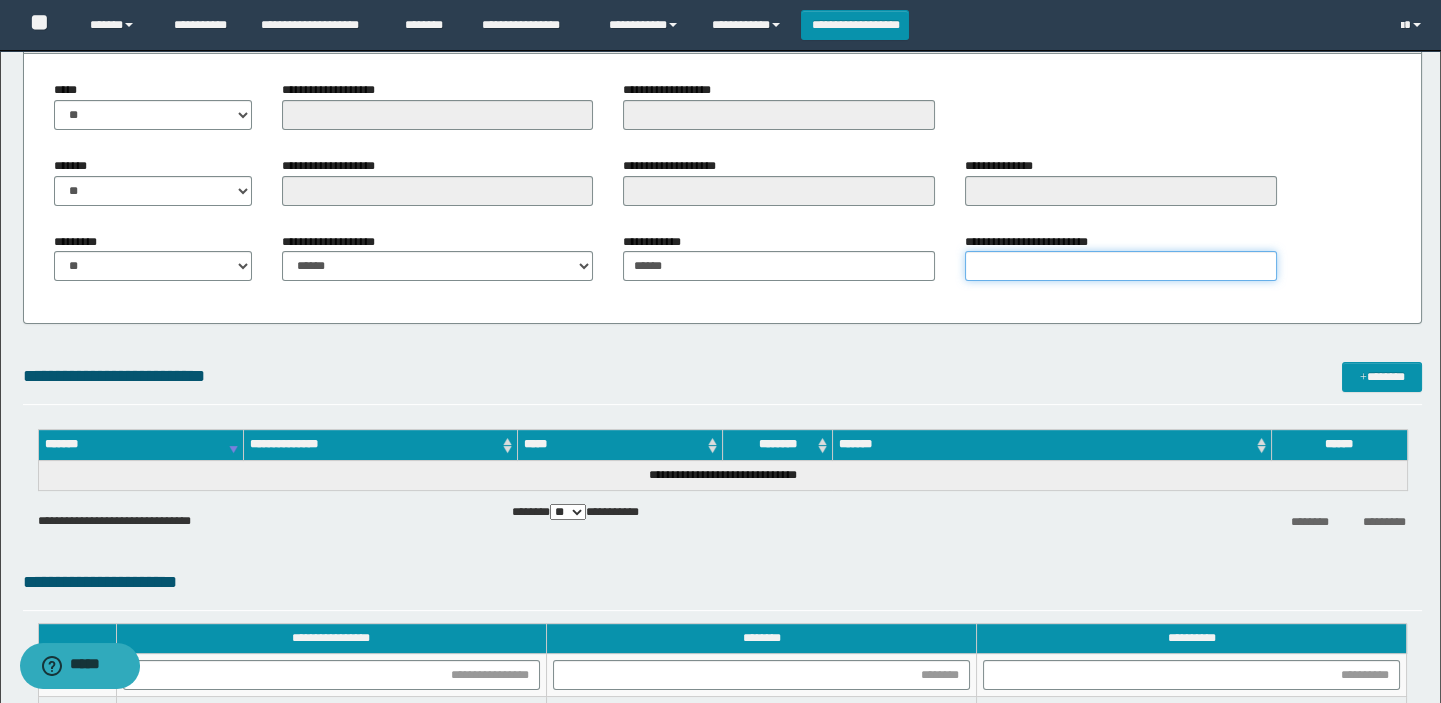 click on "**********" at bounding box center [1121, 266] 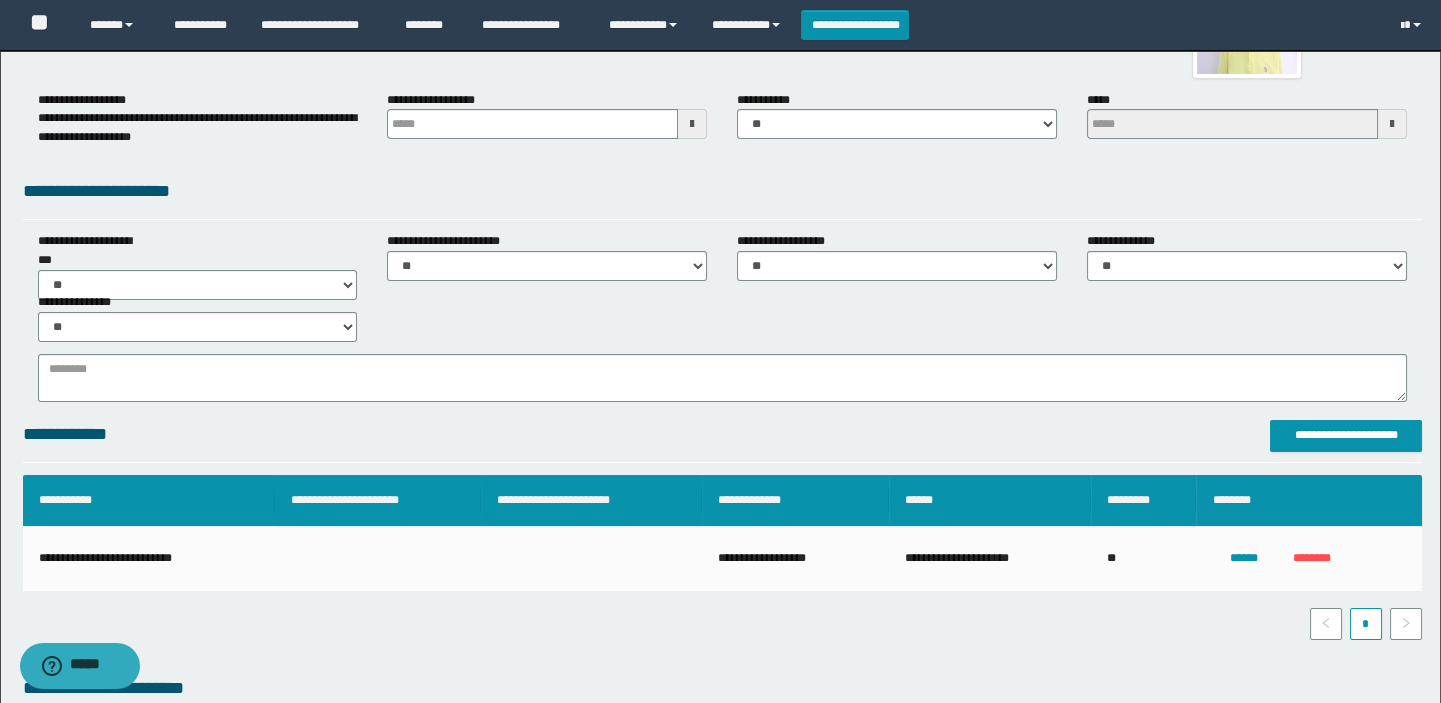 scroll, scrollTop: 0, scrollLeft: 0, axis: both 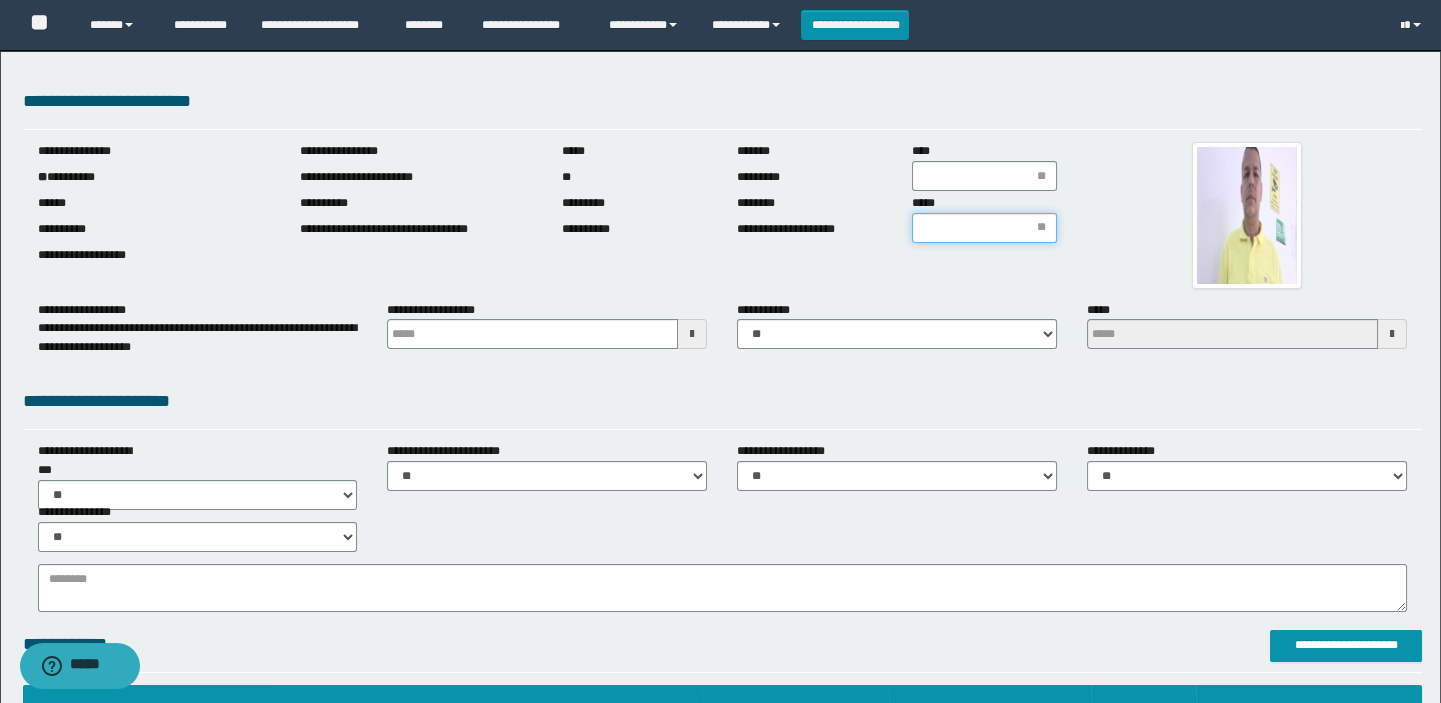 click on "*****" at bounding box center (984, 228) 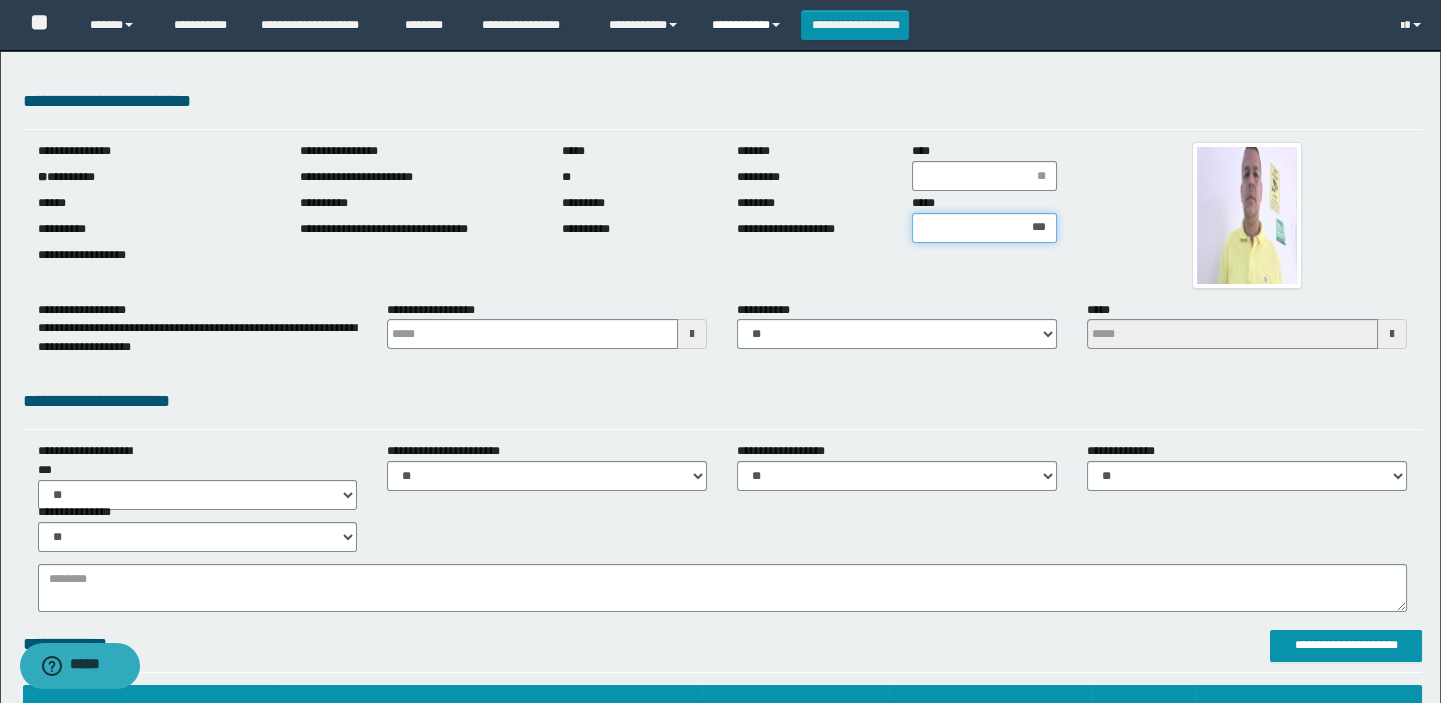 type on "****" 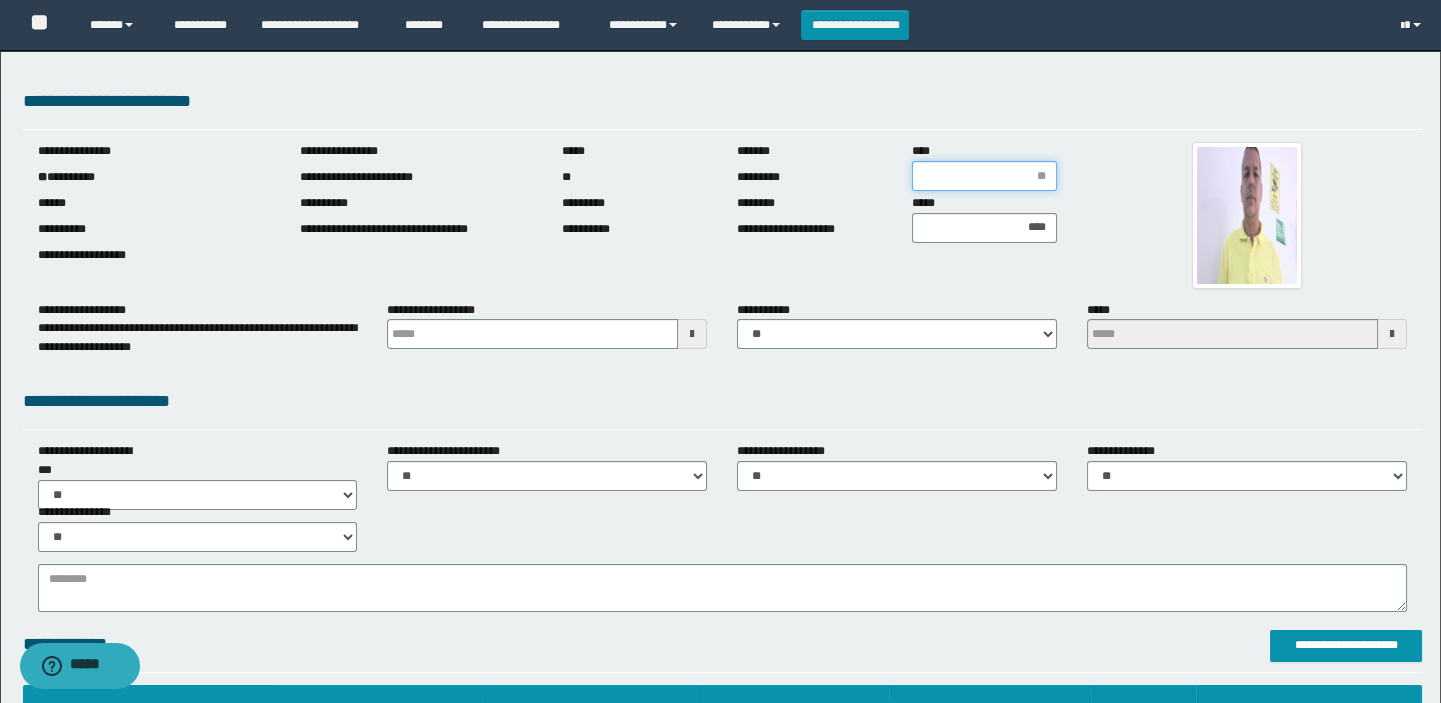 click on "****" at bounding box center [984, 176] 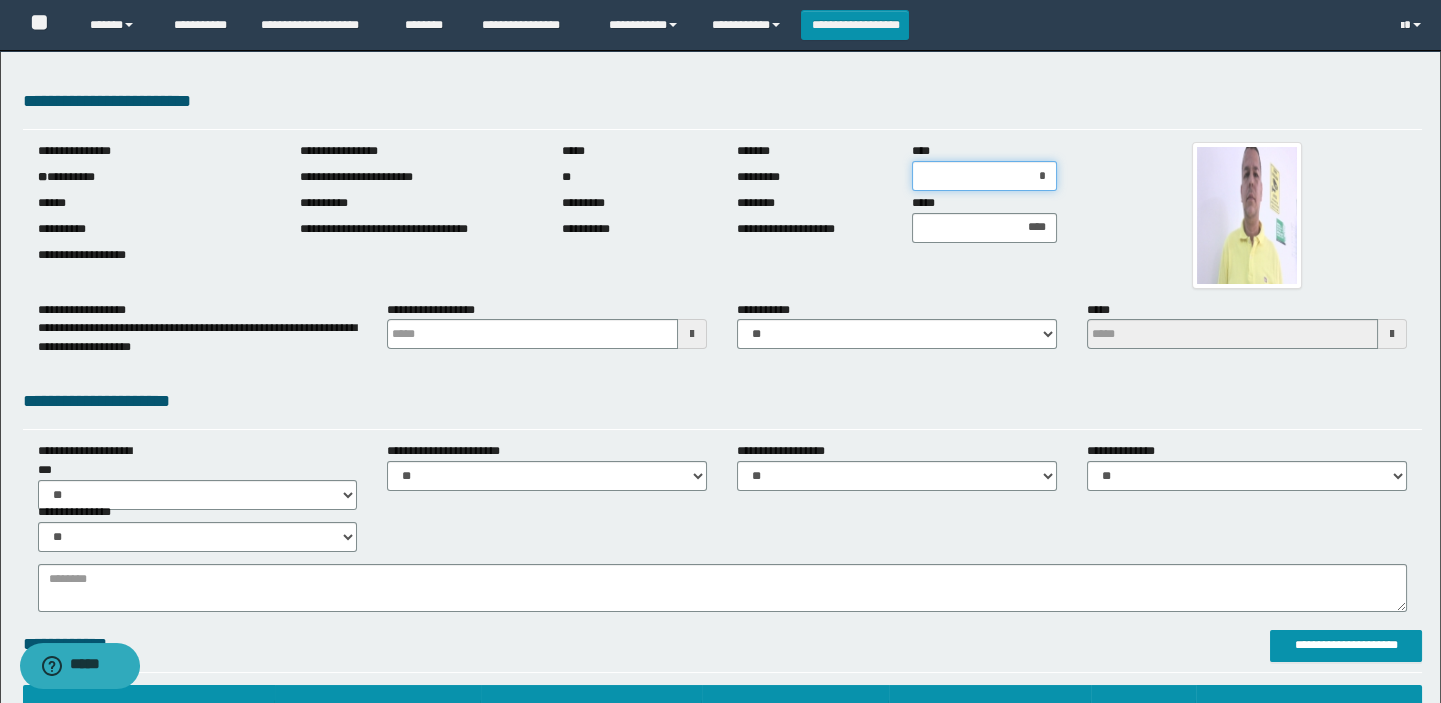 type on "**" 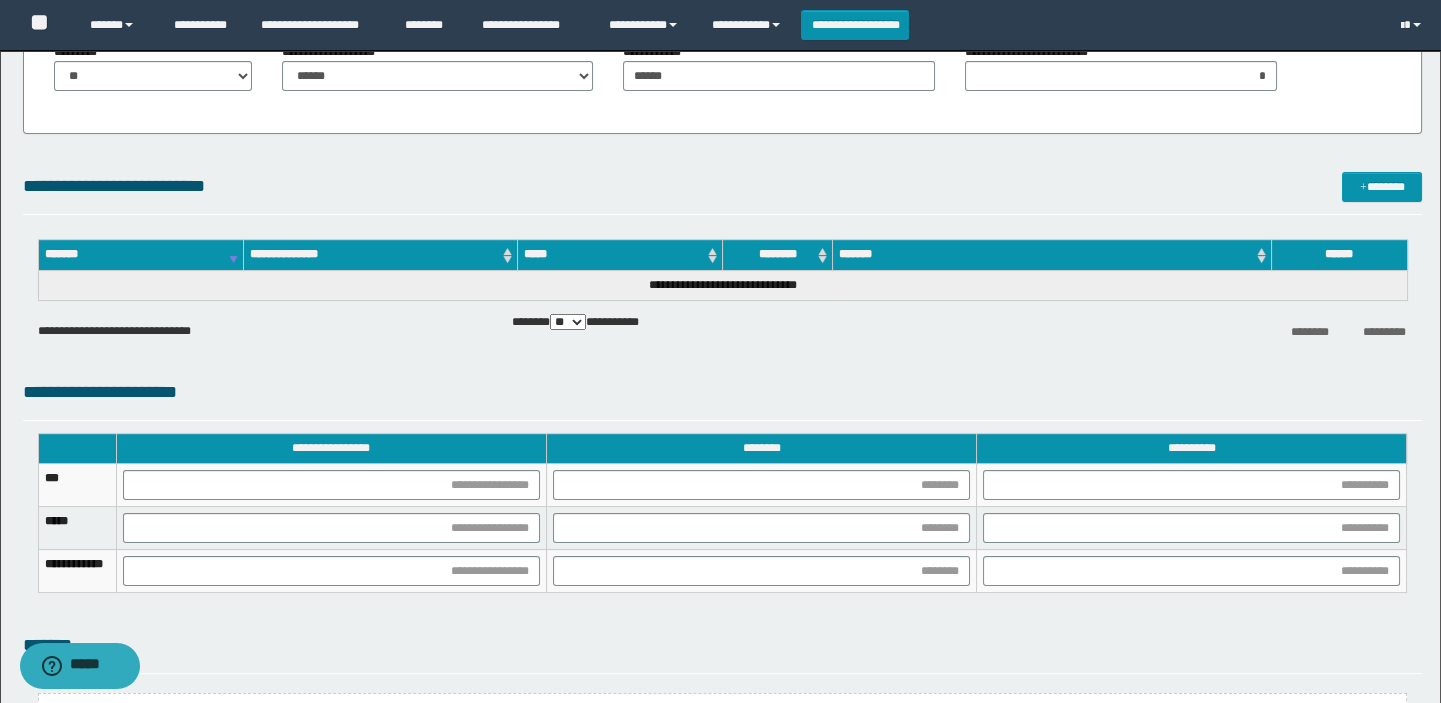 scroll, scrollTop: 1076, scrollLeft: 0, axis: vertical 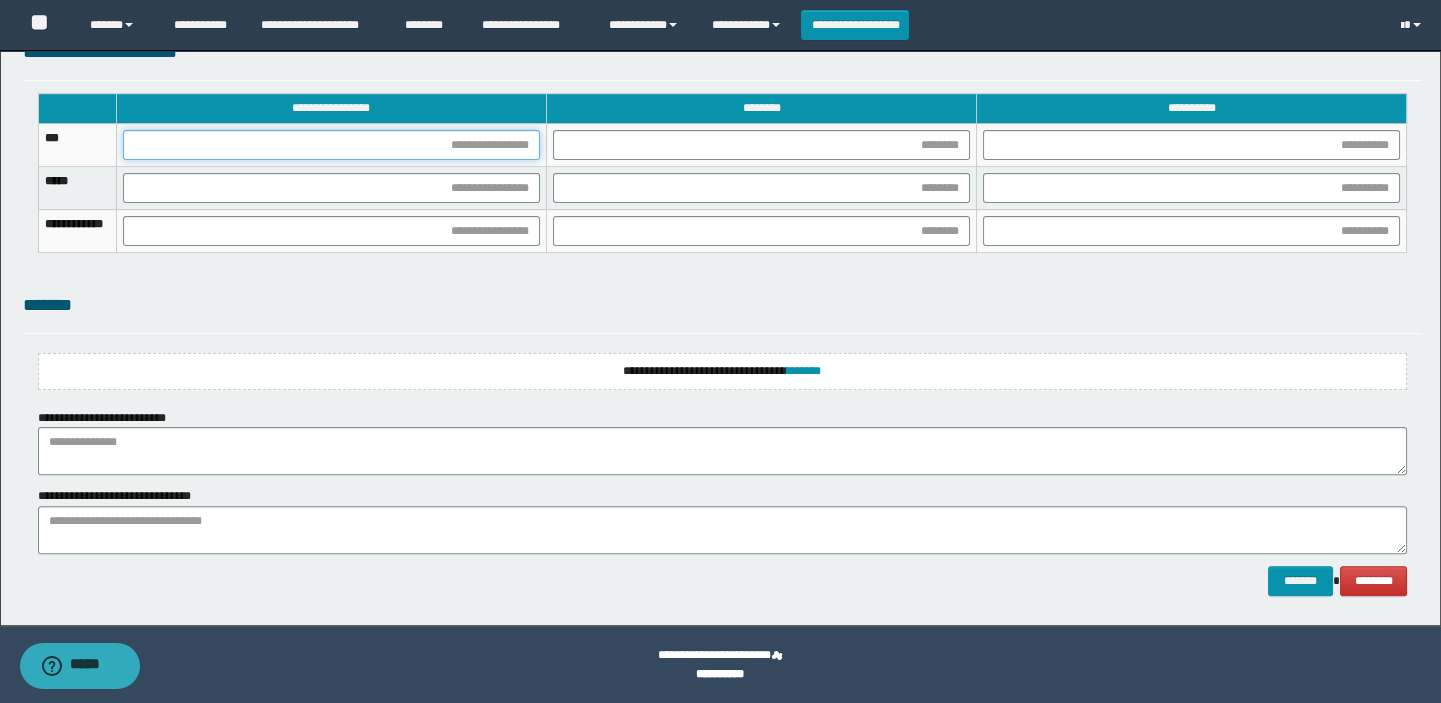 click at bounding box center (331, 145) 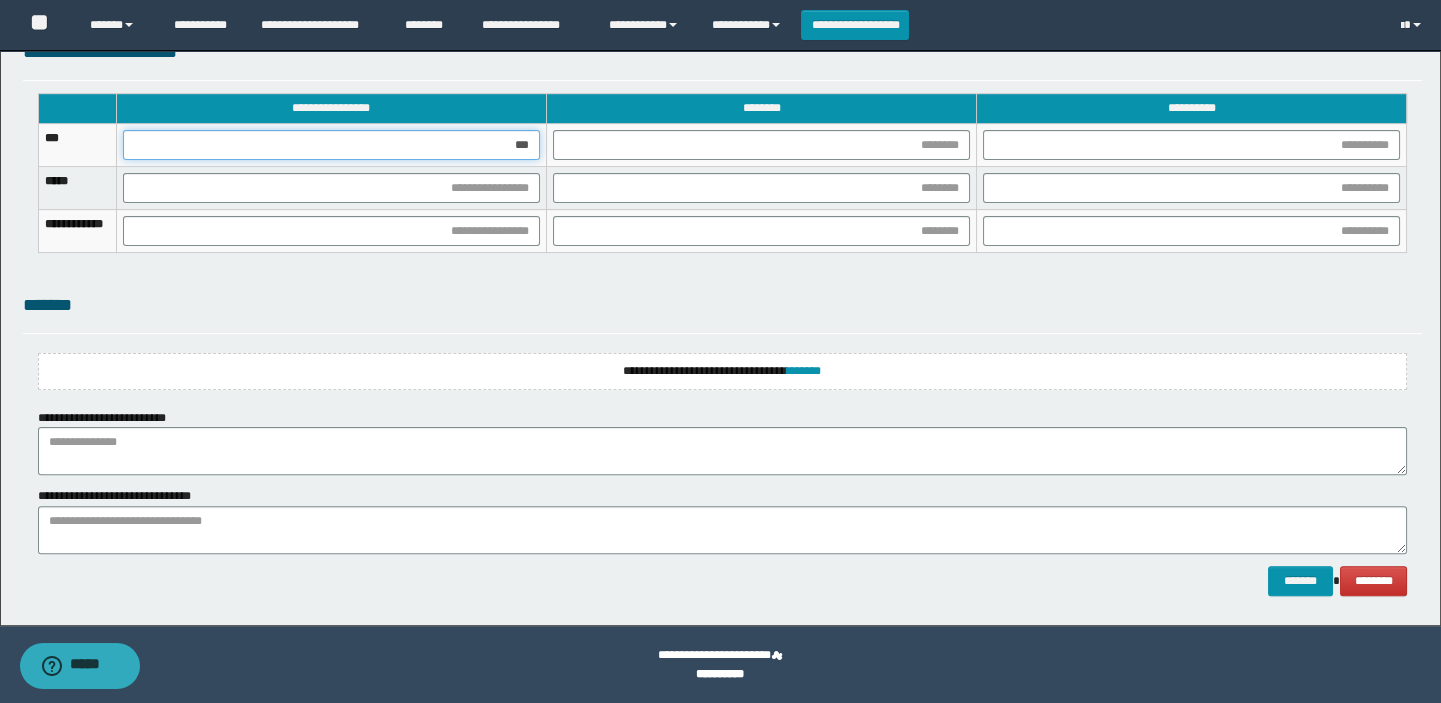 type on "****" 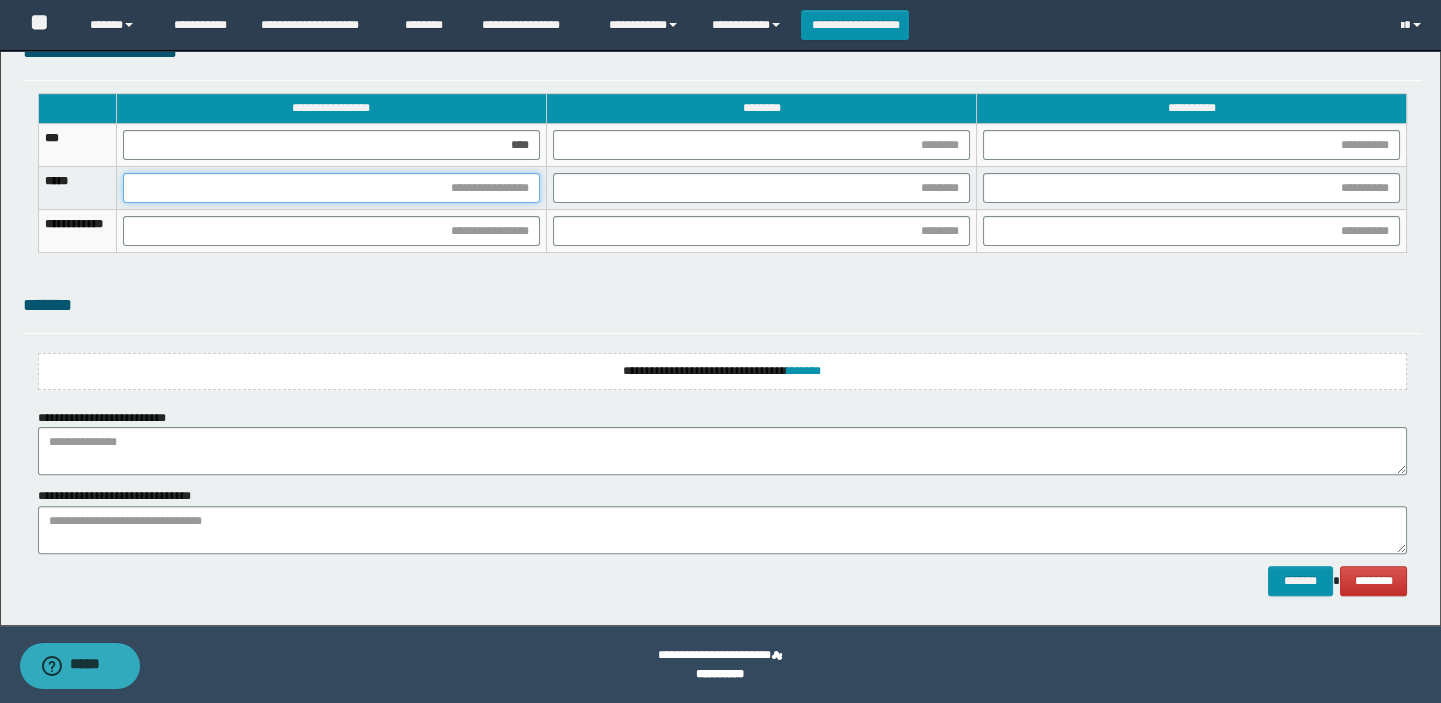 click at bounding box center (331, 188) 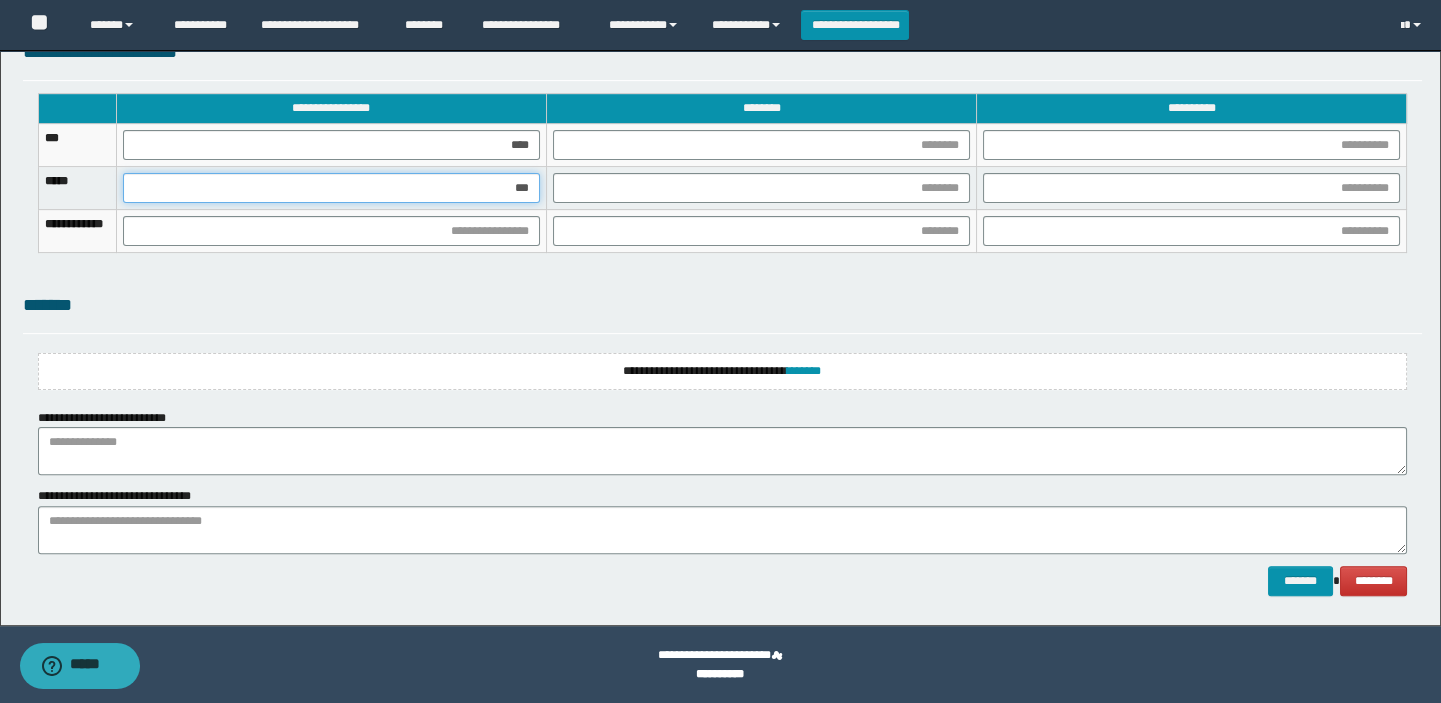 type on "****" 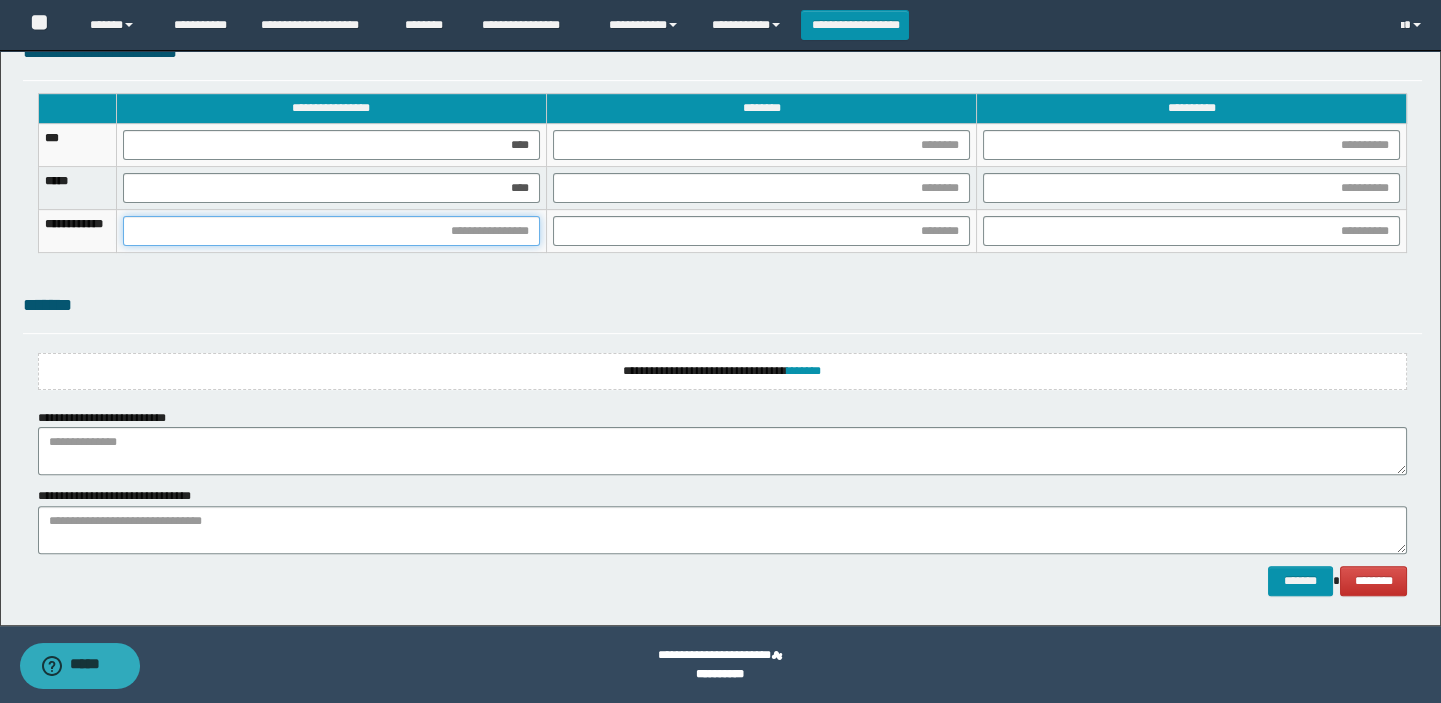 click at bounding box center [331, 231] 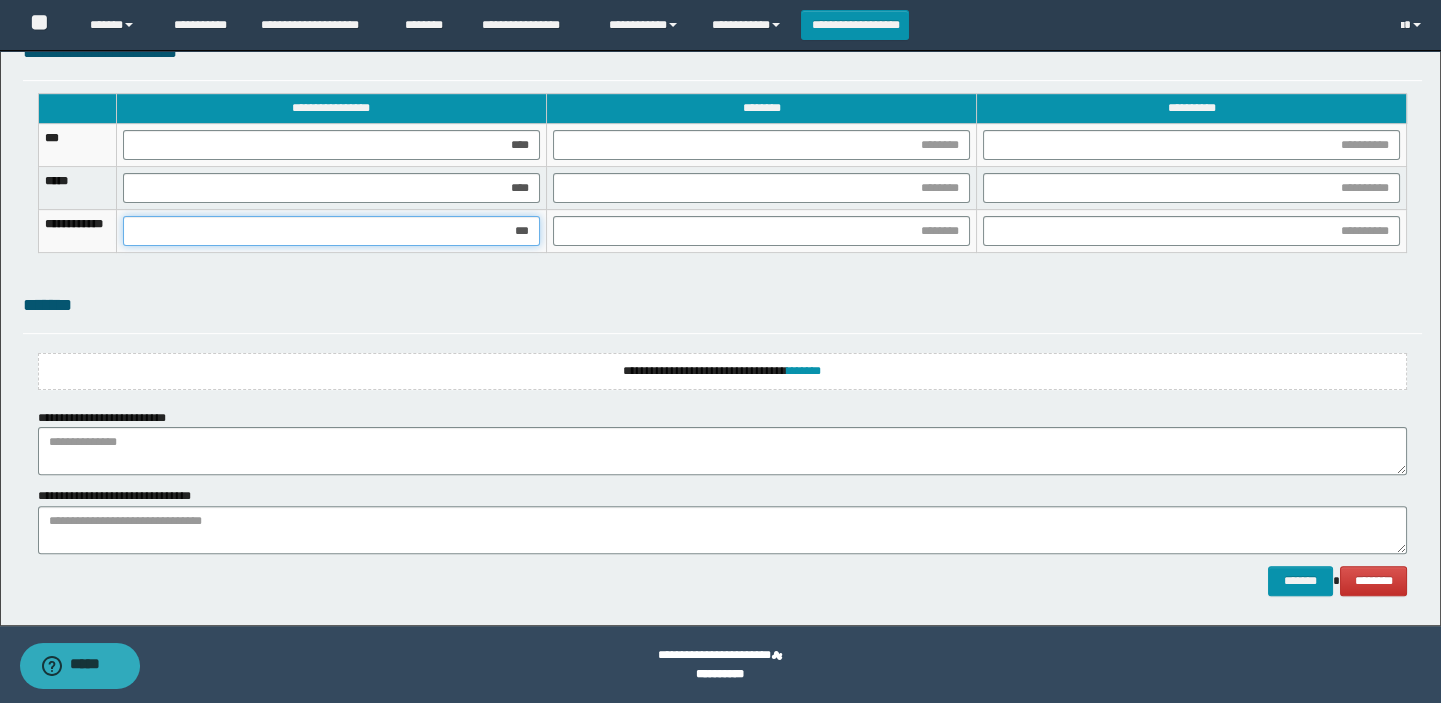 type on "****" 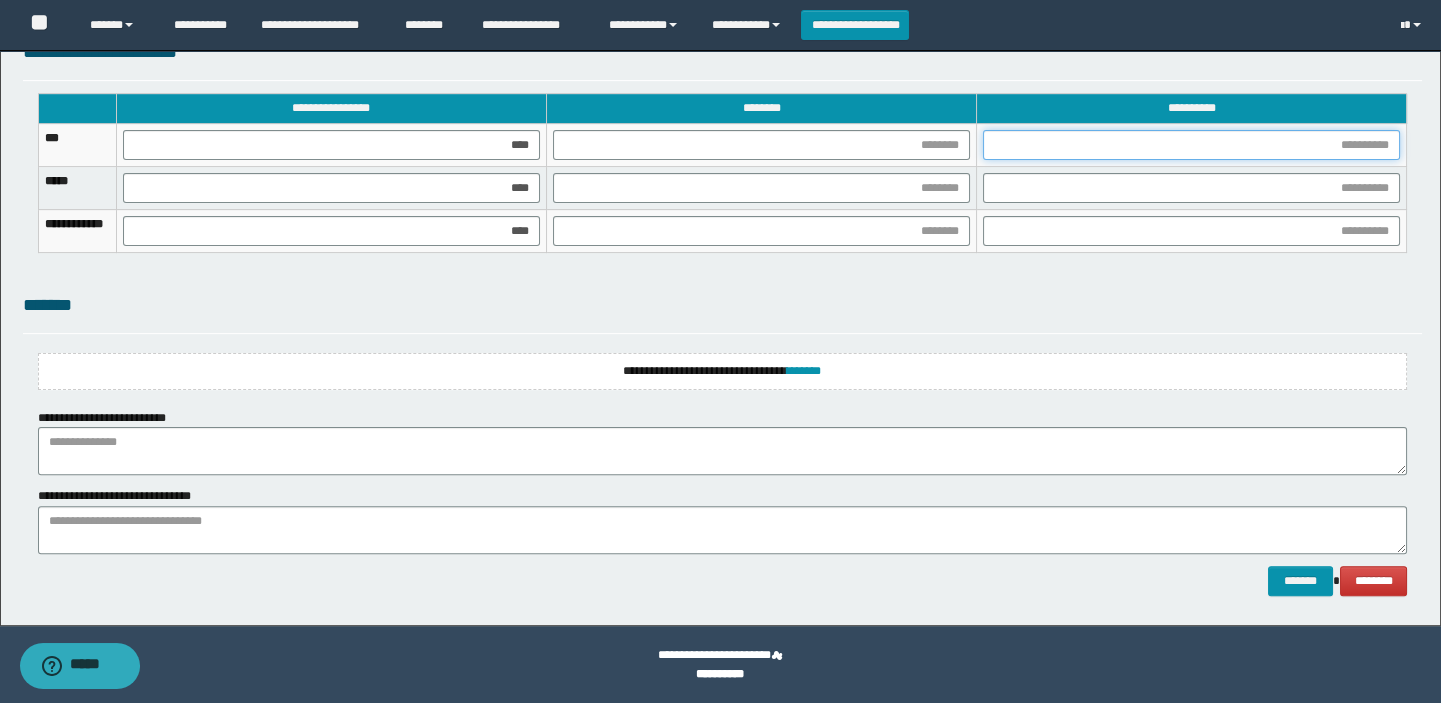 click at bounding box center [1191, 145] 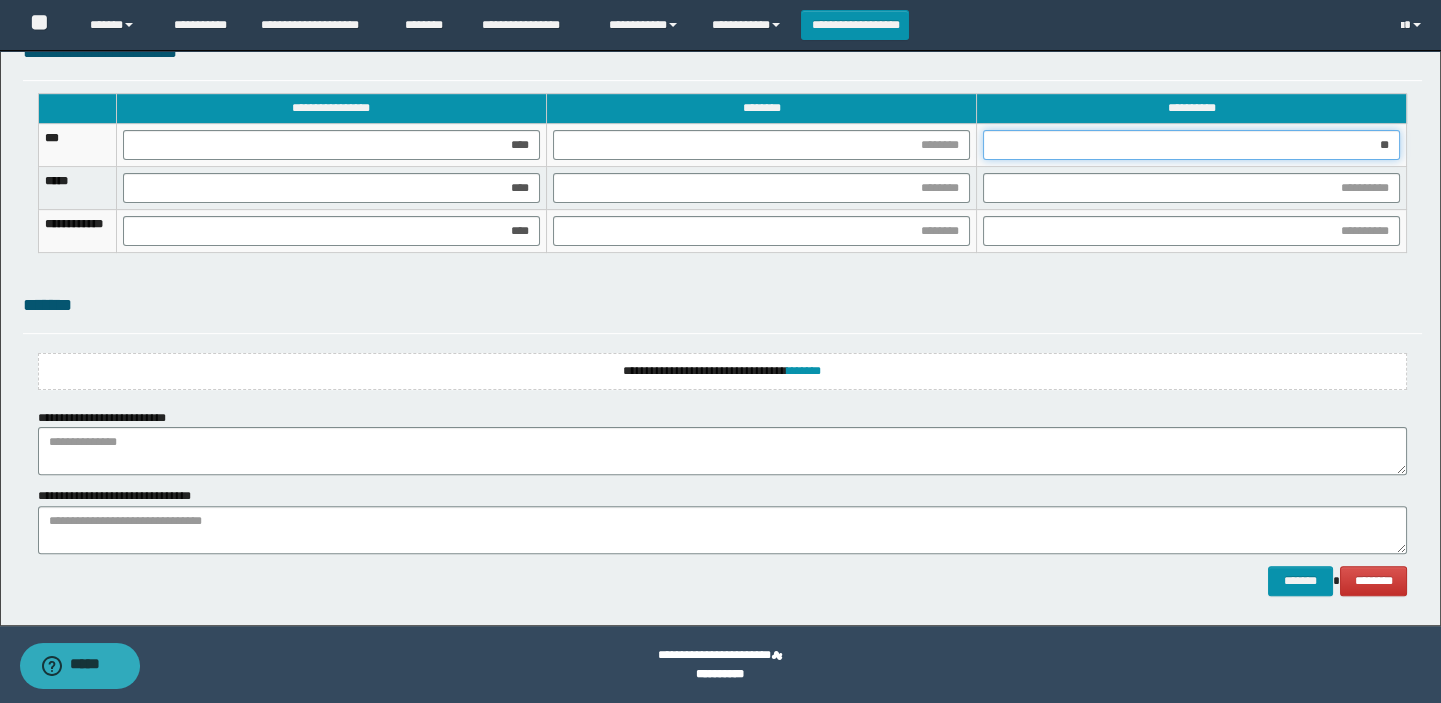 type on "***" 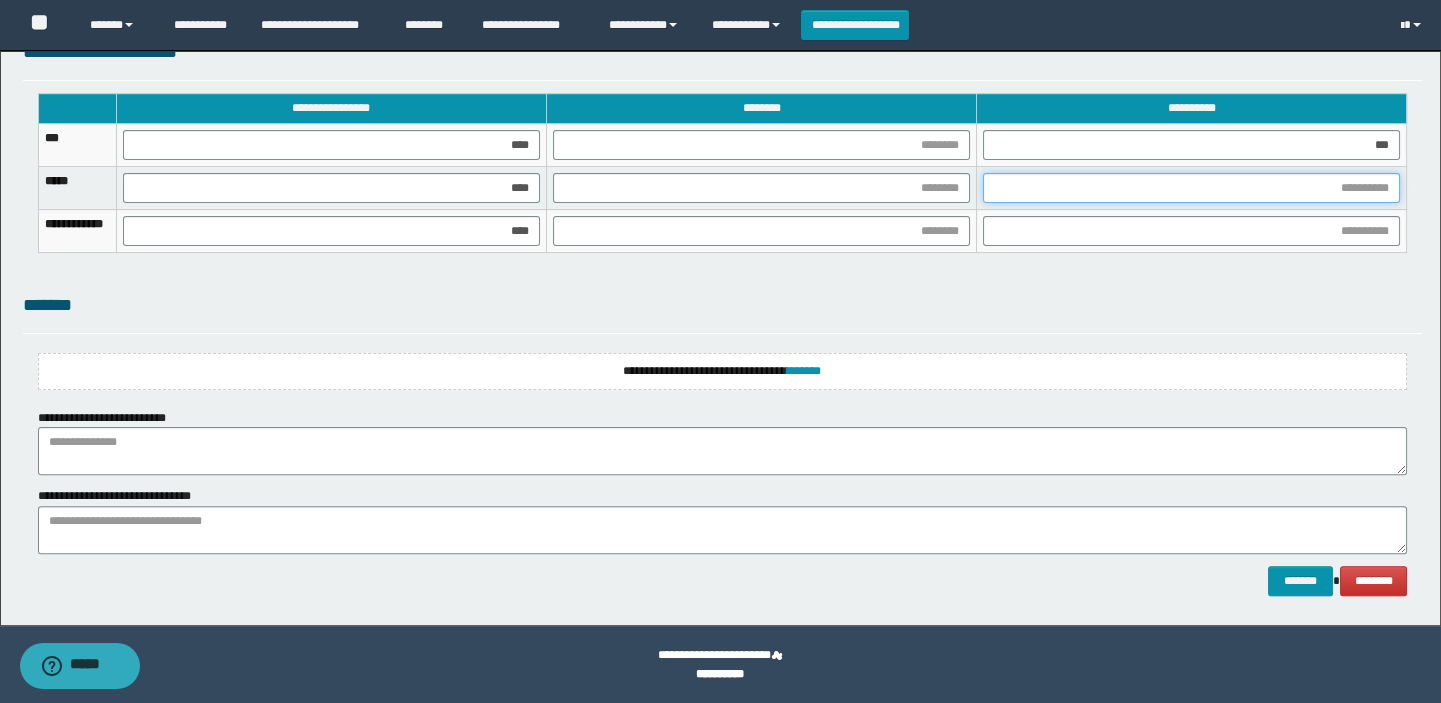 click at bounding box center [1191, 188] 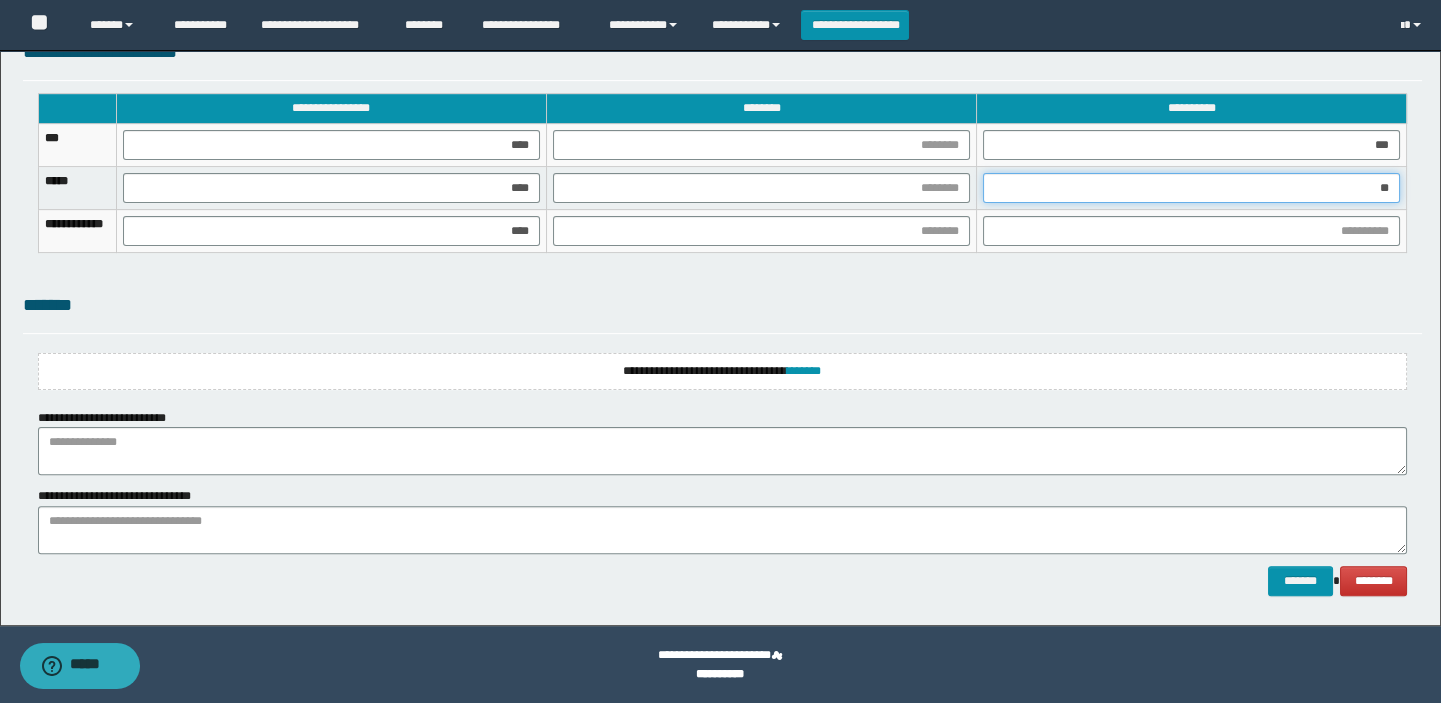 type on "***" 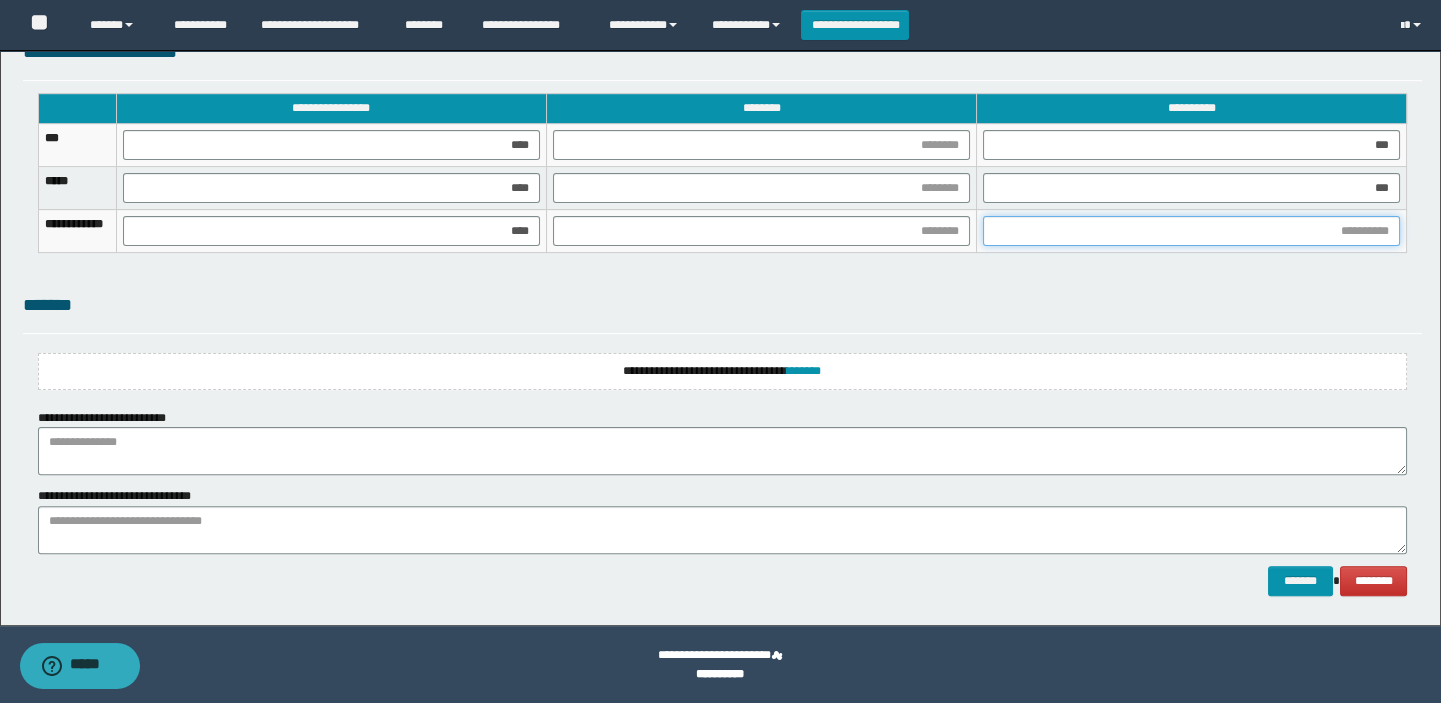 click at bounding box center (1191, 231) 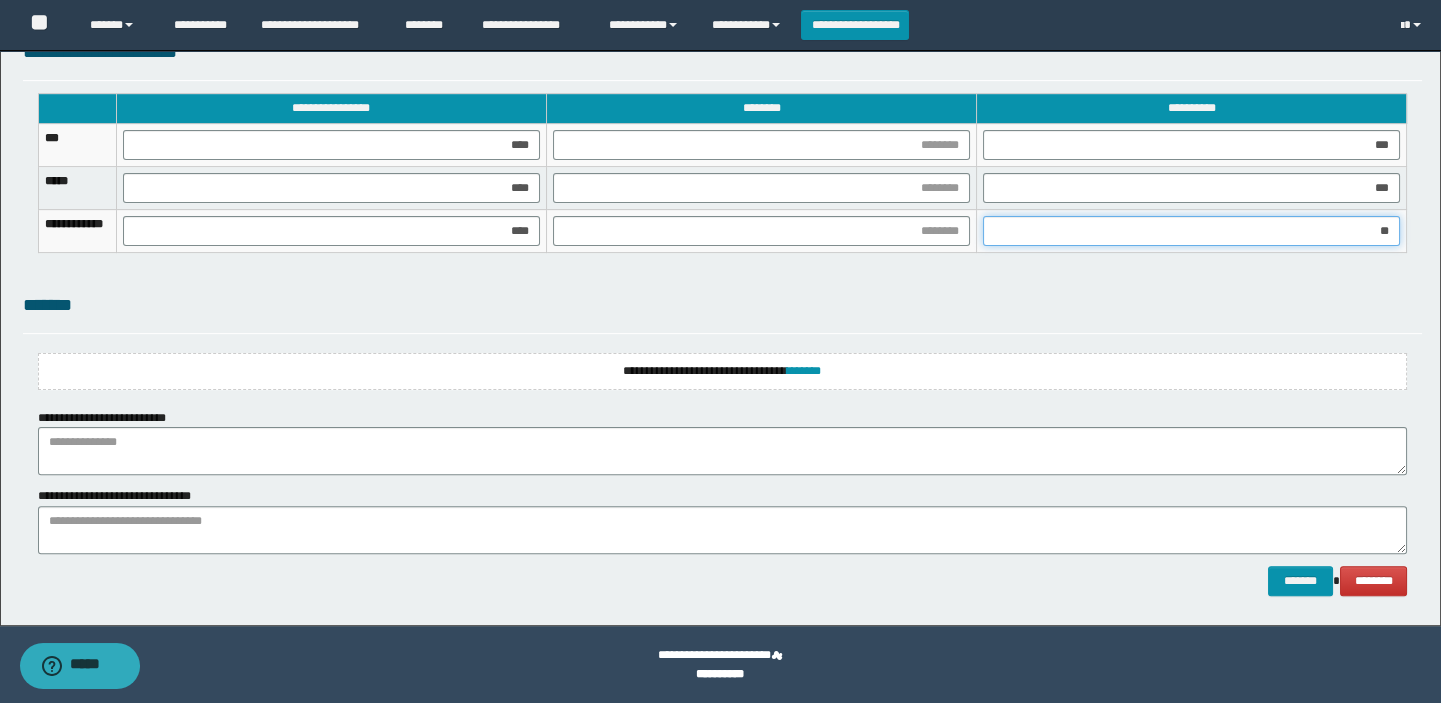 type on "***" 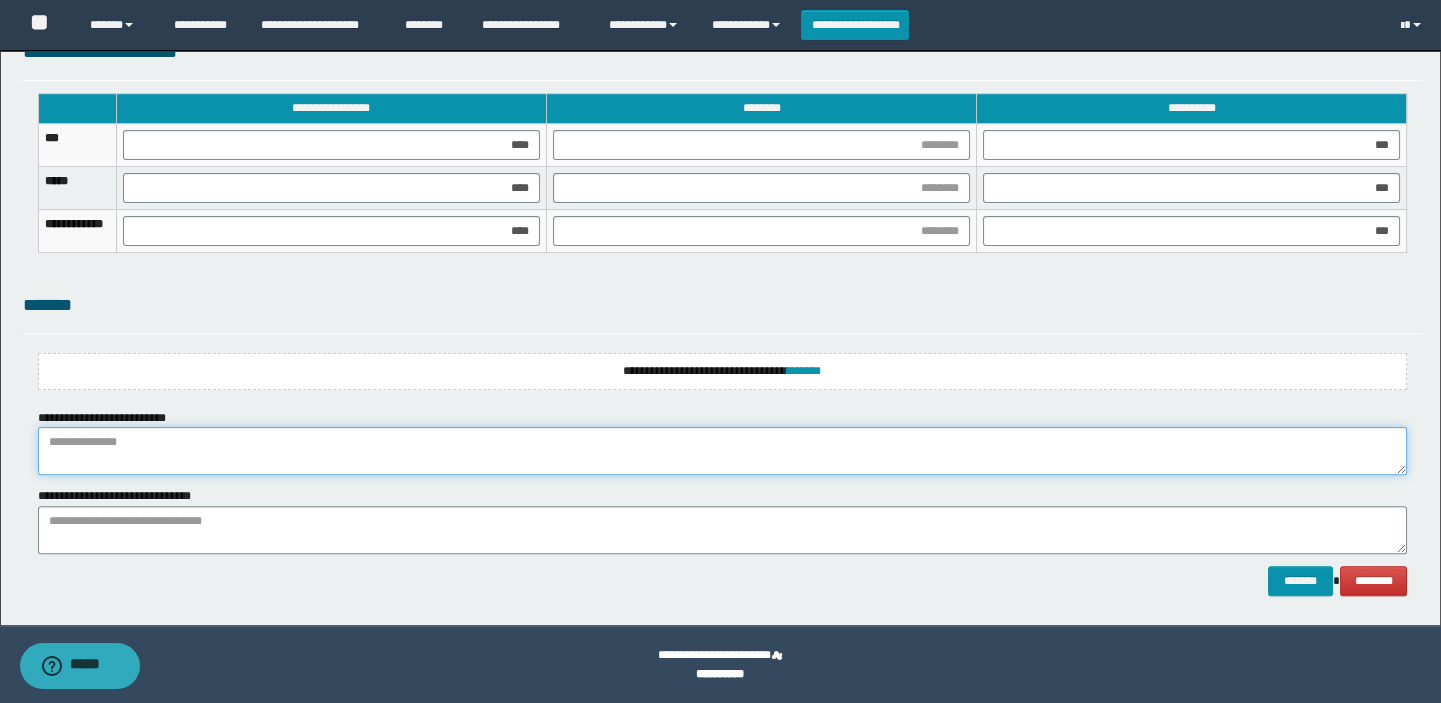 click at bounding box center [723, 451] 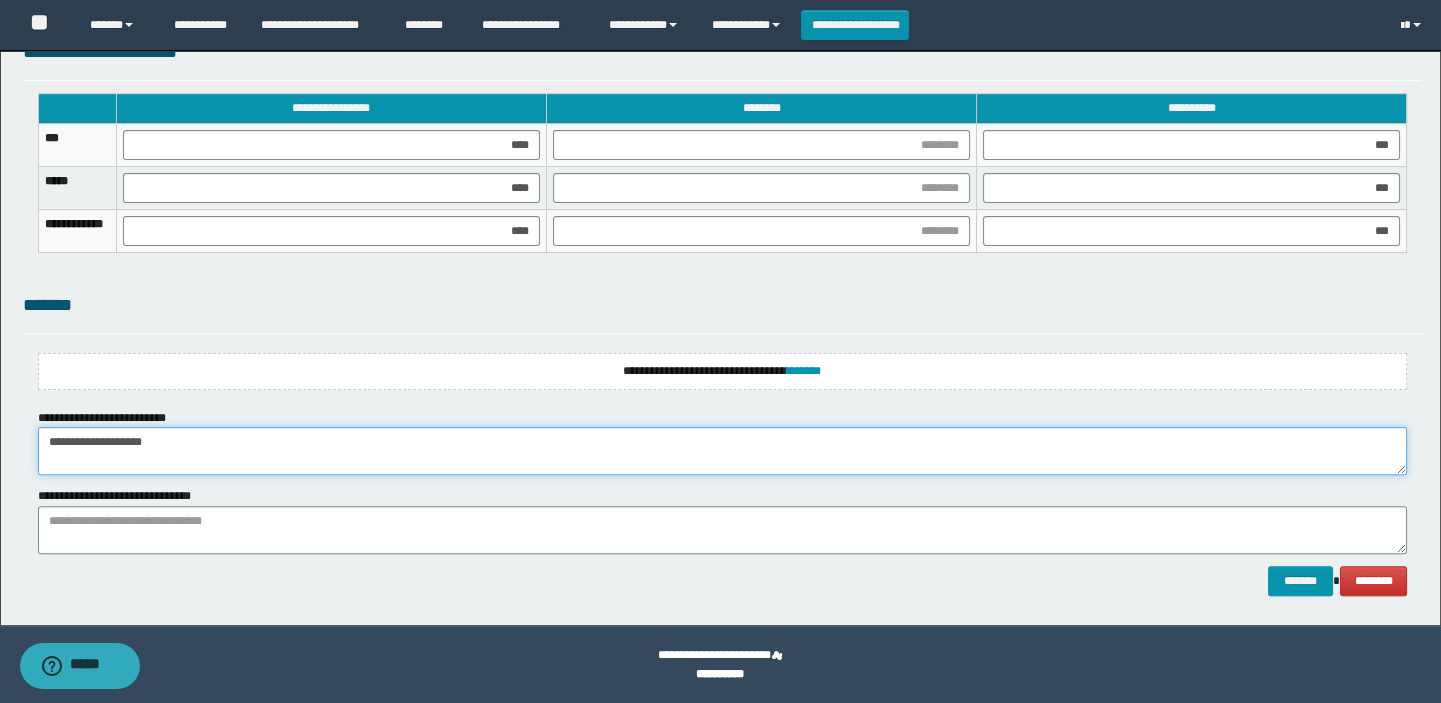 type on "**********" 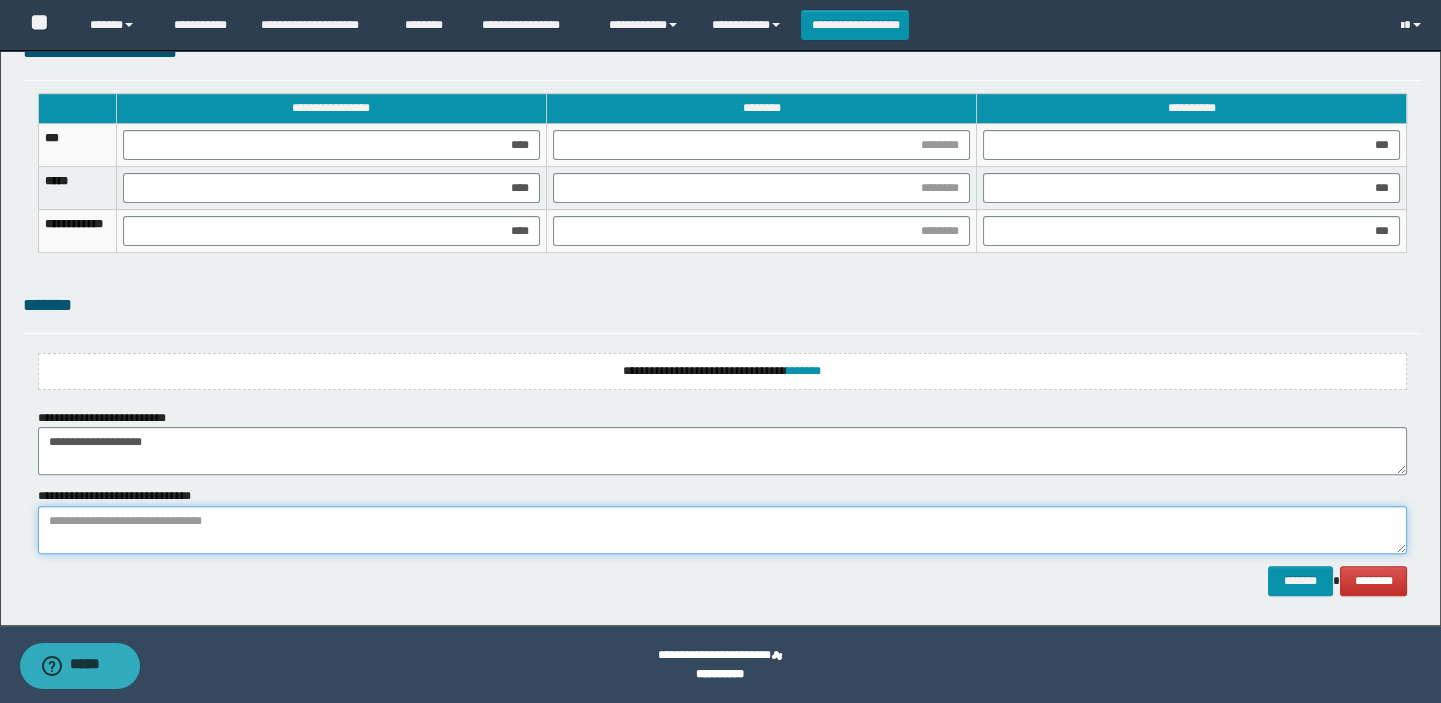 click at bounding box center [723, 530] 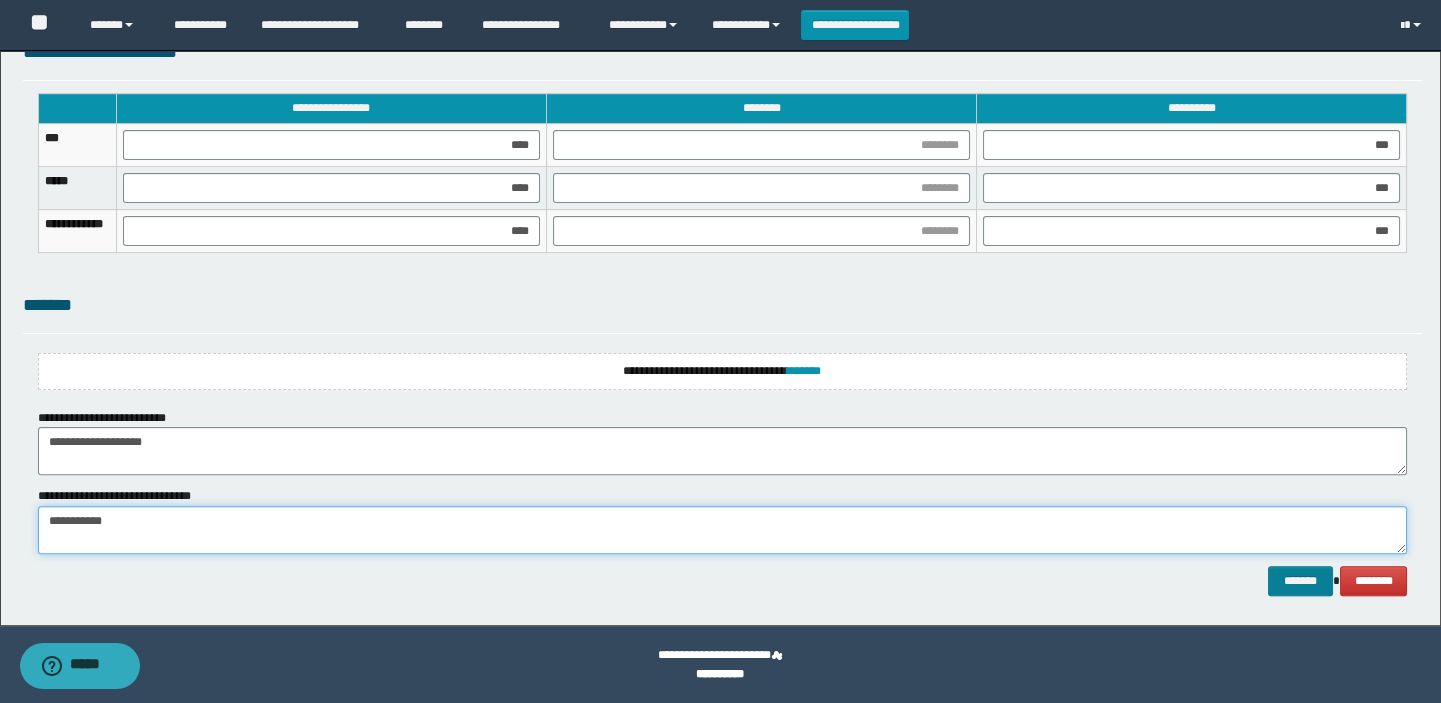 type on "**********" 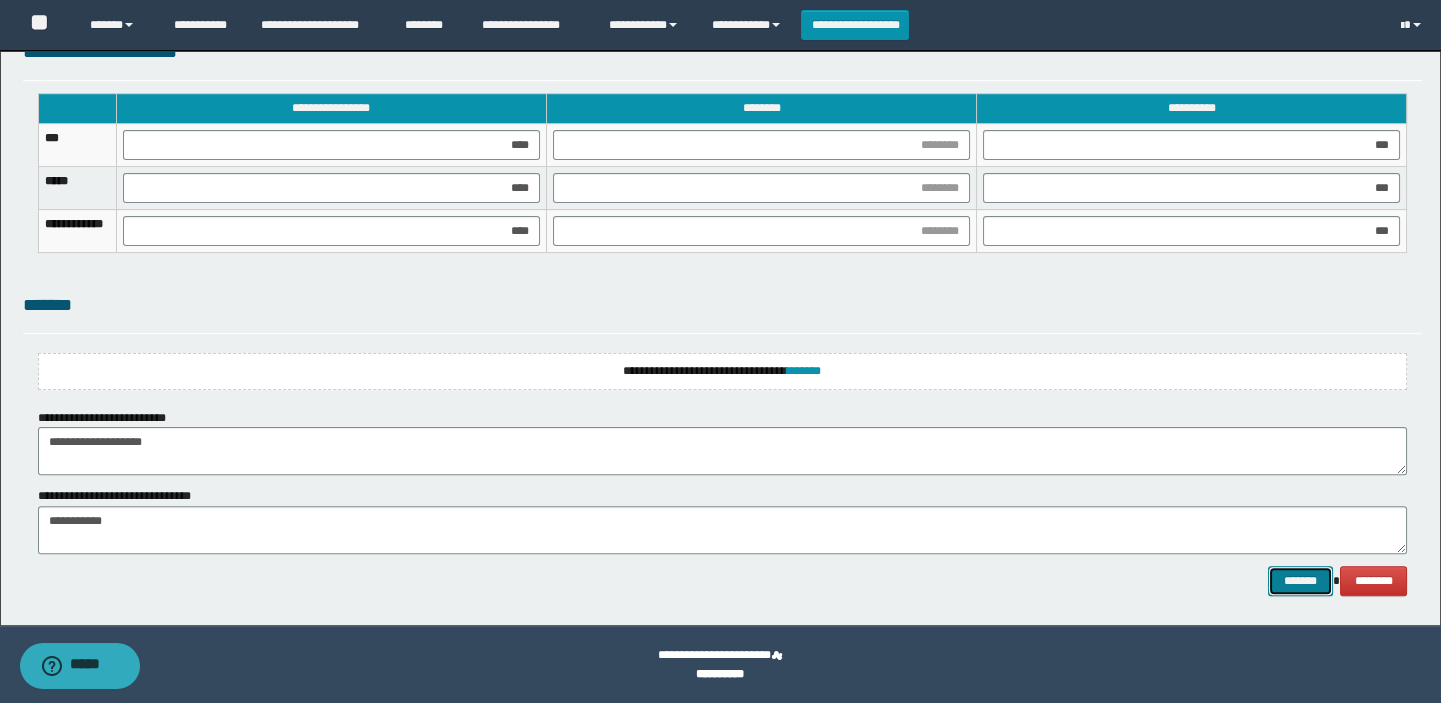 click on "*******" at bounding box center (1300, 581) 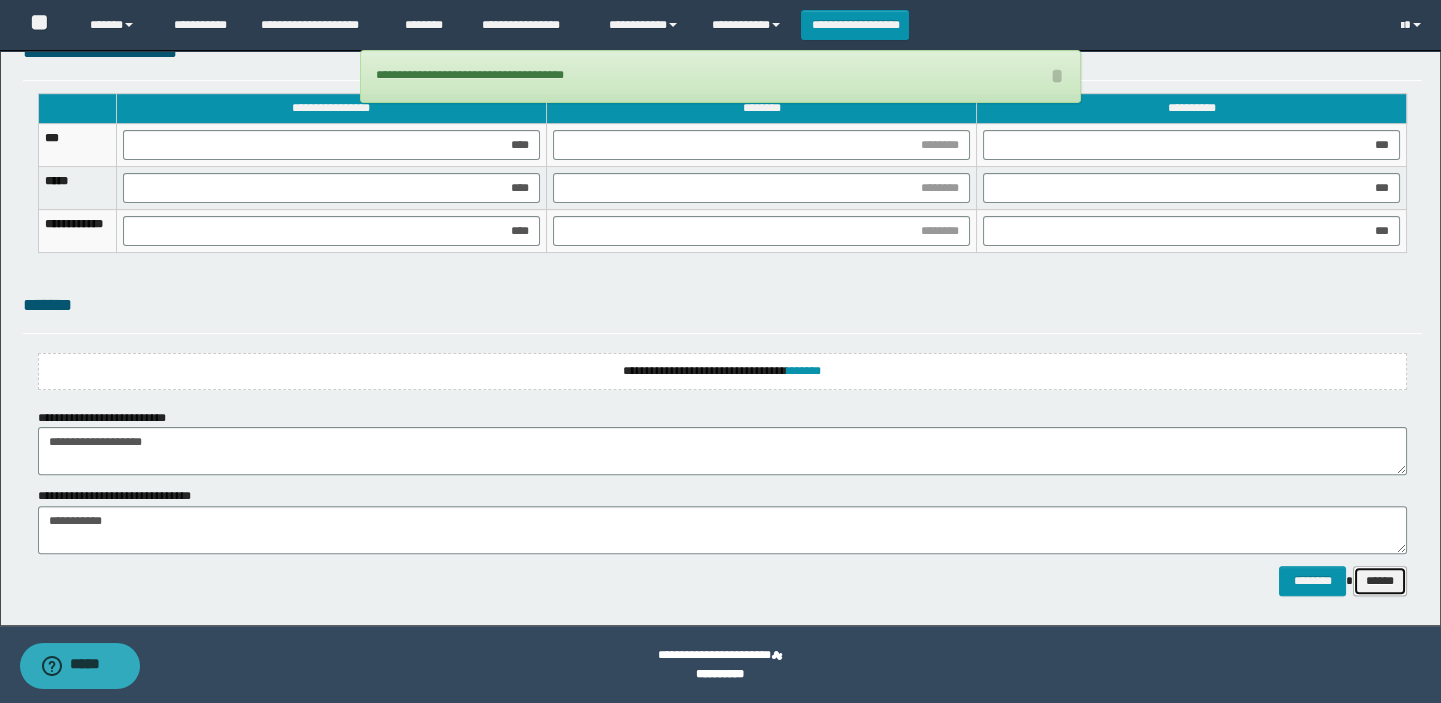 click on "******" at bounding box center [1380, 581] 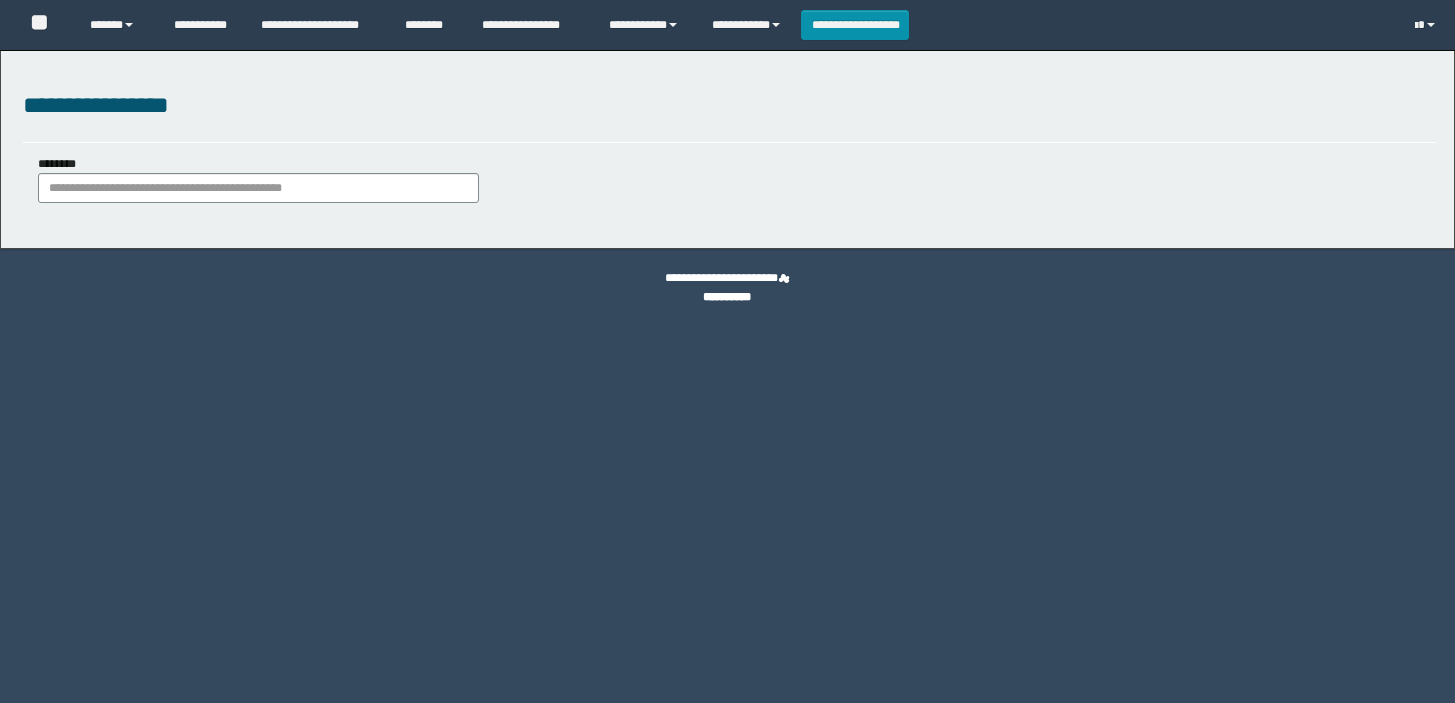 scroll, scrollTop: 0, scrollLeft: 0, axis: both 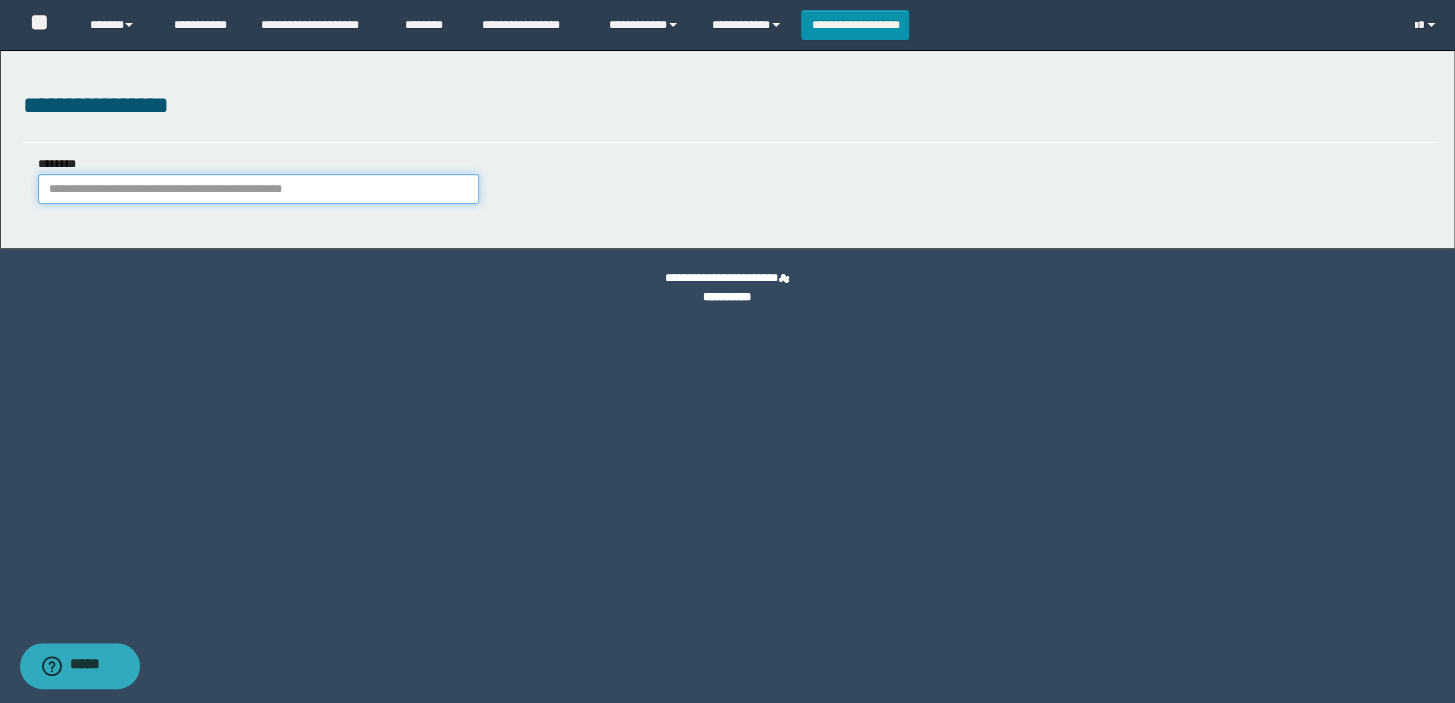 paste on "********" 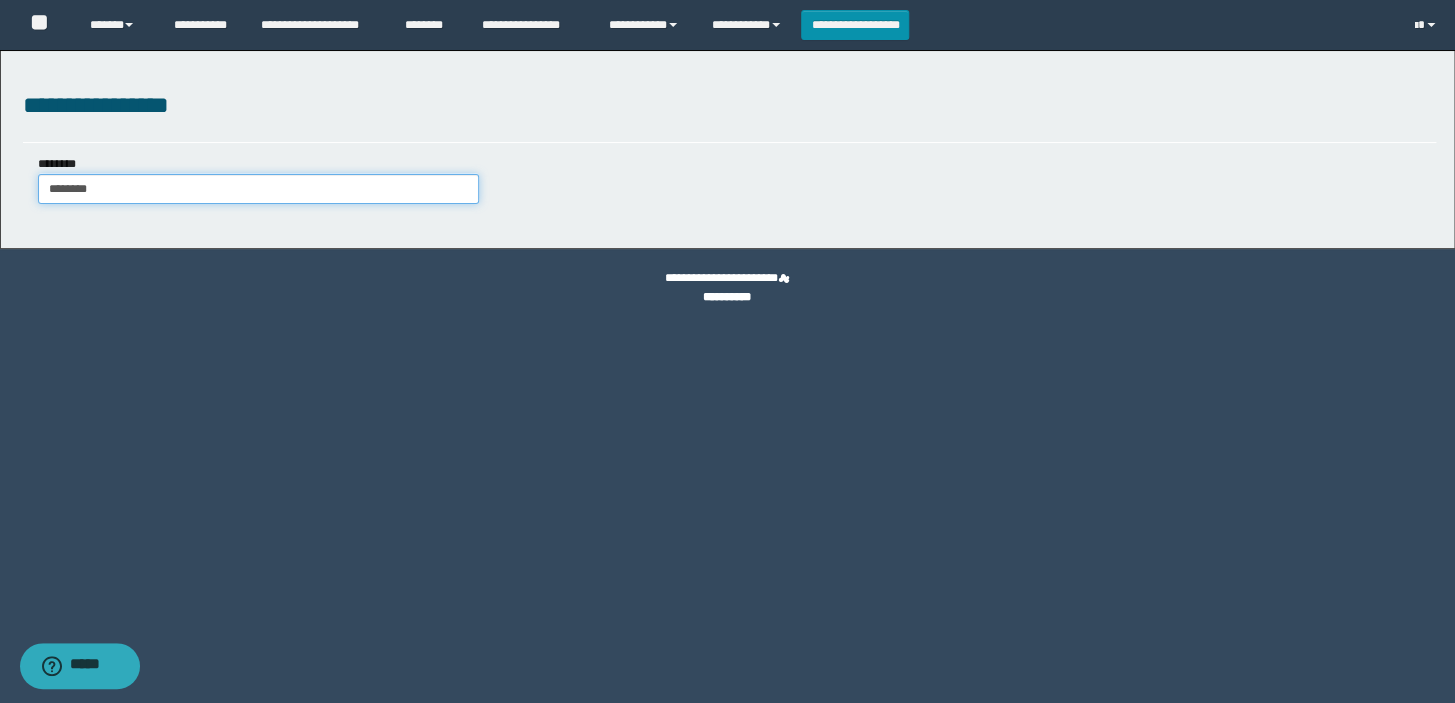 type on "********" 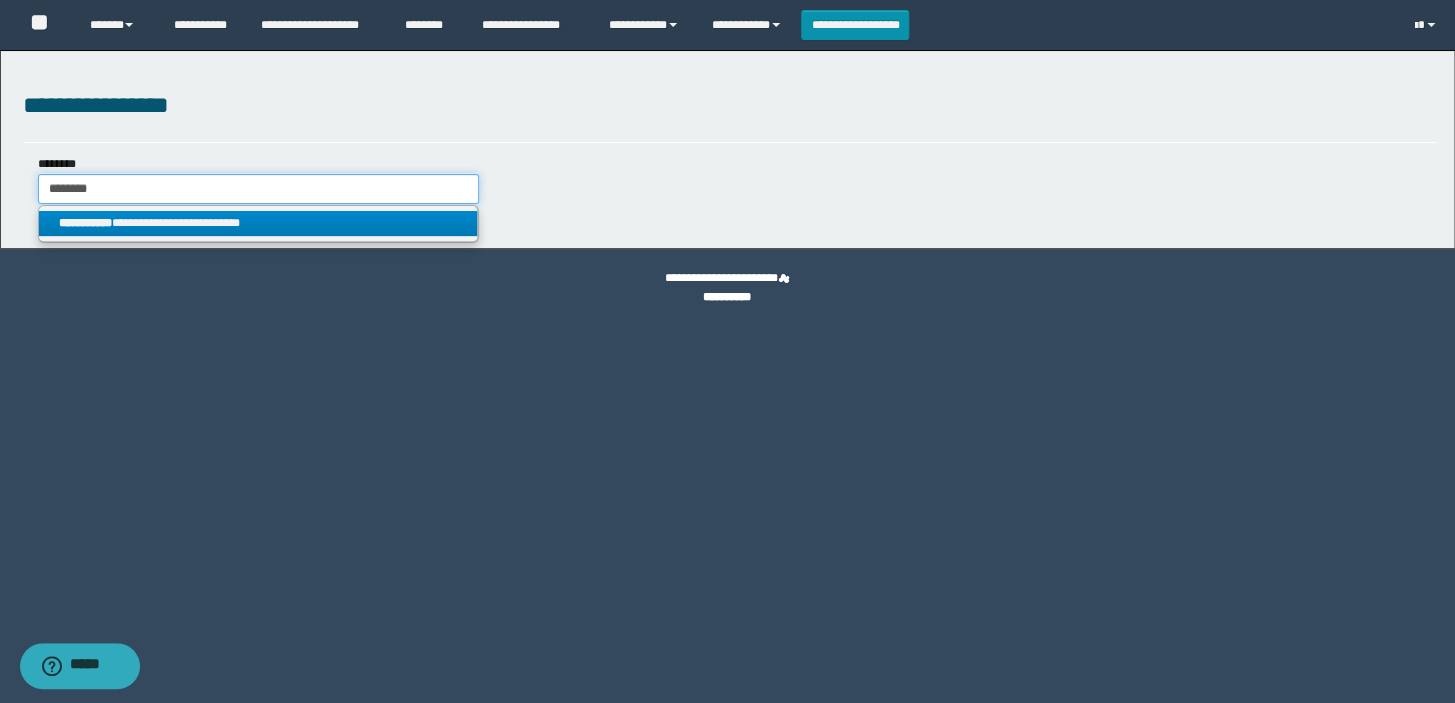 type on "********" 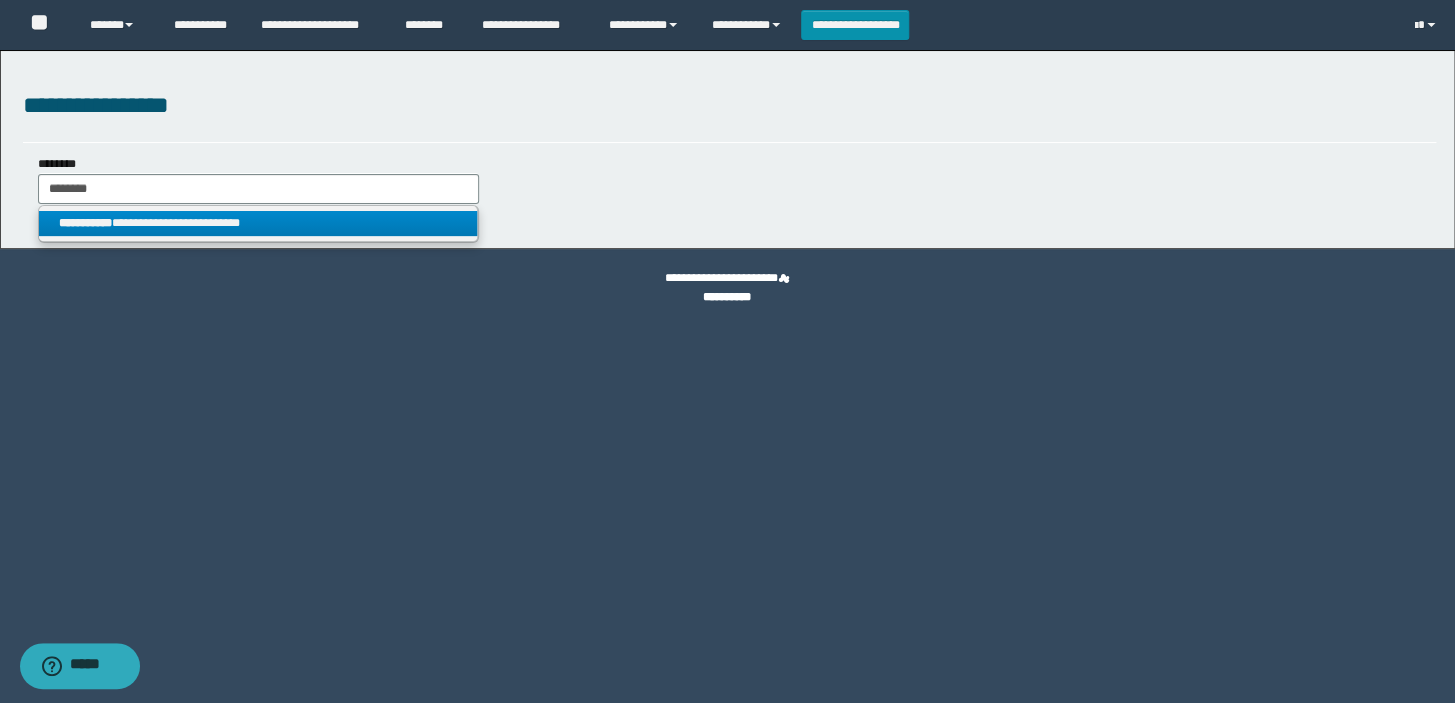 click on "**********" at bounding box center [258, 223] 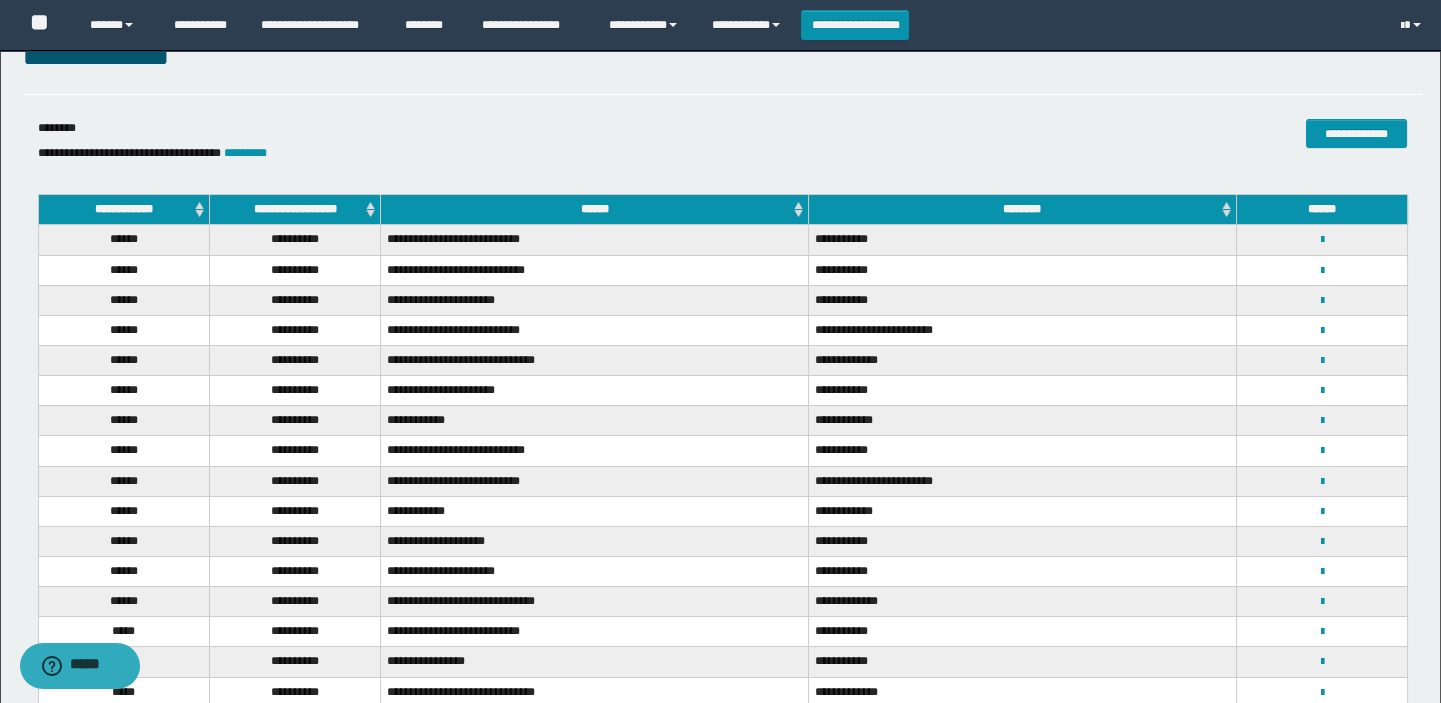 scroll, scrollTop: 0, scrollLeft: 0, axis: both 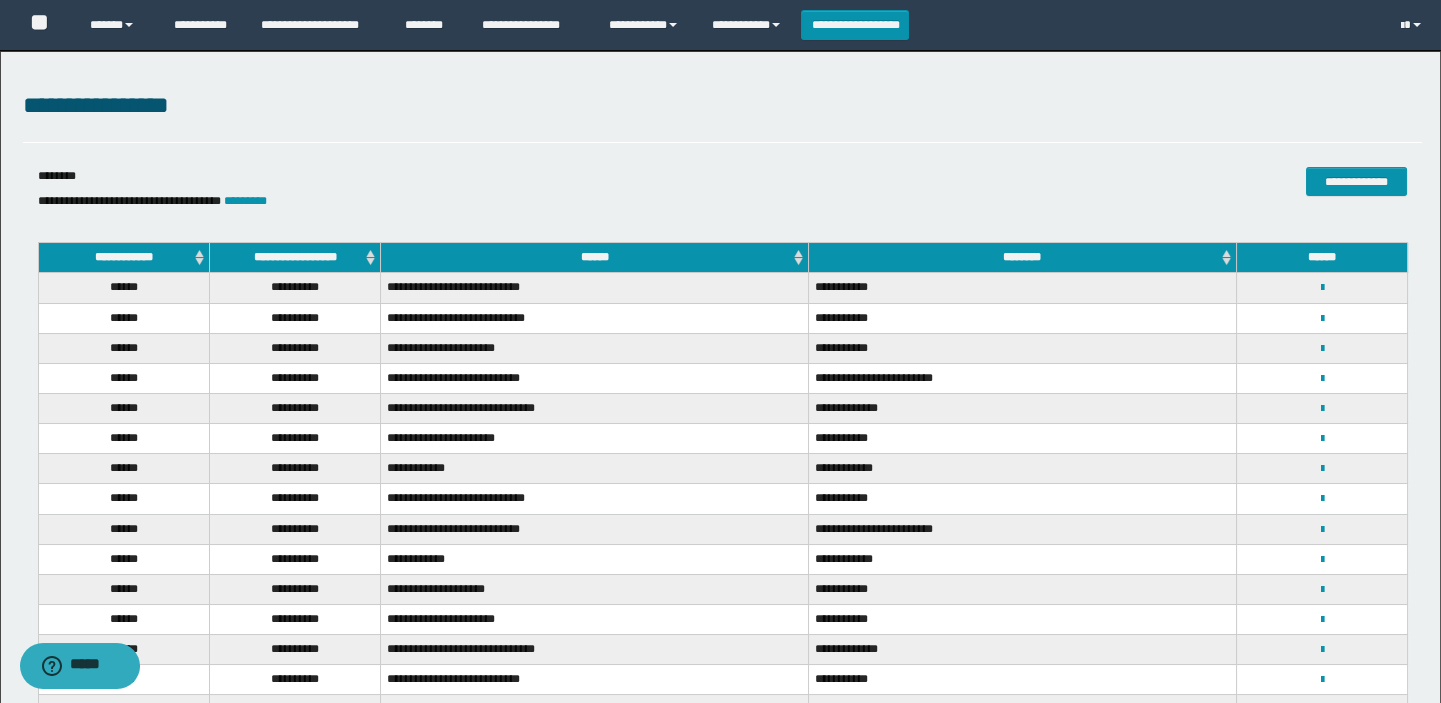 click on "**********" at bounding box center (294, 258) 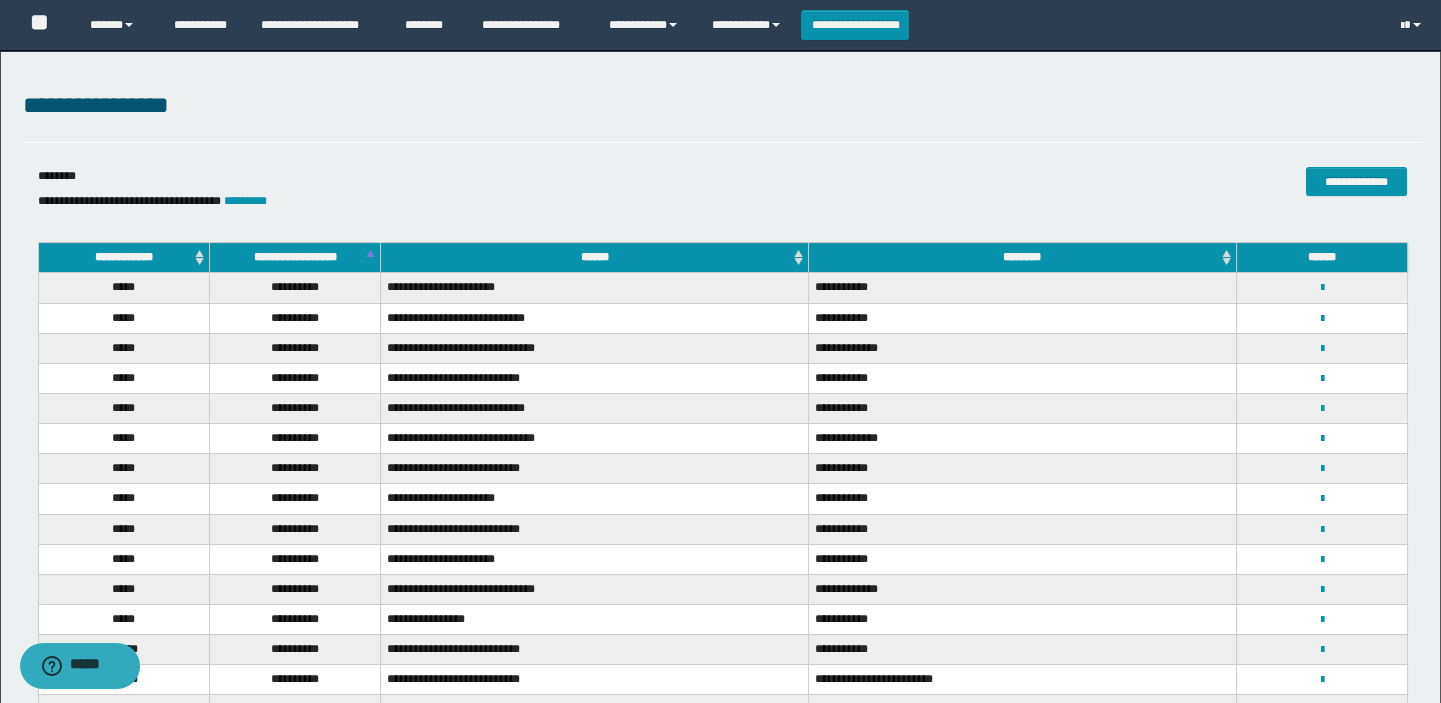 click on "**********" at bounding box center [294, 258] 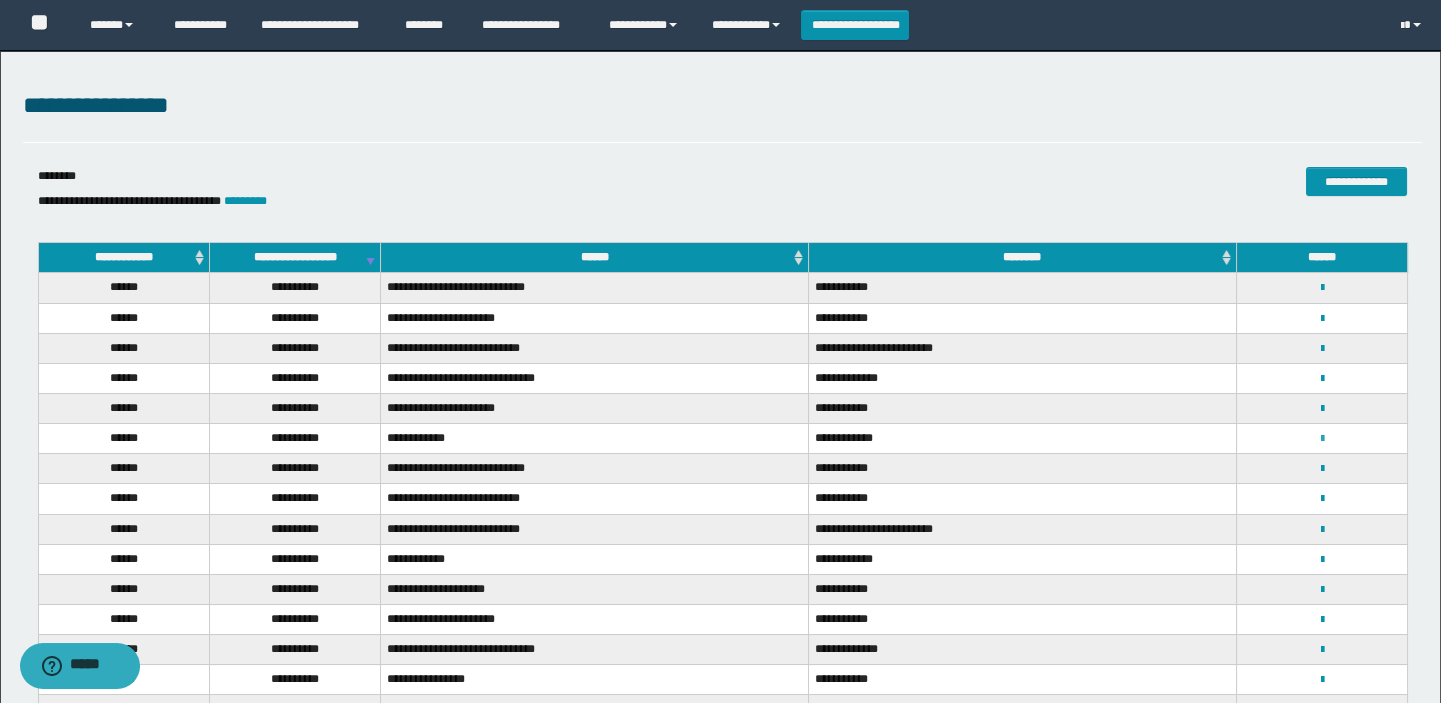 click at bounding box center (1321, 439) 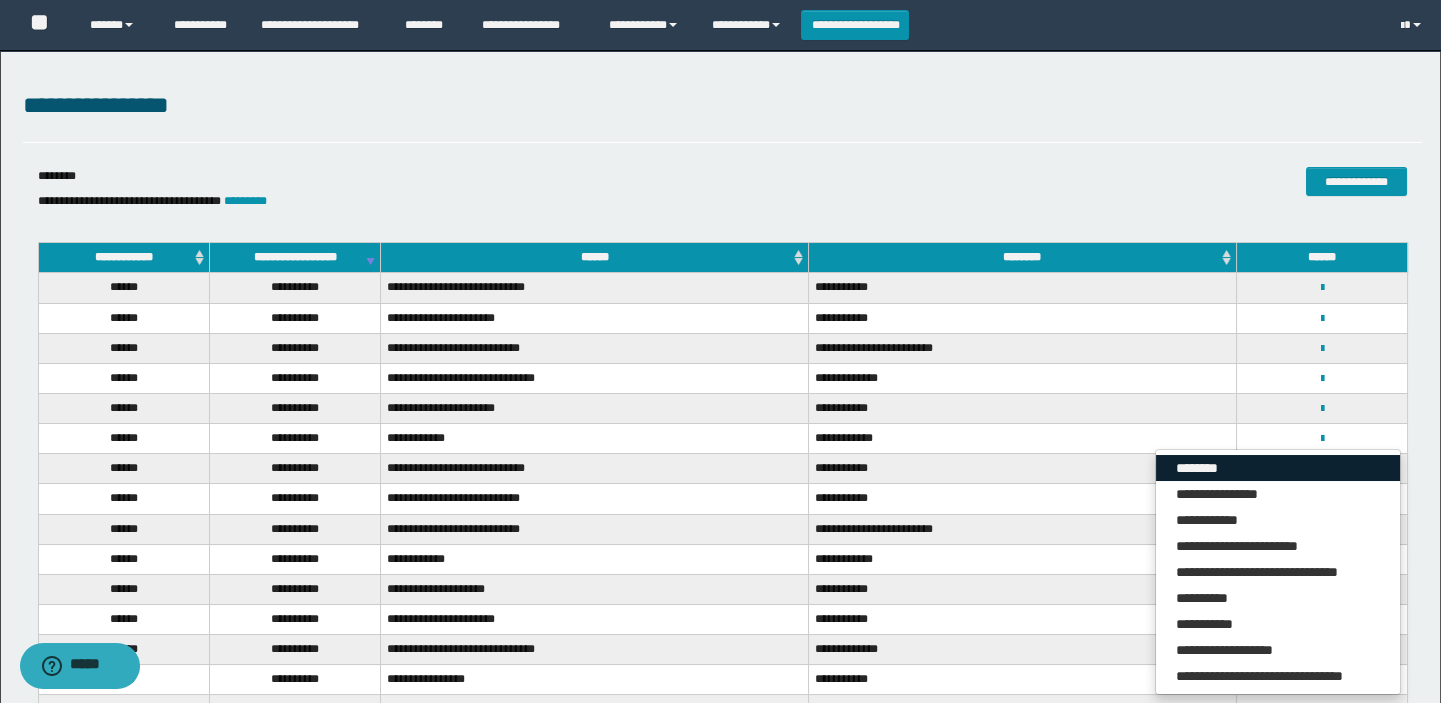 click on "********" at bounding box center [1278, 468] 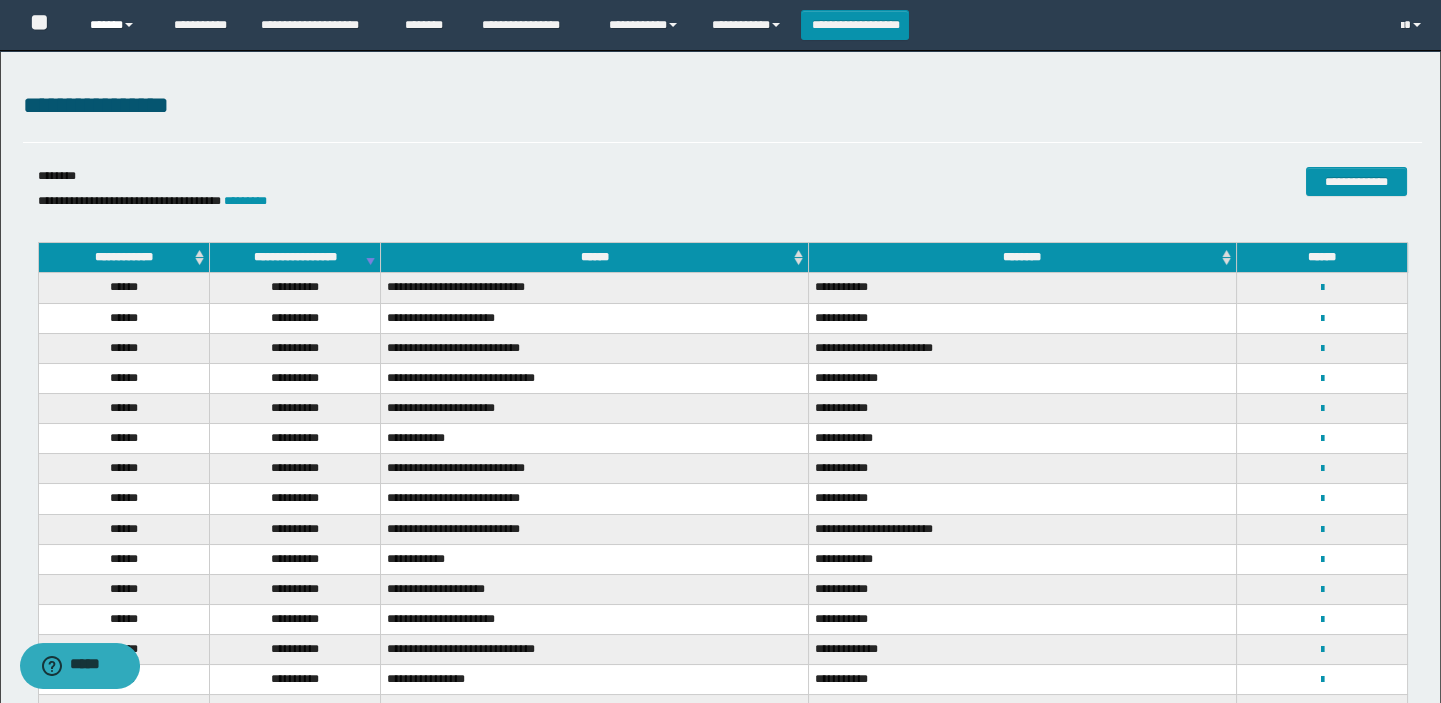 click on "******" at bounding box center [117, 25] 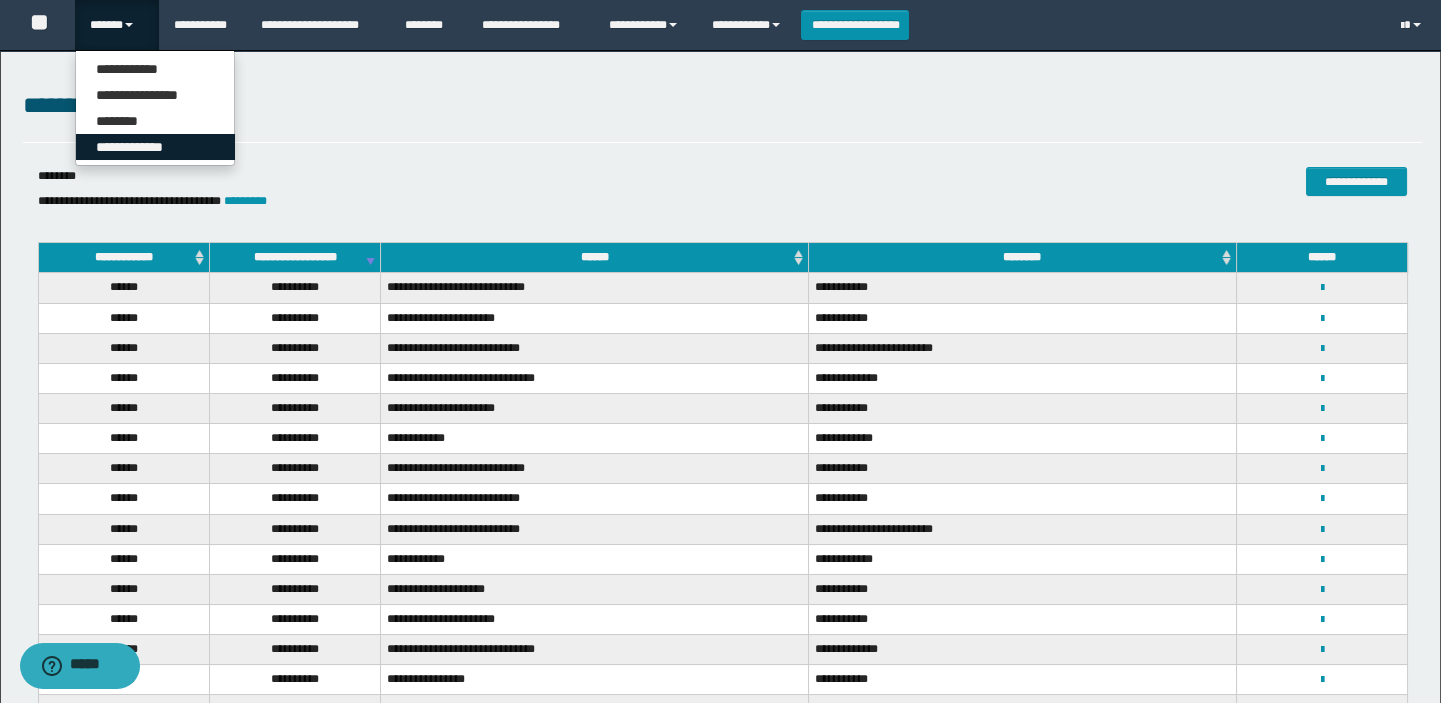 click on "**********" at bounding box center [155, 147] 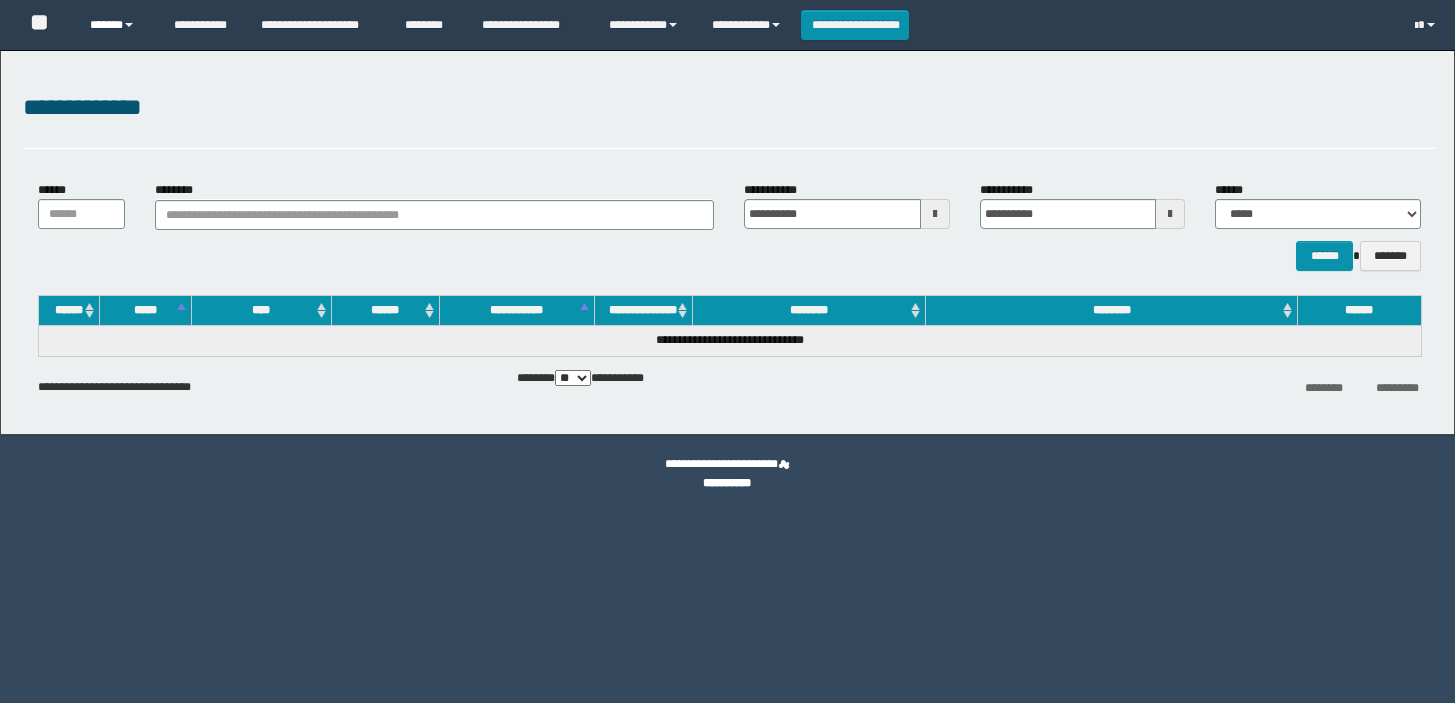 scroll, scrollTop: 0, scrollLeft: 0, axis: both 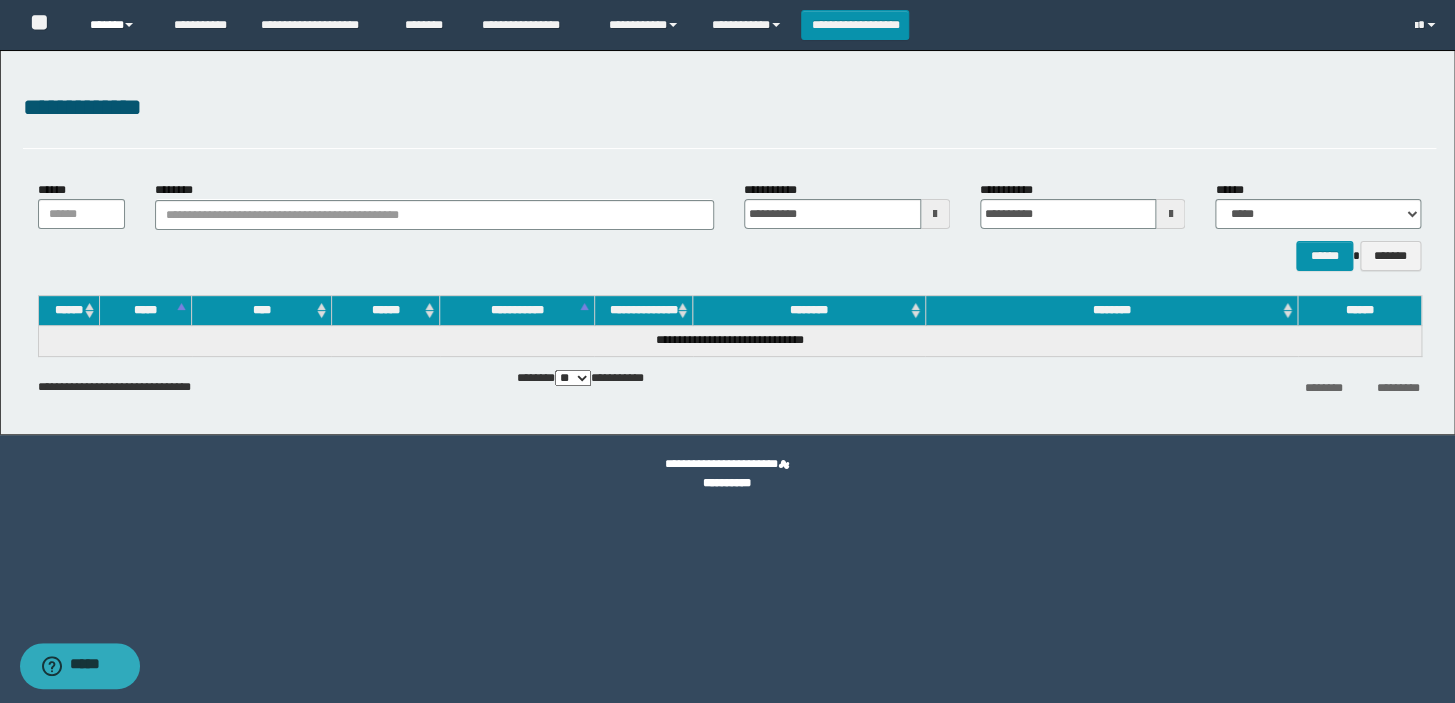 click on "******" at bounding box center (117, 25) 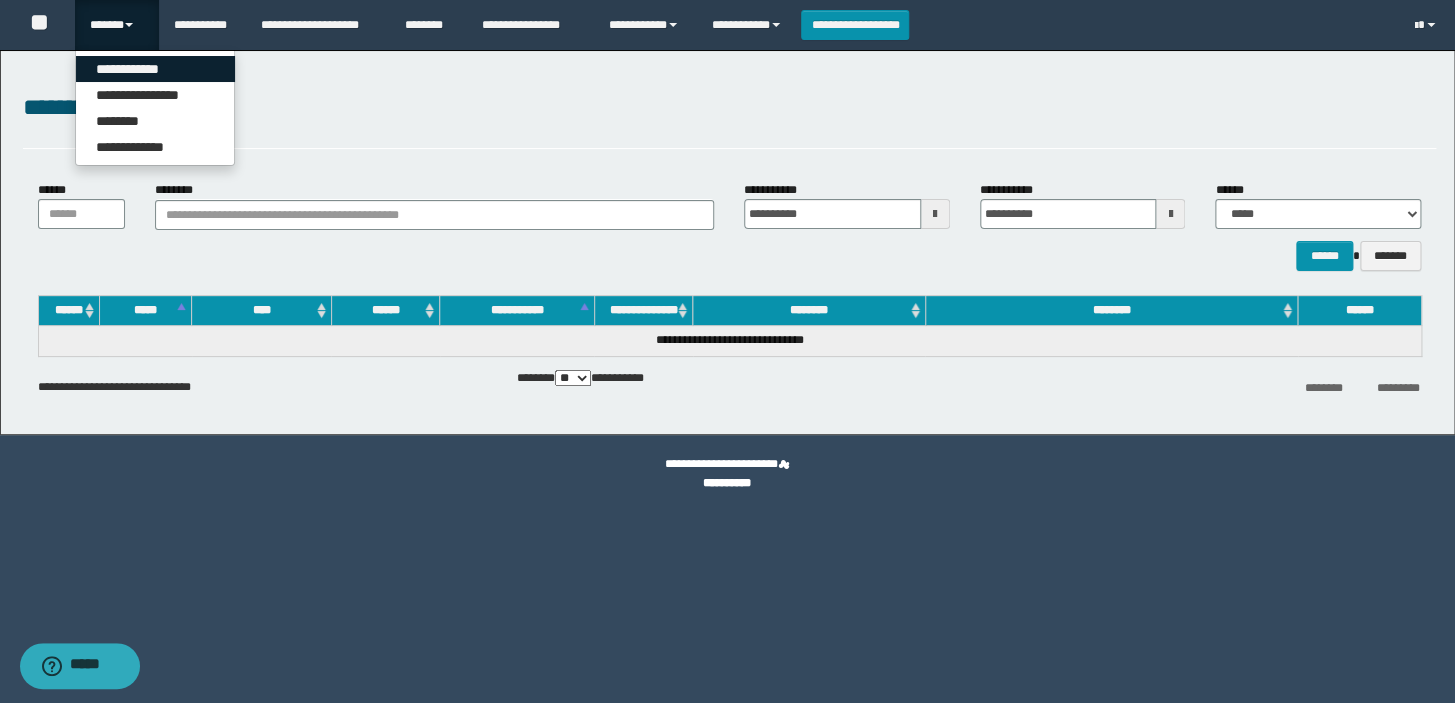 click on "**********" at bounding box center (155, 69) 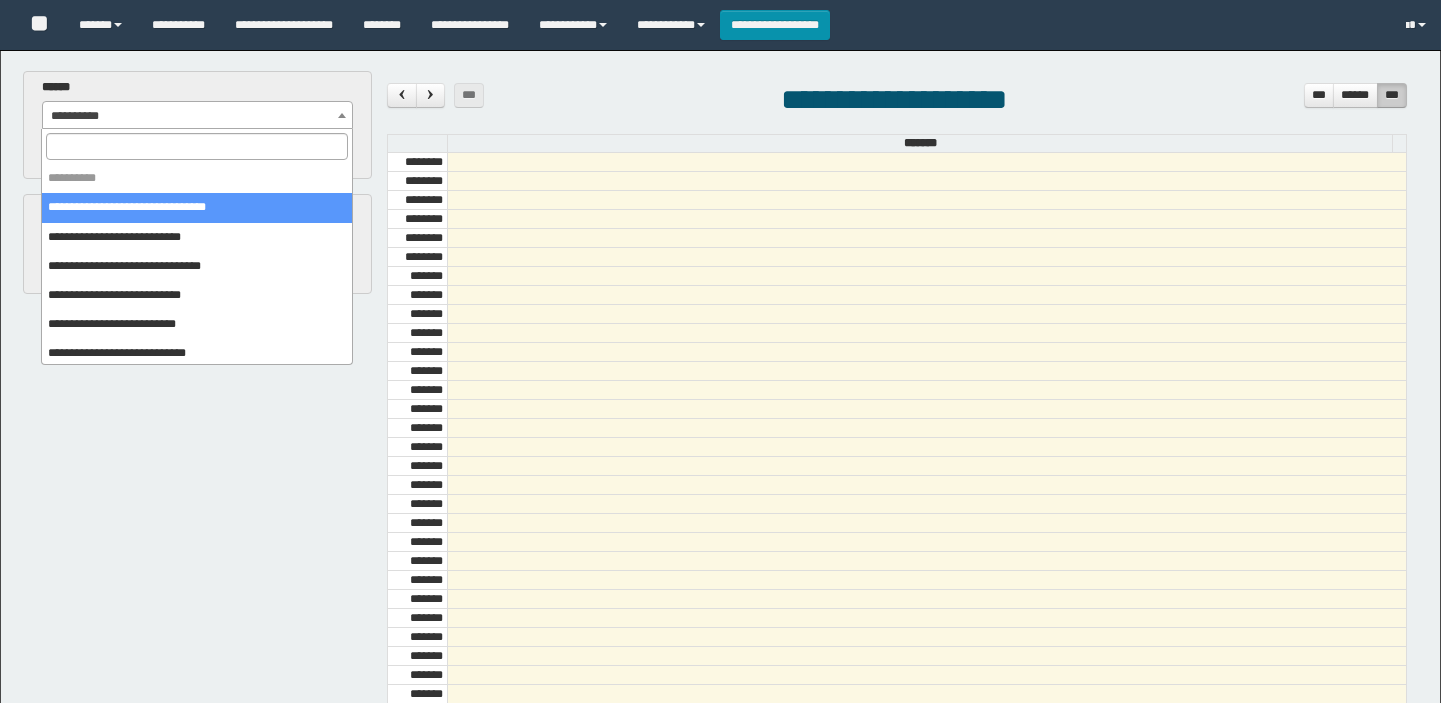 select on "******" 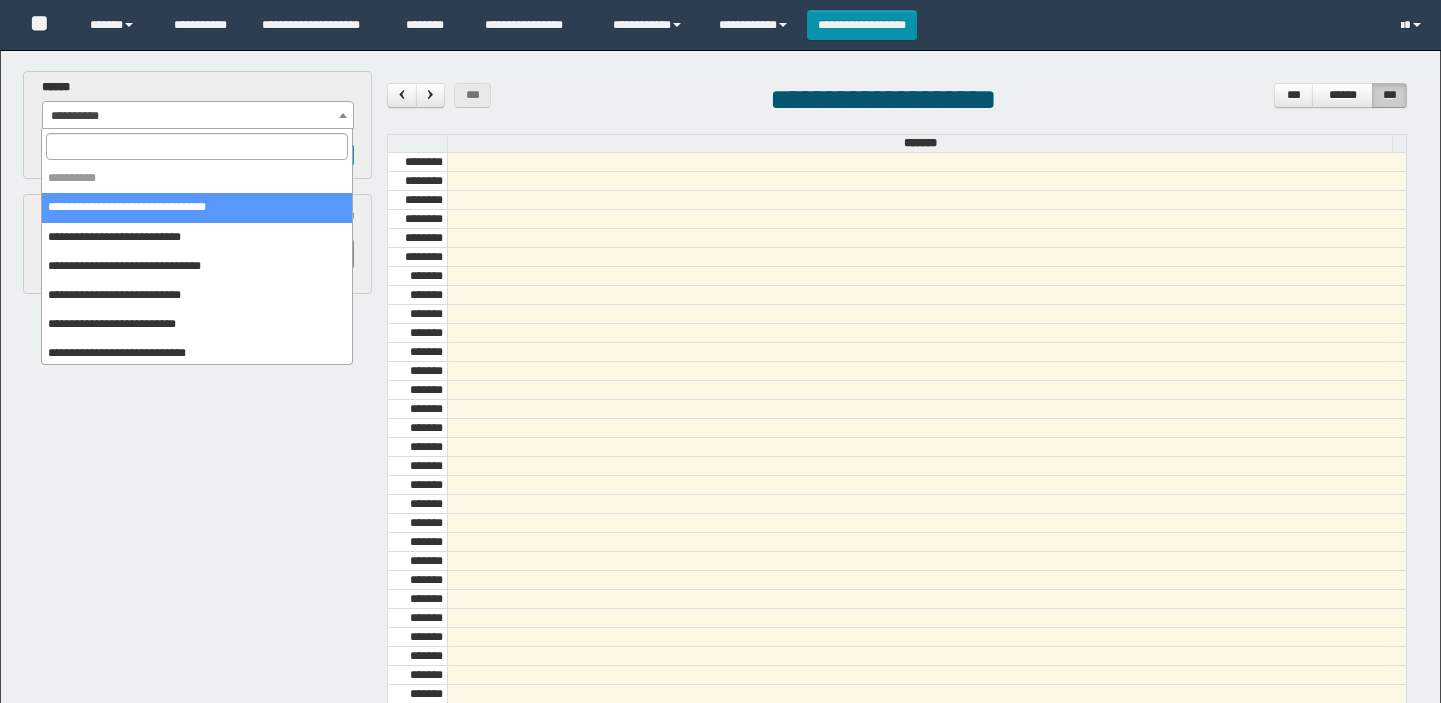 scroll, scrollTop: 0, scrollLeft: 0, axis: both 